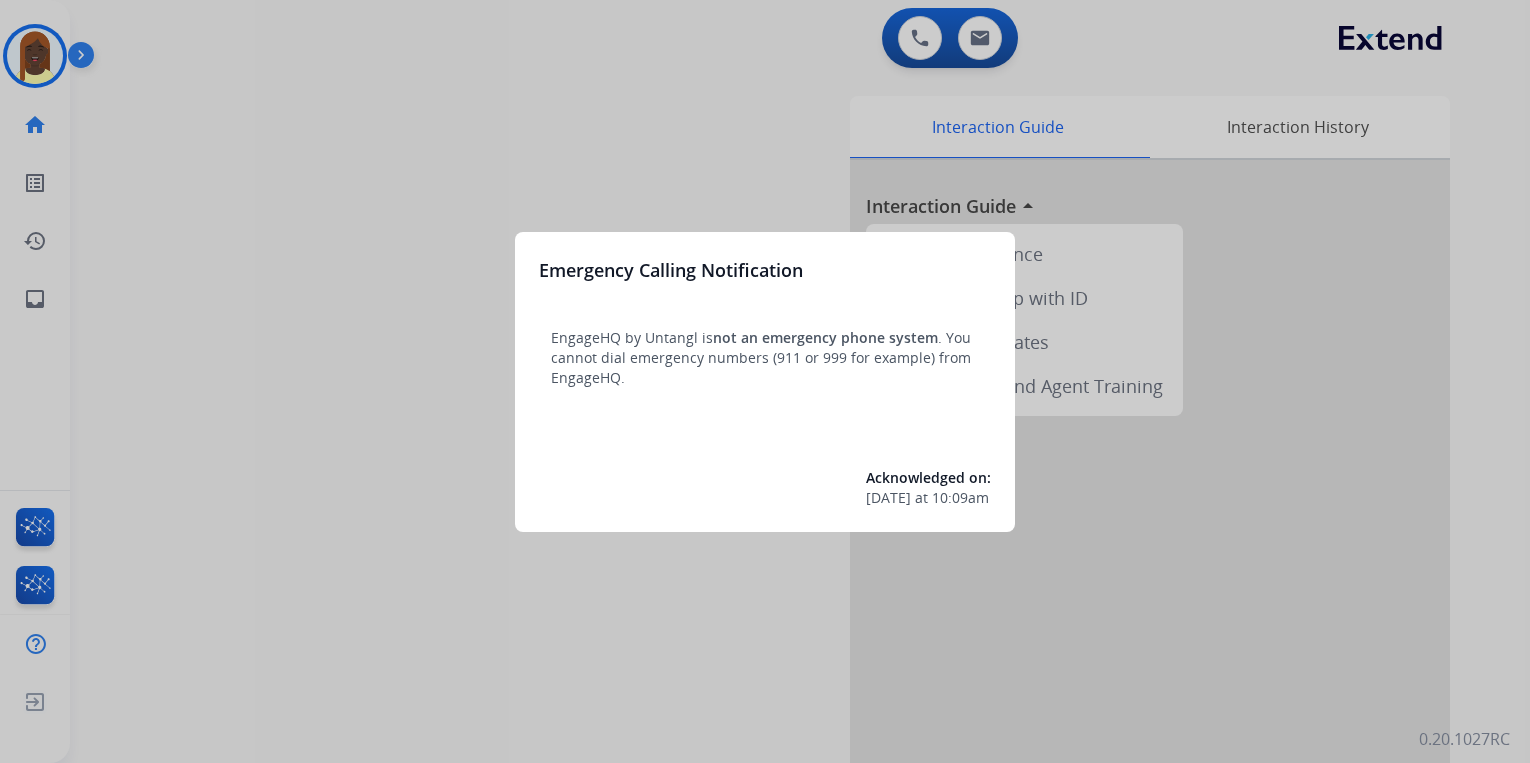 scroll, scrollTop: 0, scrollLeft: 0, axis: both 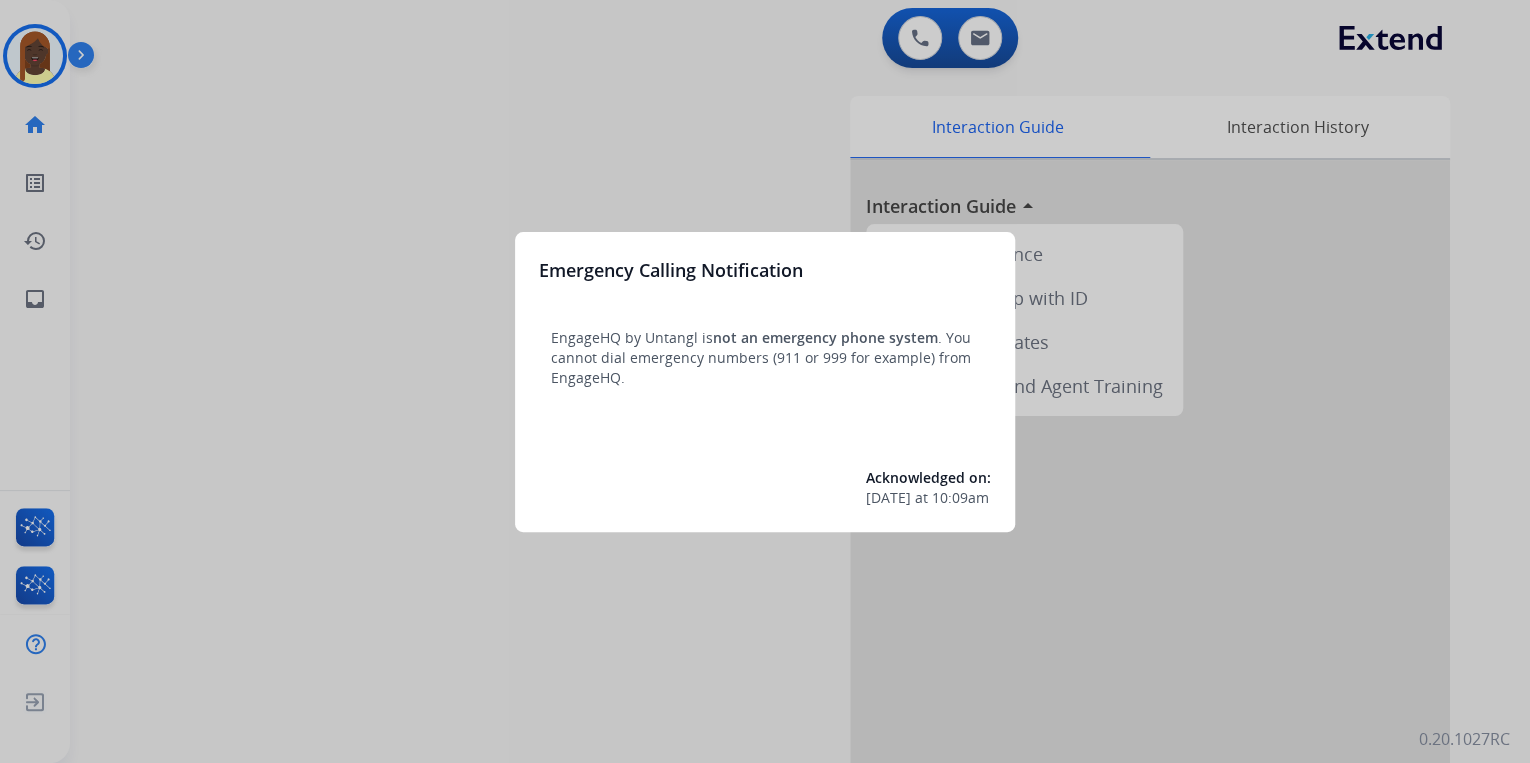 click at bounding box center (765, 381) 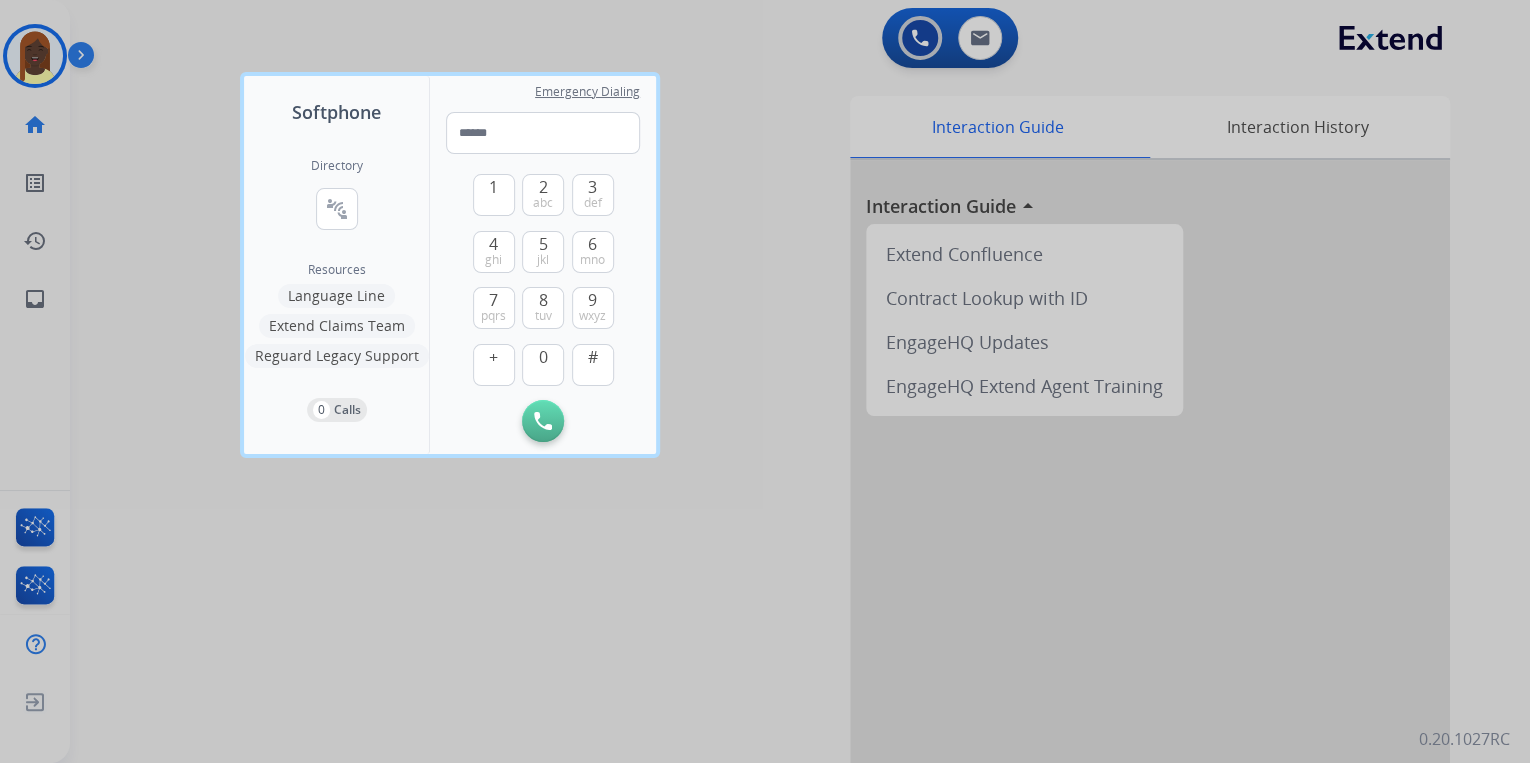 click at bounding box center (765, 381) 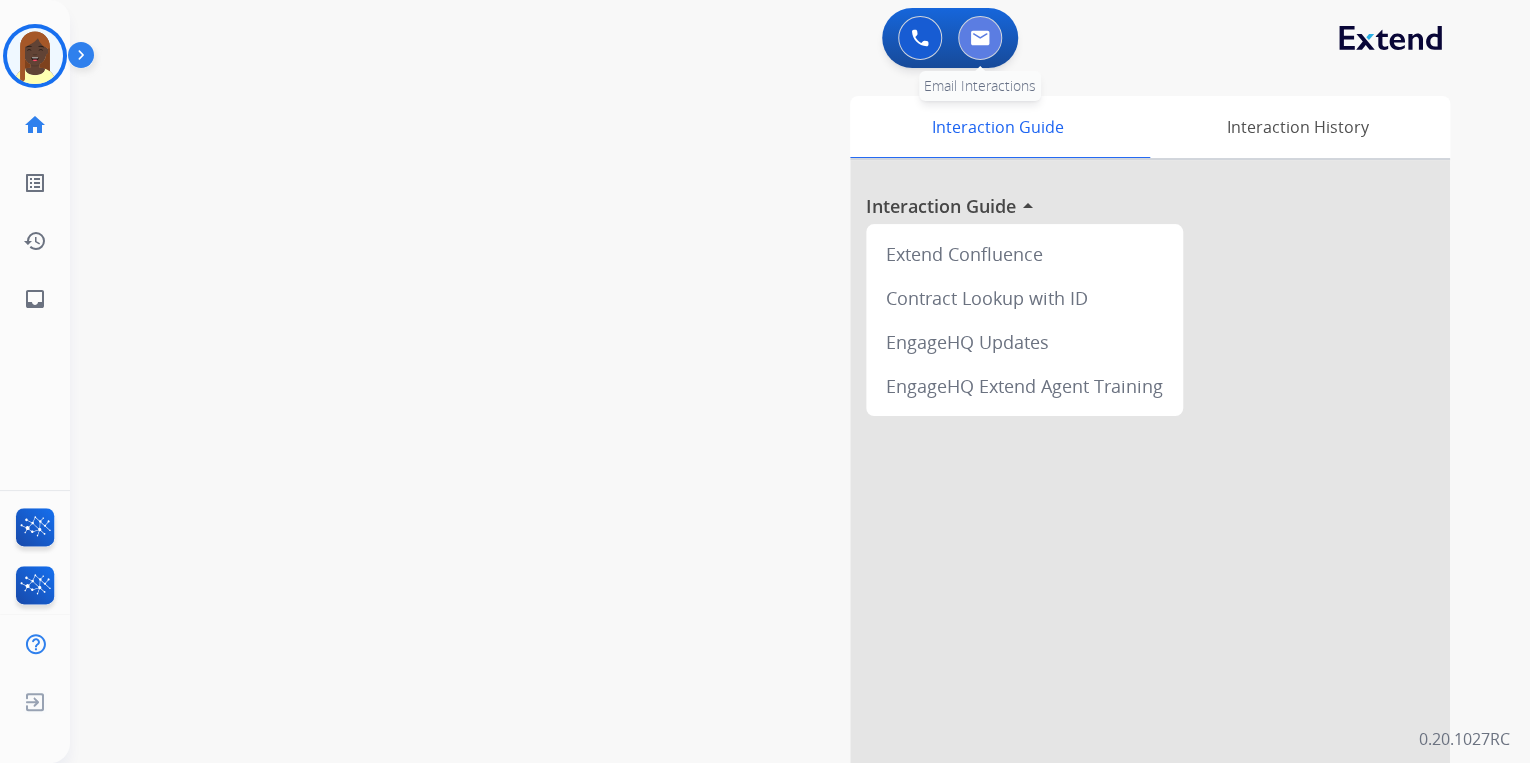 click at bounding box center [980, 38] 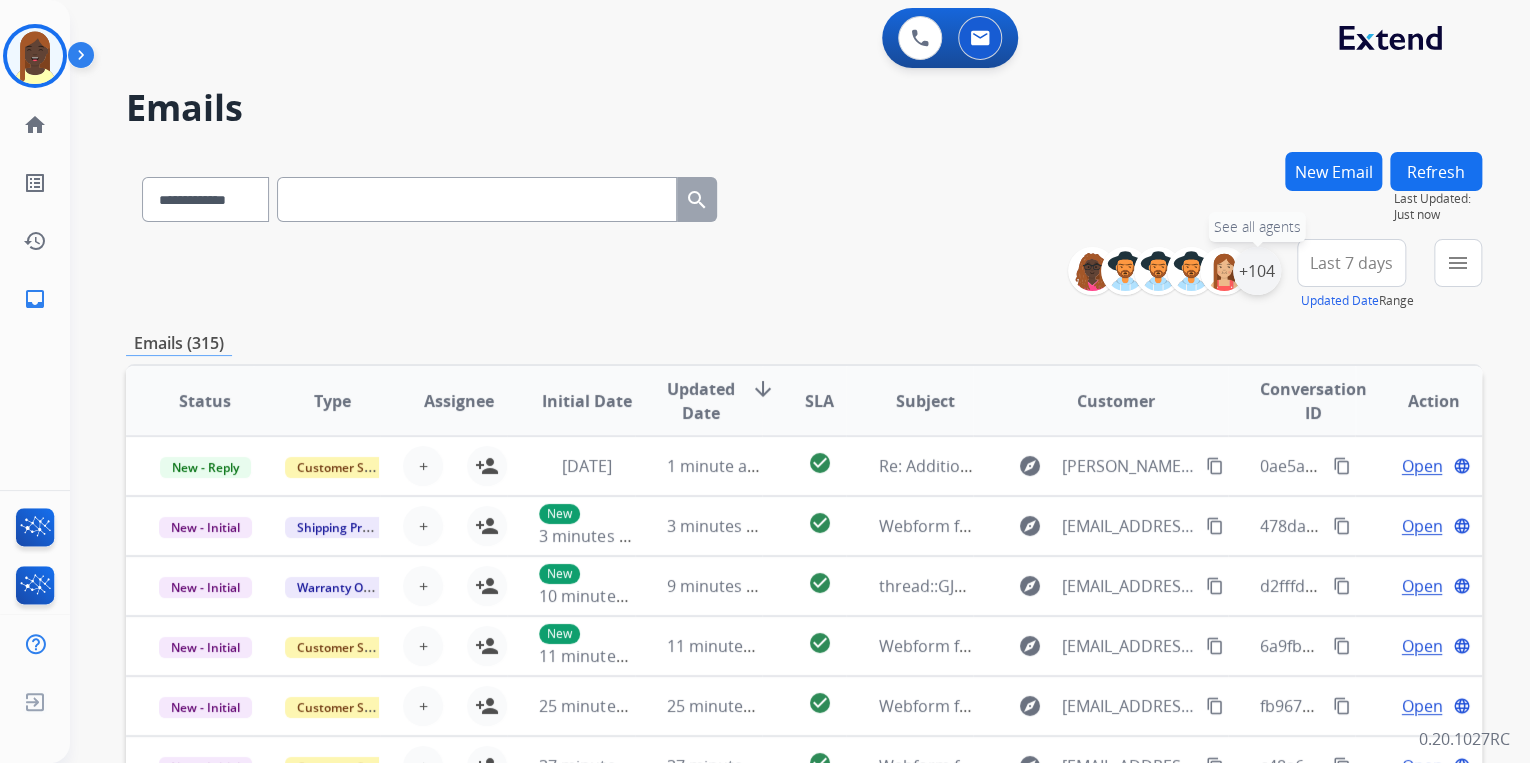 click on "+104" at bounding box center (1257, 271) 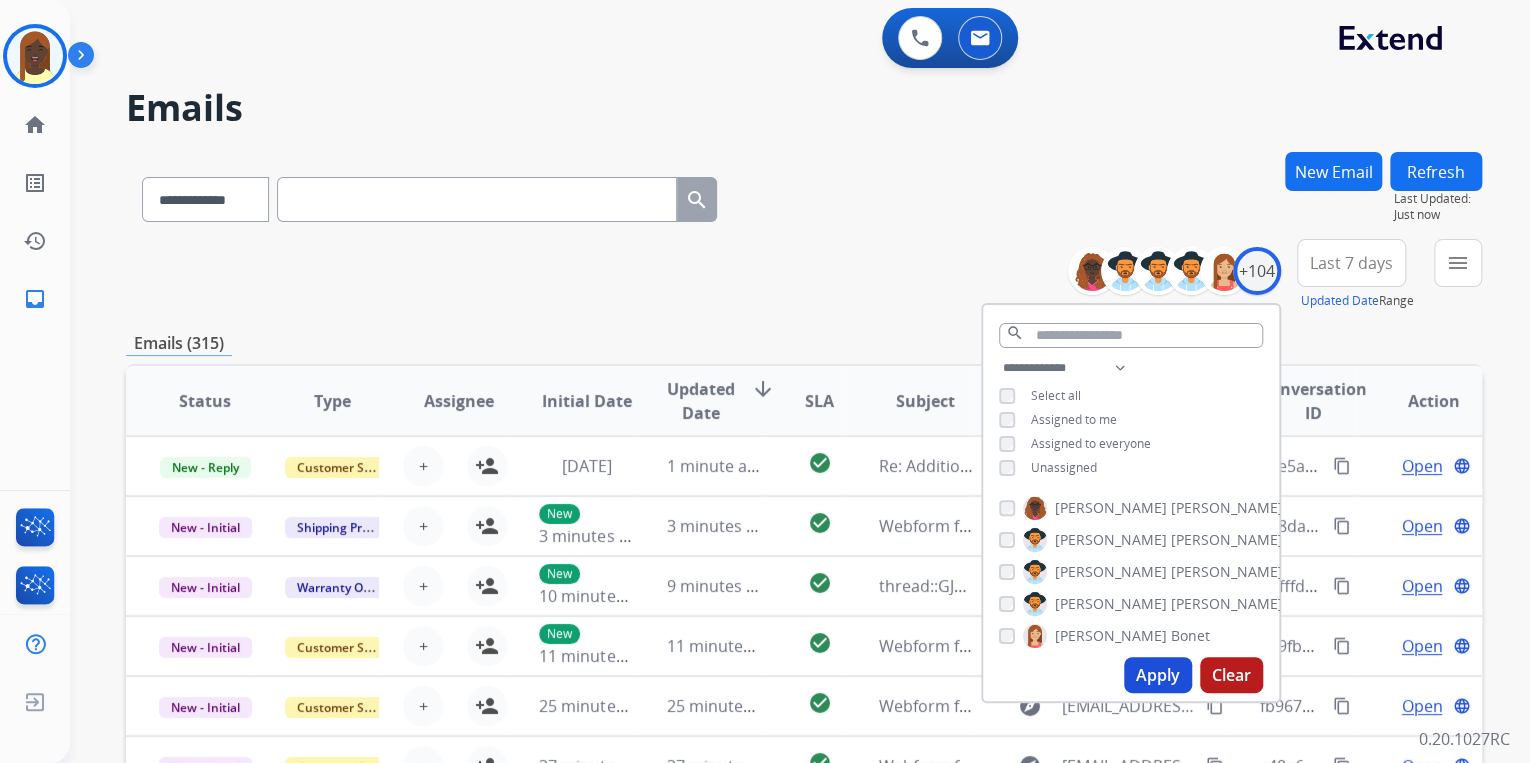 drag, startPoint x: 1148, startPoint y: 669, endPoint x: 984, endPoint y: 428, distance: 291.50815 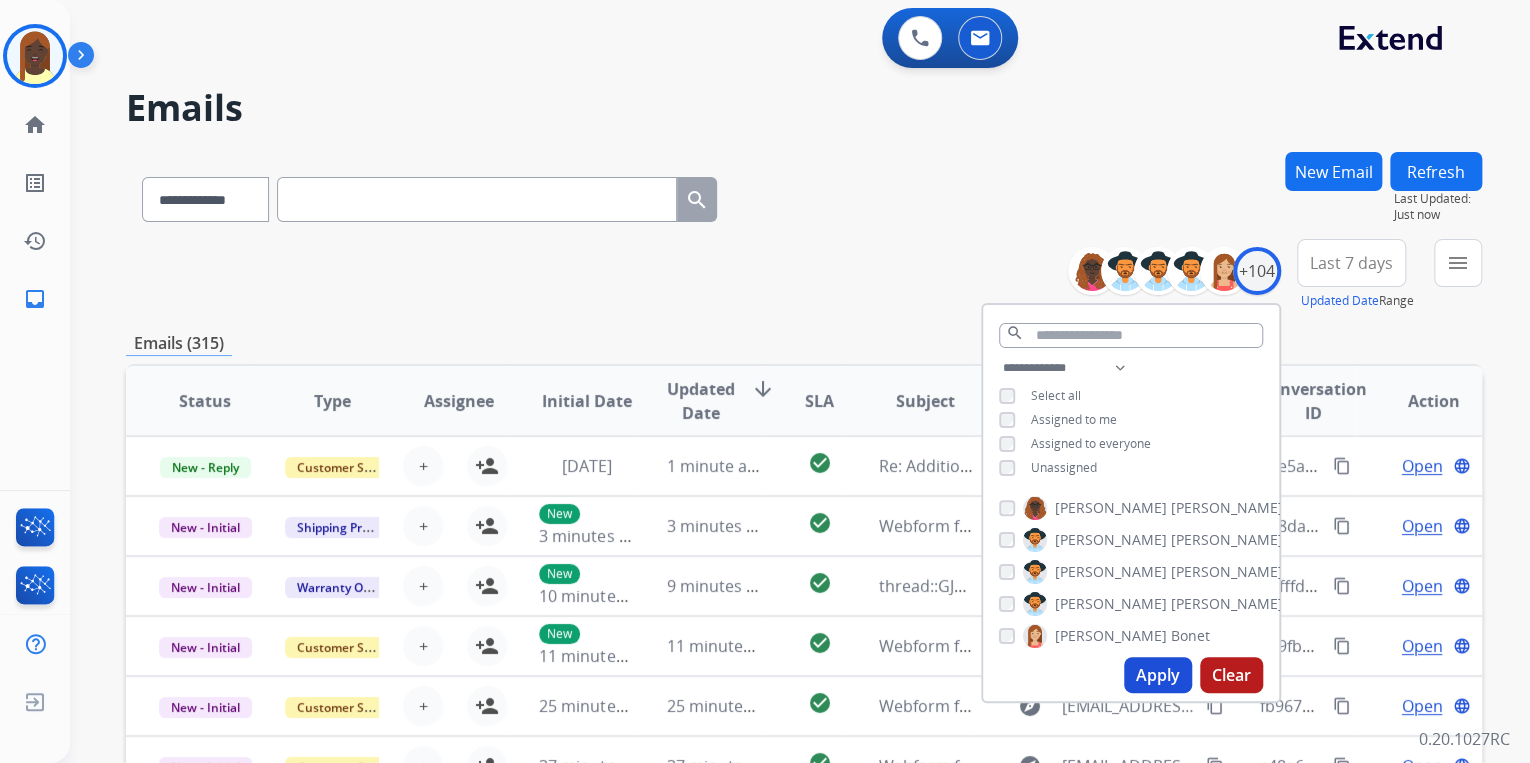 click on "Apply" at bounding box center (1158, 675) 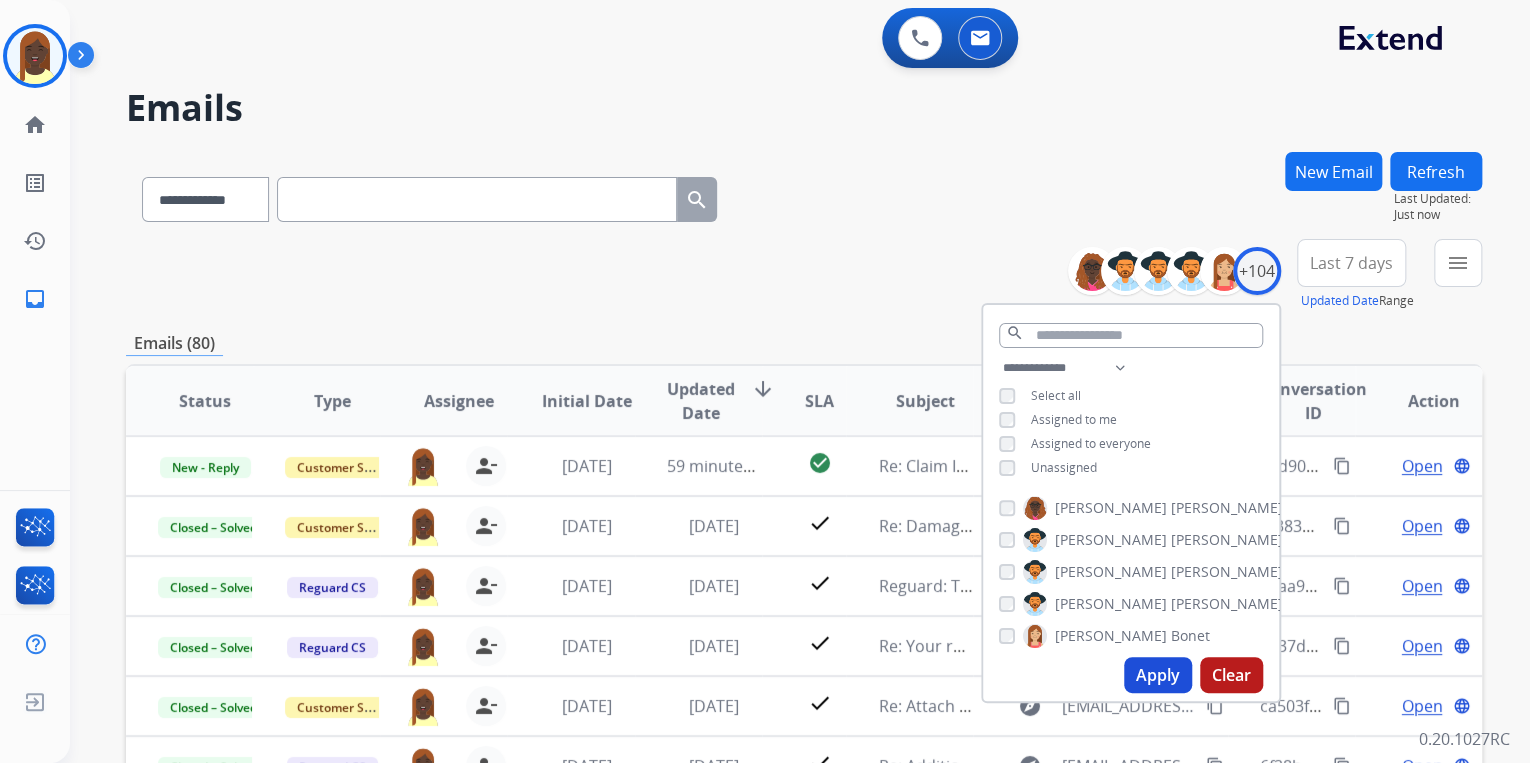 click on "**********" at bounding box center (804, 195) 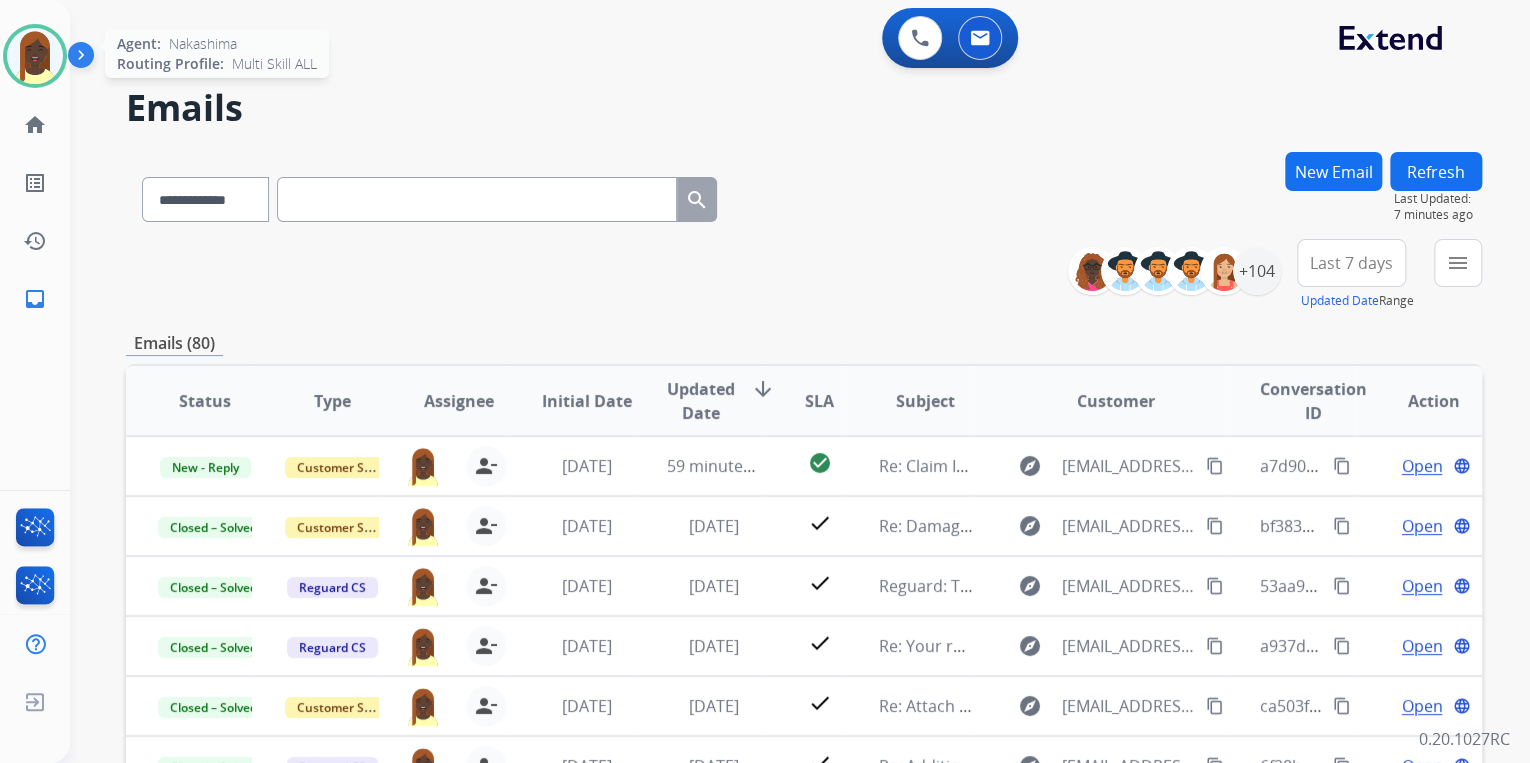 click at bounding box center (35, 56) 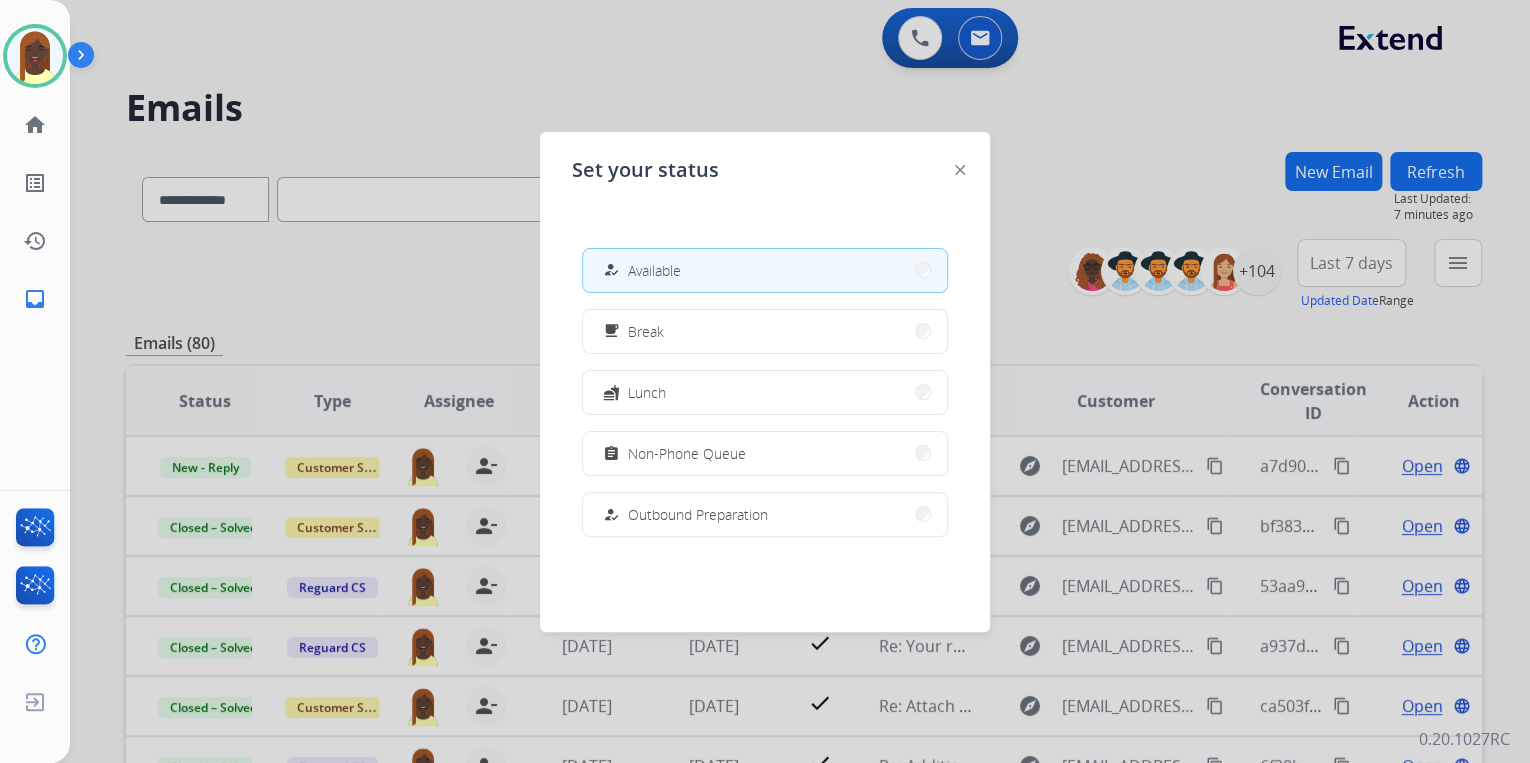 click at bounding box center [765, 381] 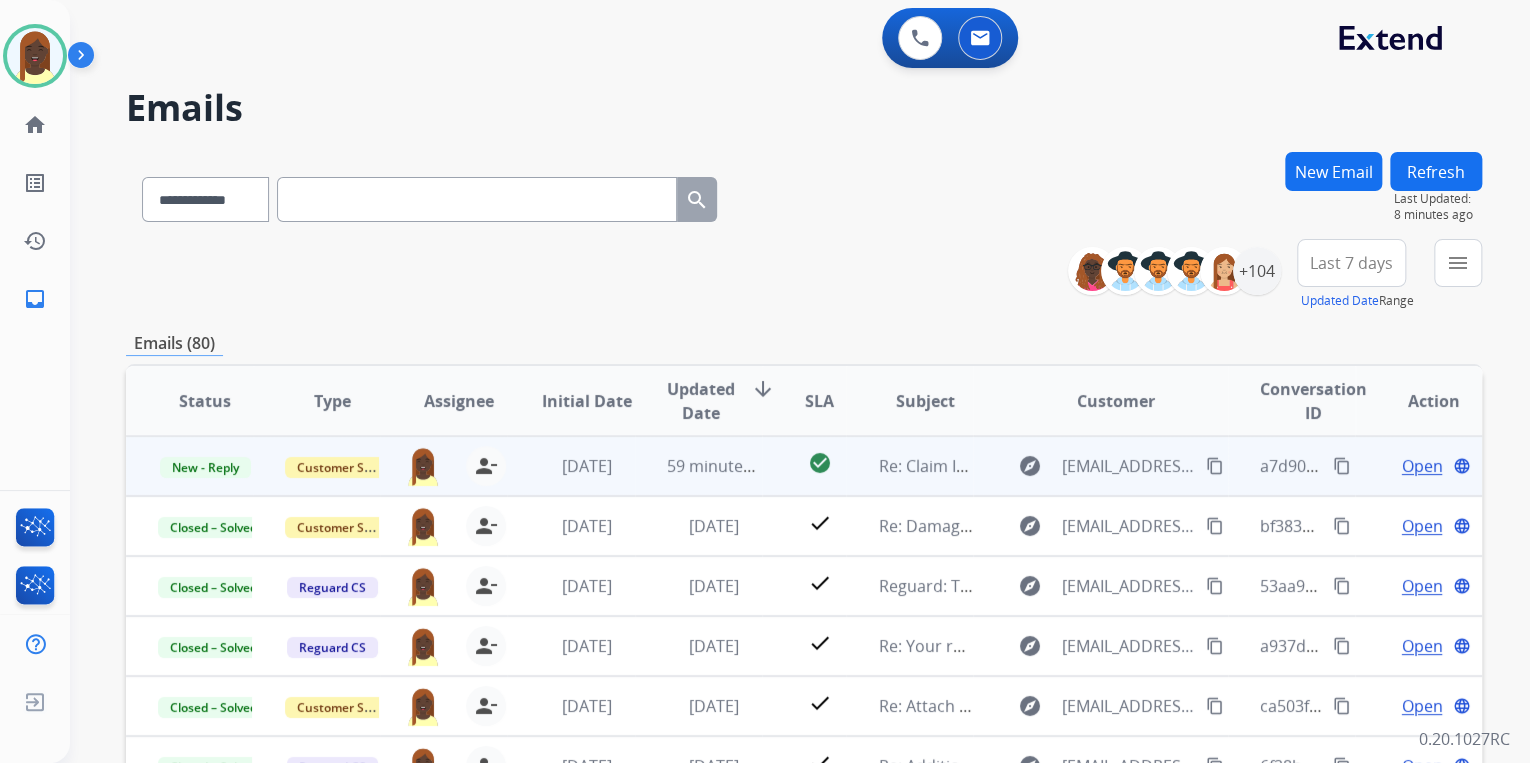 click on "content_copy" at bounding box center [1342, 466] 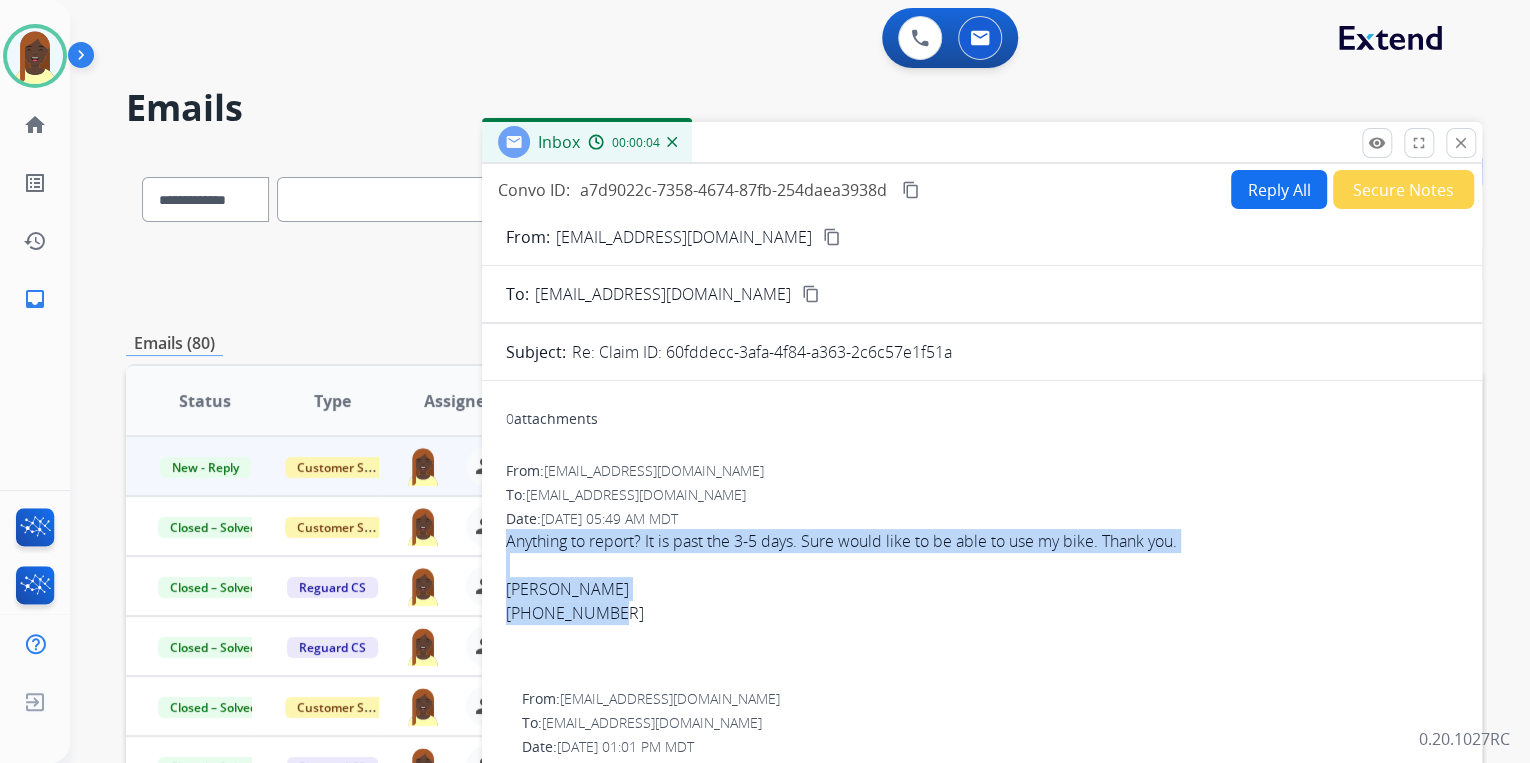 drag, startPoint x: 502, startPoint y: 542, endPoint x: 618, endPoint y: 610, distance: 134.46188 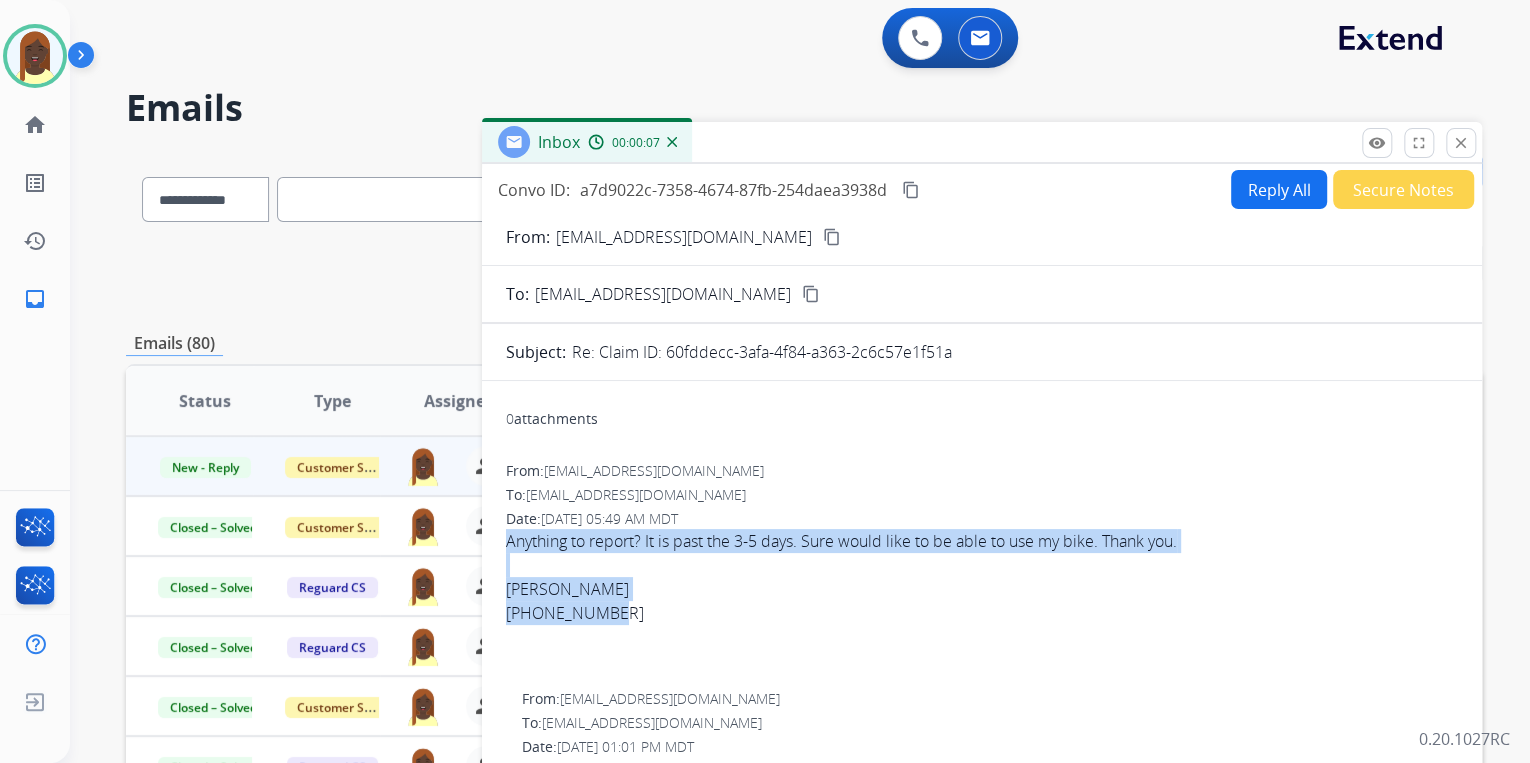 copy on "Anything to report? It is past the 3-5 days. Sure would like to be able to use my bike. Thank you.  [PERSON_NAME] [PHONE_NUMBER]" 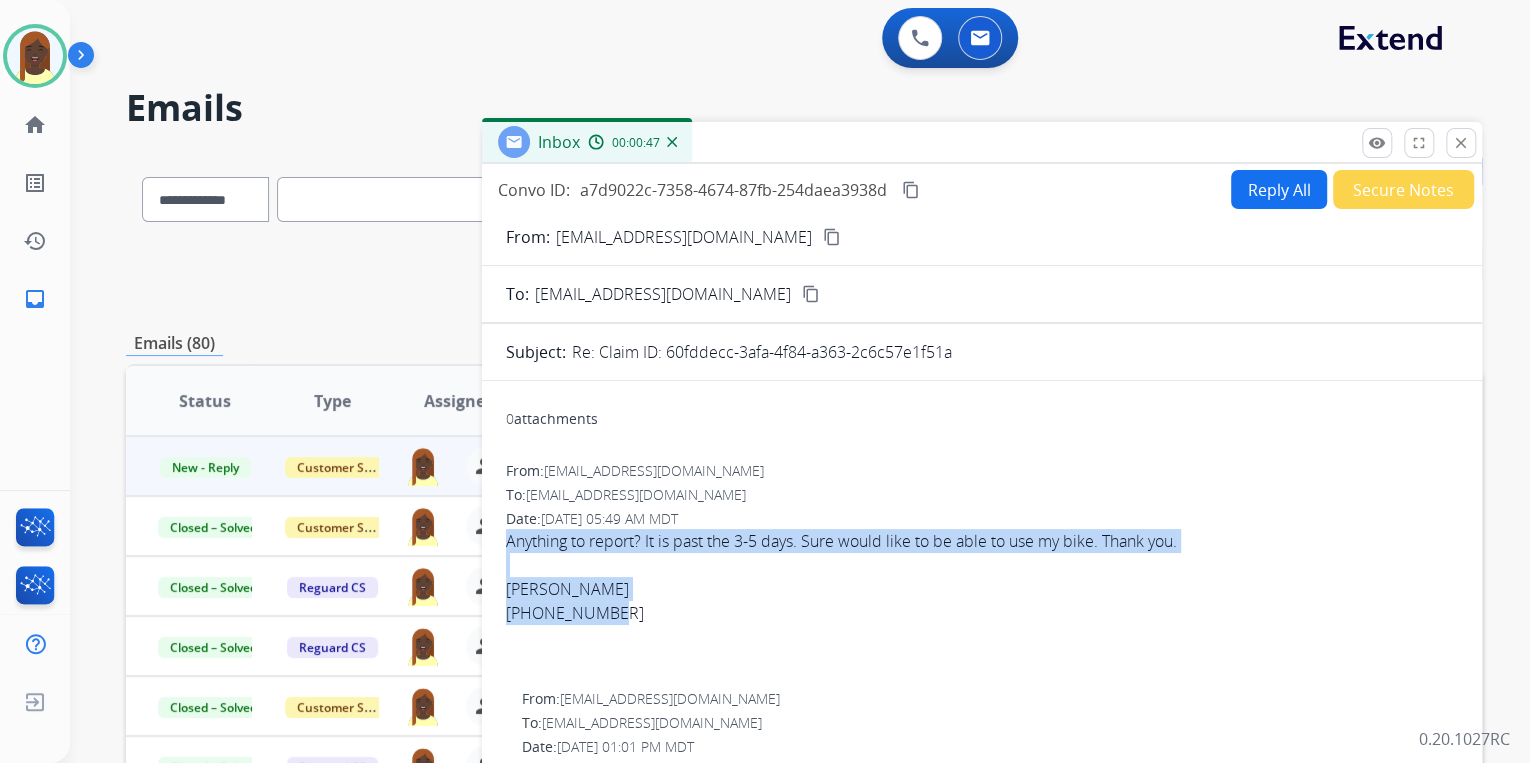 click on "content_copy" at bounding box center [832, 237] 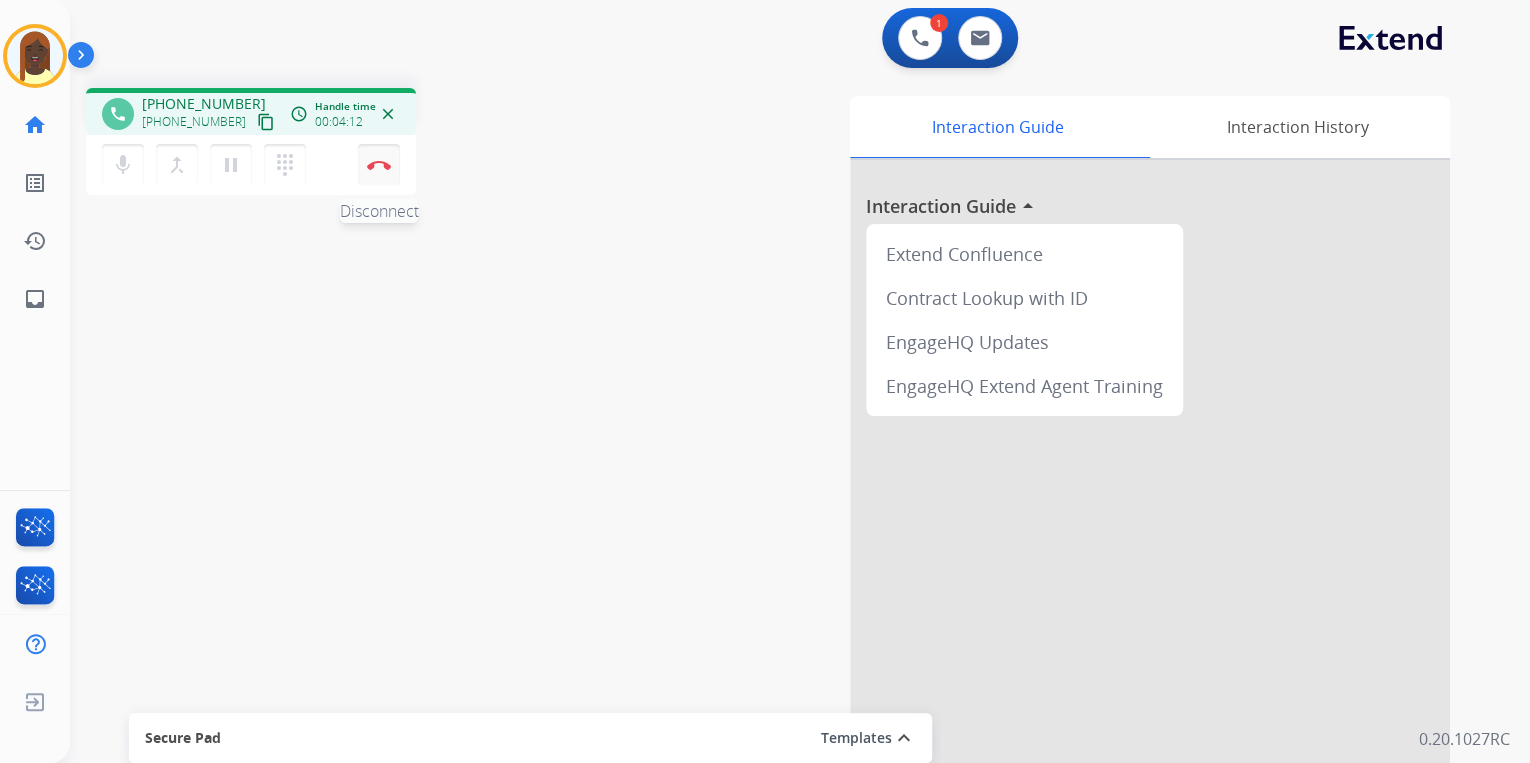 click at bounding box center [379, 165] 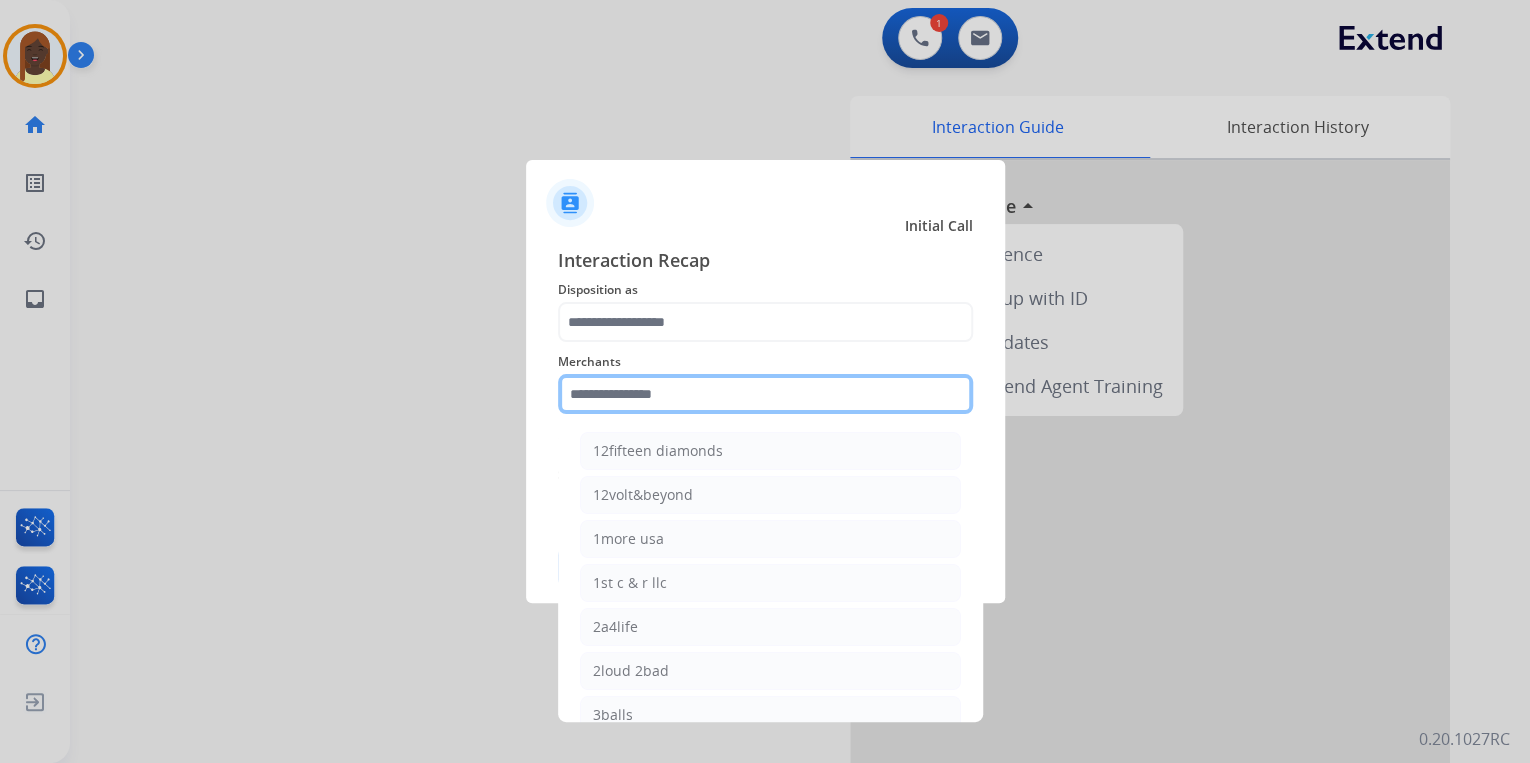 click 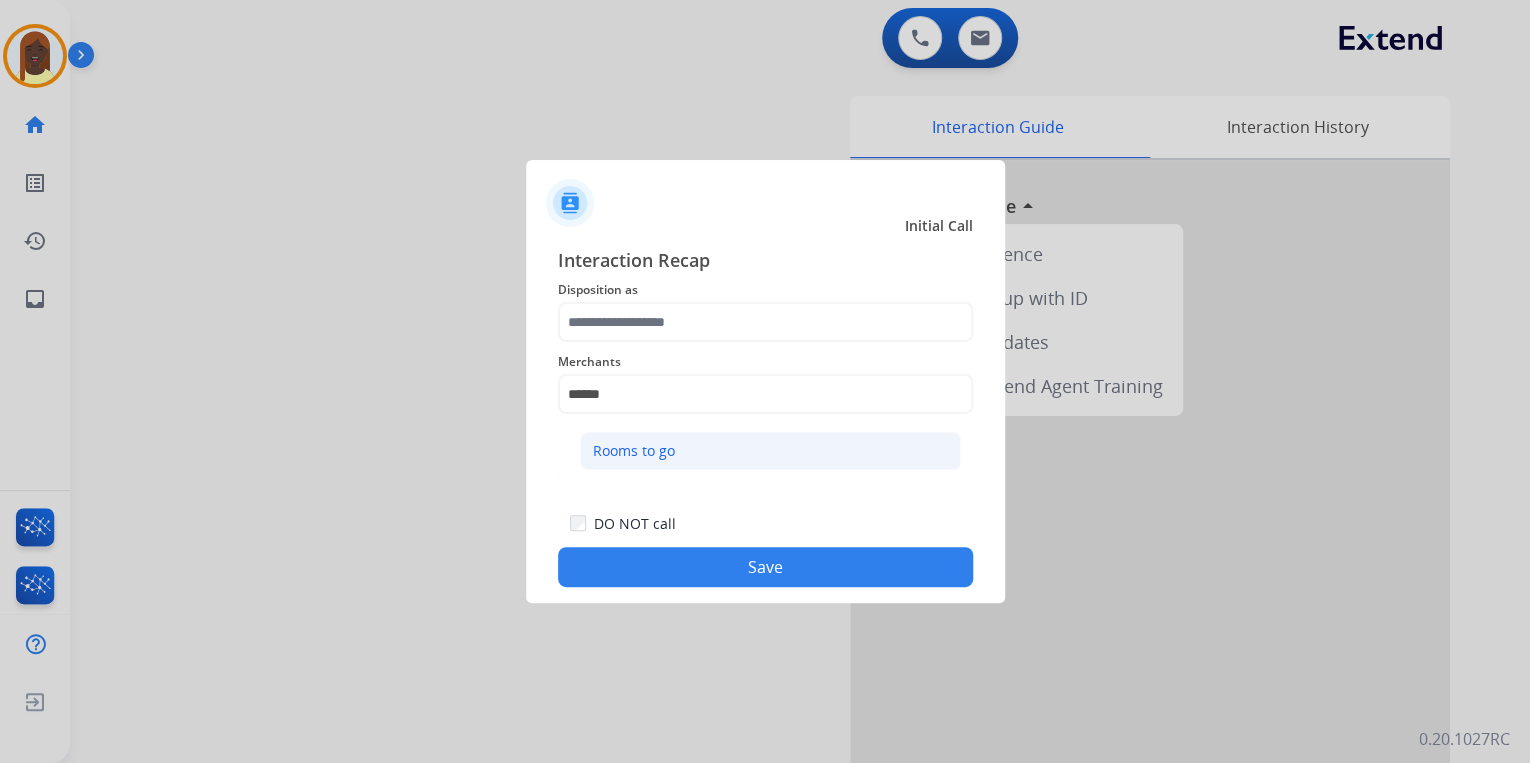 click on "Rooms to go" 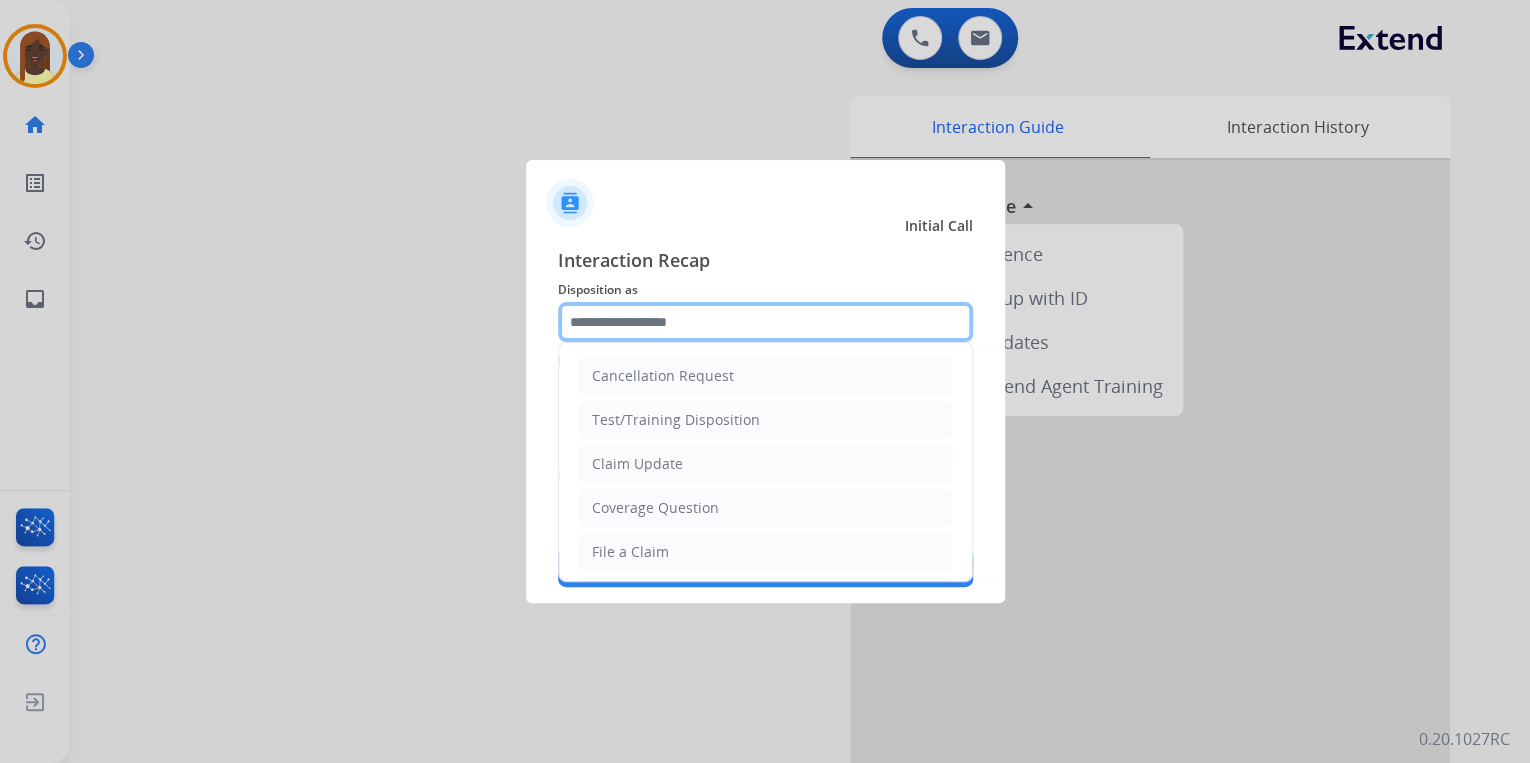 click 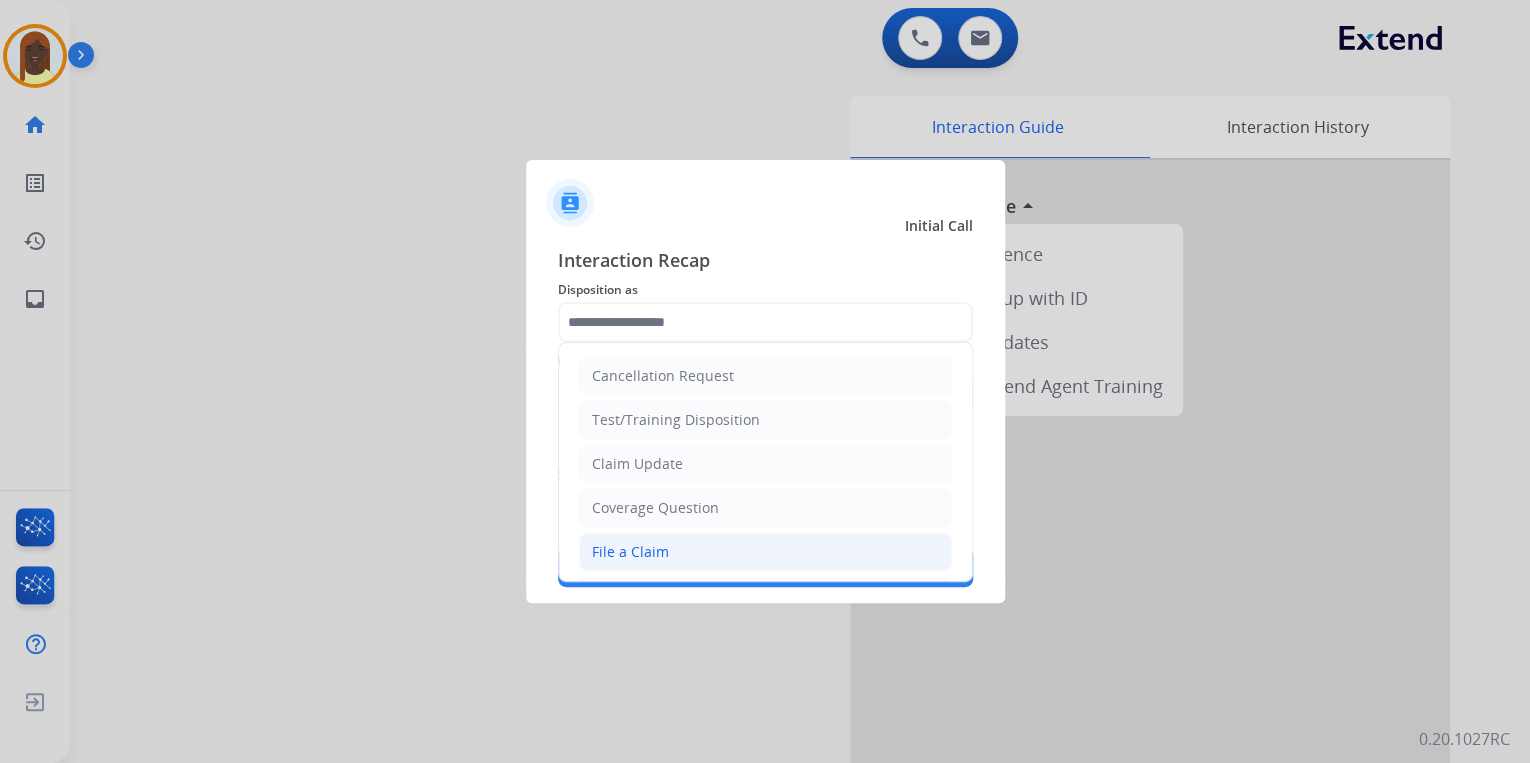click on "File a Claim" 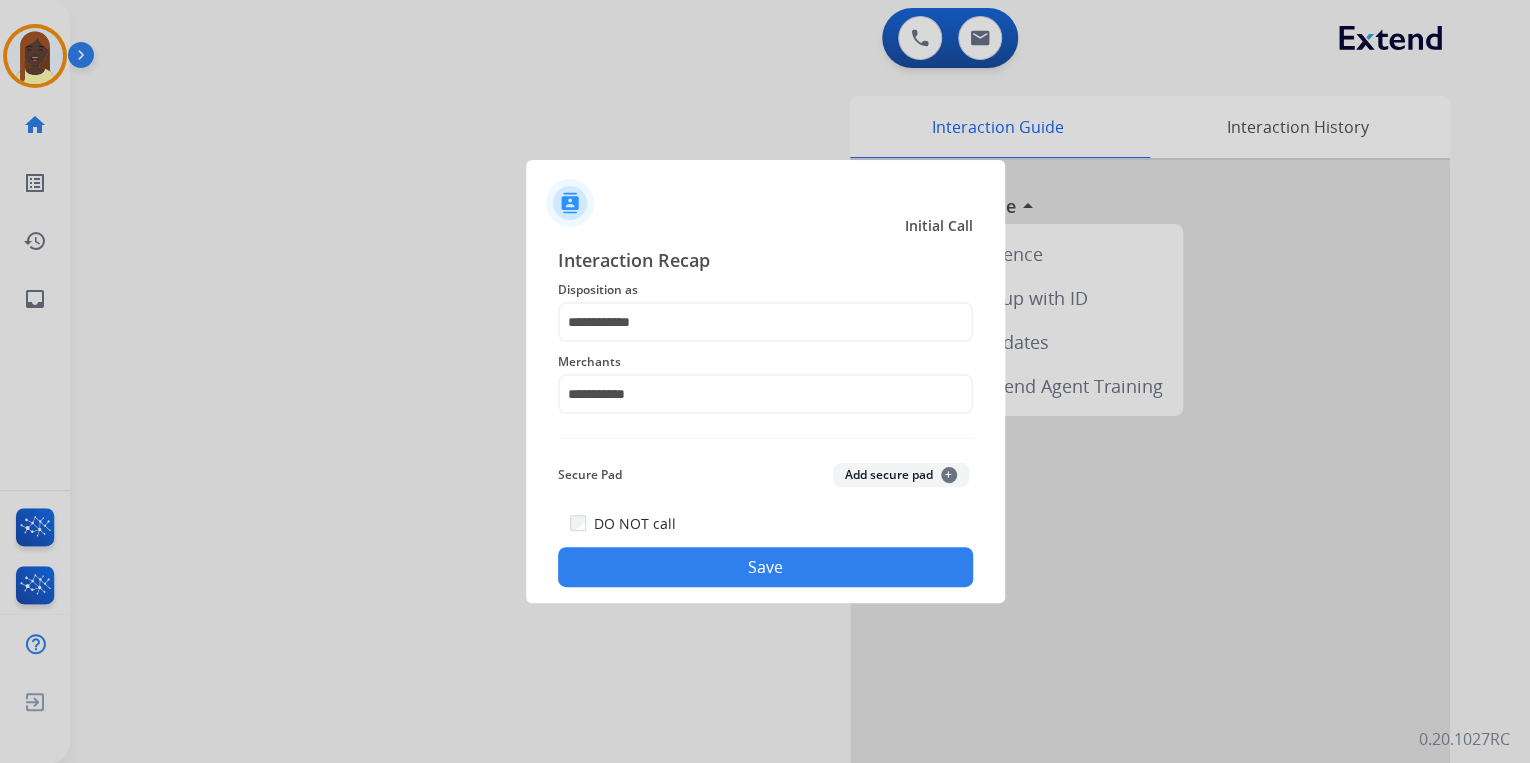 click on "Save" 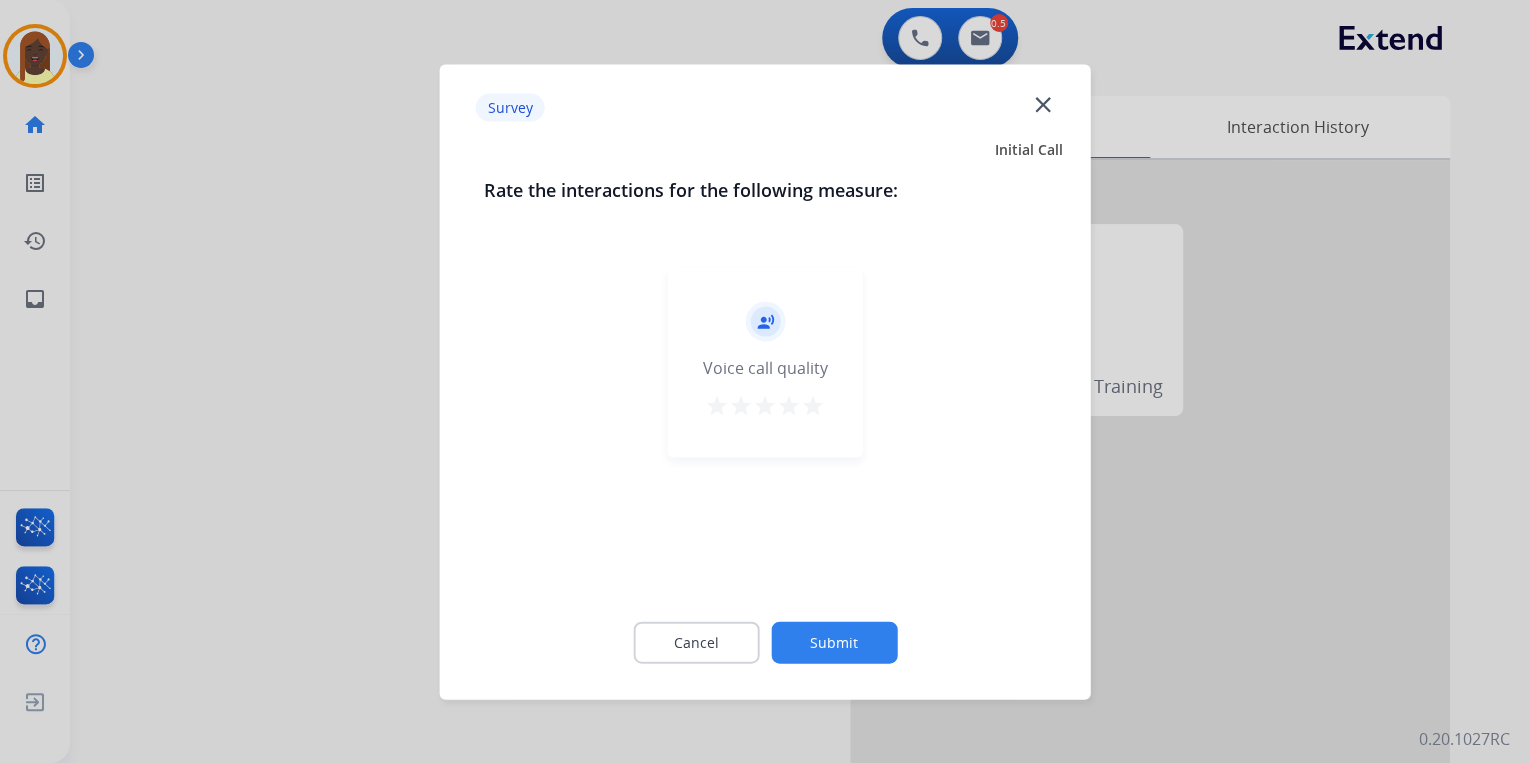 click on "star" at bounding box center (813, 405) 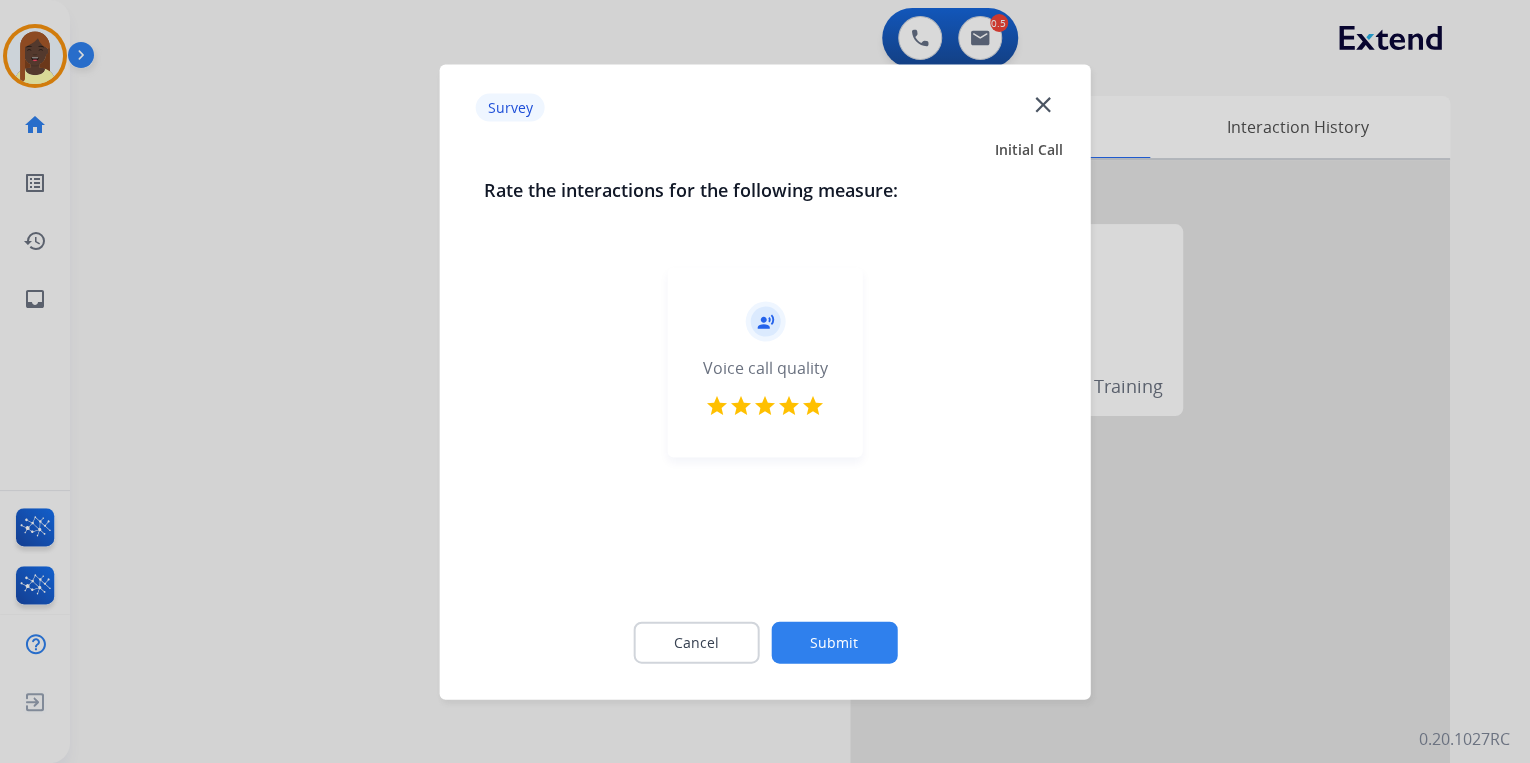 click on "Submit" 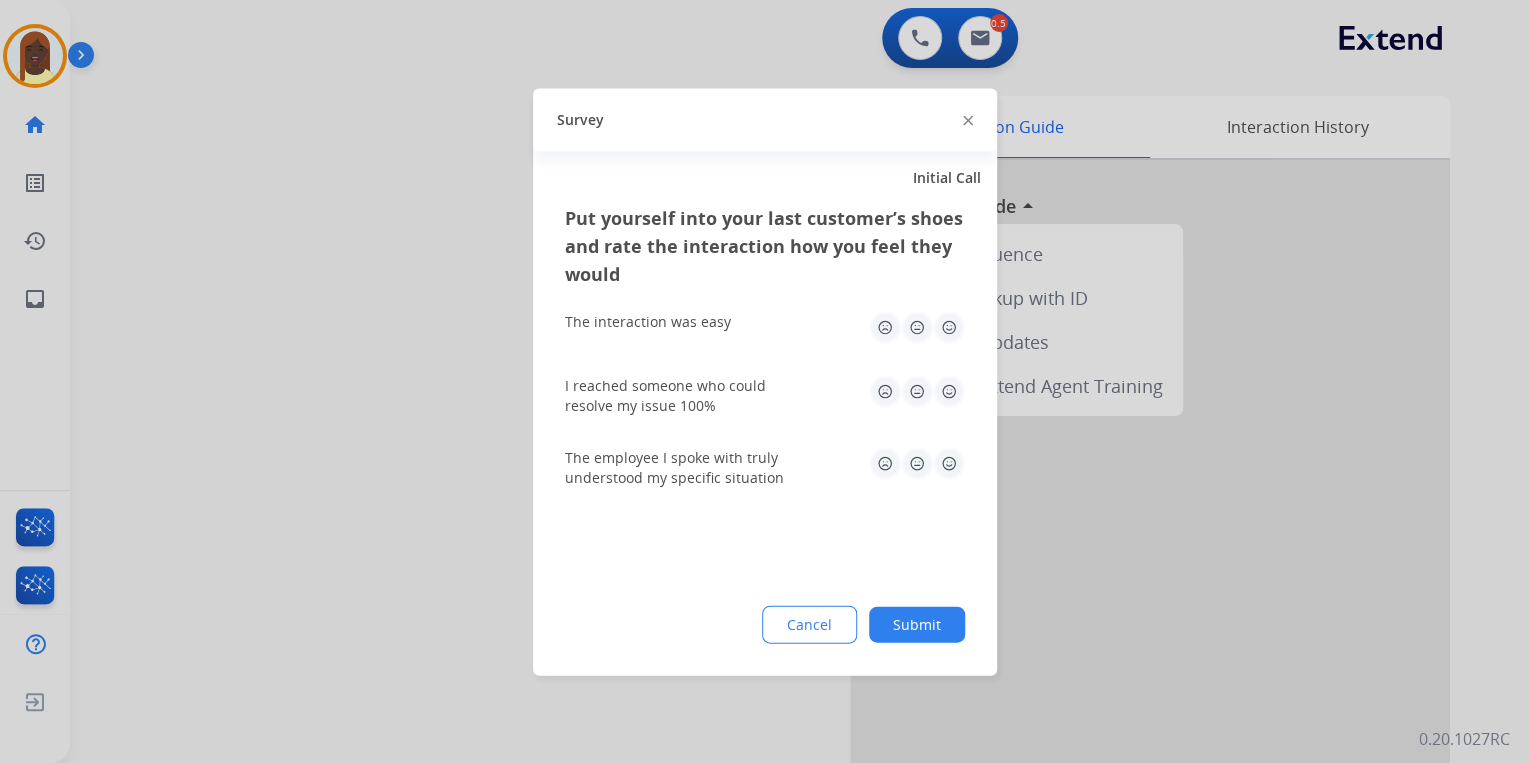 click 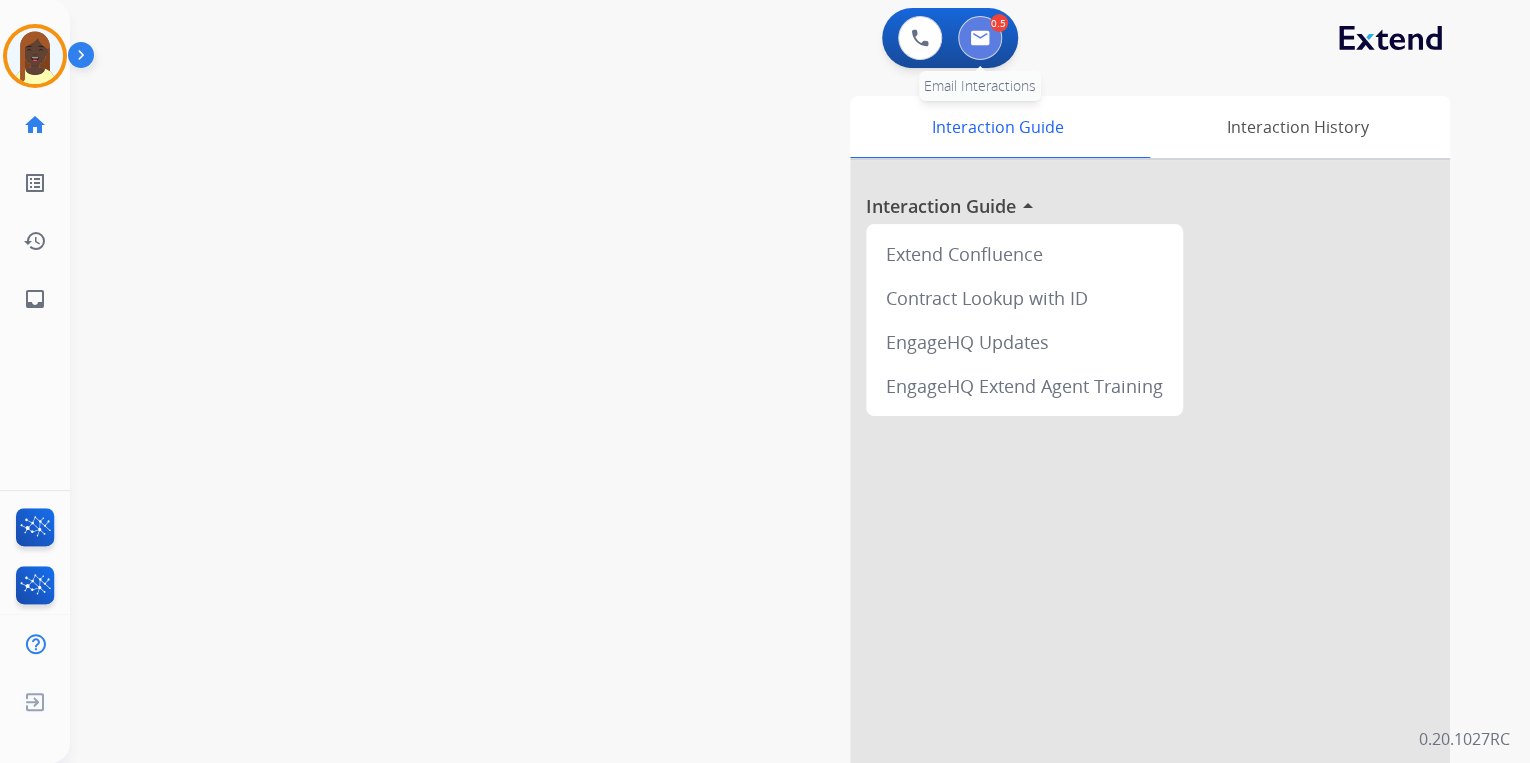 click at bounding box center [980, 38] 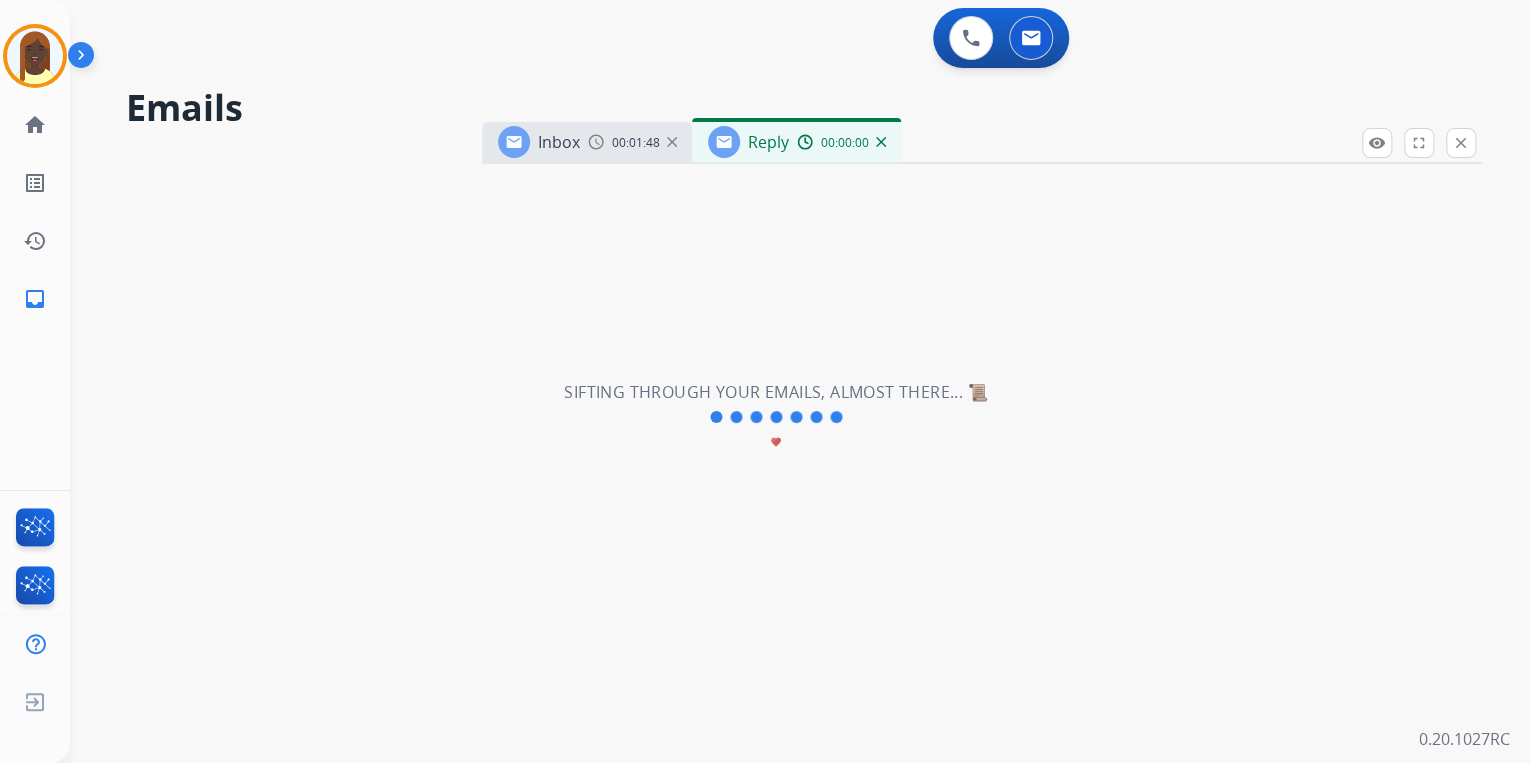 select on "**********" 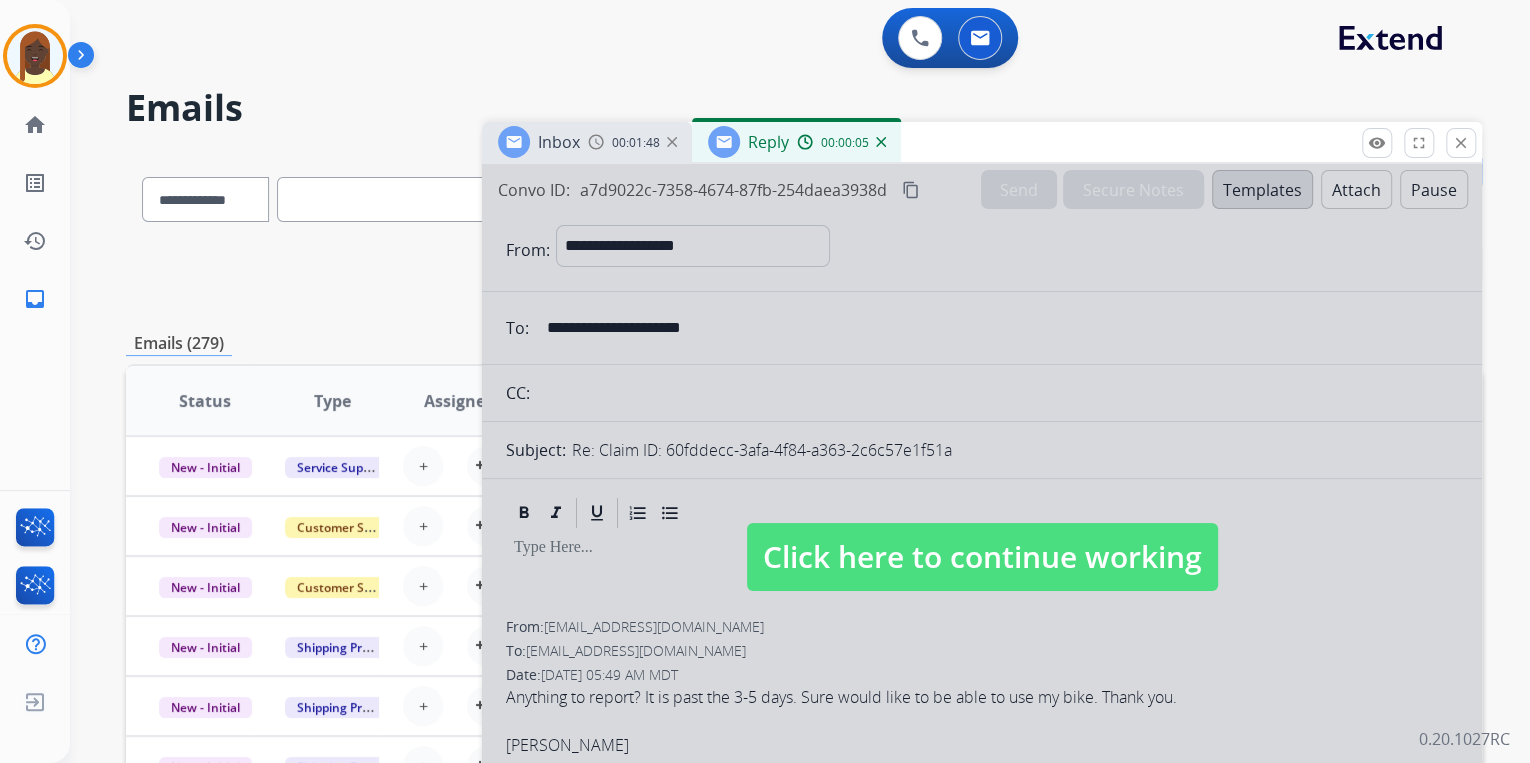 click on "Click here to continue working" at bounding box center (982, 557) 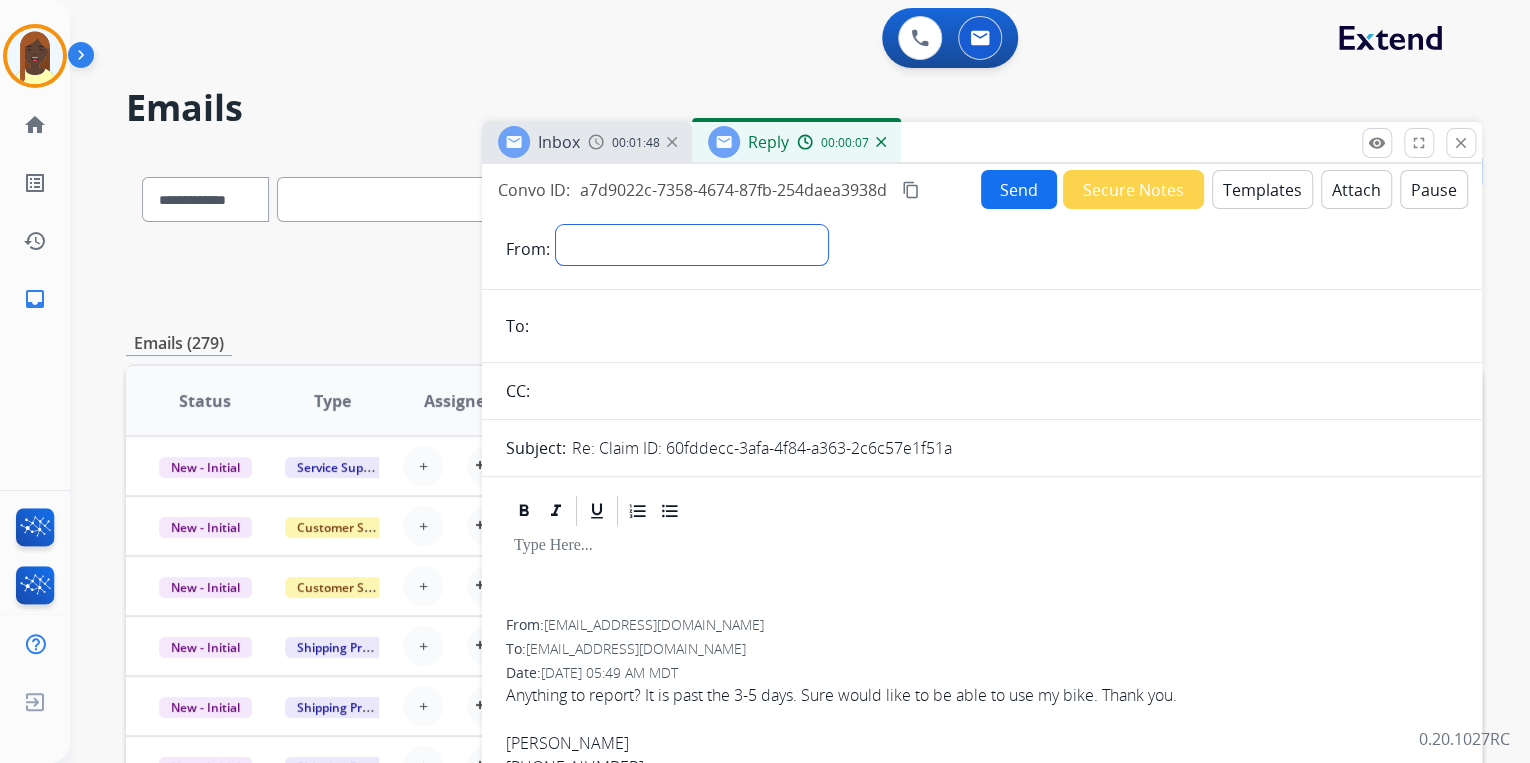 click on "**********" at bounding box center [692, 245] 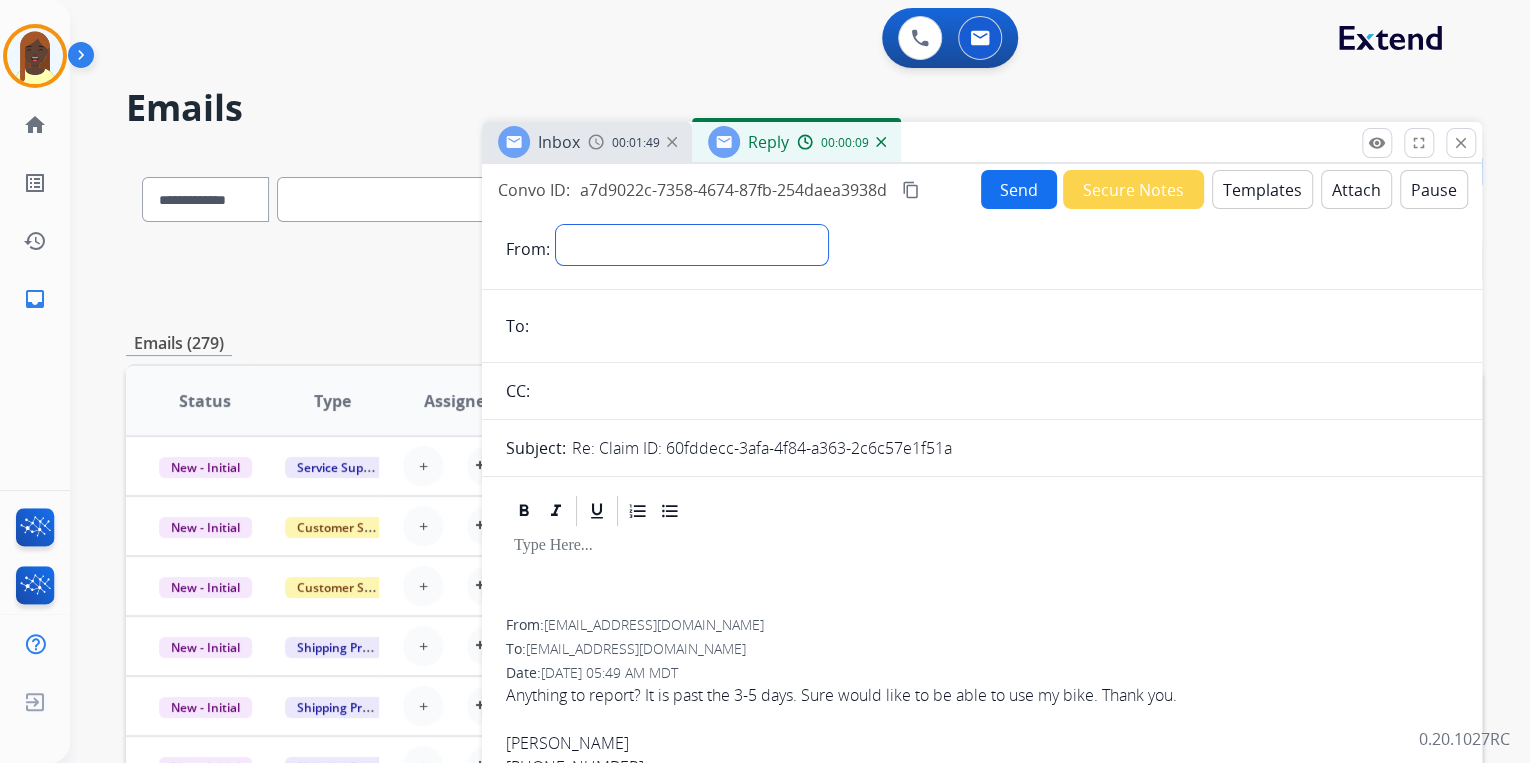select on "**********" 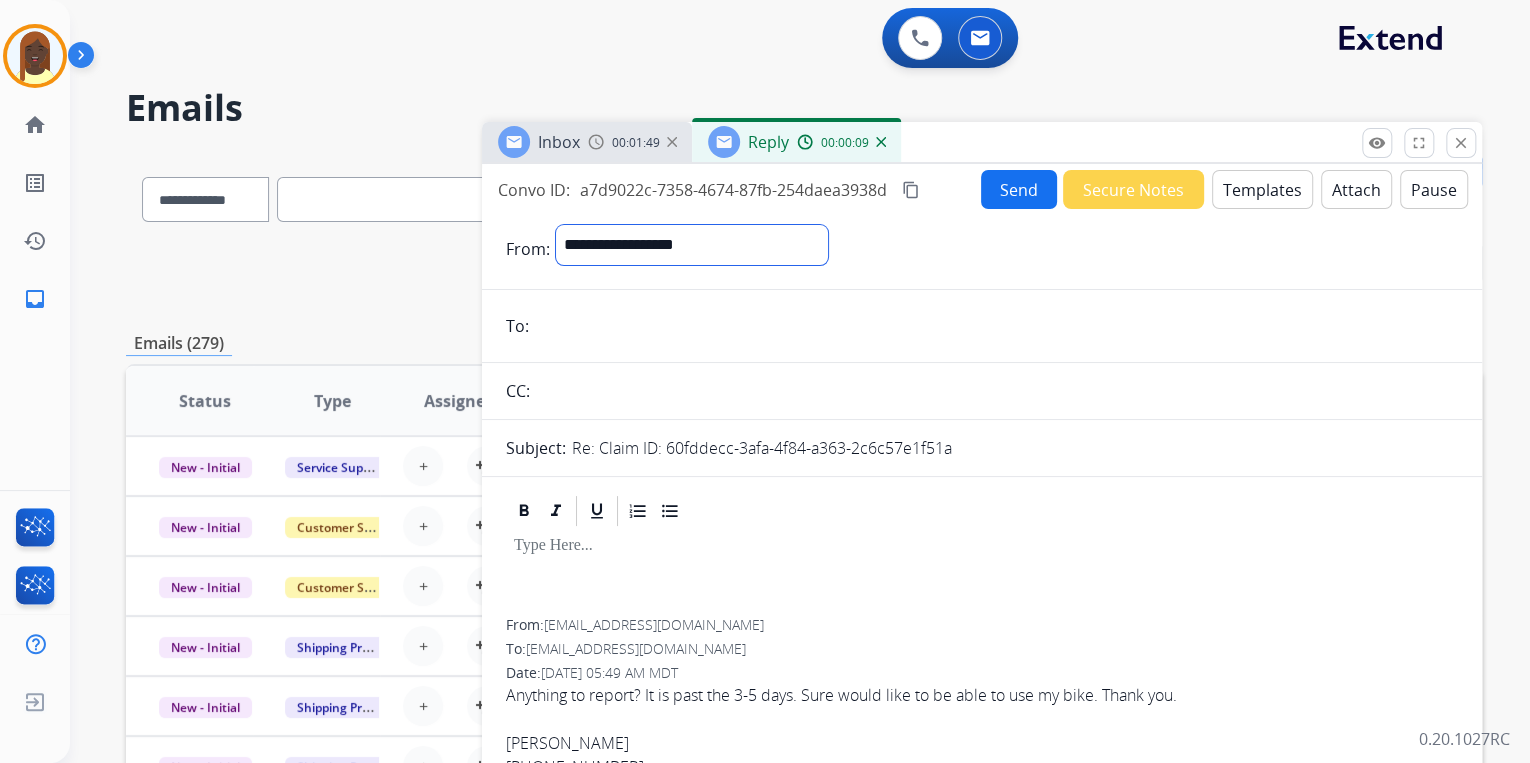click on "**********" at bounding box center (692, 245) 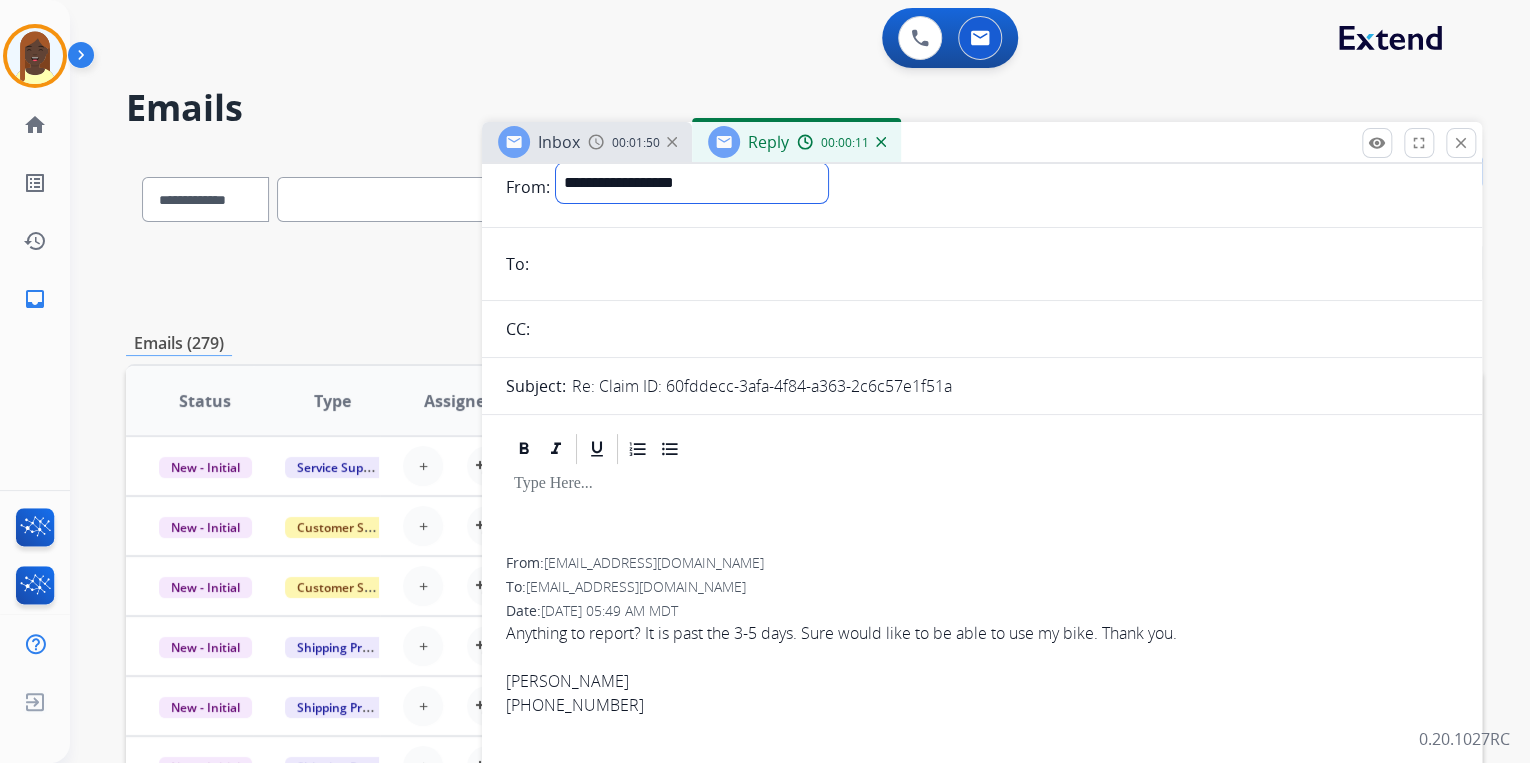 scroll, scrollTop: 160, scrollLeft: 0, axis: vertical 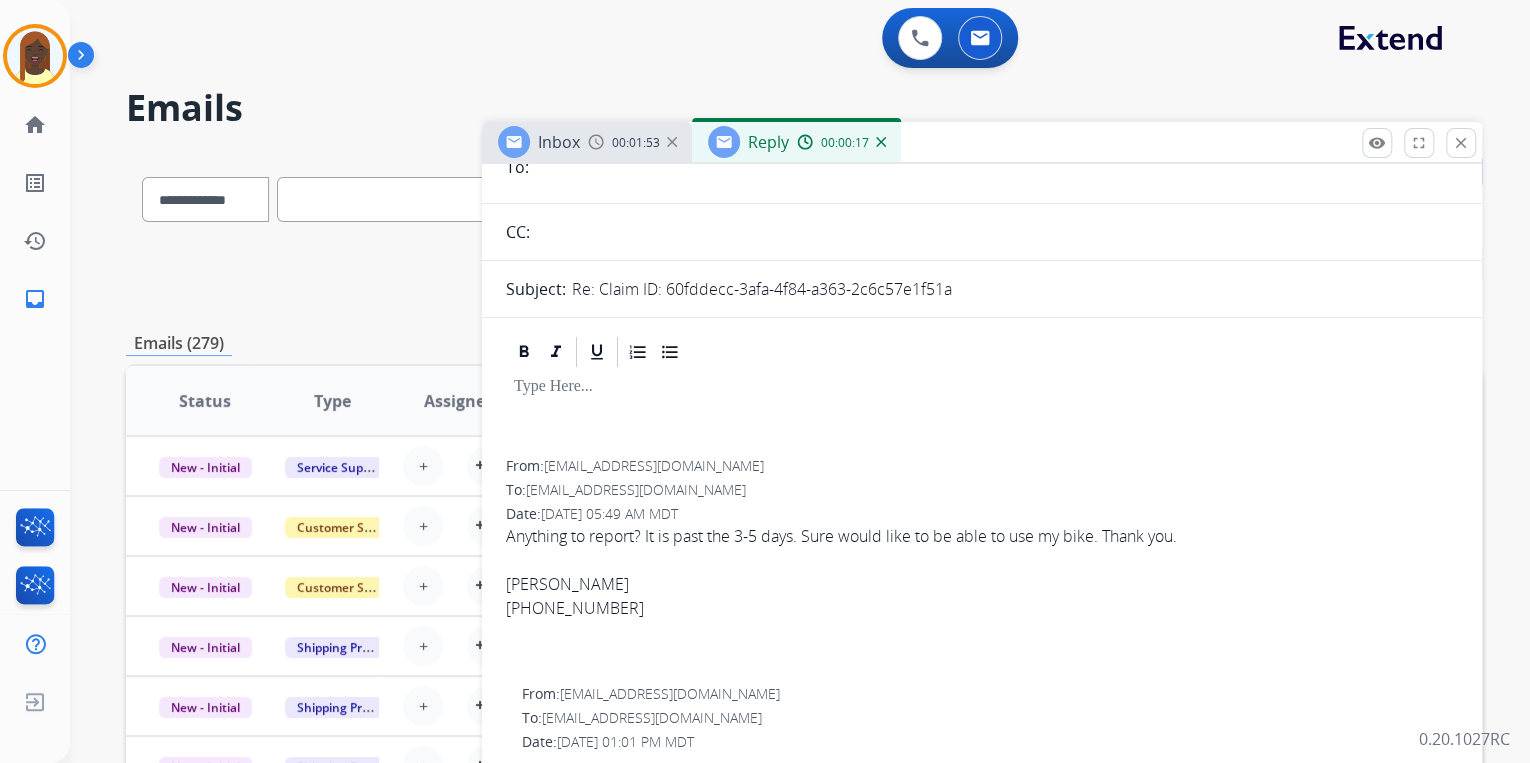 drag, startPoint x: 725, startPoint y: 461, endPoint x: 543, endPoint y: 470, distance: 182.2224 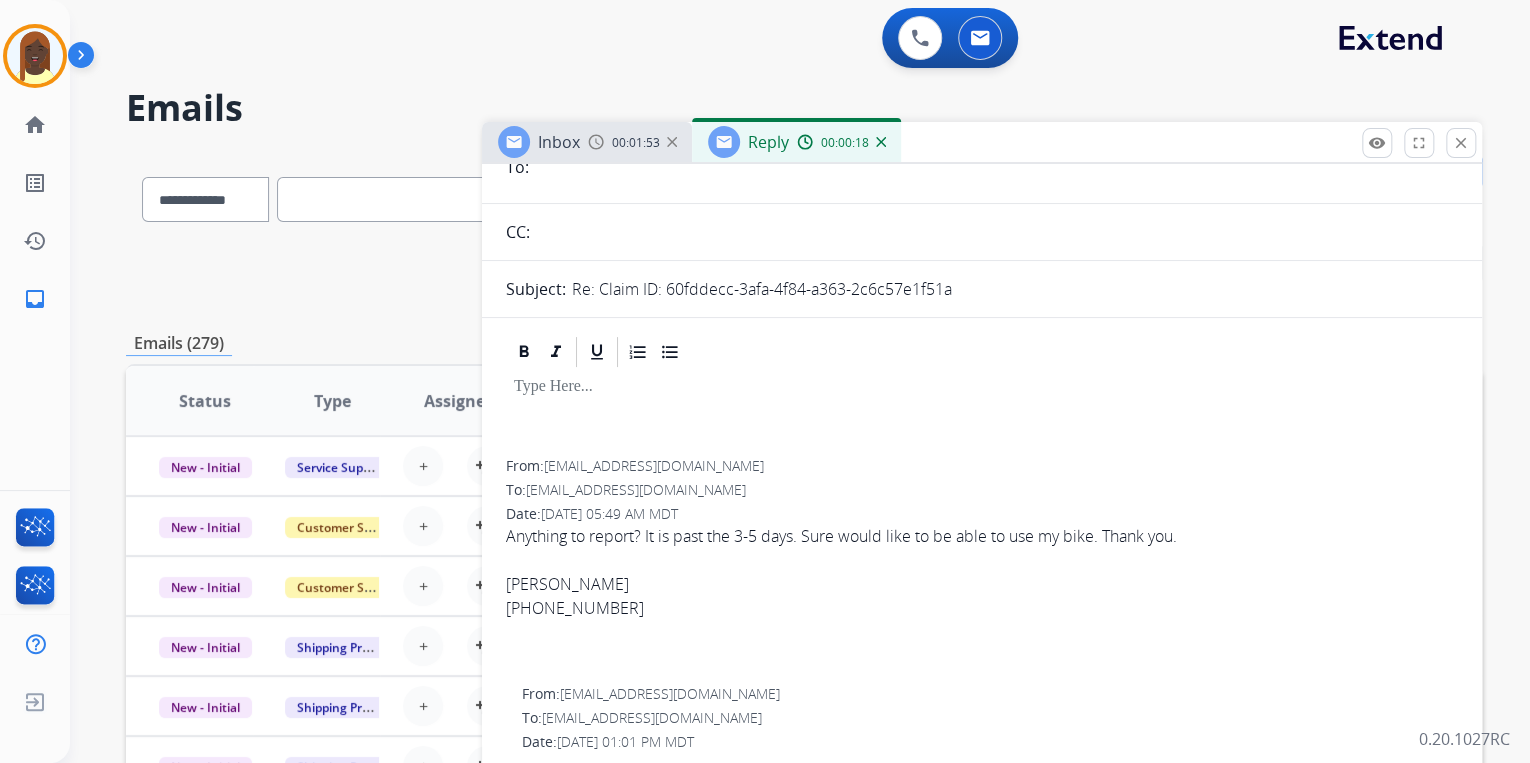 drag, startPoint x: 543, startPoint y: 470, endPoint x: 561, endPoint y: 467, distance: 18.248287 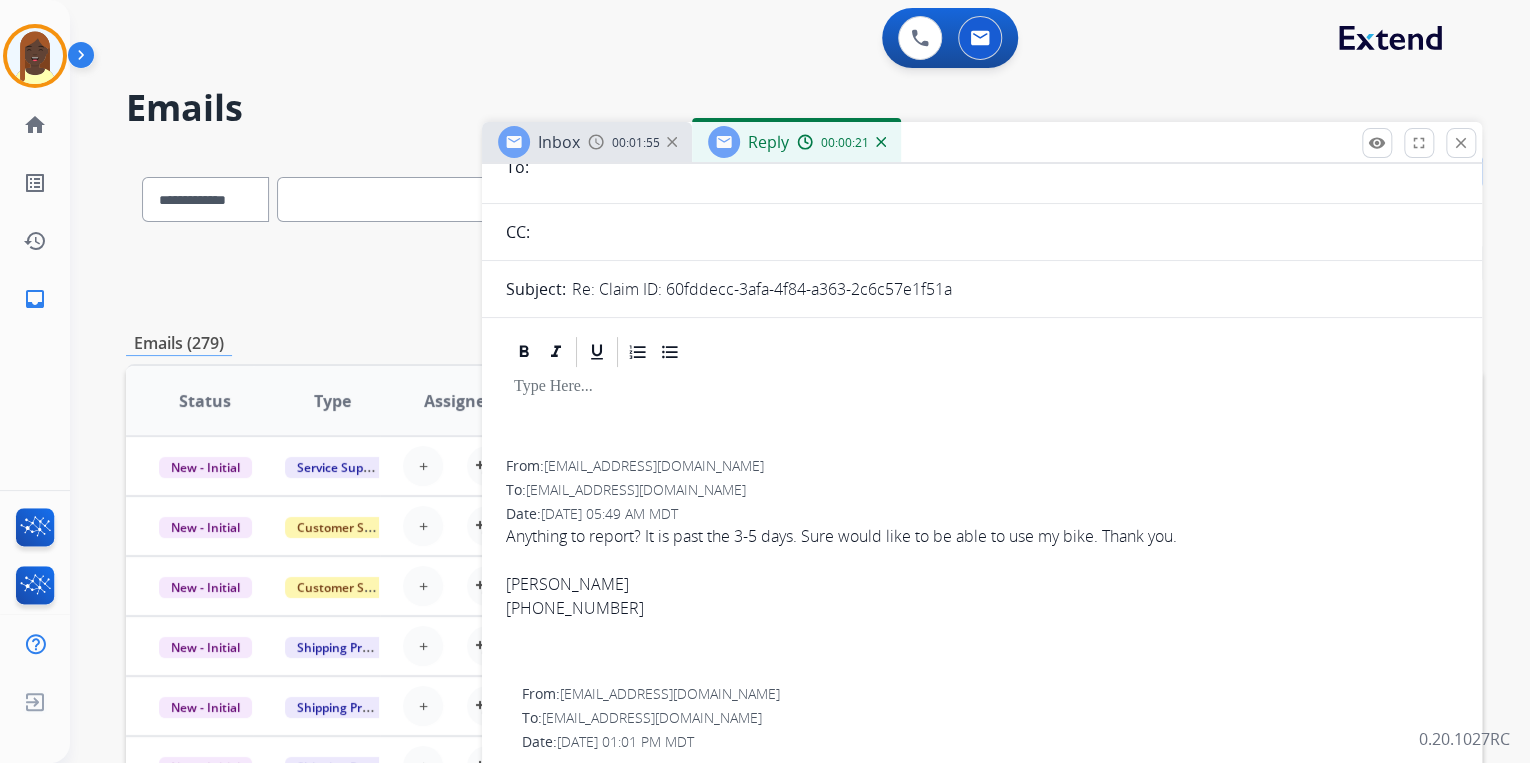 copy on "[EMAIL_ADDRESS][DOMAIN_NAME]" 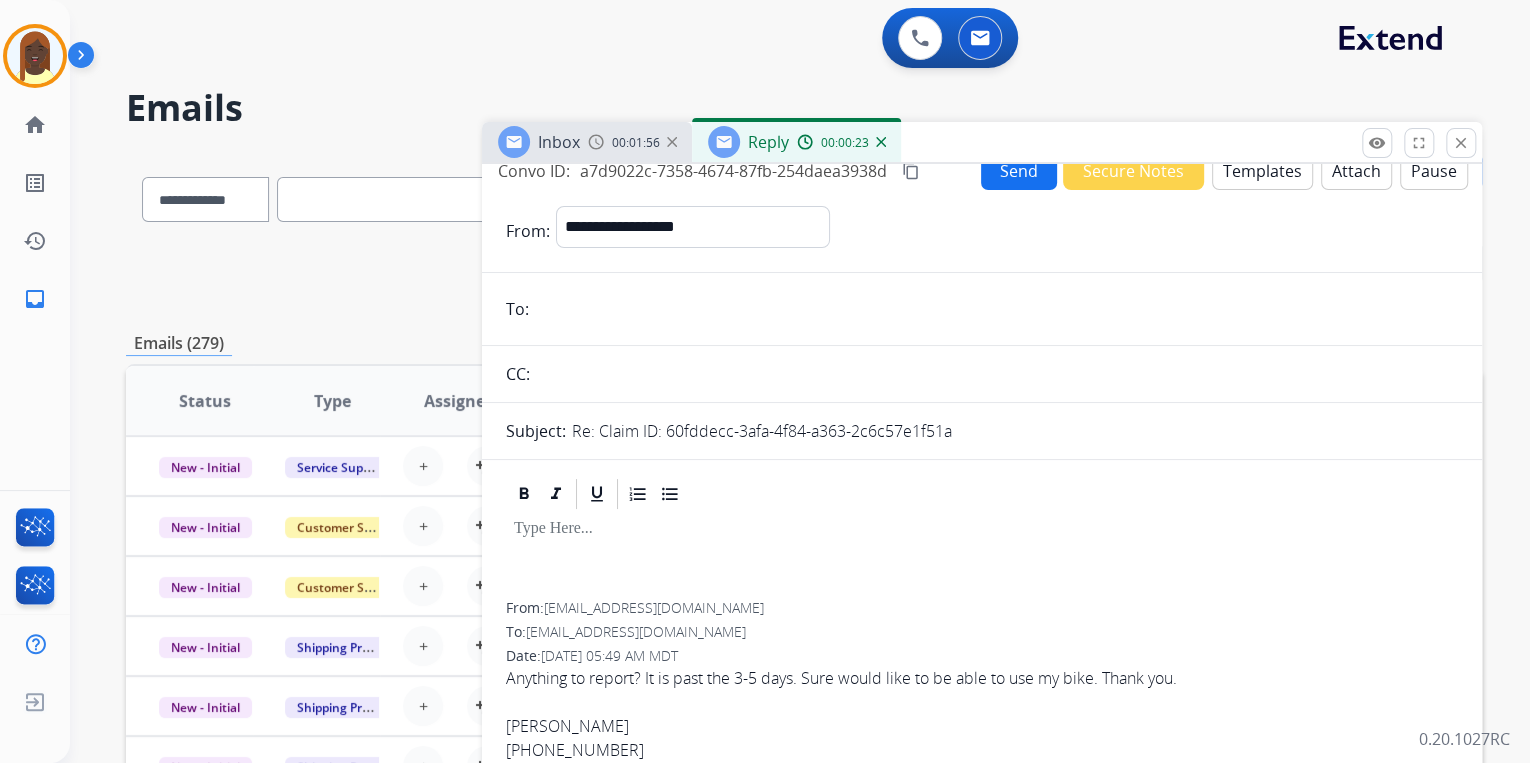 scroll, scrollTop: 0, scrollLeft: 0, axis: both 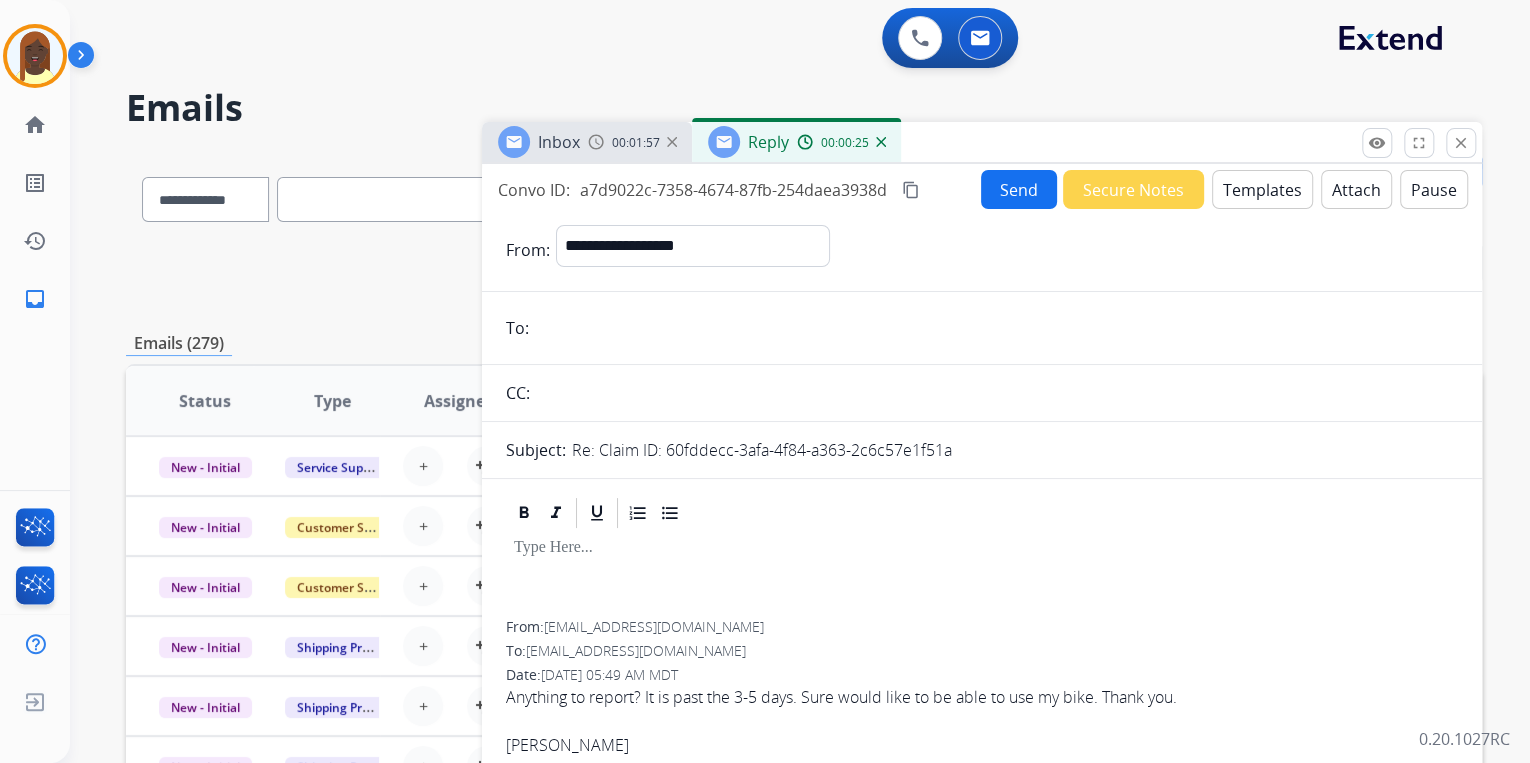 click at bounding box center [996, 328] 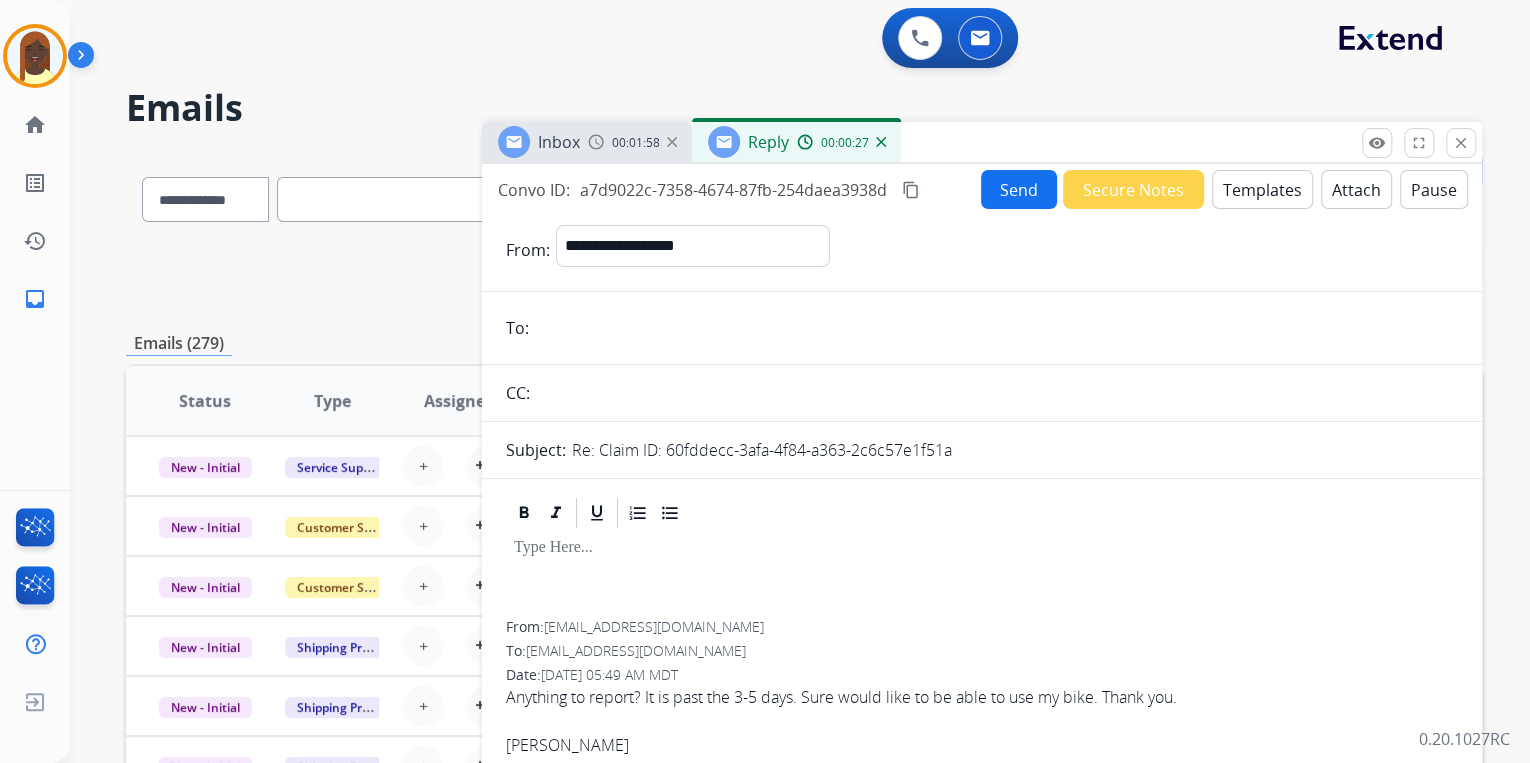 paste on "**********" 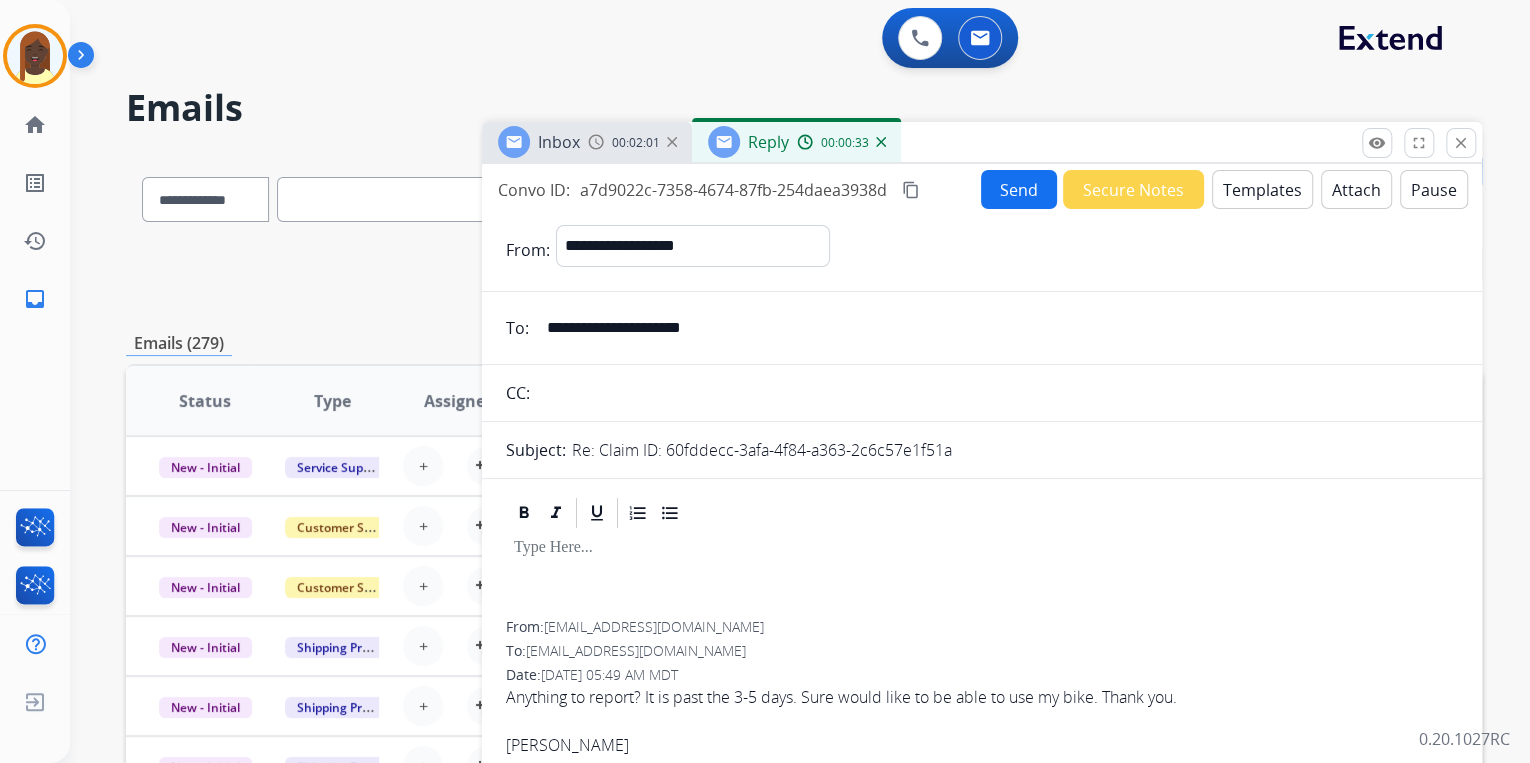 type on "**********" 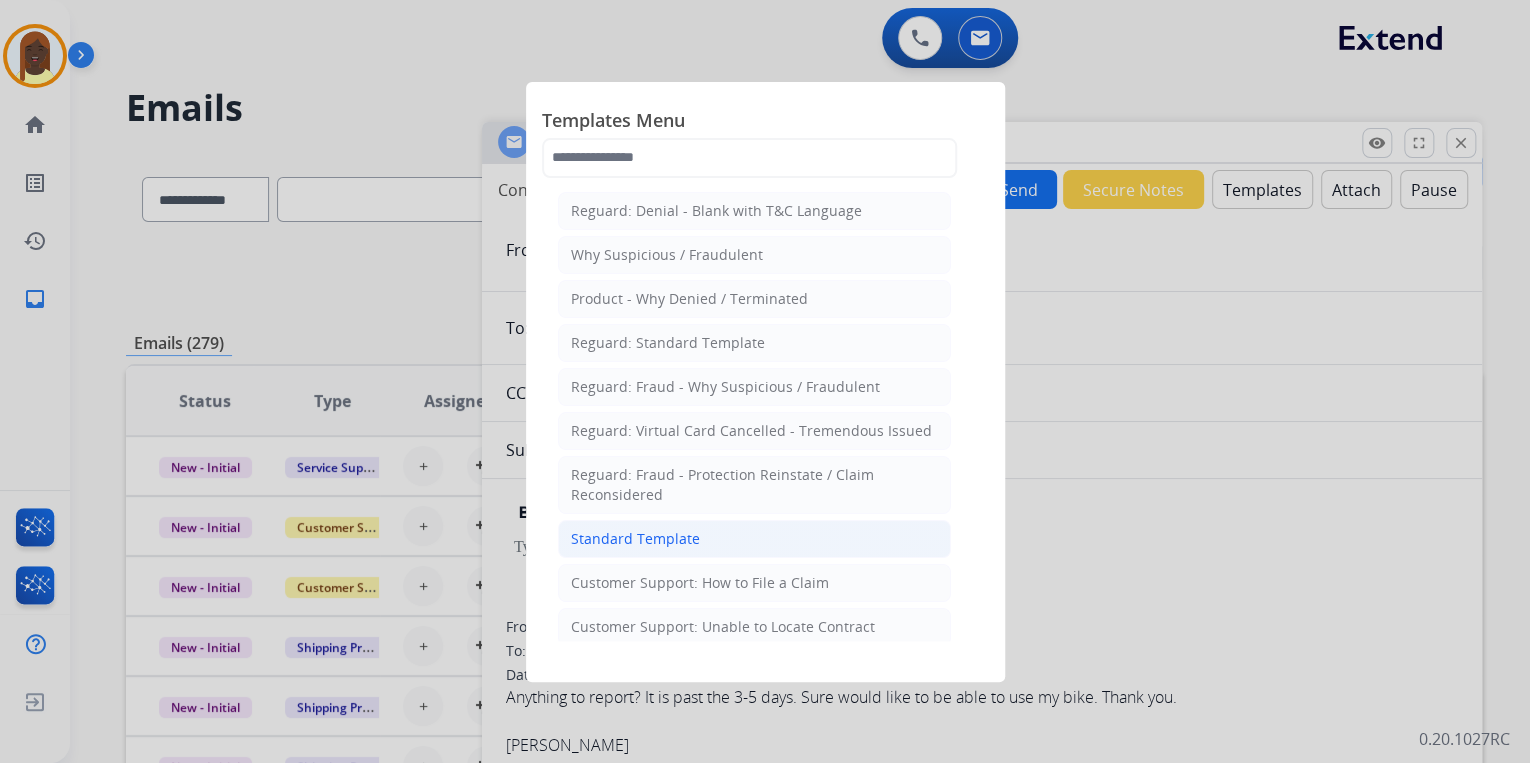 click on "Standard Template" 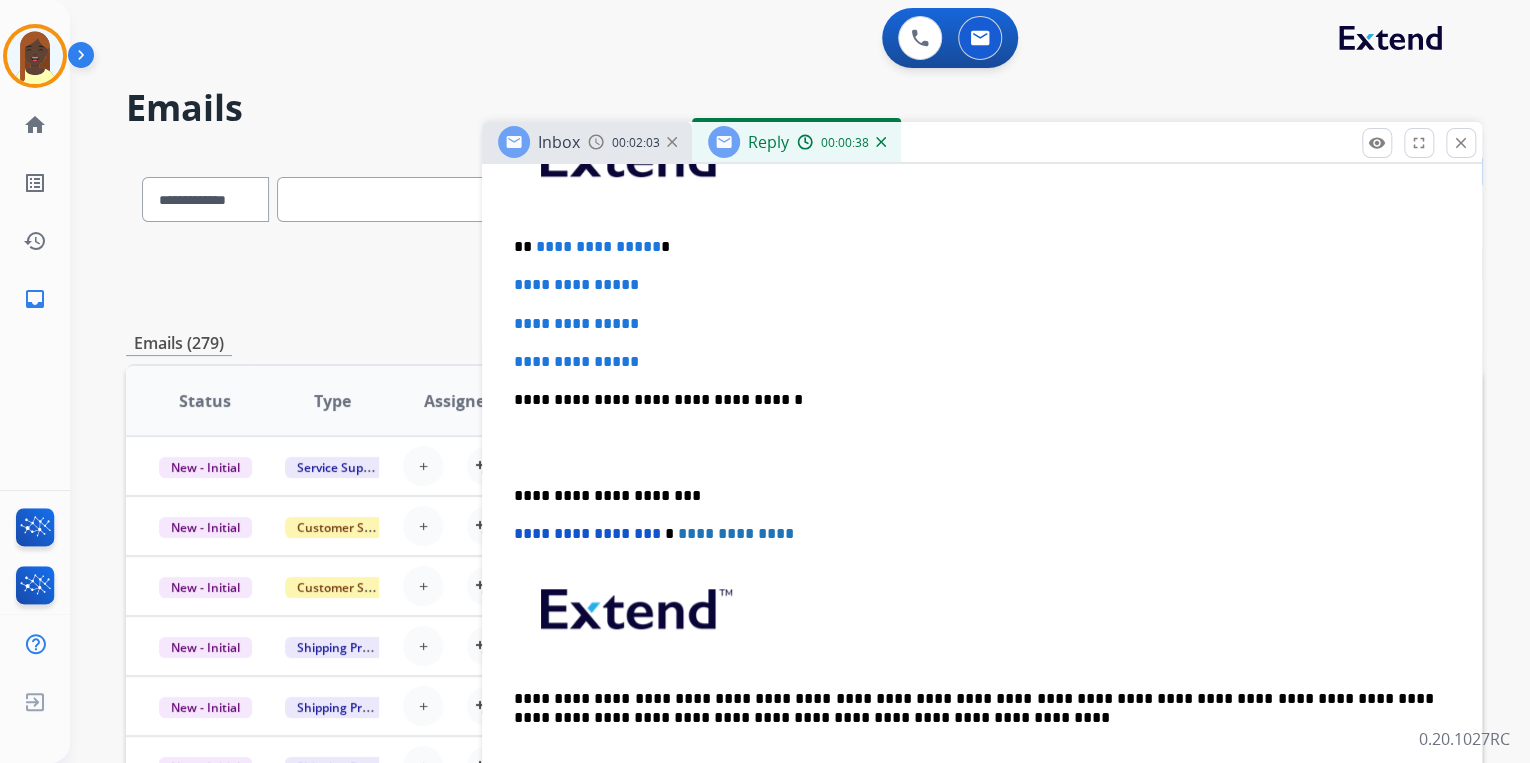 scroll, scrollTop: 560, scrollLeft: 0, axis: vertical 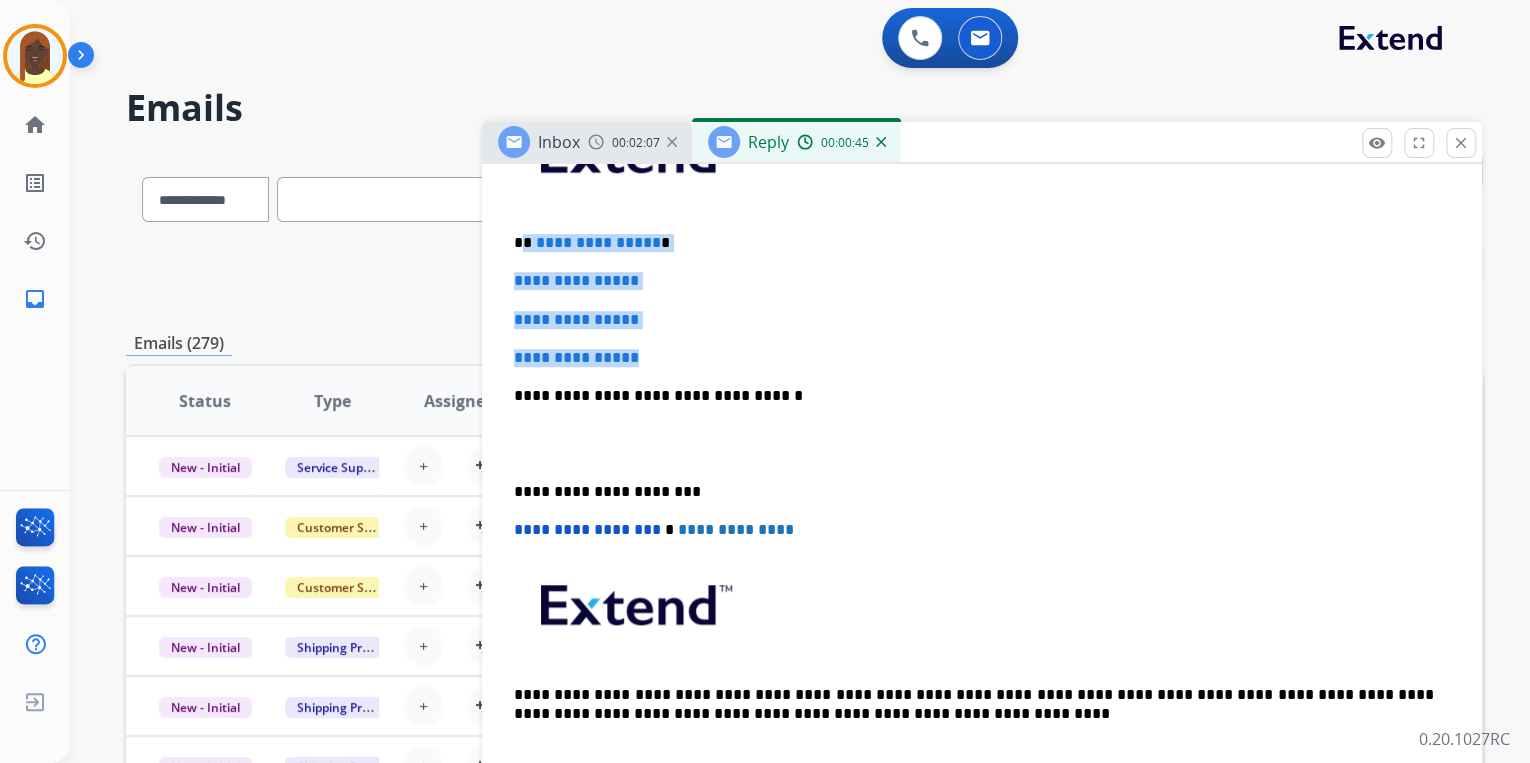 drag, startPoint x: 522, startPoint y: 238, endPoint x: 670, endPoint y: 352, distance: 186.81541 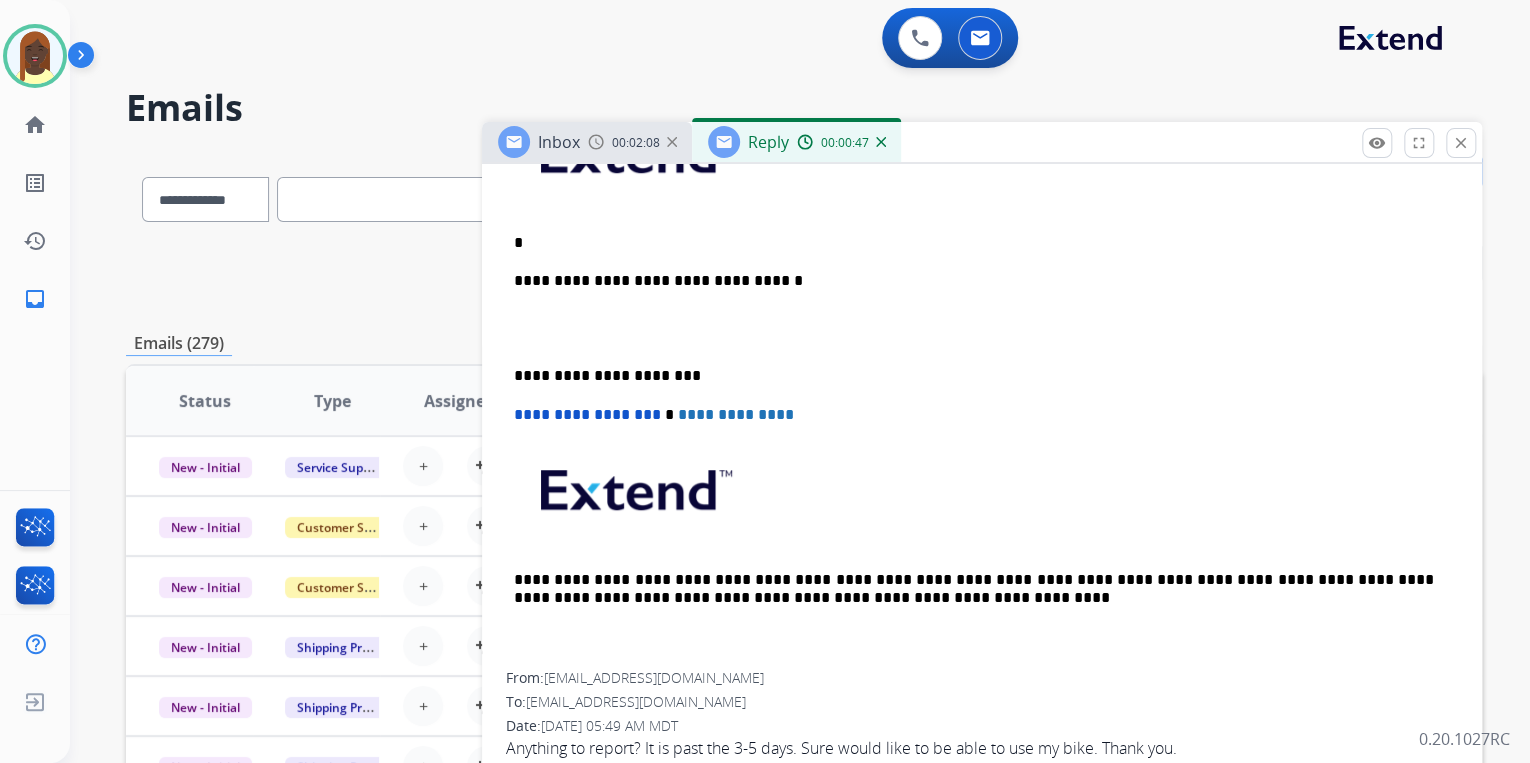 type 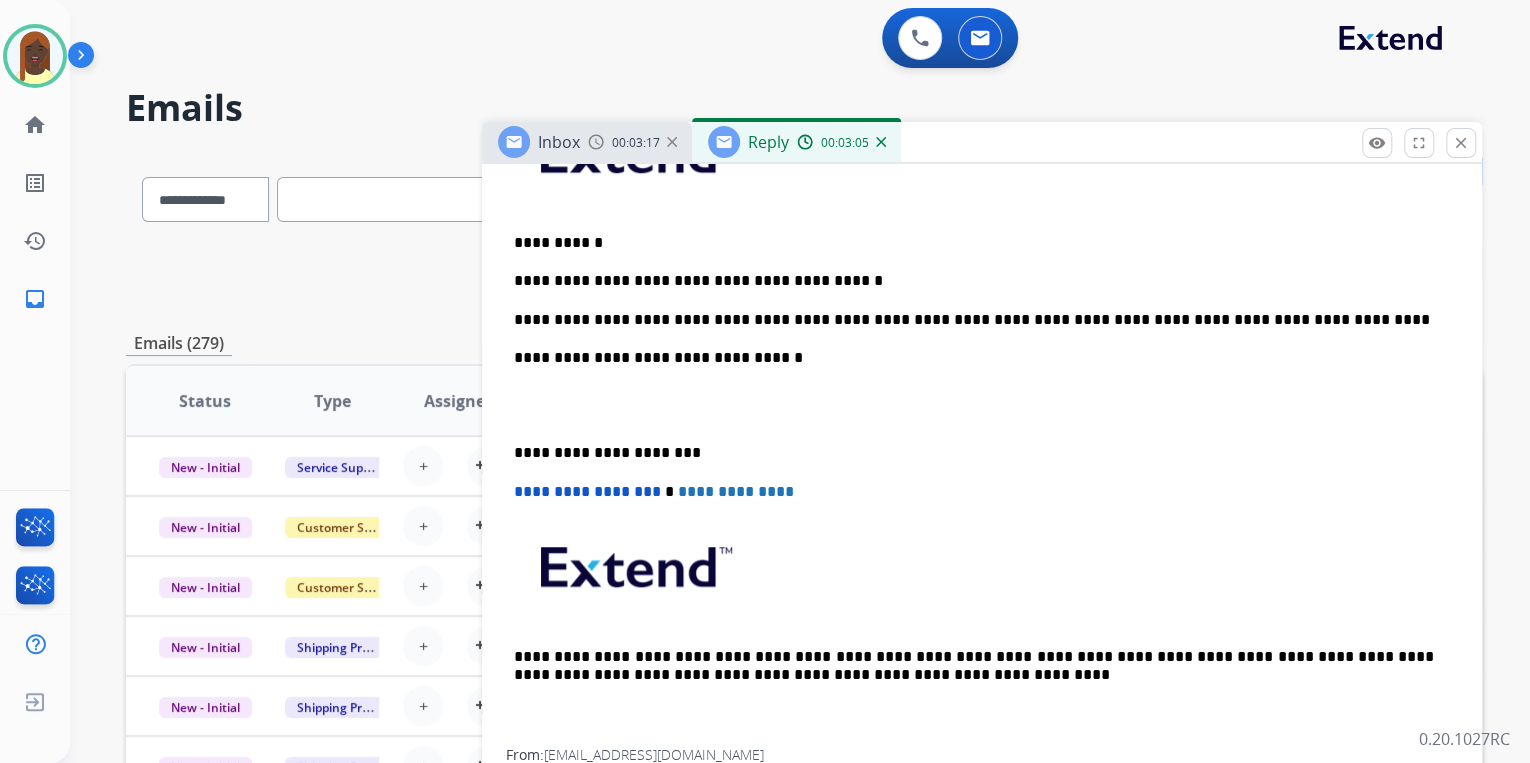 click on "**********" at bounding box center [974, 320] 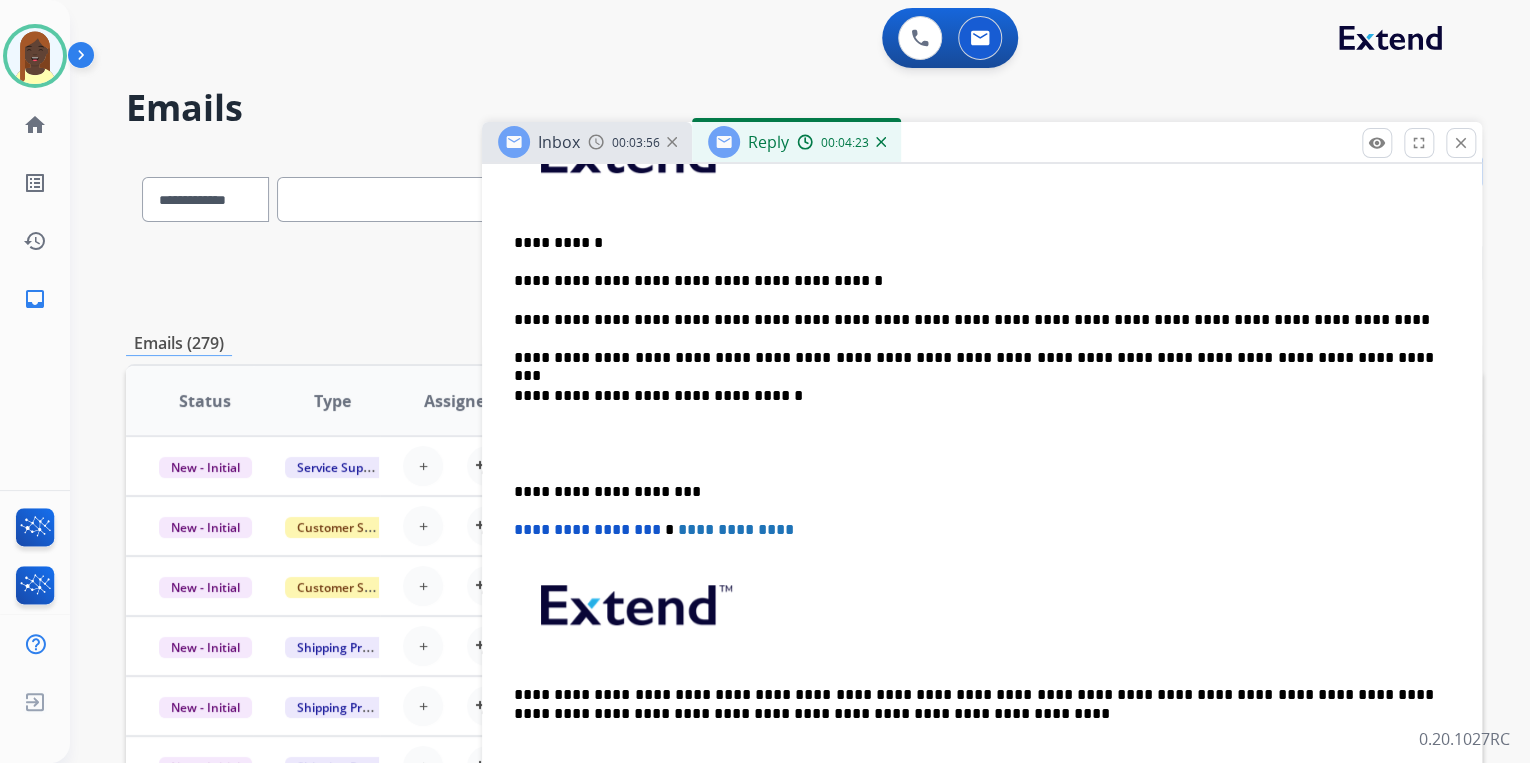 click on "**********" at bounding box center [974, 358] 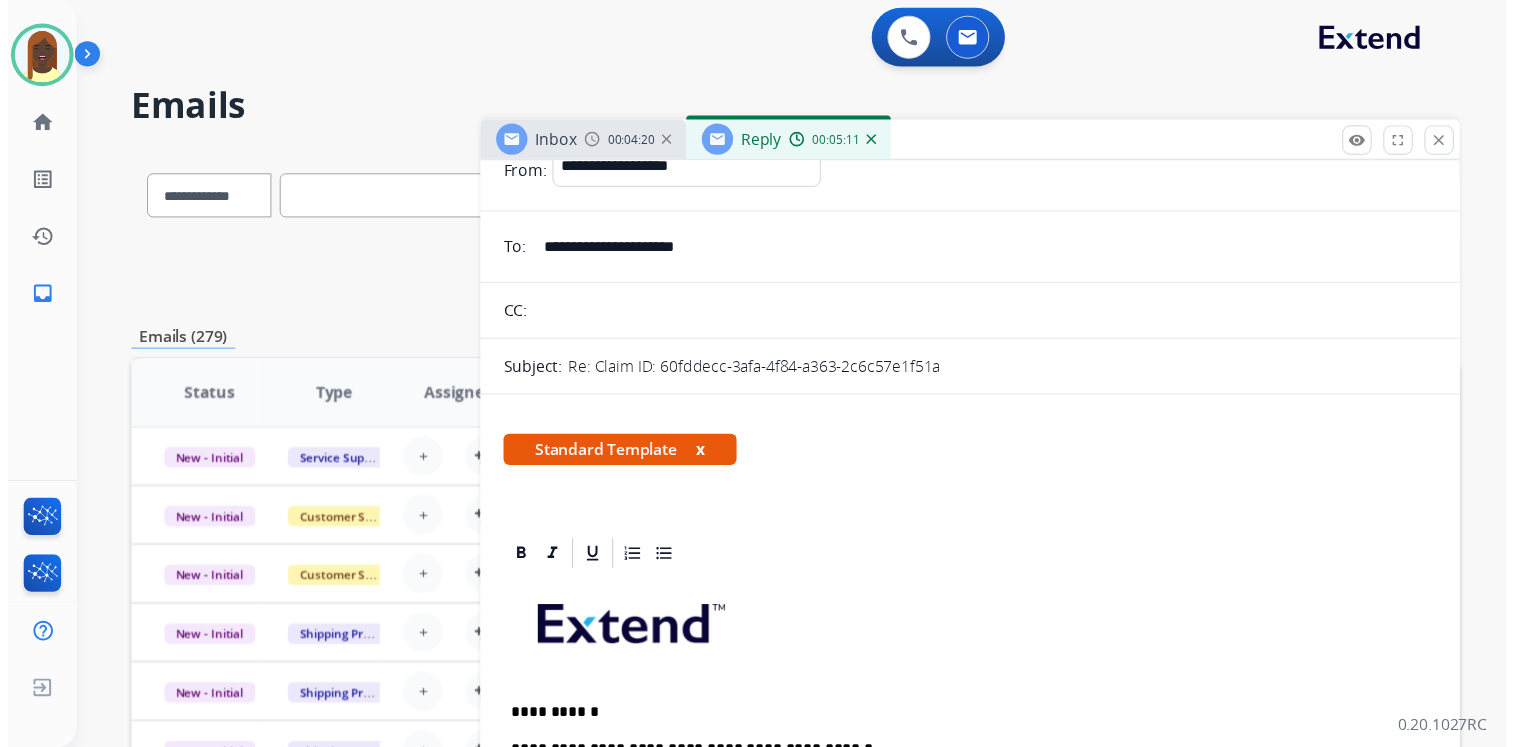 scroll, scrollTop: 0, scrollLeft: 0, axis: both 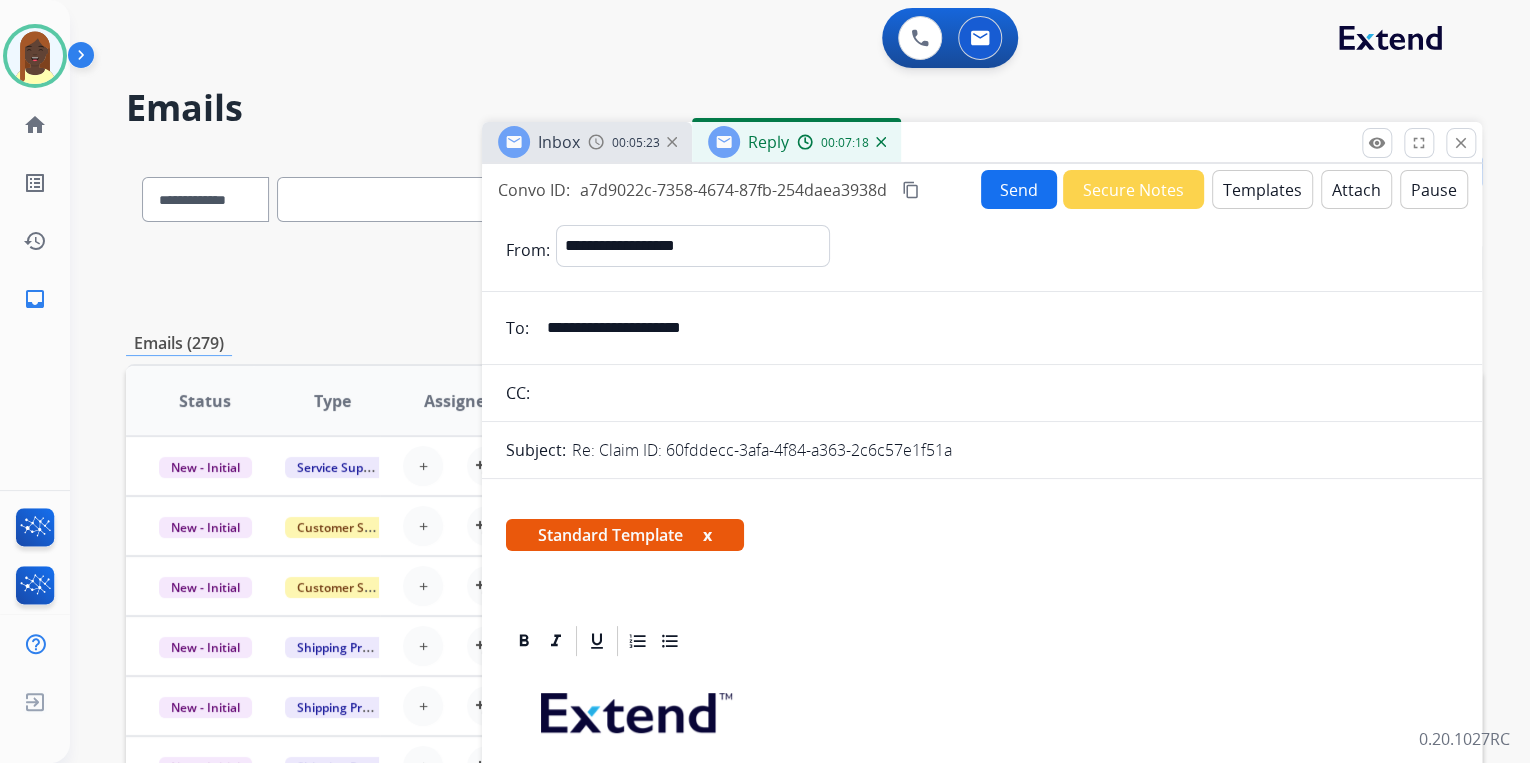 click on "Send" at bounding box center (1019, 189) 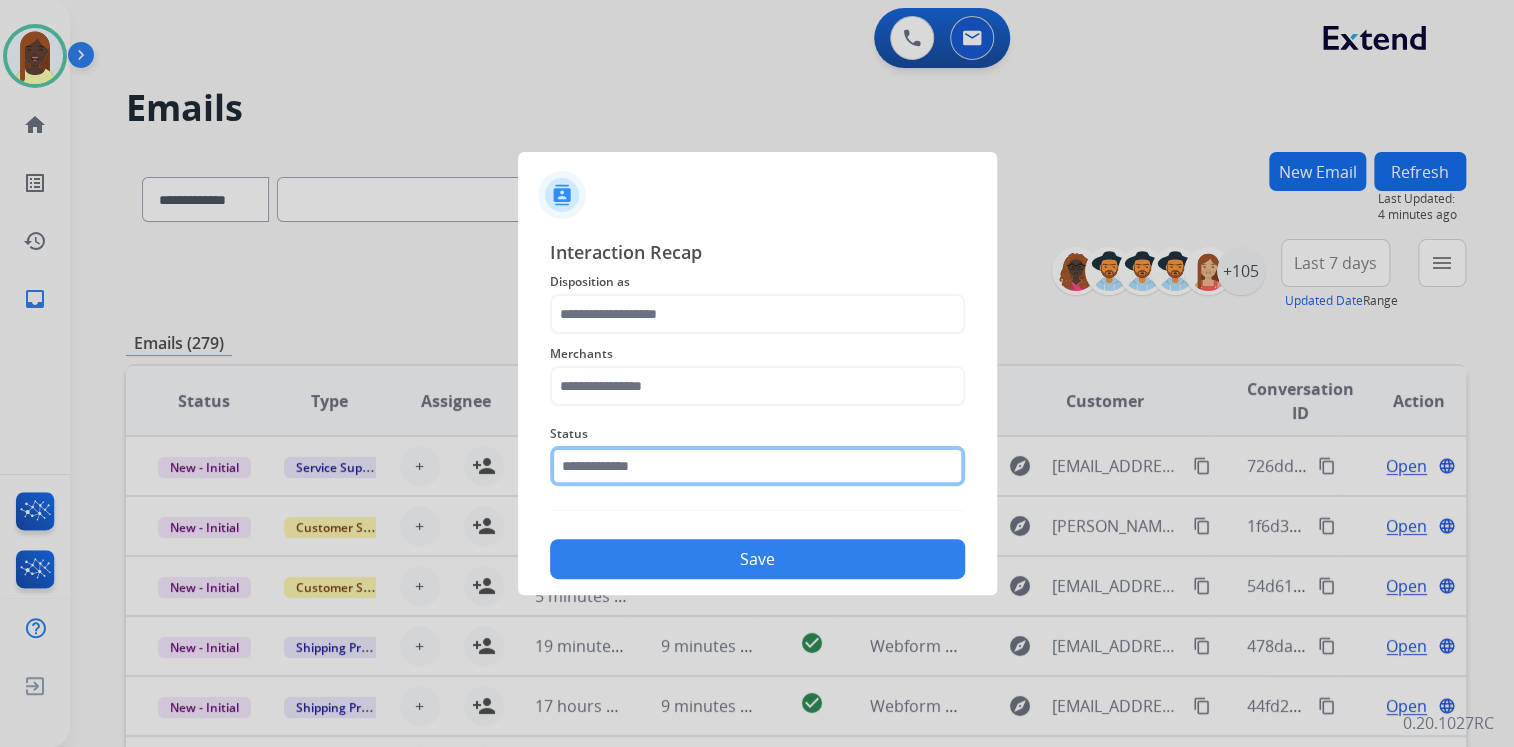 click 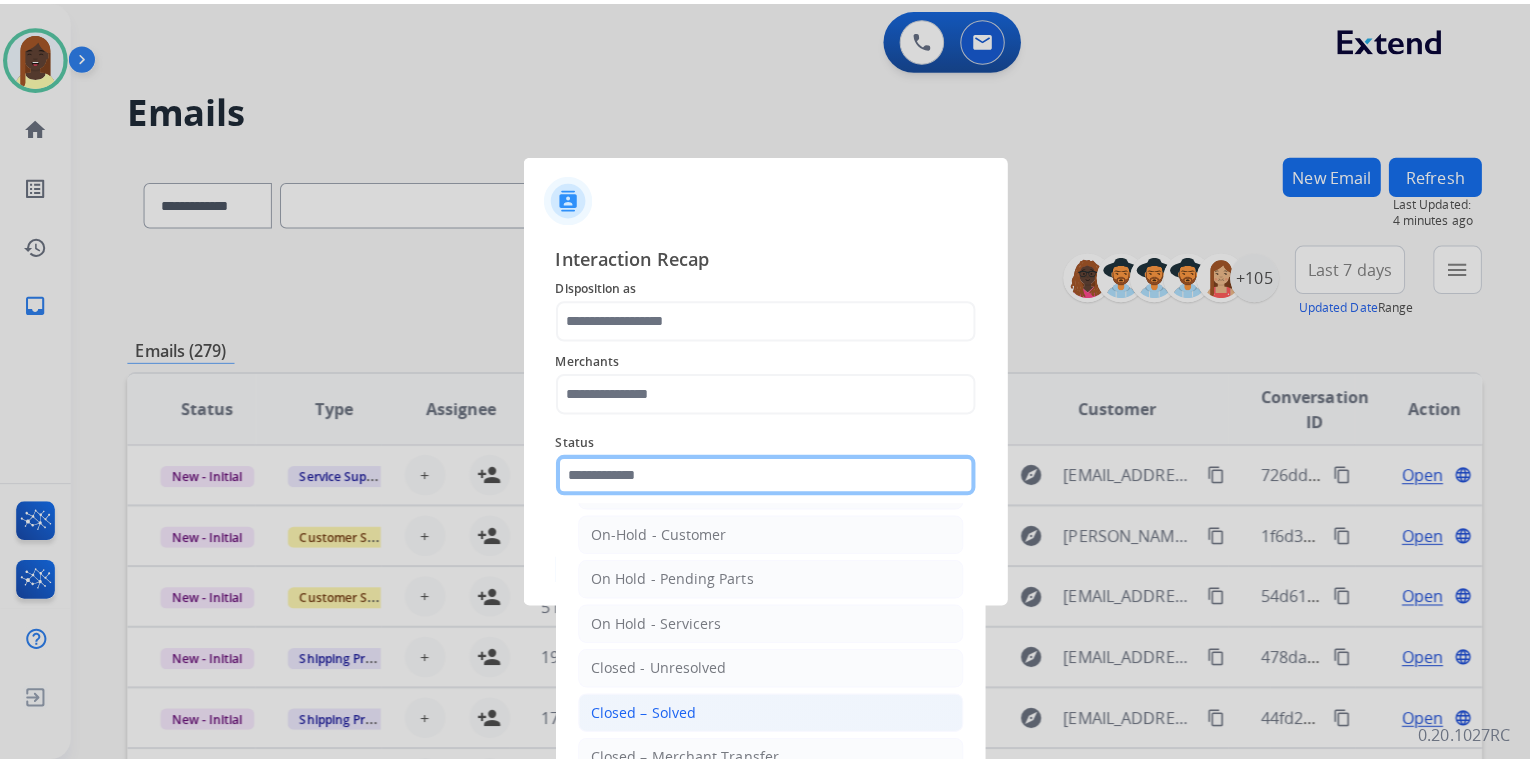 scroll, scrollTop: 116, scrollLeft: 0, axis: vertical 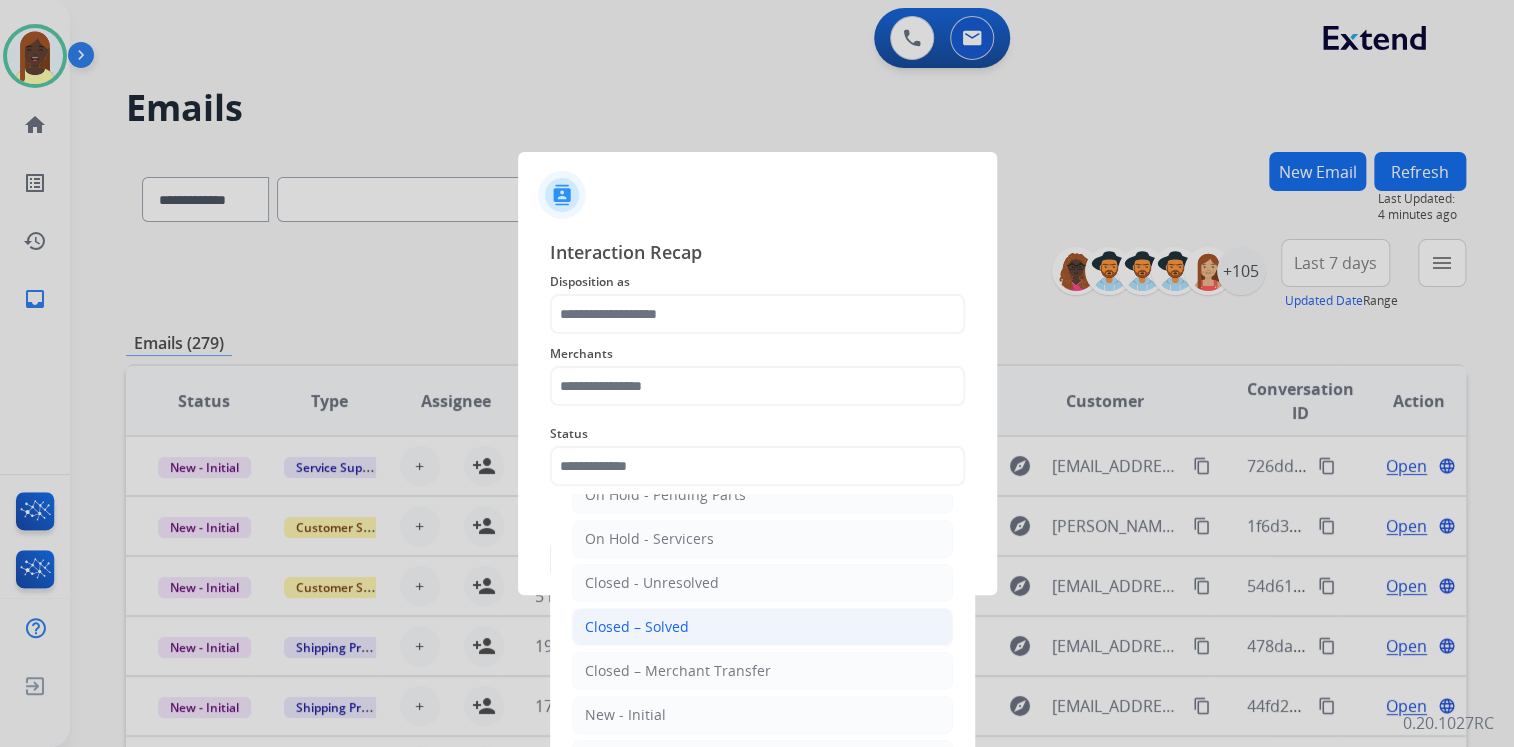 click on "Closed – Solved" 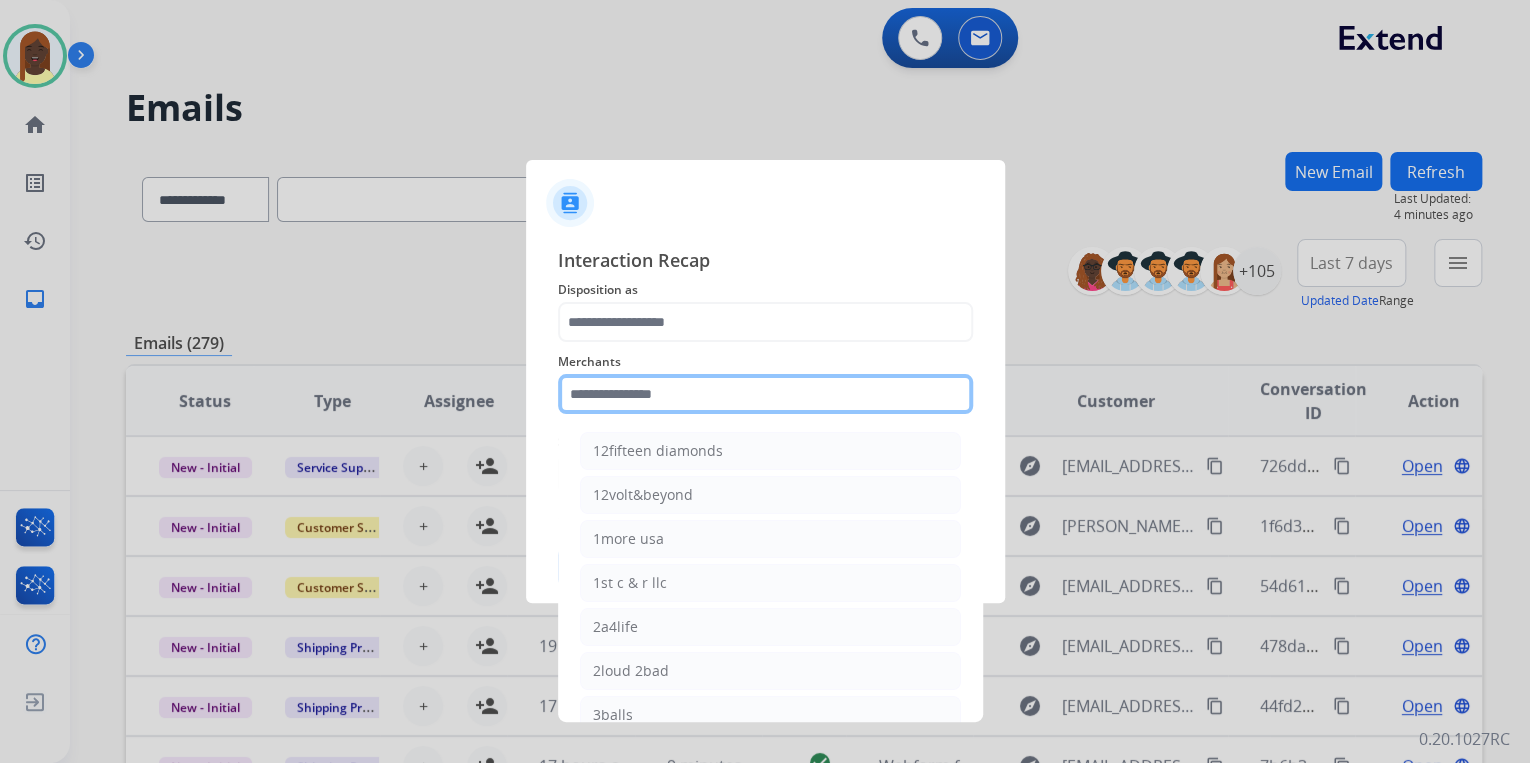 click 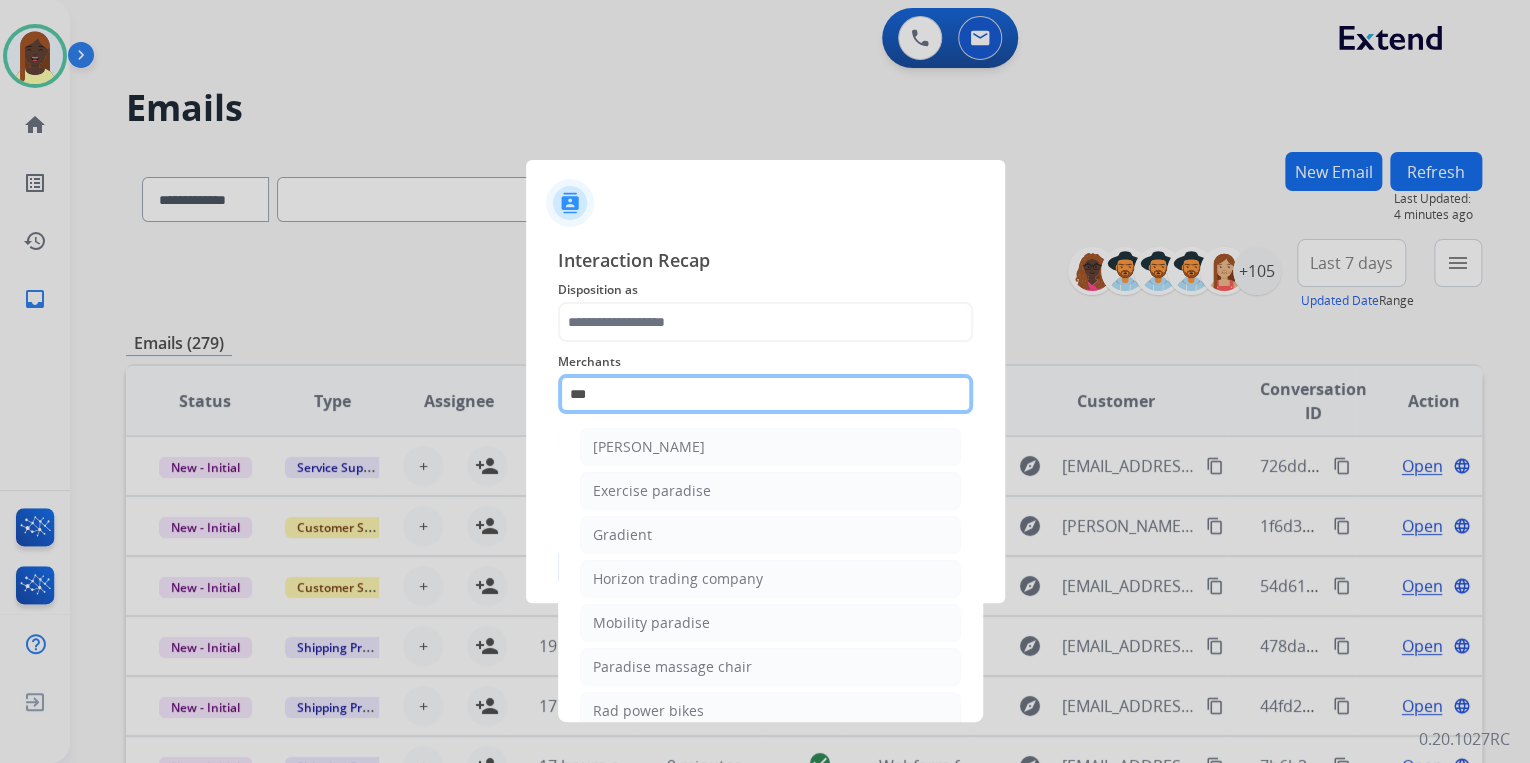 scroll, scrollTop: 160, scrollLeft: 0, axis: vertical 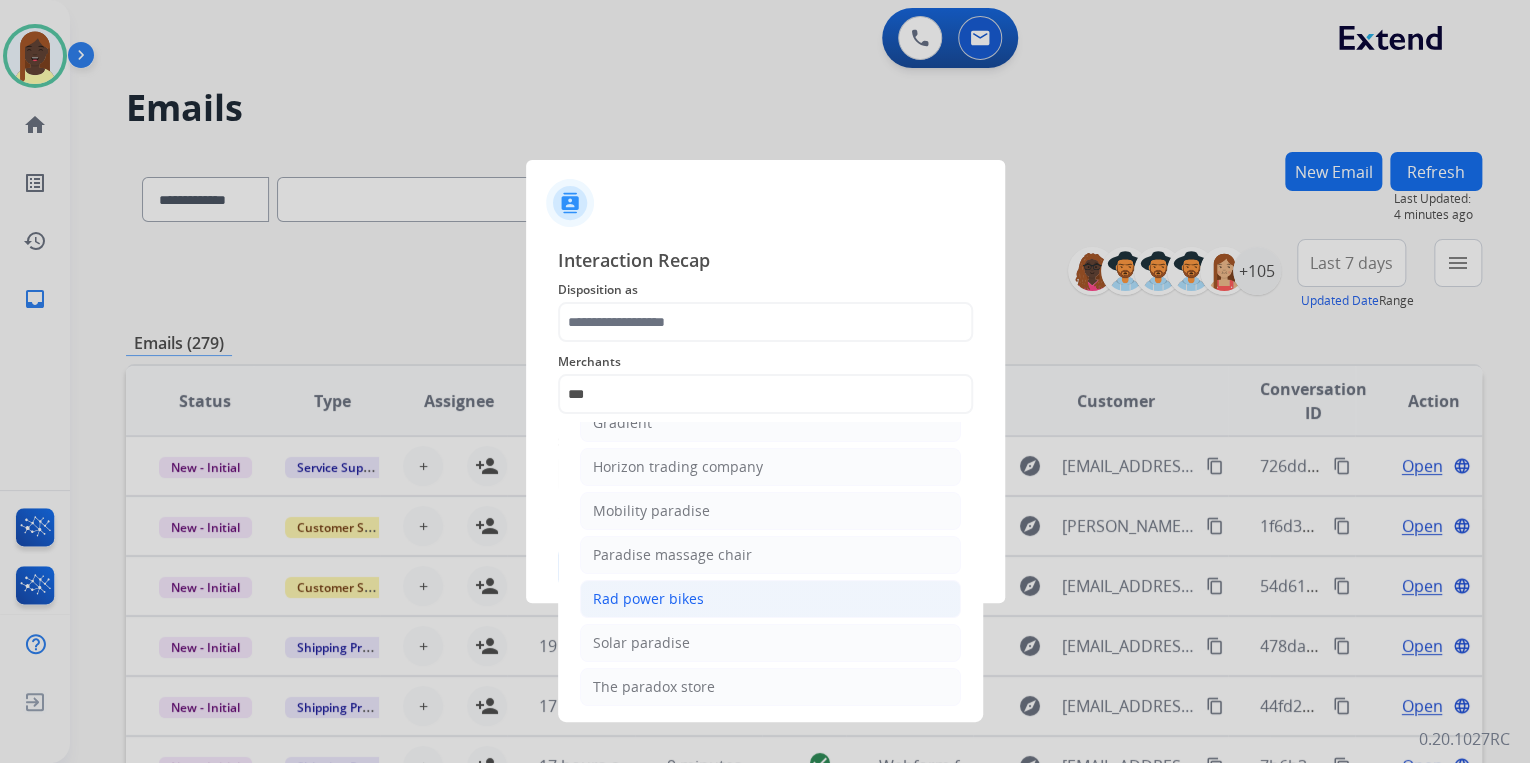click on "Rad power bikes" 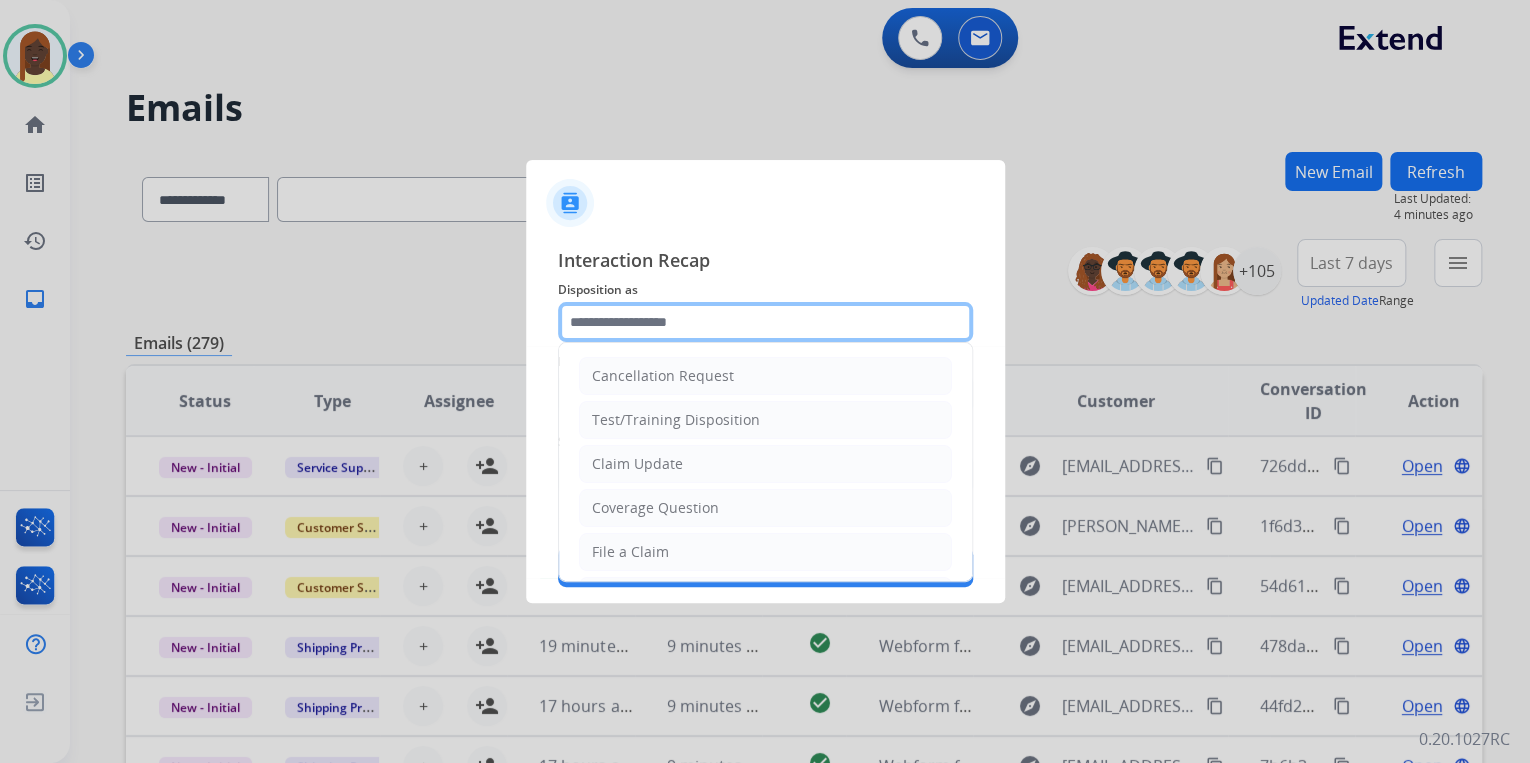 click 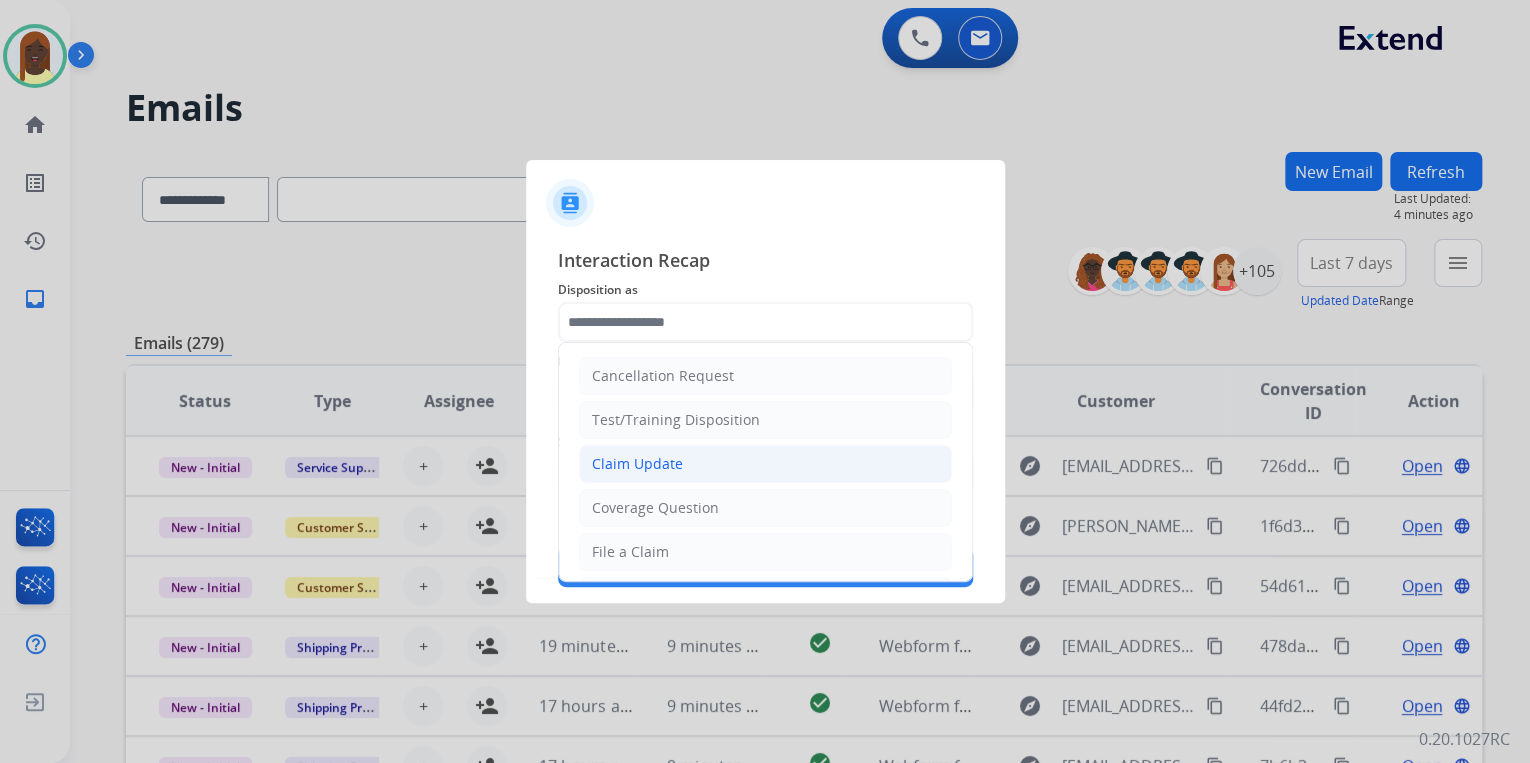 click on "Claim Update" 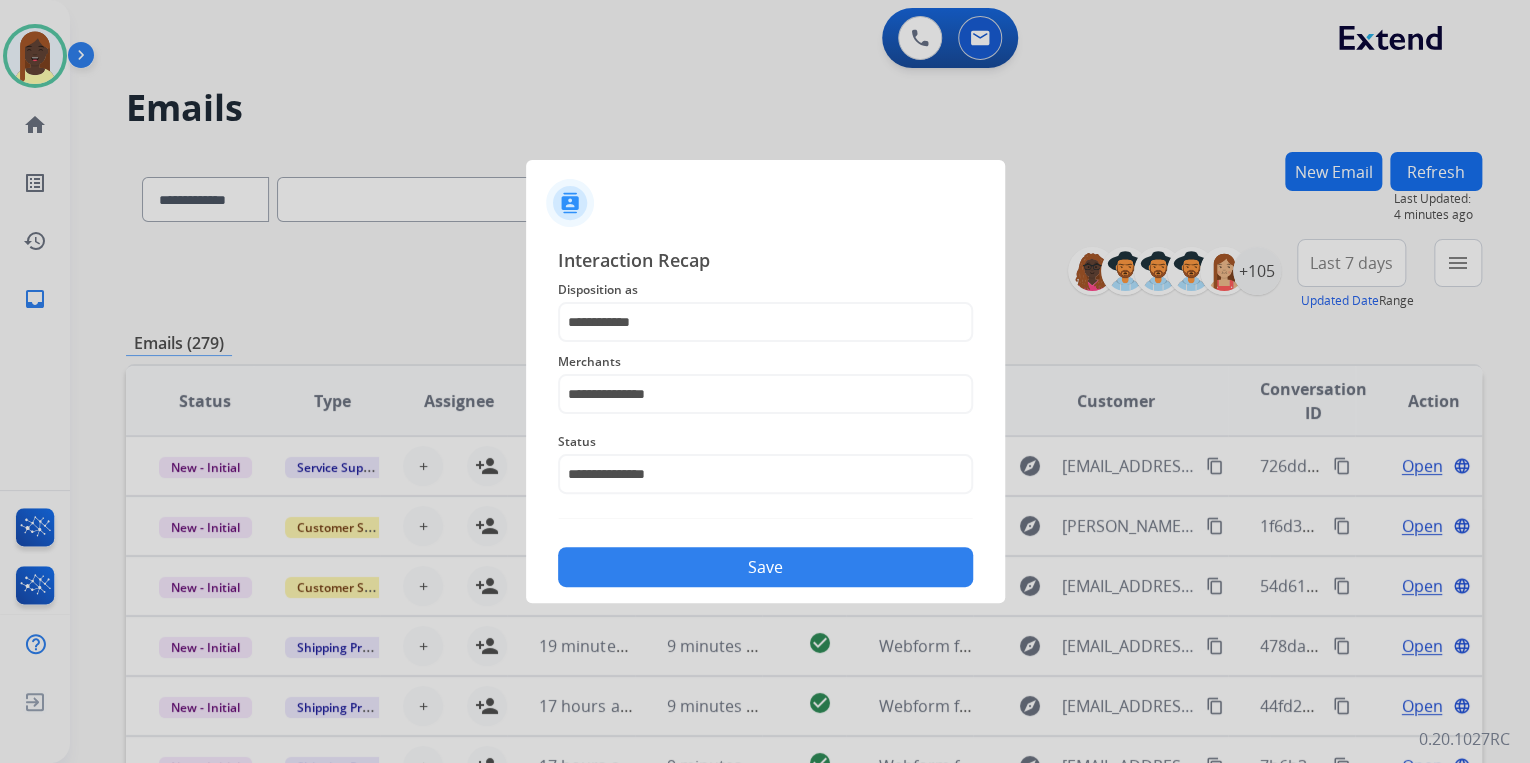 drag, startPoint x: 731, startPoint y: 570, endPoint x: 763, endPoint y: 525, distance: 55.21775 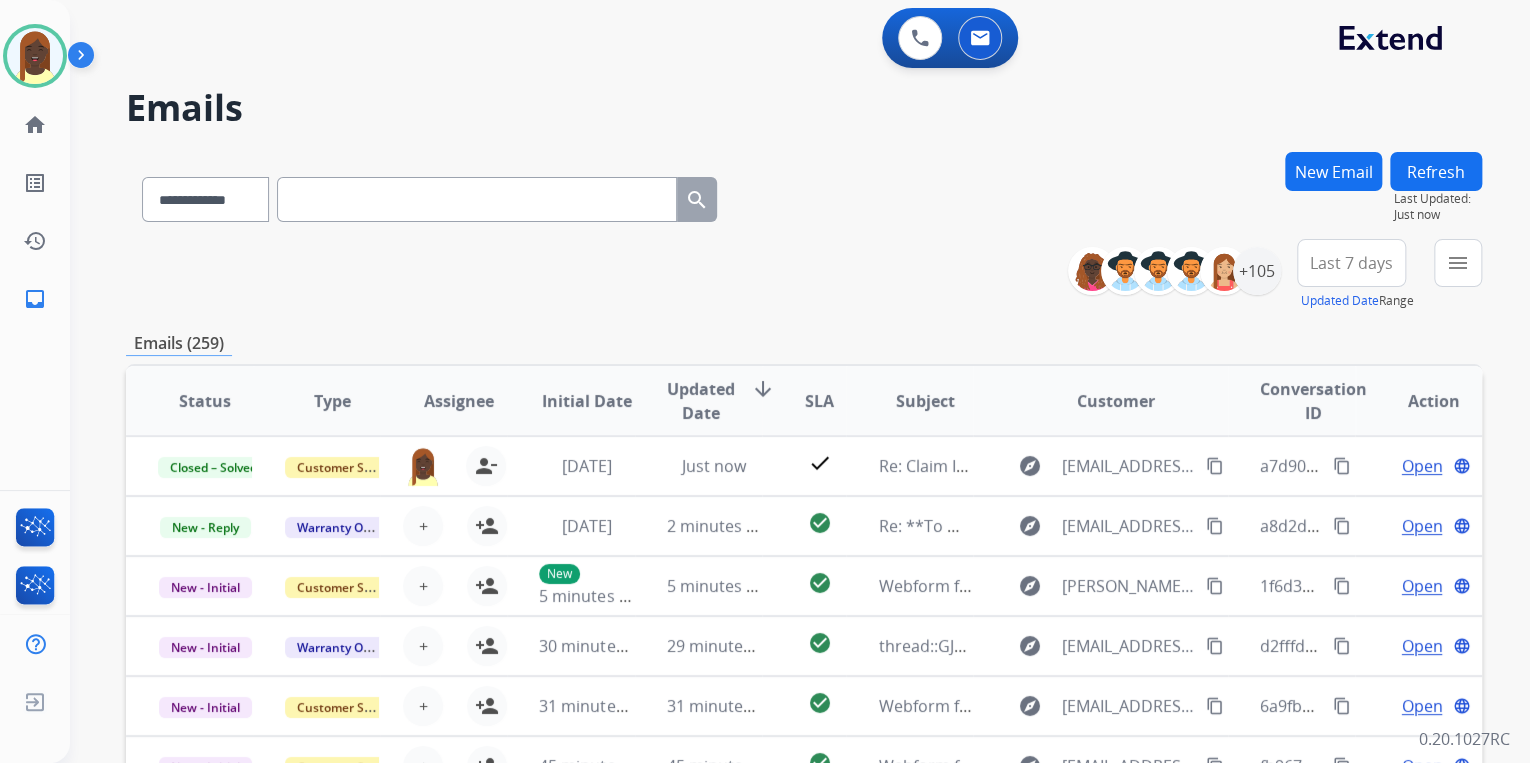 click on "**********" at bounding box center (804, 275) 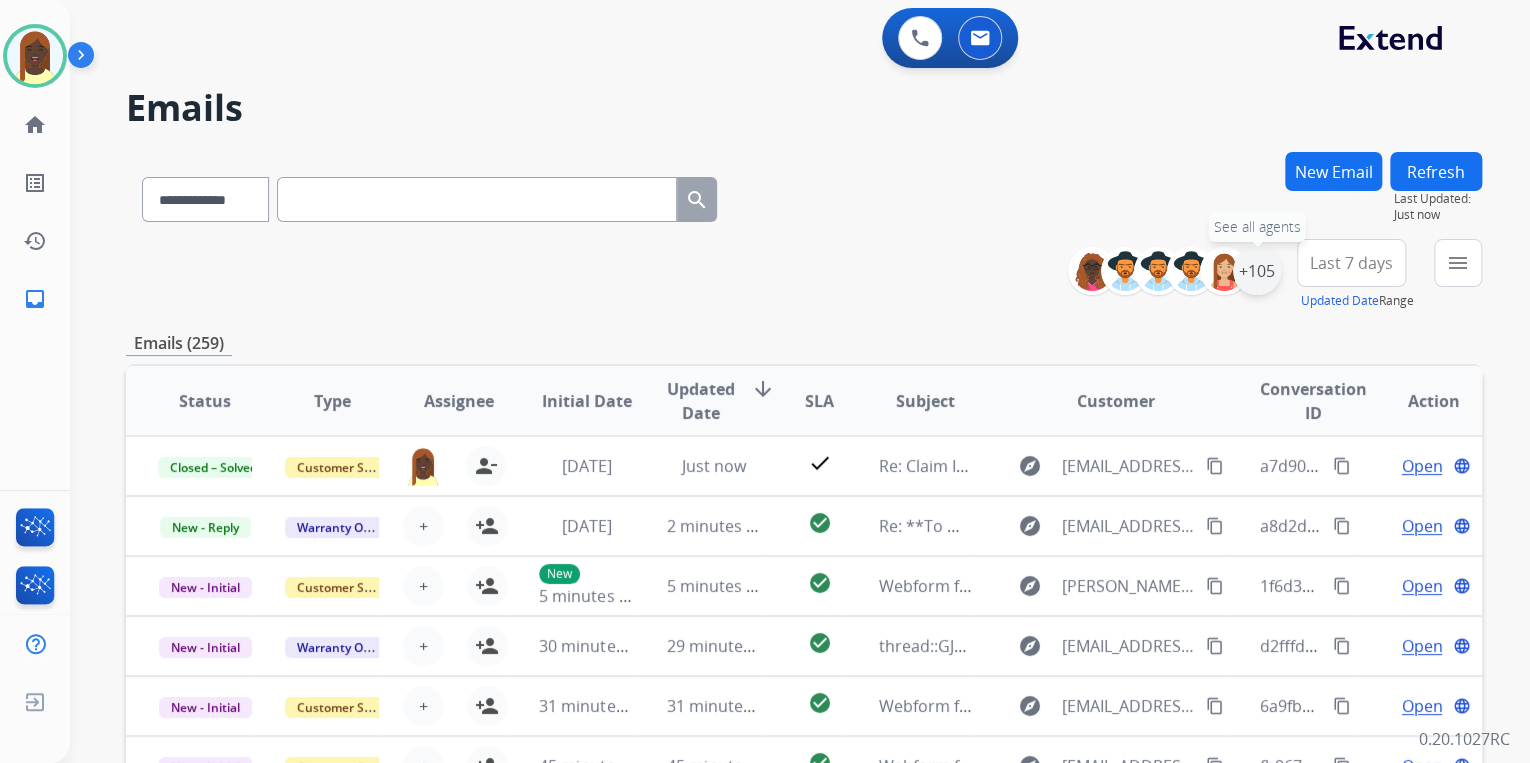 click on "+105" at bounding box center (1257, 271) 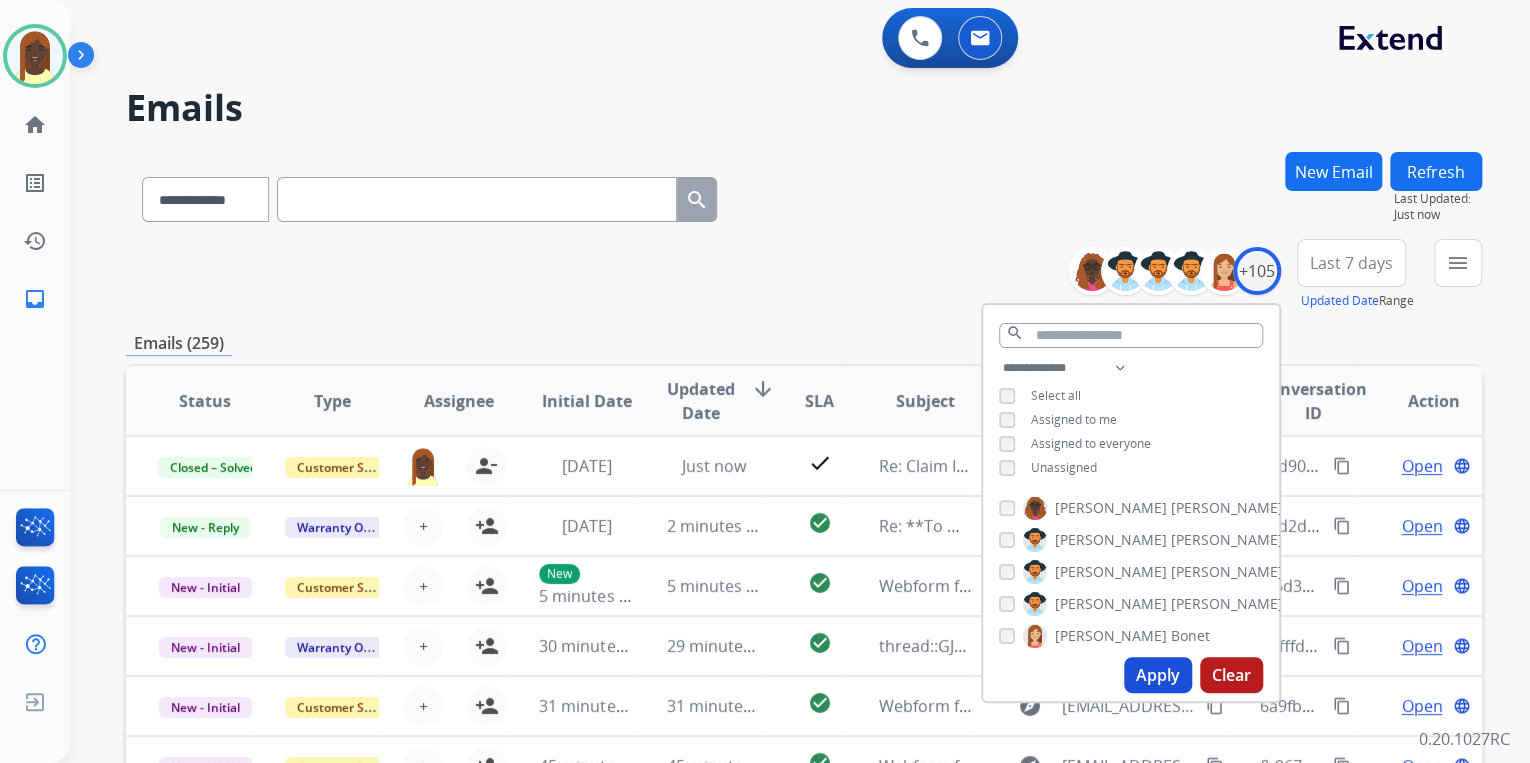 click on "Apply" at bounding box center (1158, 675) 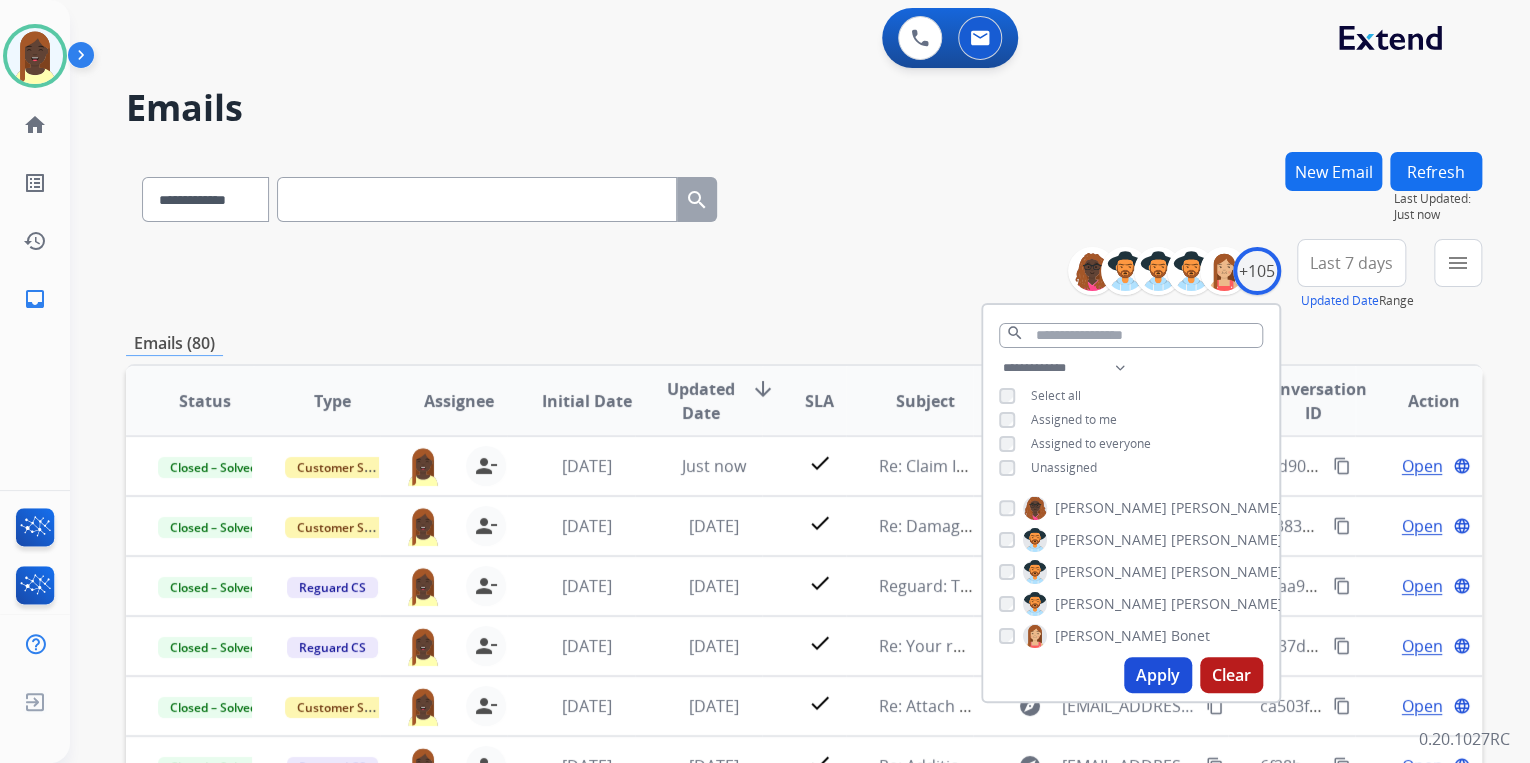 click on "**********" at bounding box center (804, 275) 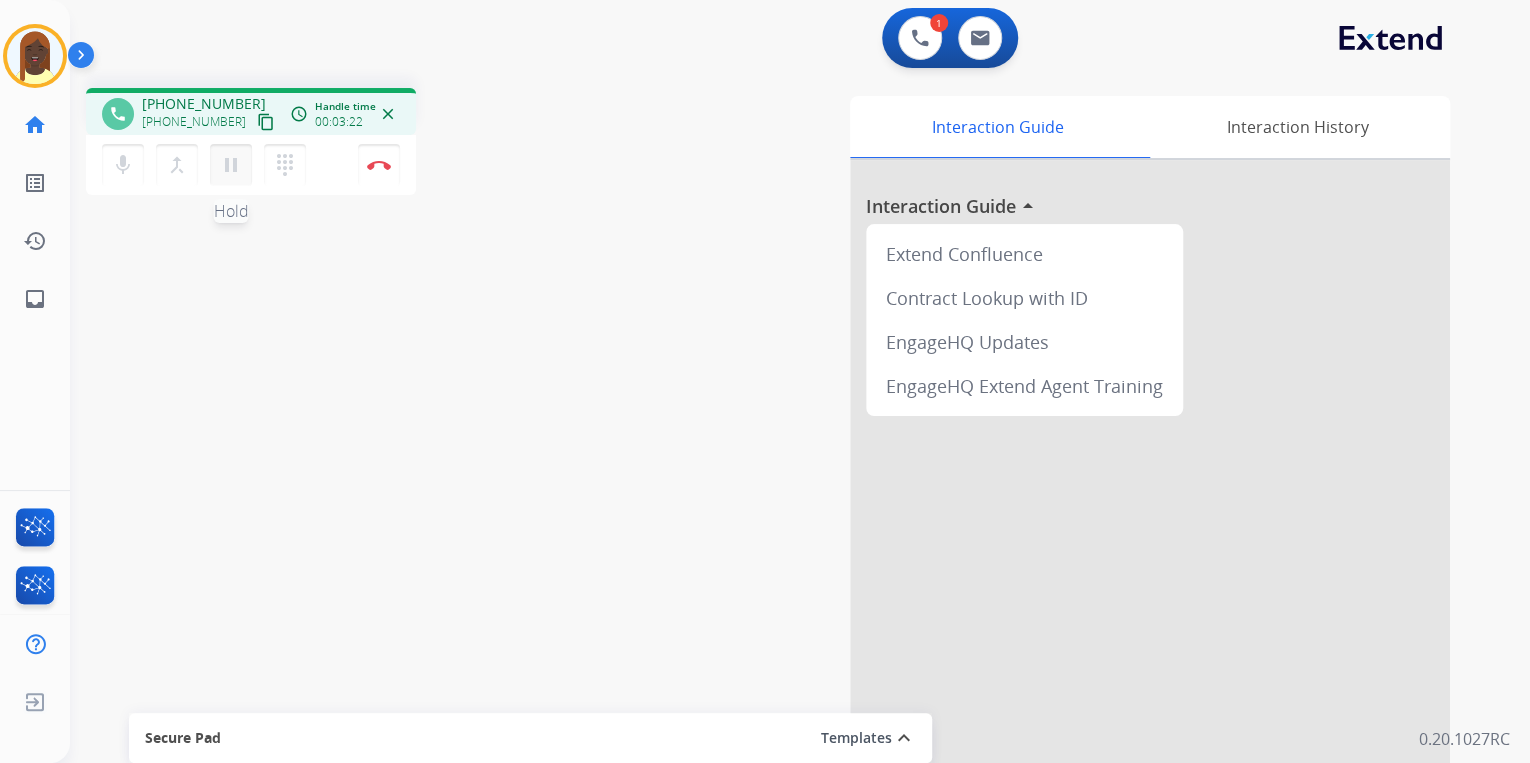 click on "pause" at bounding box center [231, 165] 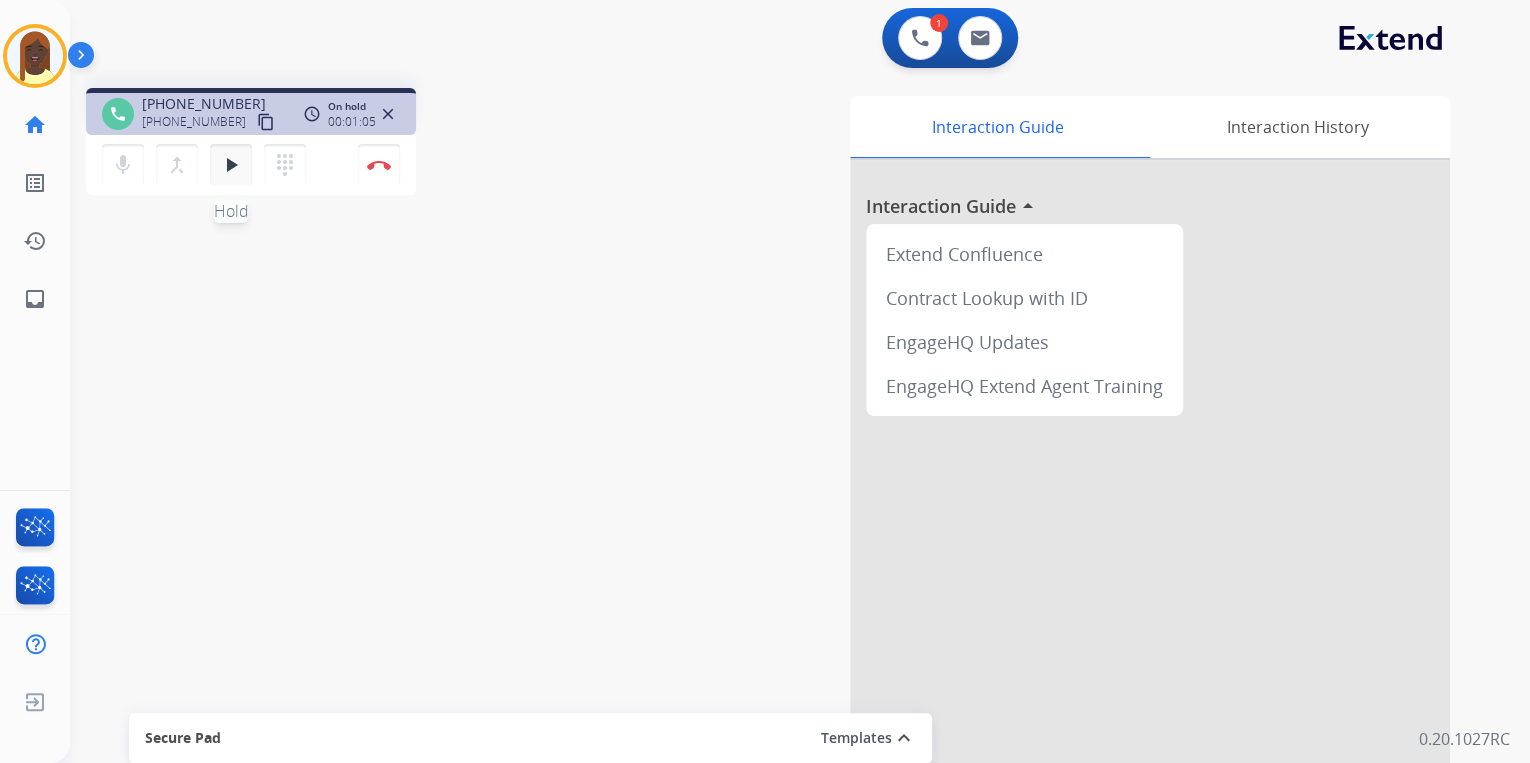 click on "play_arrow" at bounding box center (231, 165) 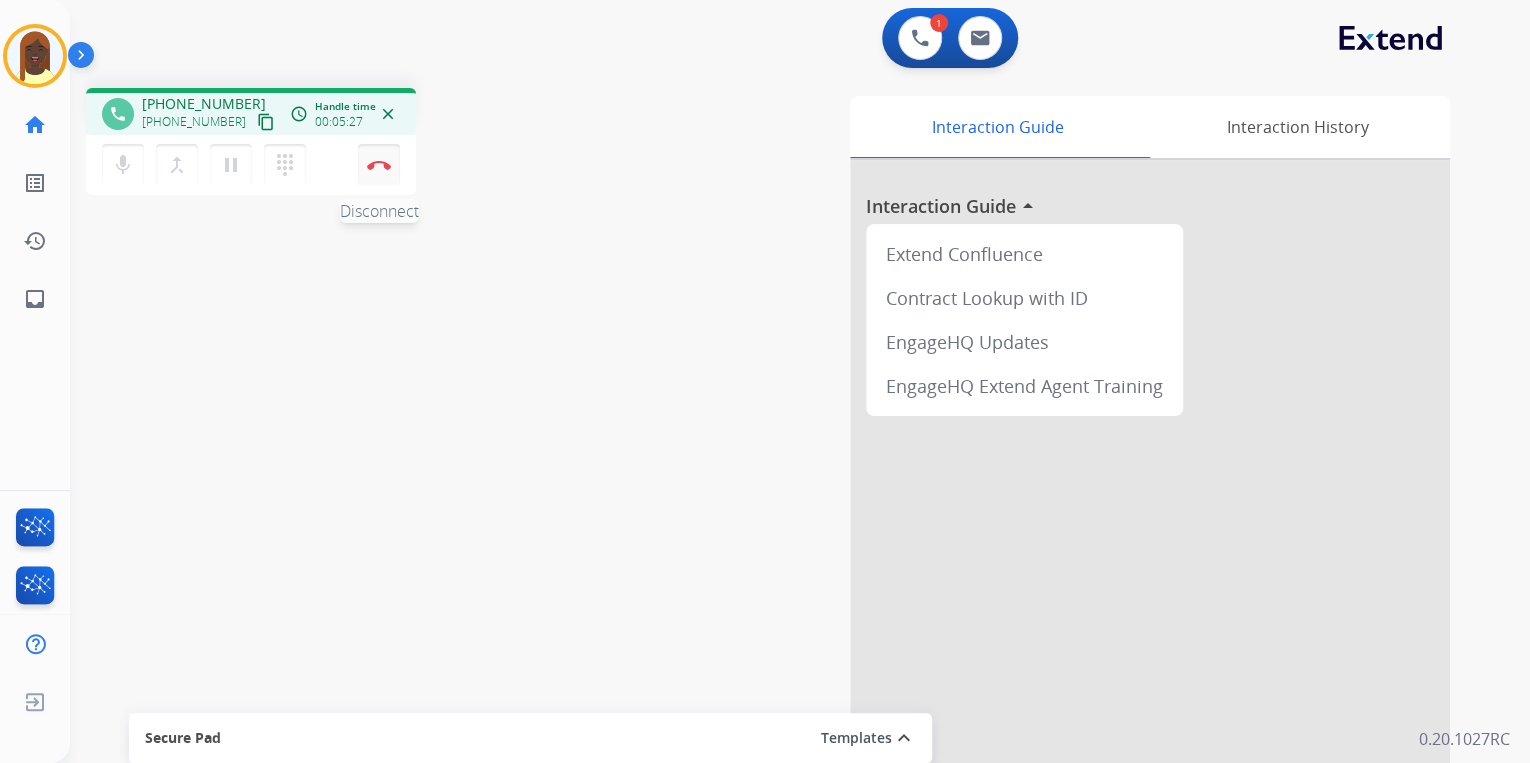 click at bounding box center (379, 165) 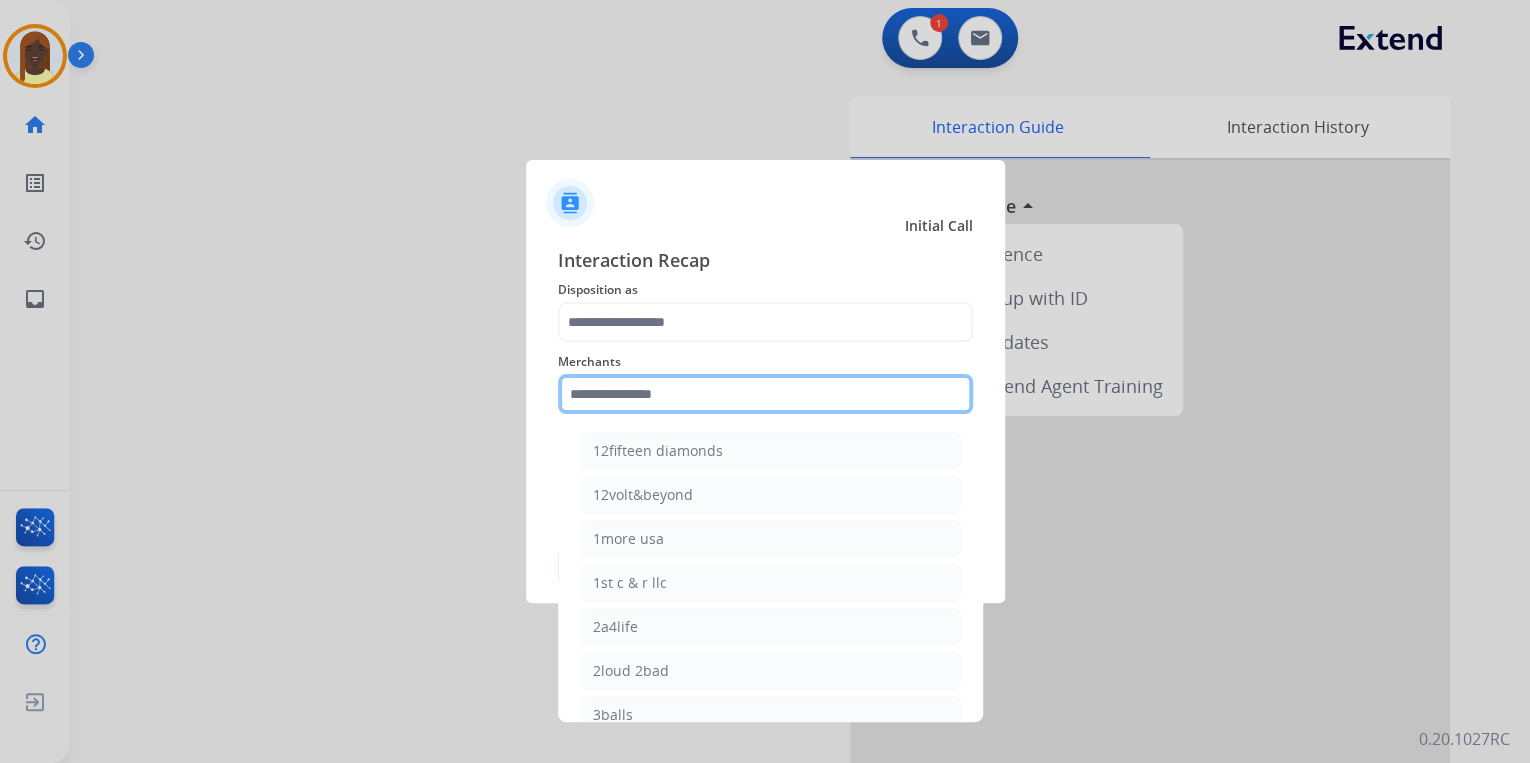 click 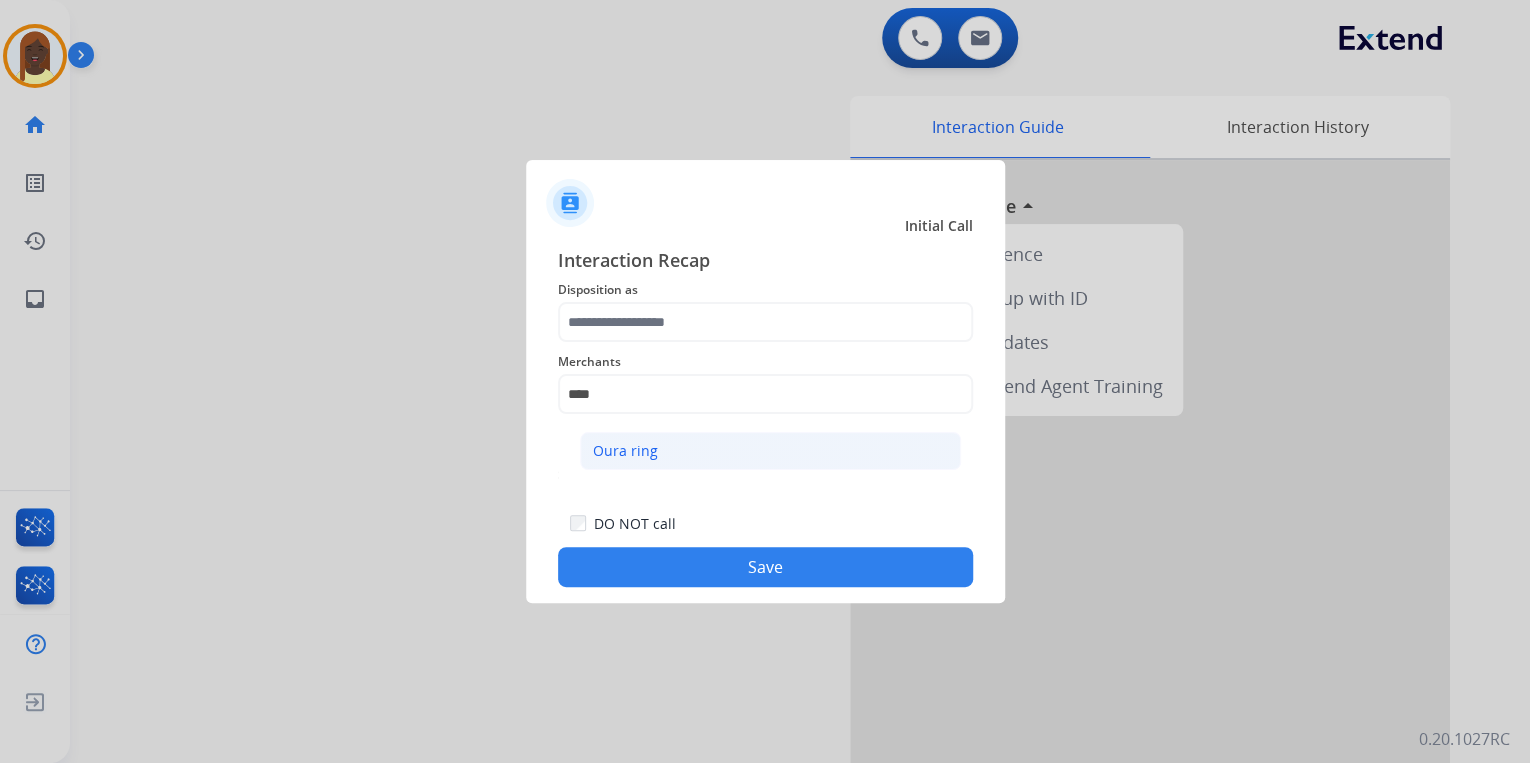 click on "Oura ring" 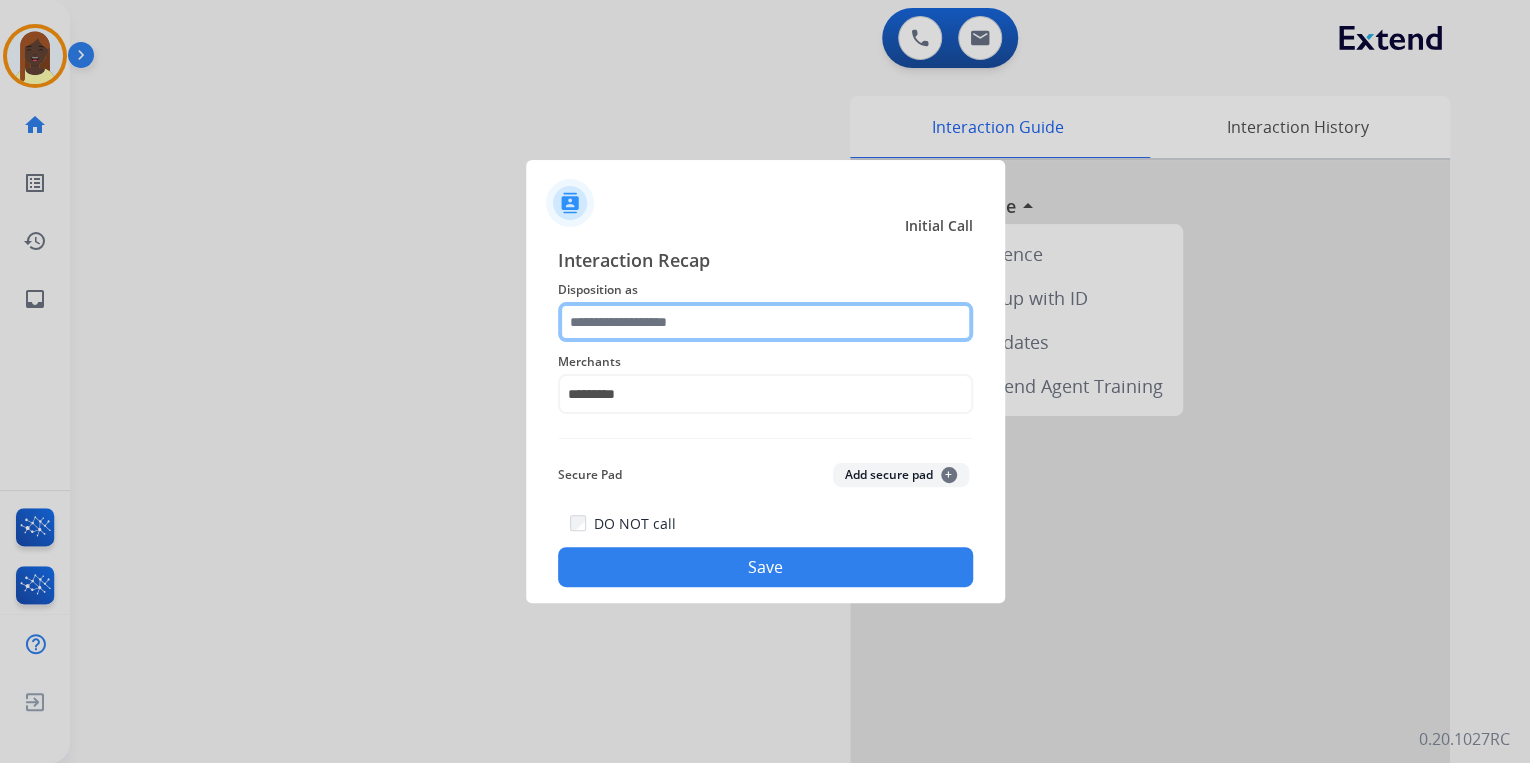 click 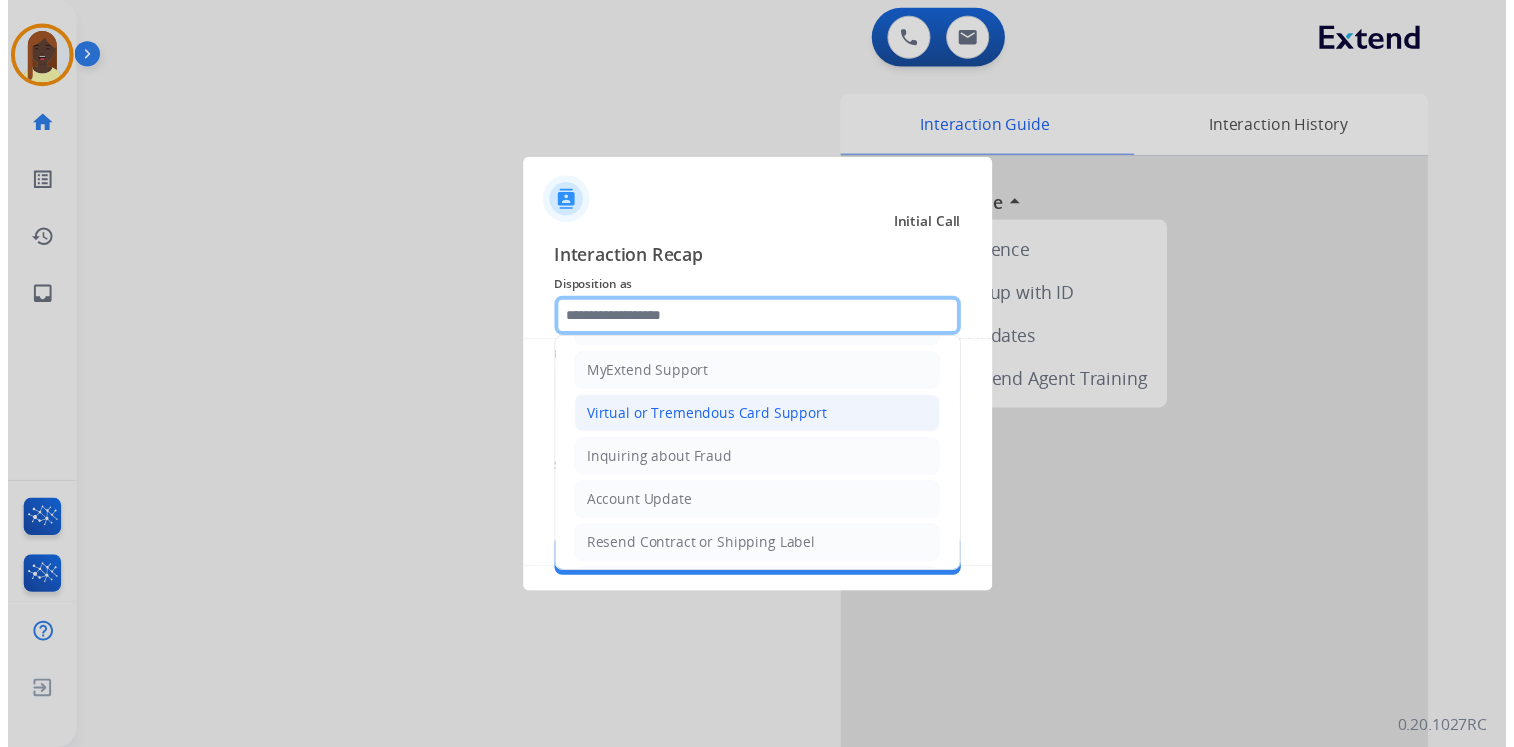 scroll, scrollTop: 306, scrollLeft: 0, axis: vertical 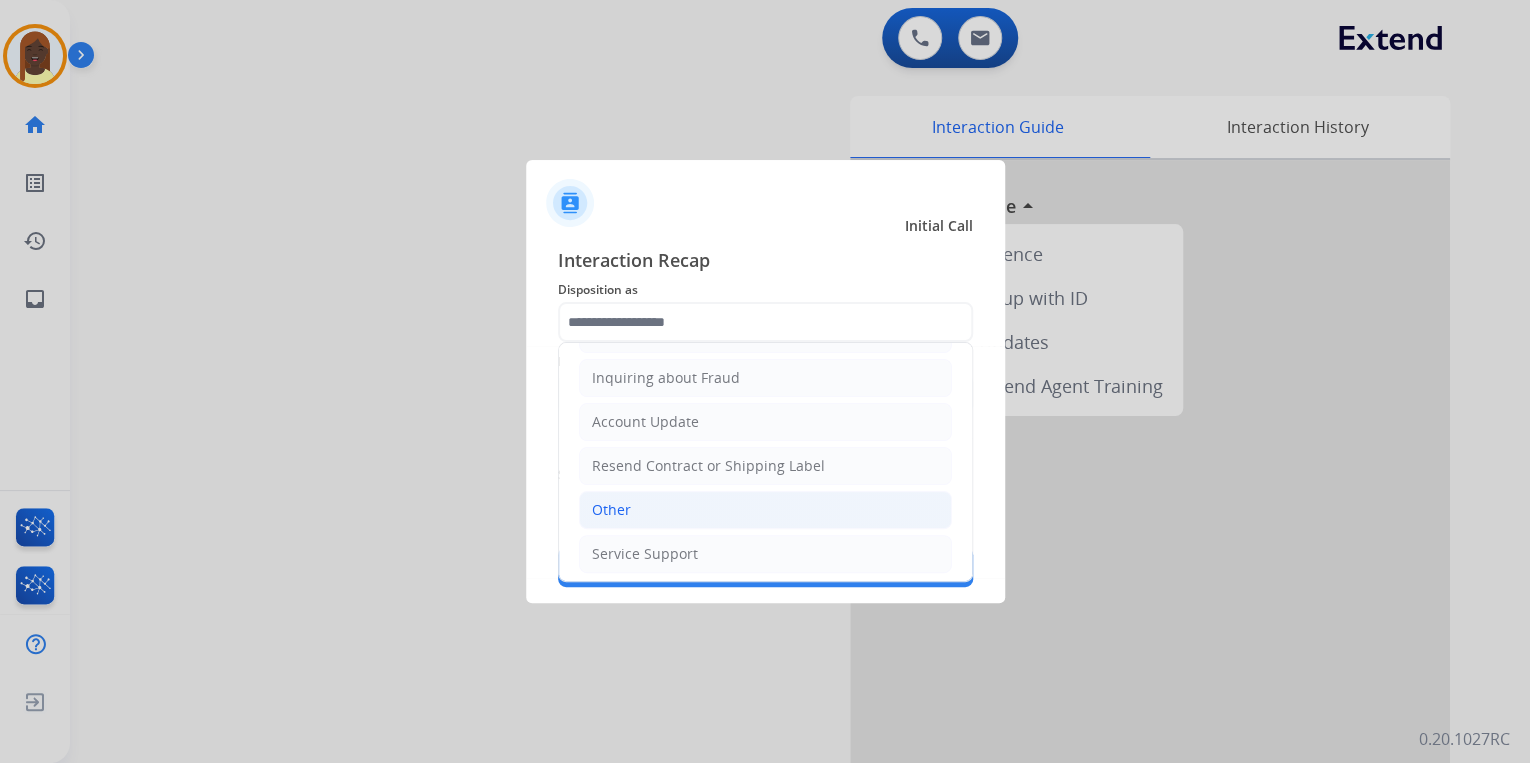 click on "Other" 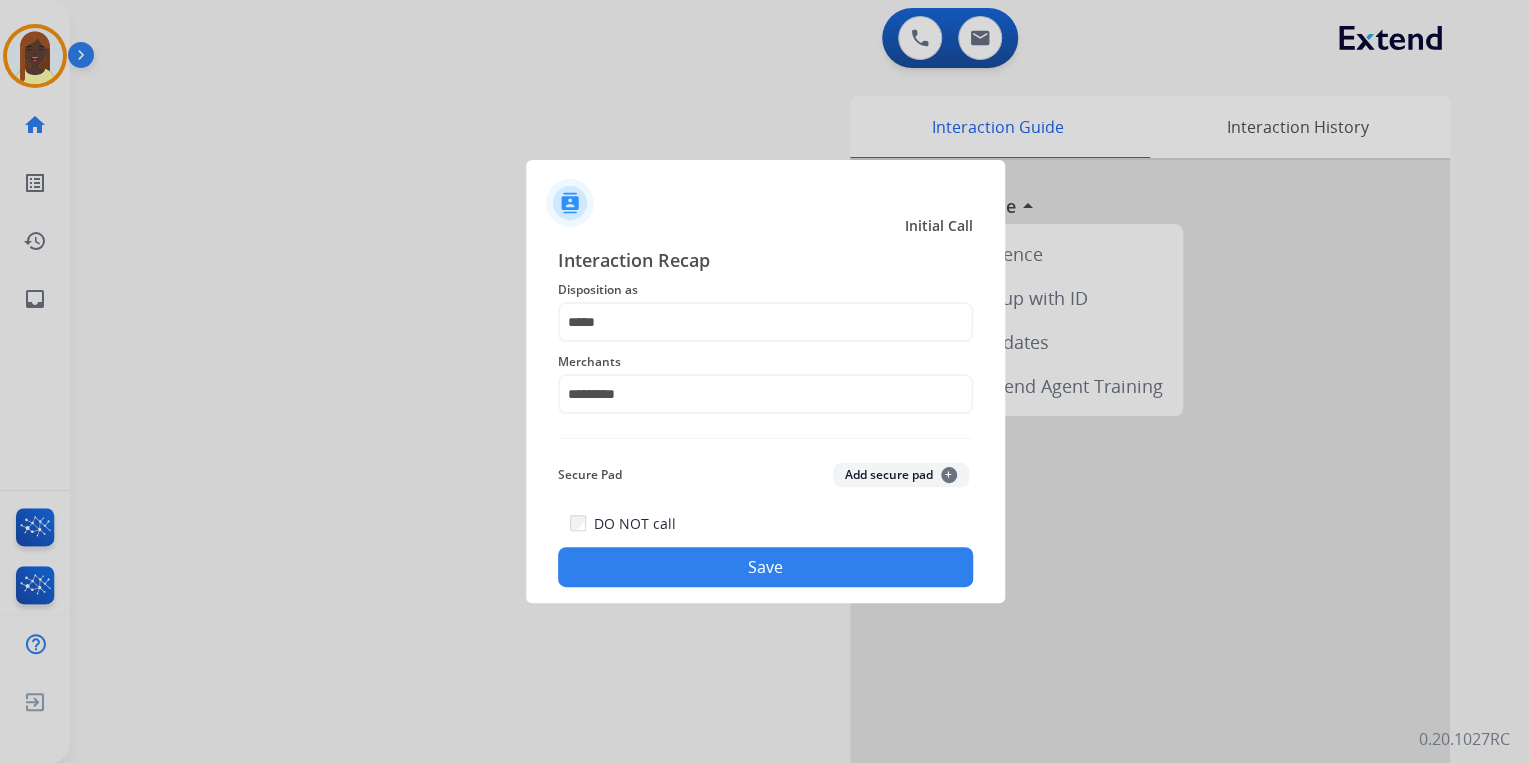 click on "Save" 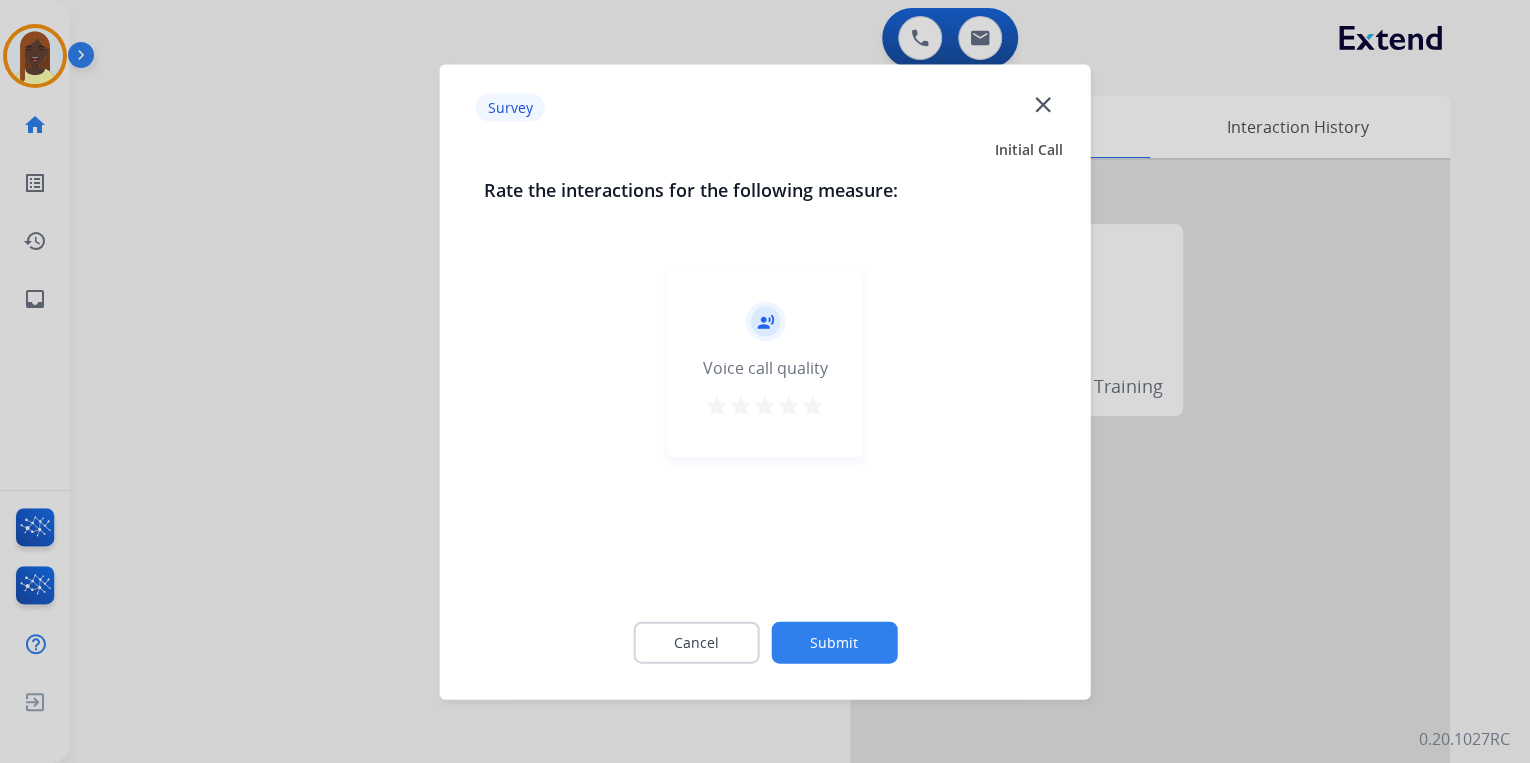 drag, startPoint x: 816, startPoint y: 407, endPoint x: 813, endPoint y: 540, distance: 133.03383 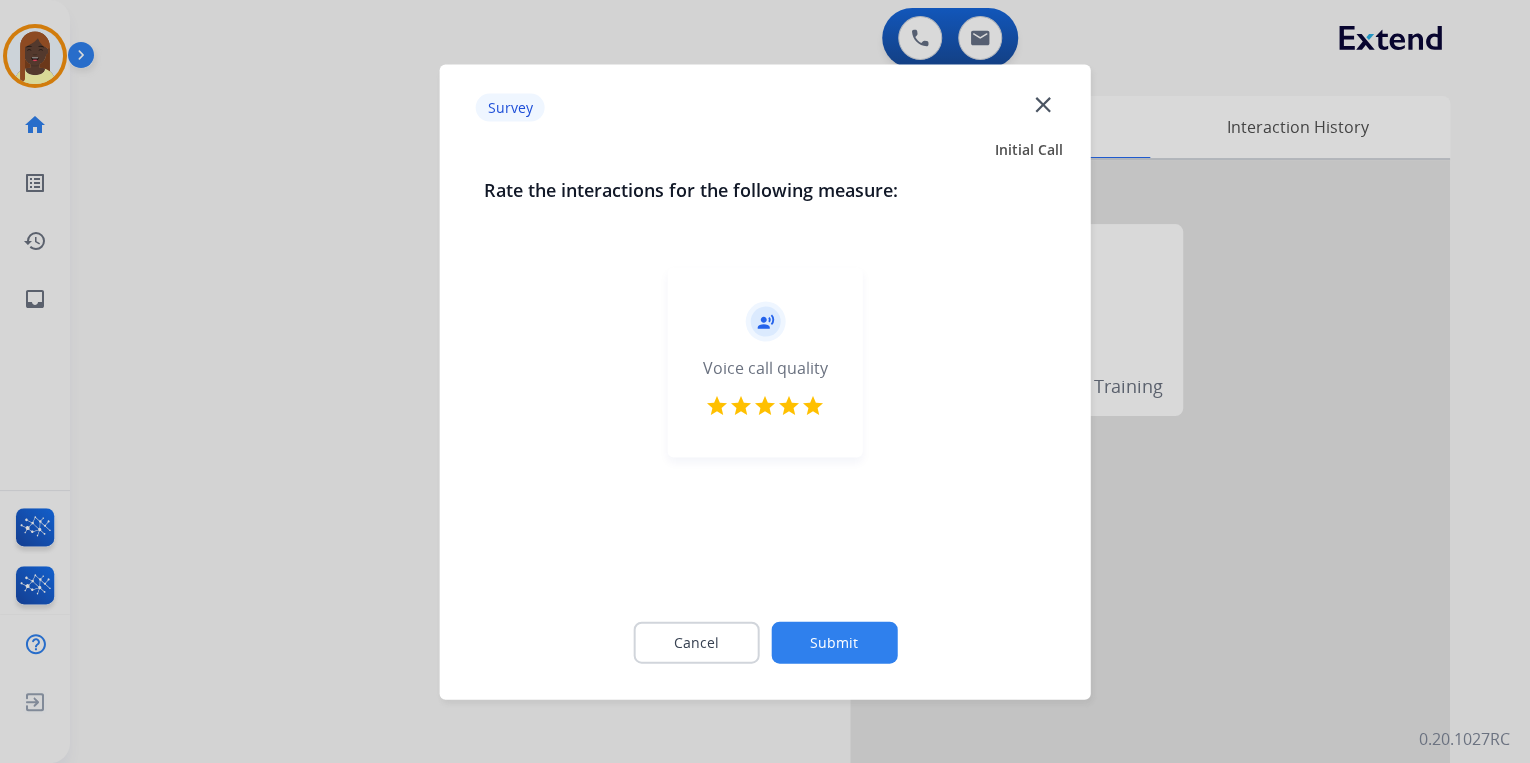 click on "Submit" 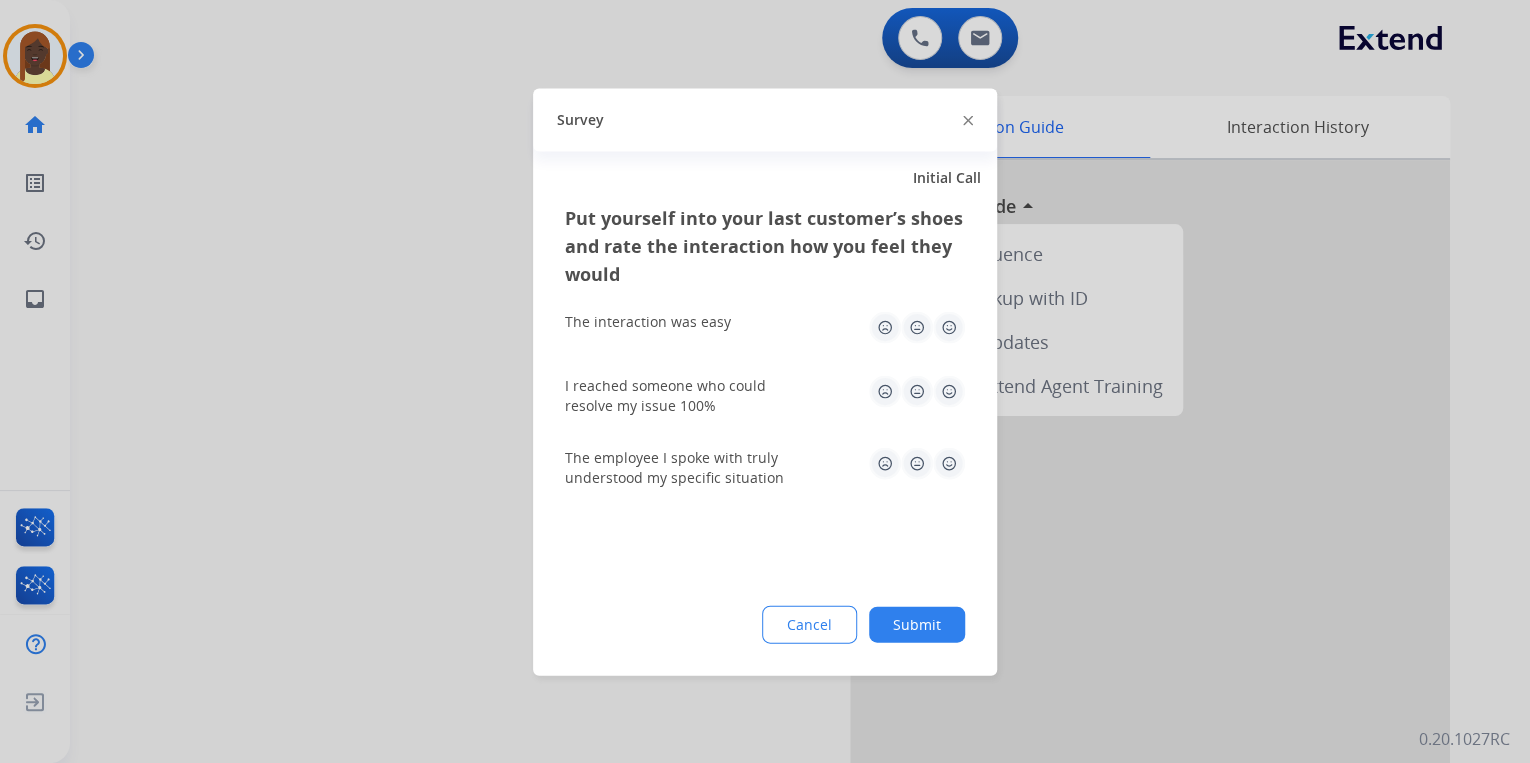 click 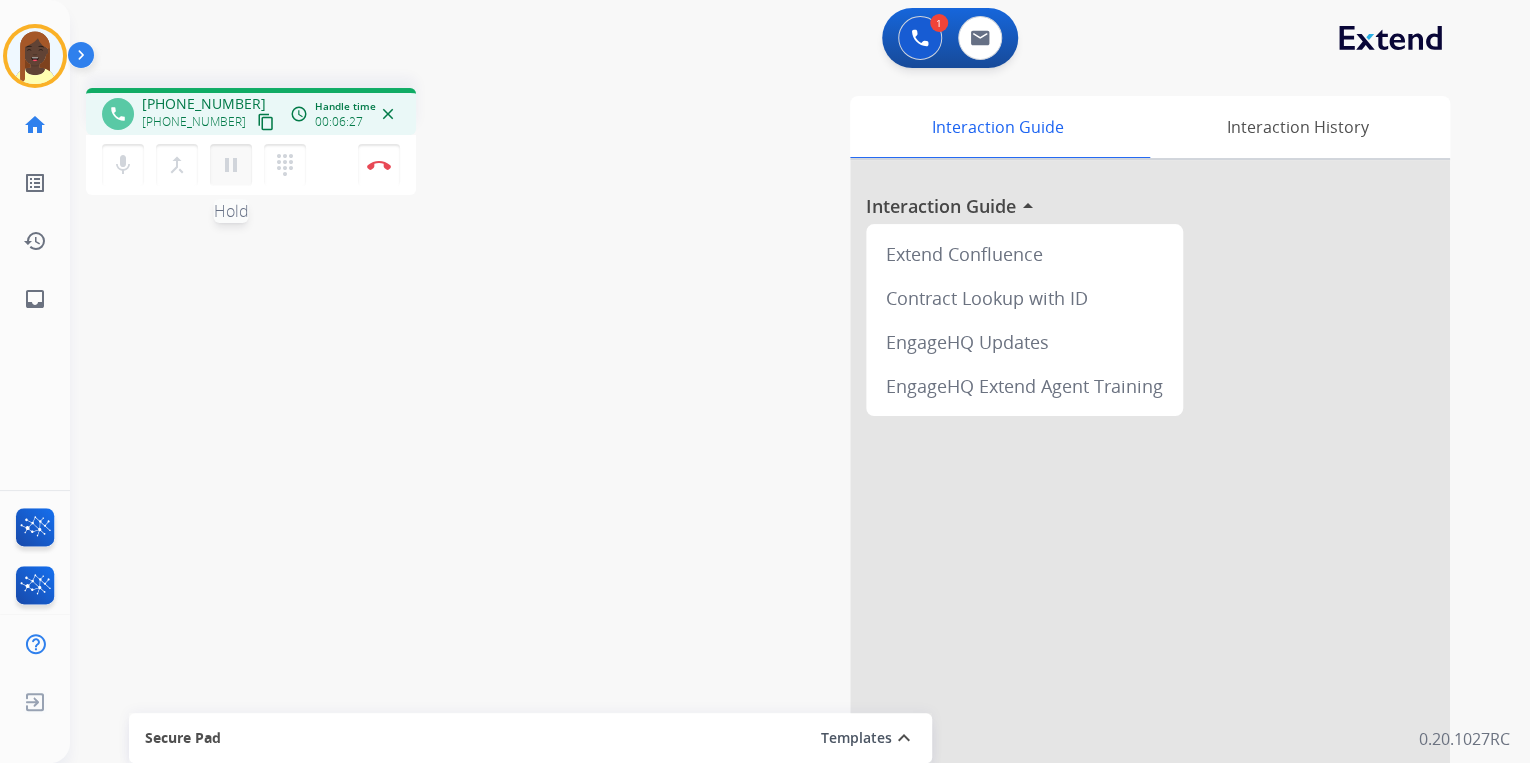 click on "pause" at bounding box center [231, 165] 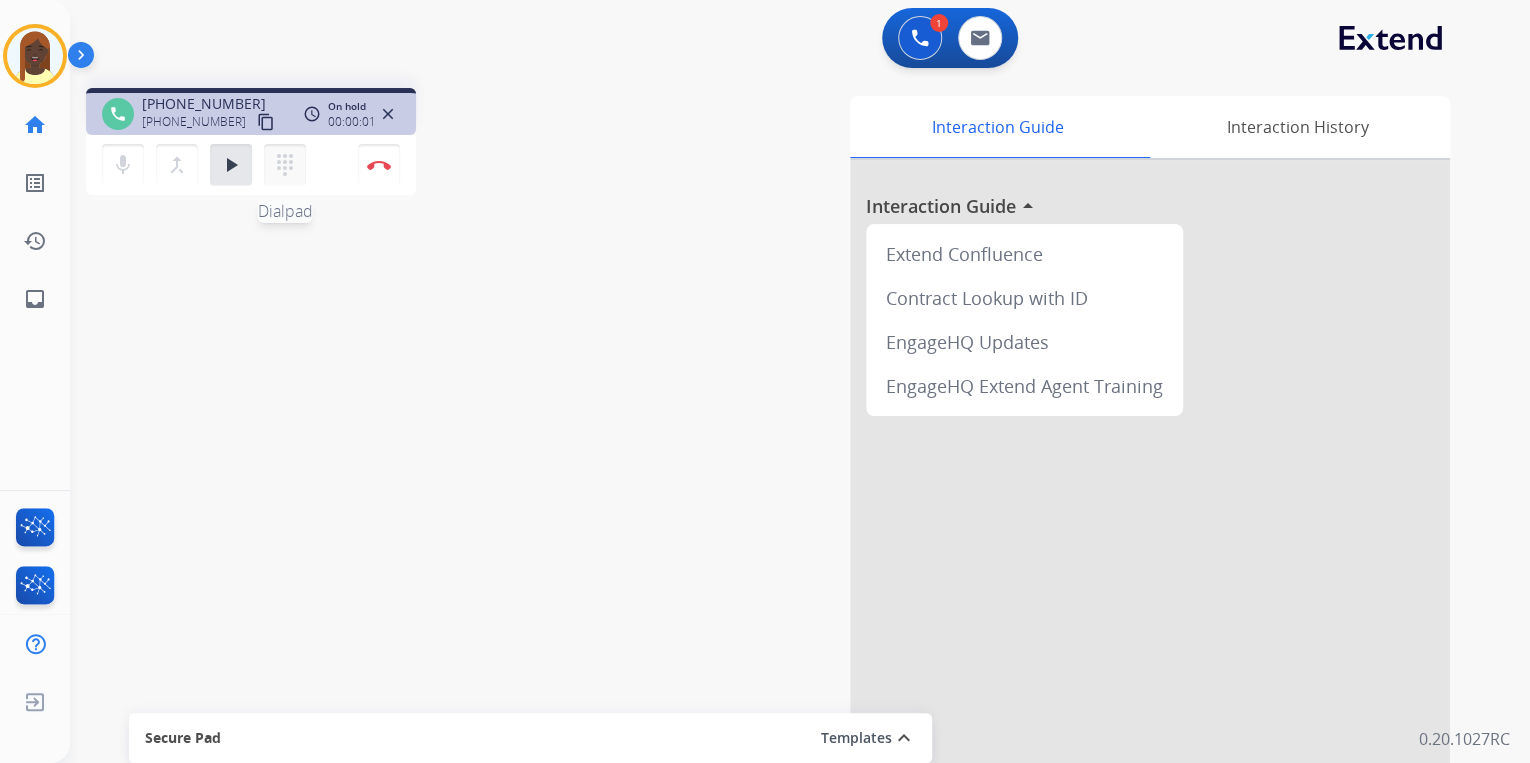 click on "dialpad" at bounding box center [285, 165] 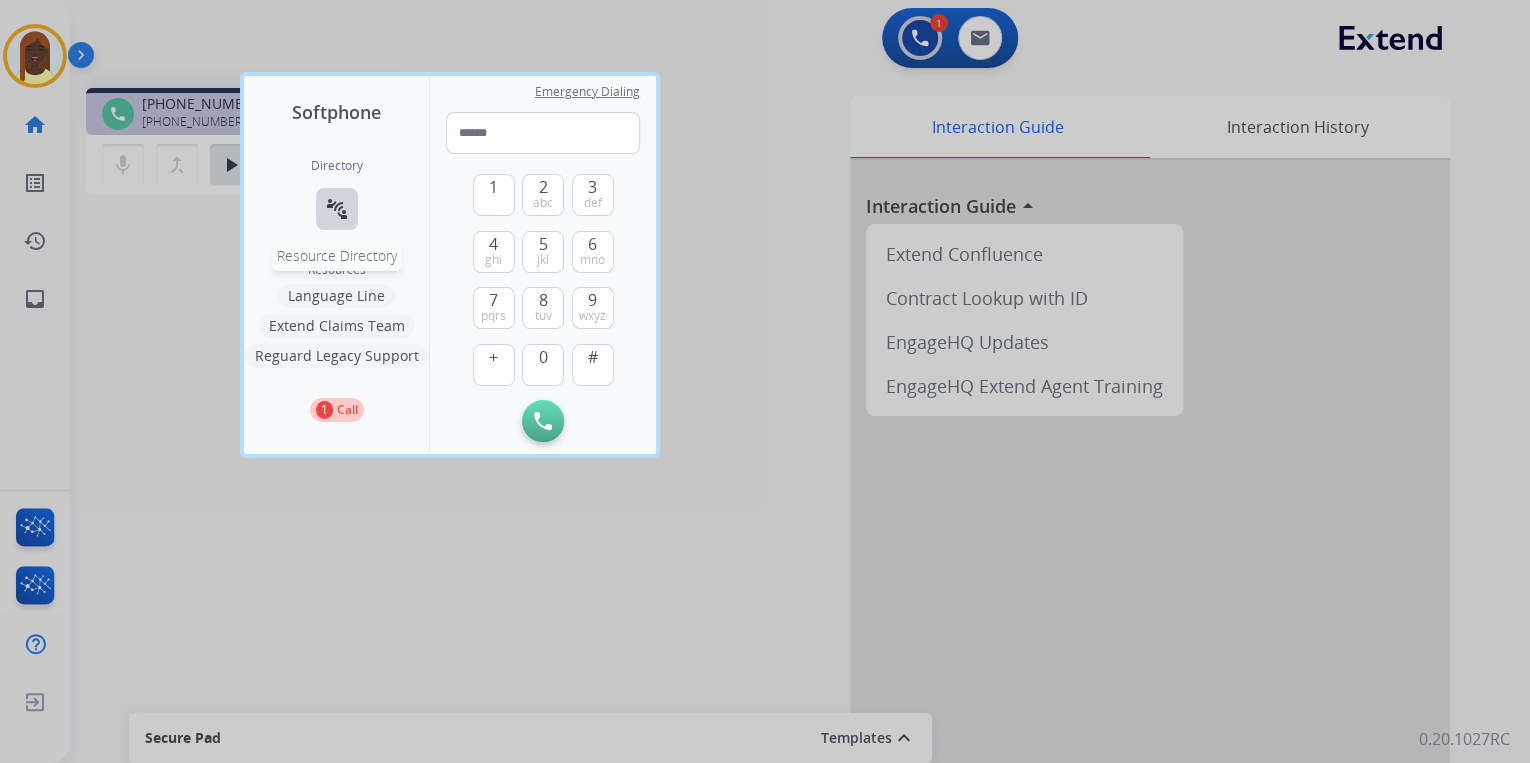 click on "connect_without_contact" at bounding box center [337, 209] 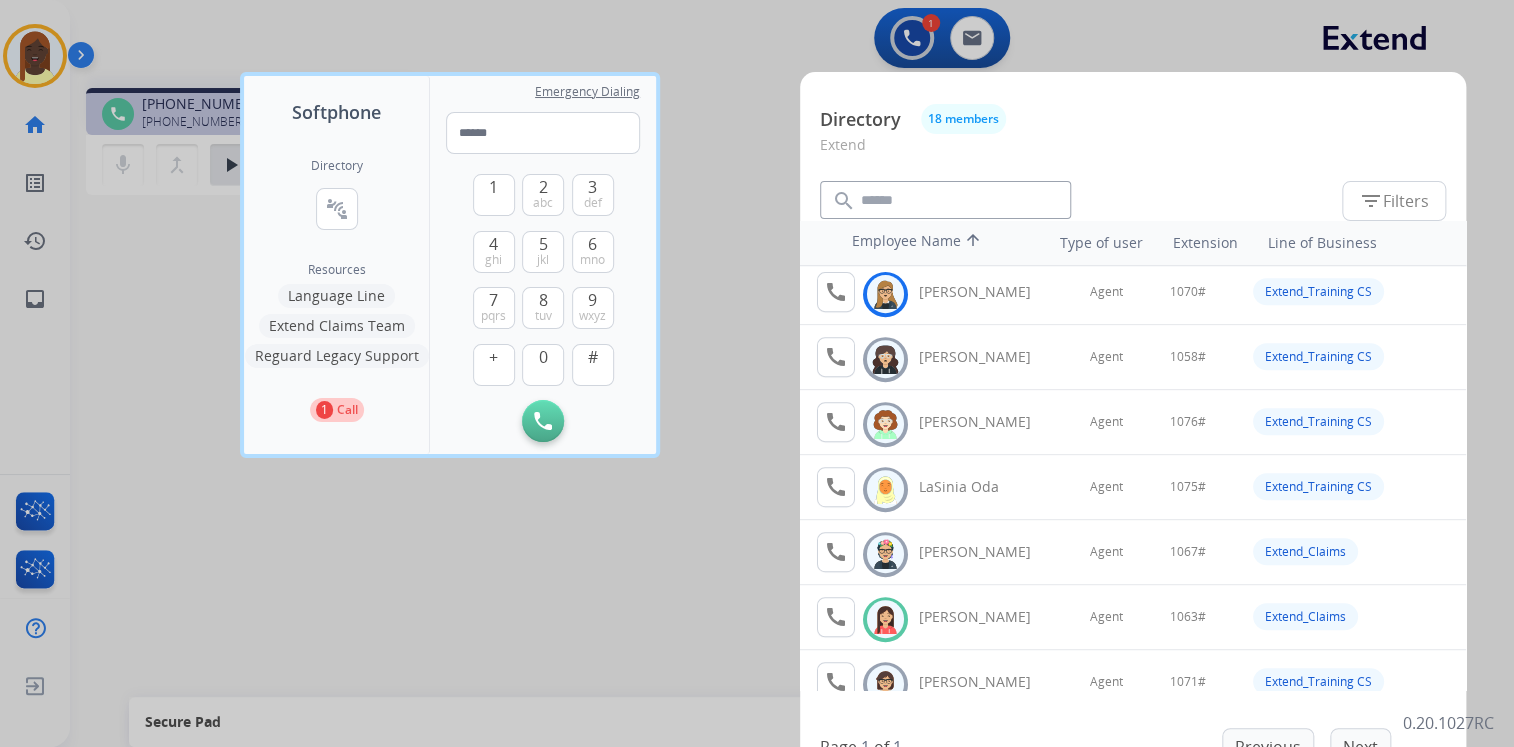 scroll, scrollTop: 560, scrollLeft: 0, axis: vertical 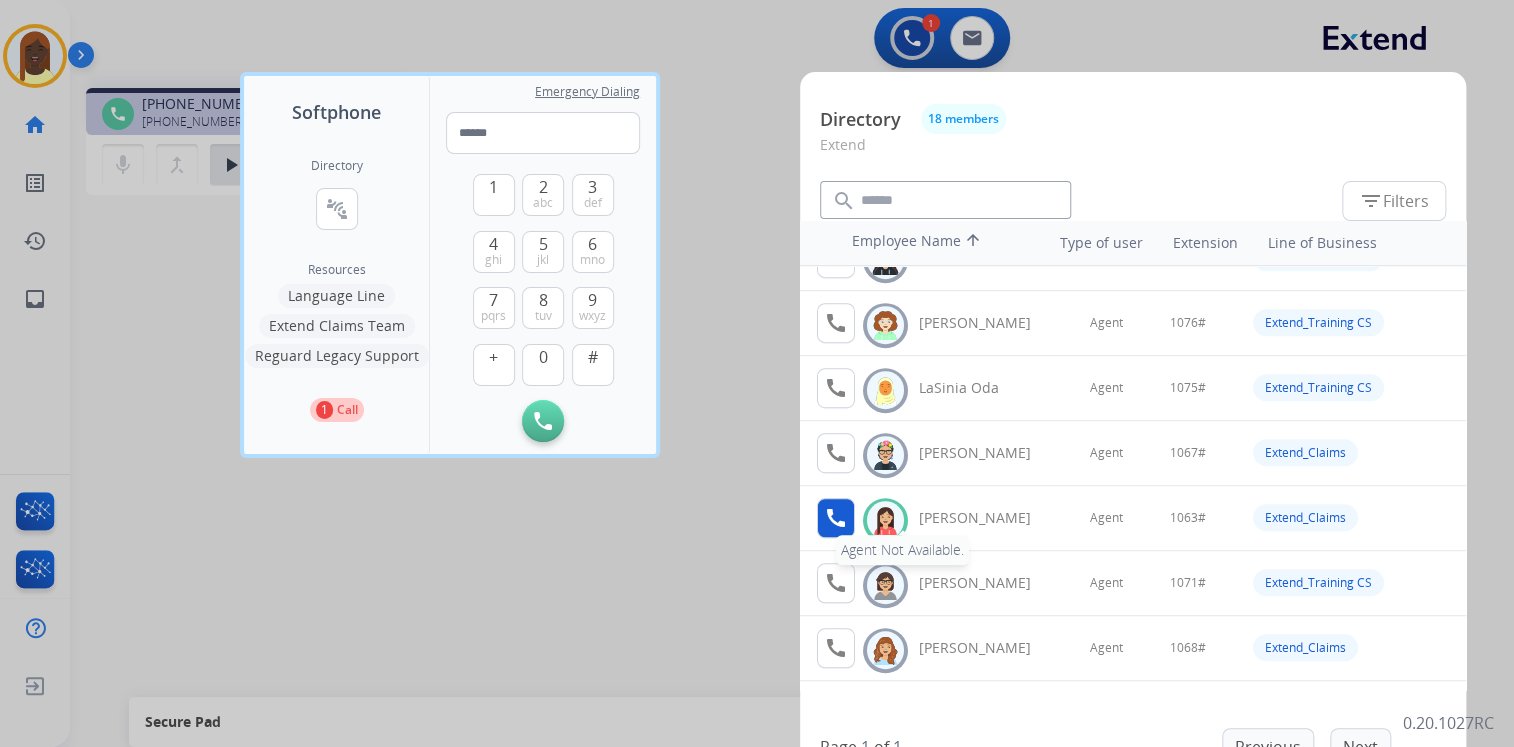 click on "call" at bounding box center [836, 518] 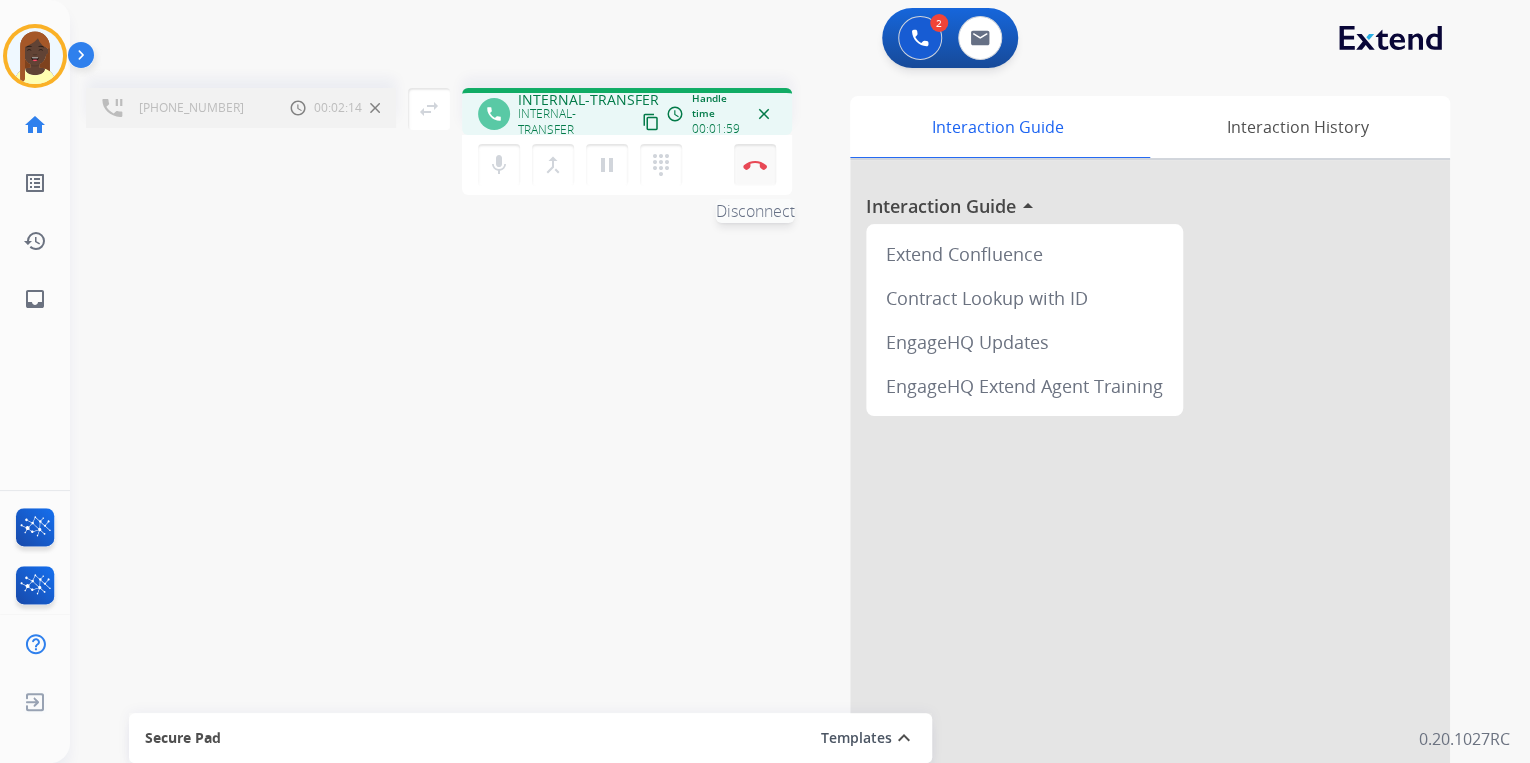 click at bounding box center [755, 165] 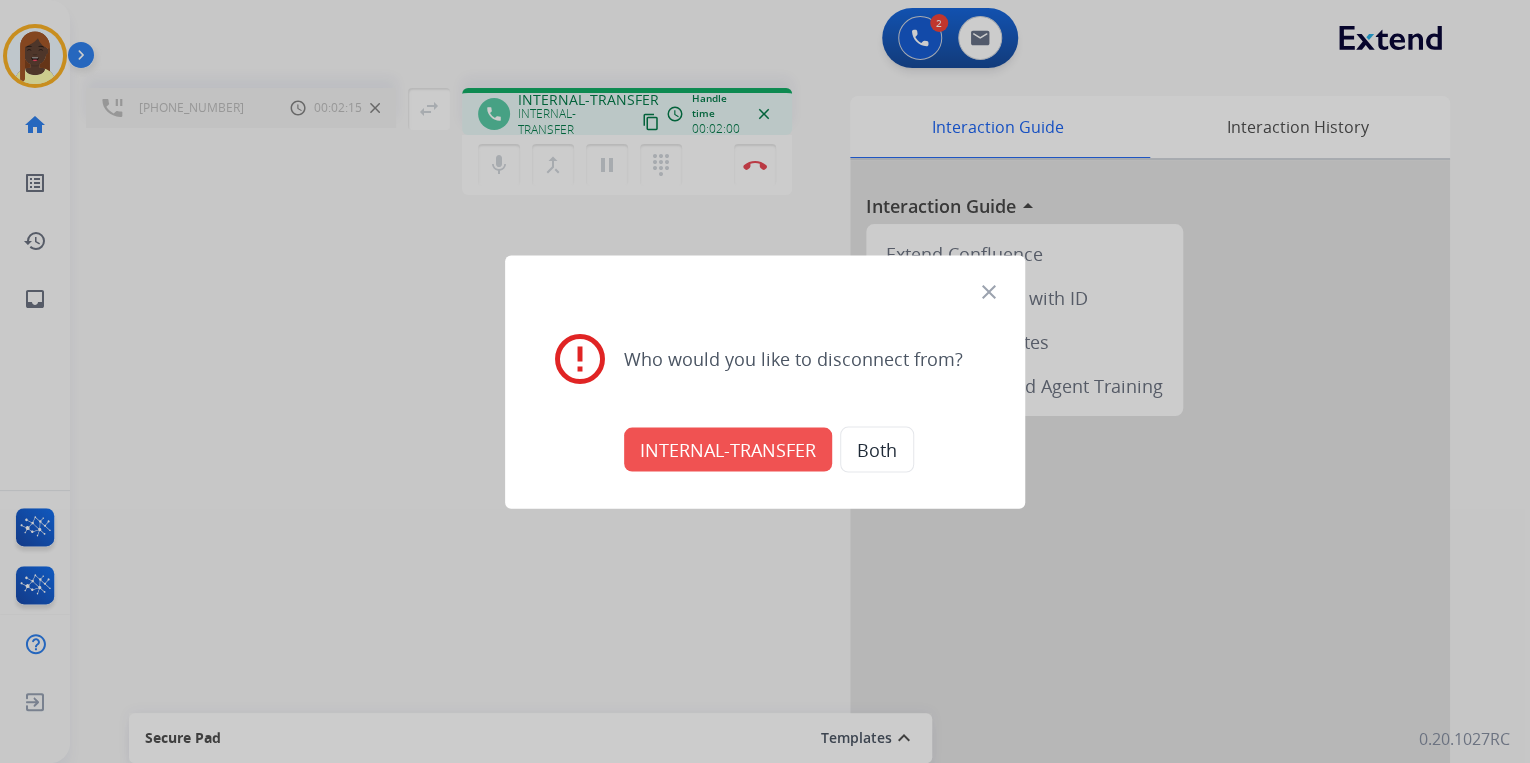 click on "INTERNAL-TRANSFER" at bounding box center [728, 449] 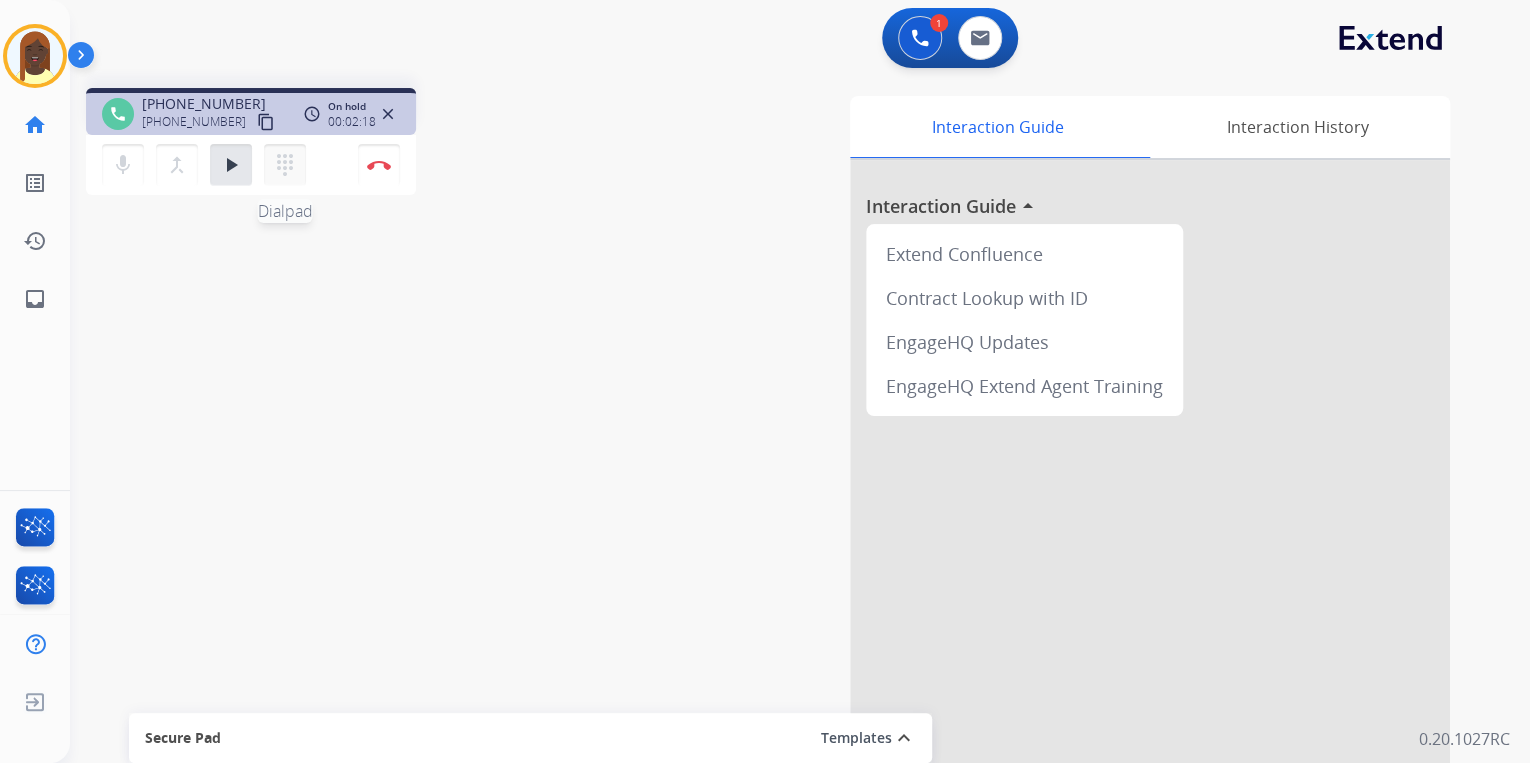 click on "dialpad" at bounding box center [285, 165] 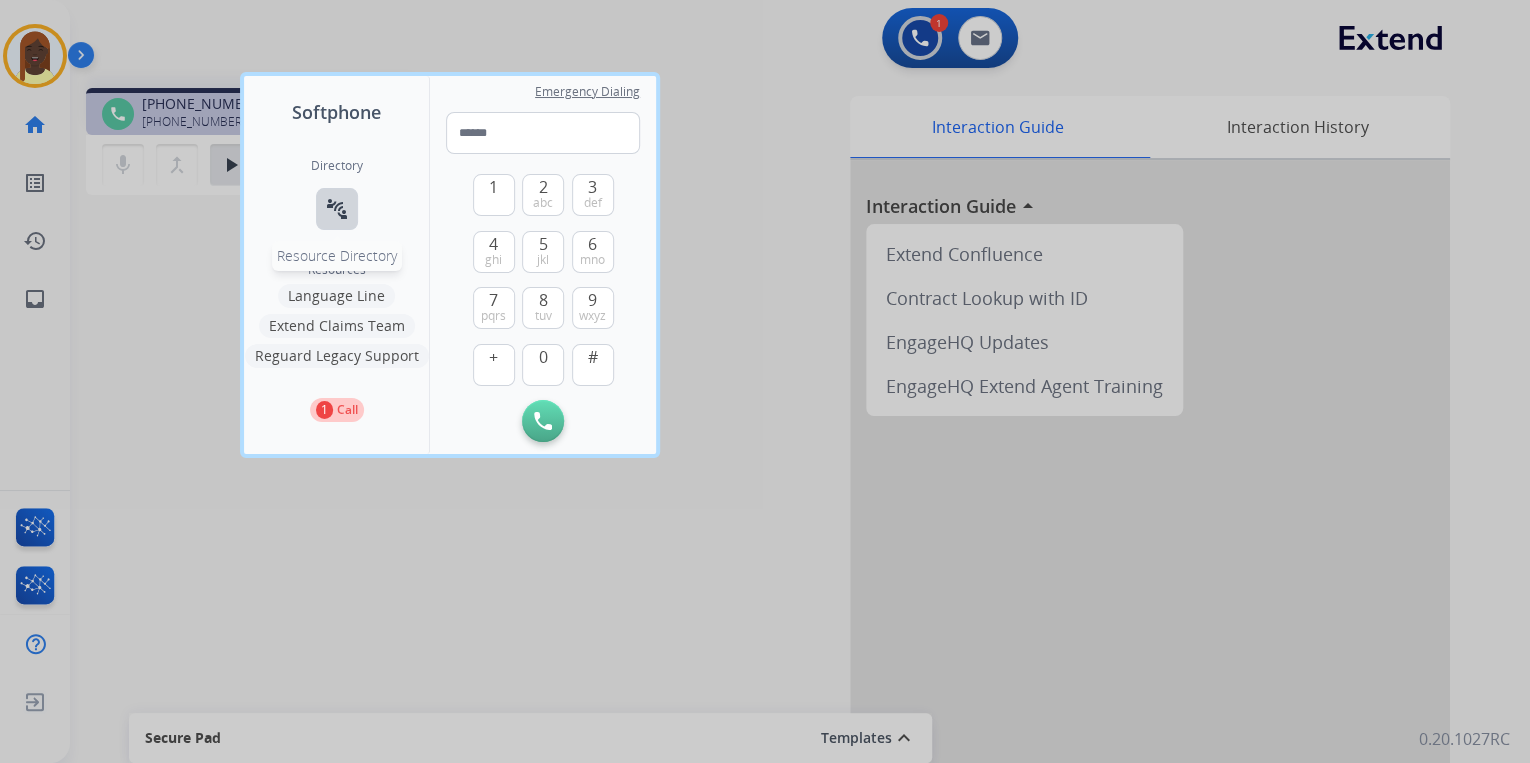 click on "connect_without_contact" at bounding box center (337, 209) 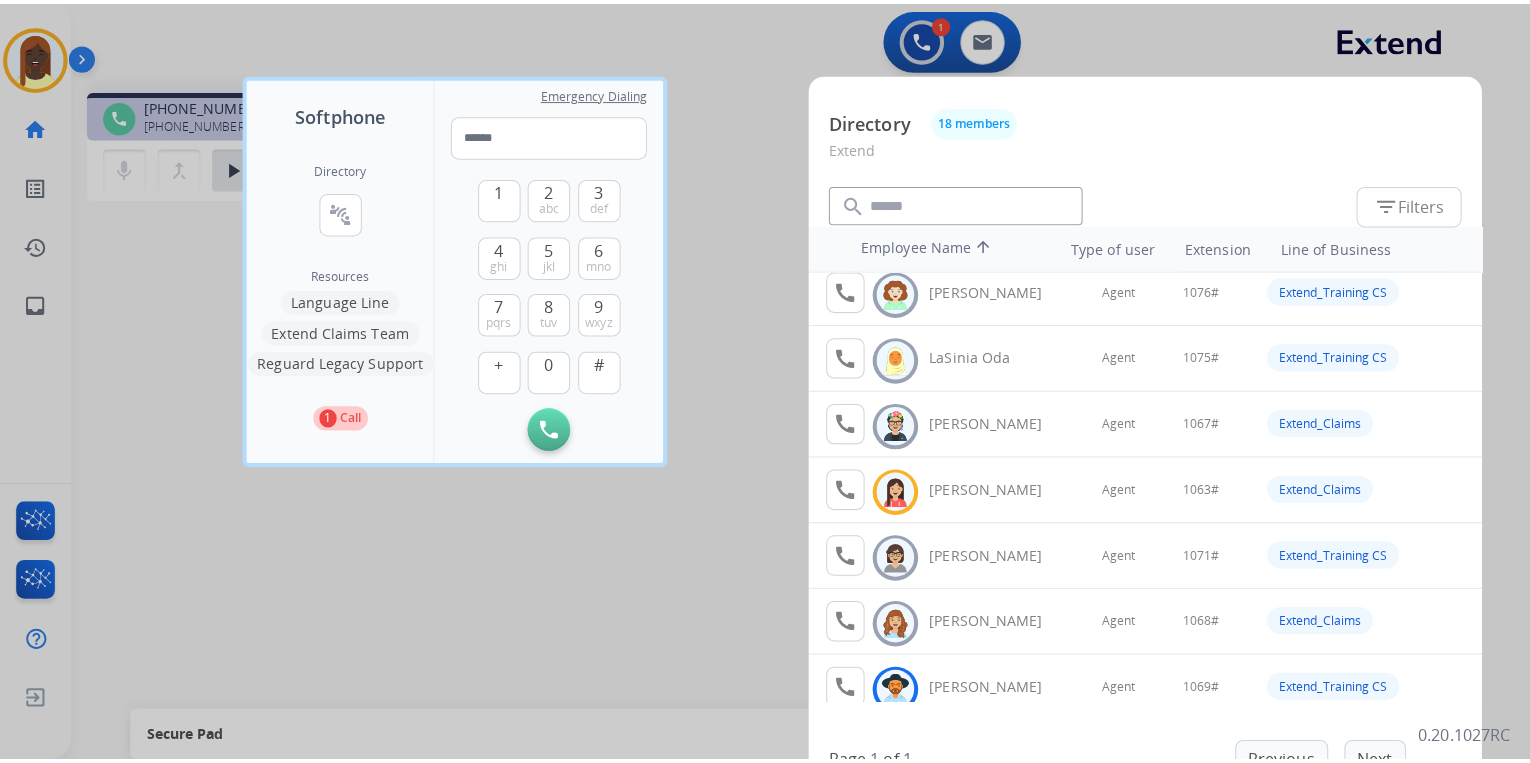 scroll, scrollTop: 598, scrollLeft: 0, axis: vertical 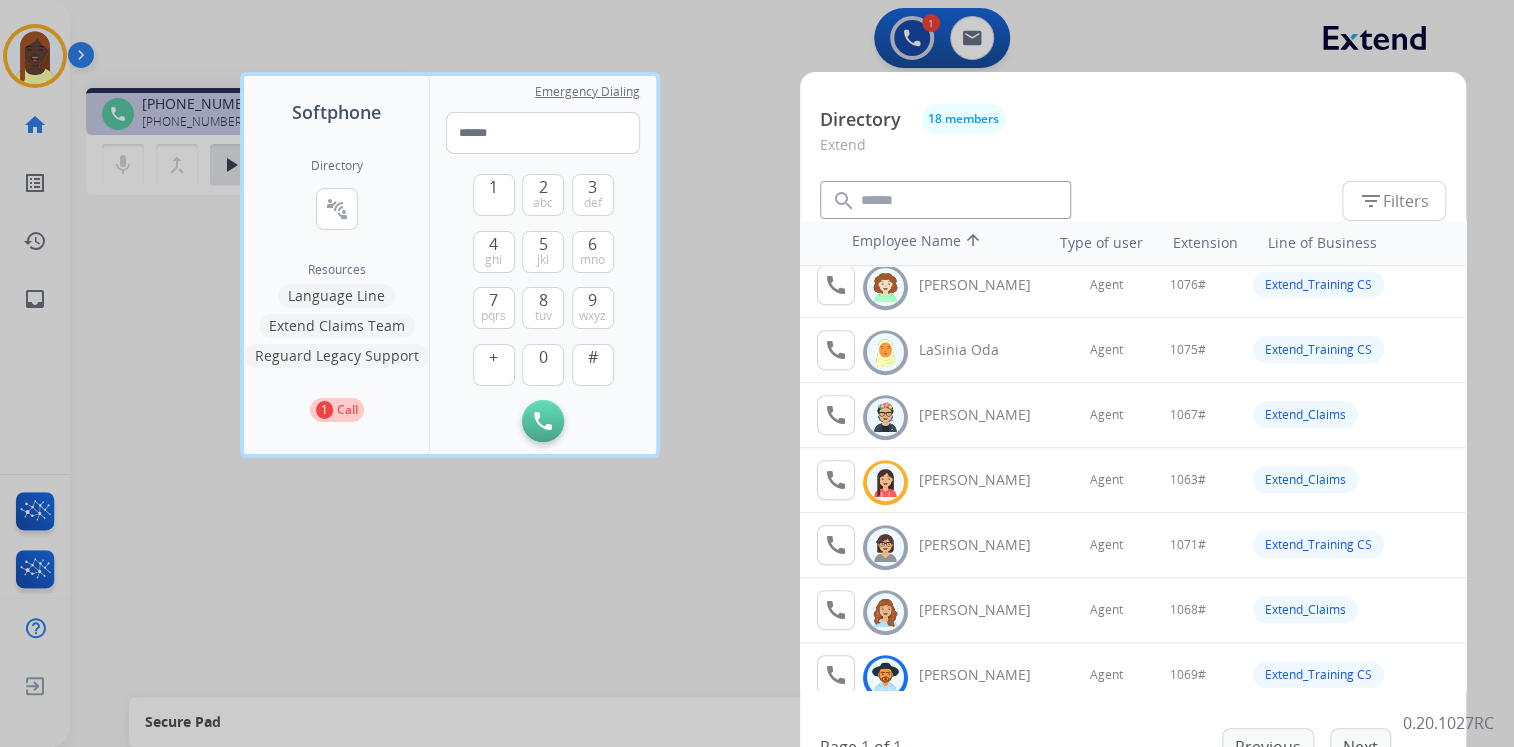 click on "Call" at bounding box center [347, 410] 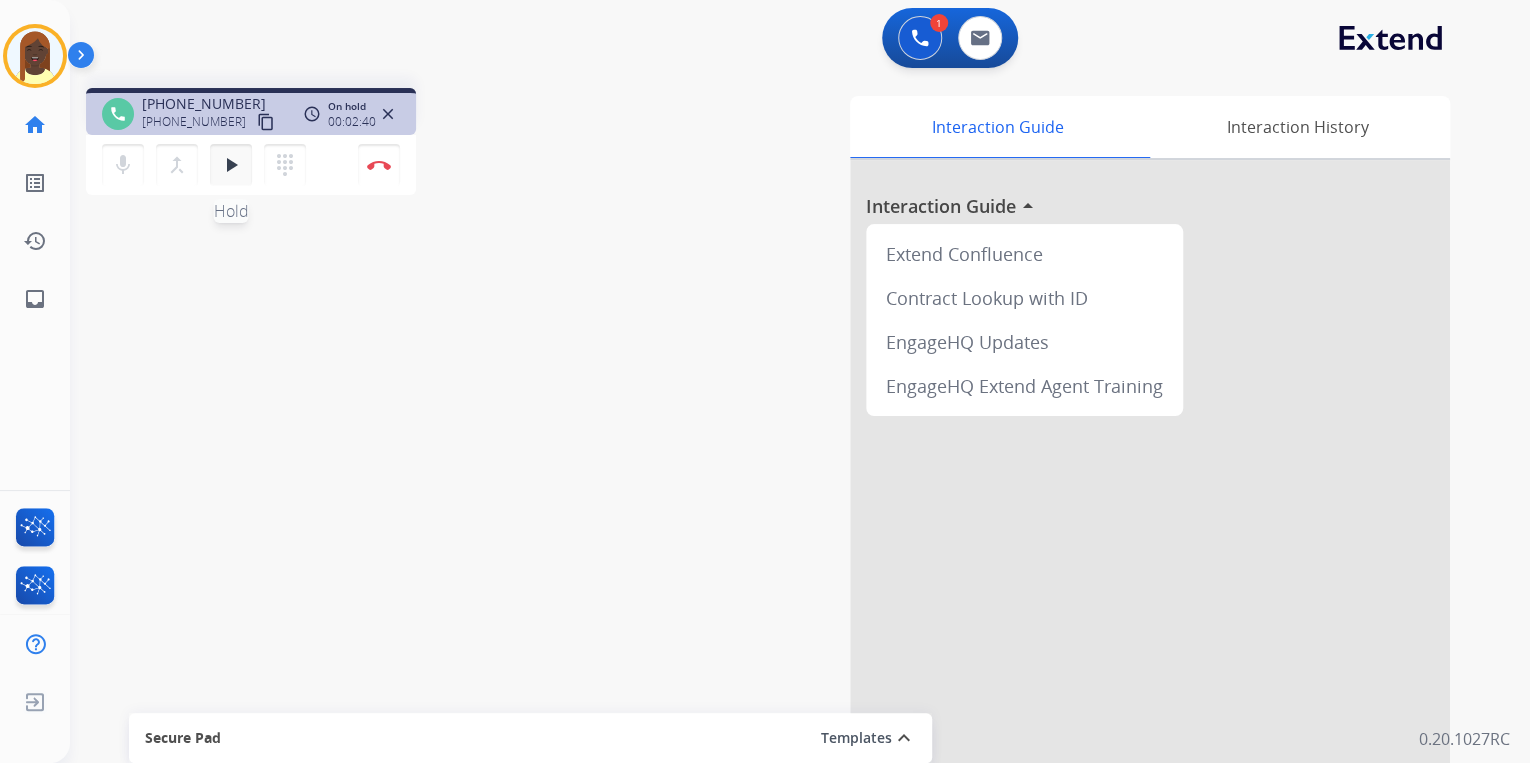 click on "play_arrow" at bounding box center [231, 165] 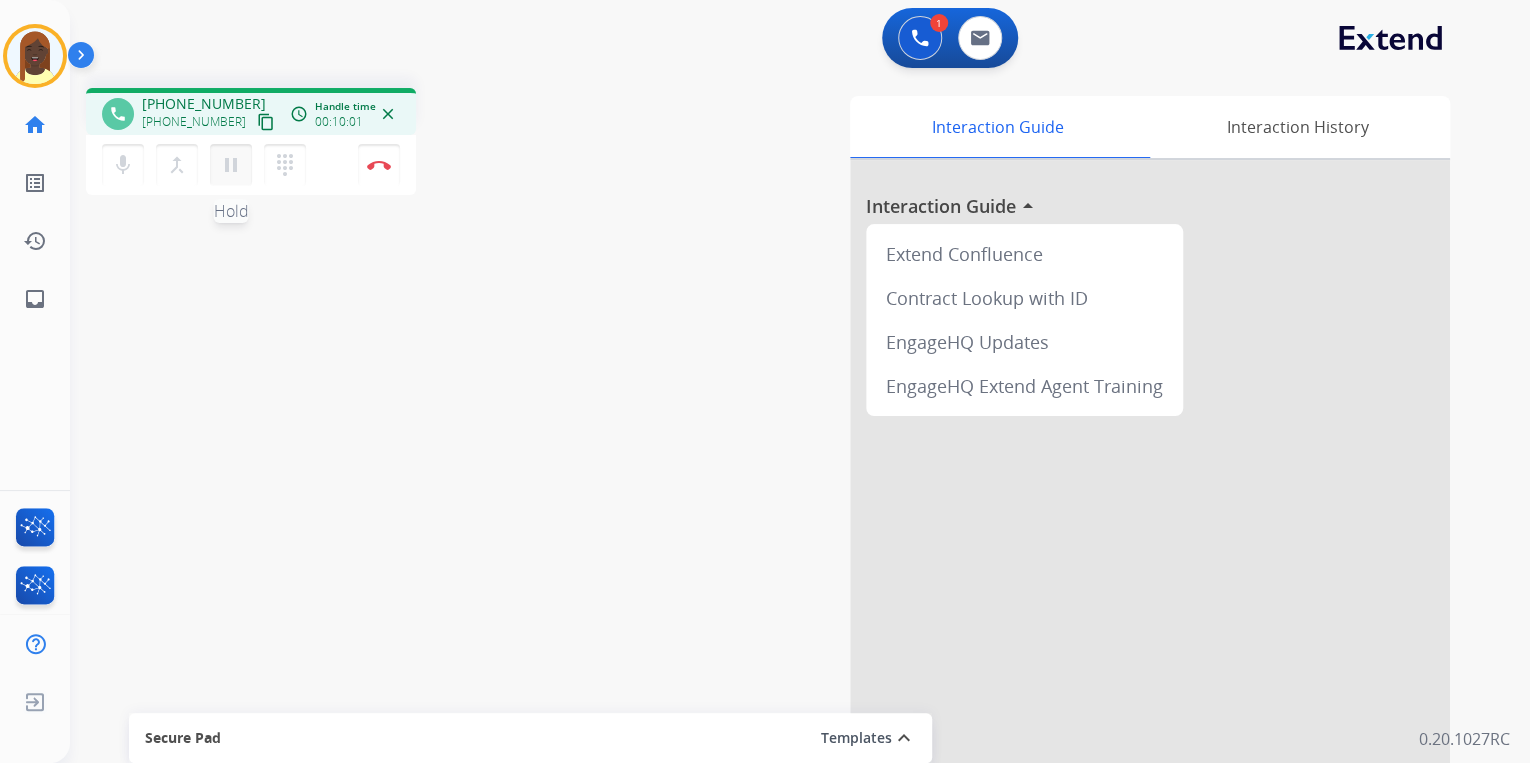 click on "pause" at bounding box center (231, 165) 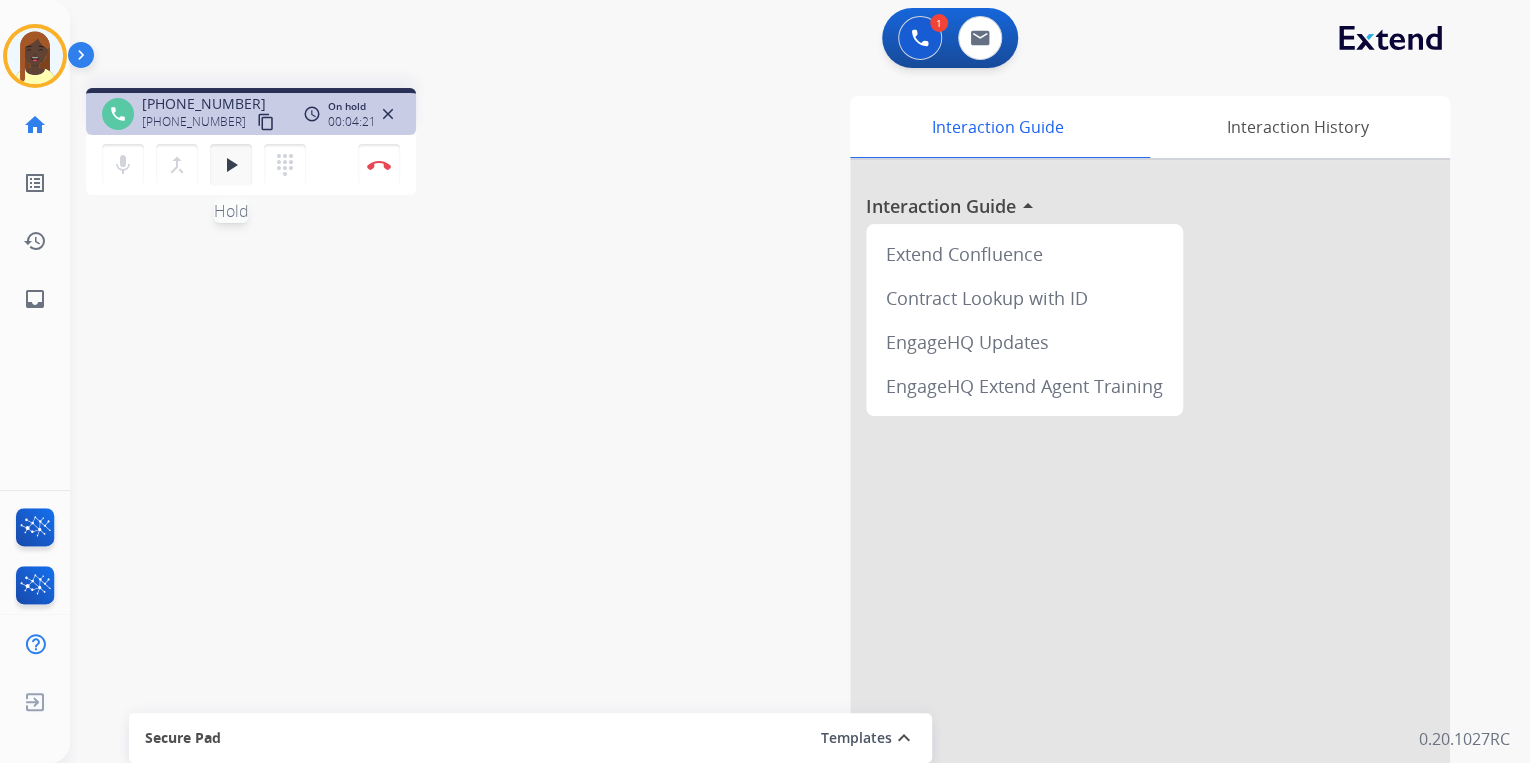 click on "play_arrow" at bounding box center [231, 165] 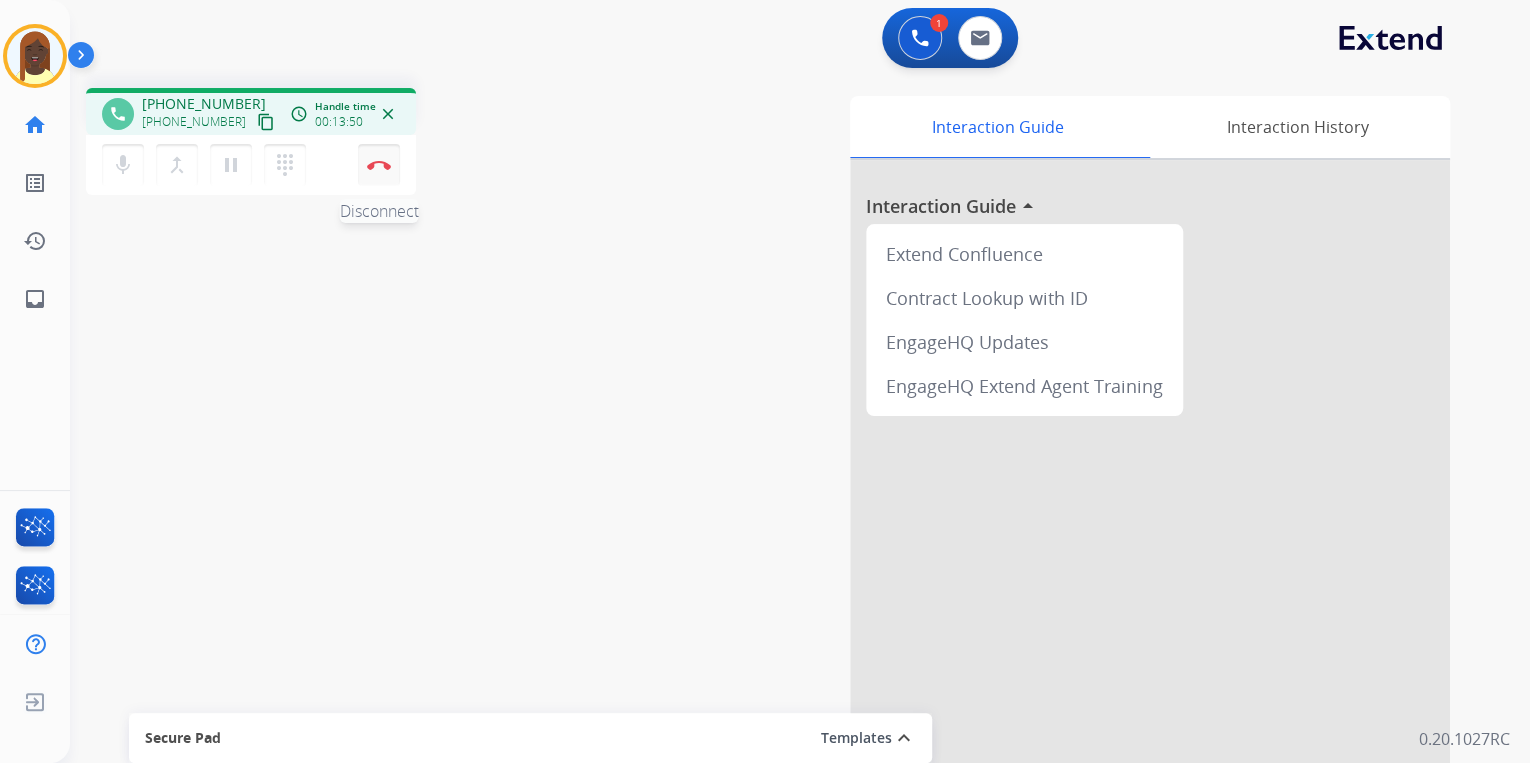 click on "Disconnect" at bounding box center (379, 165) 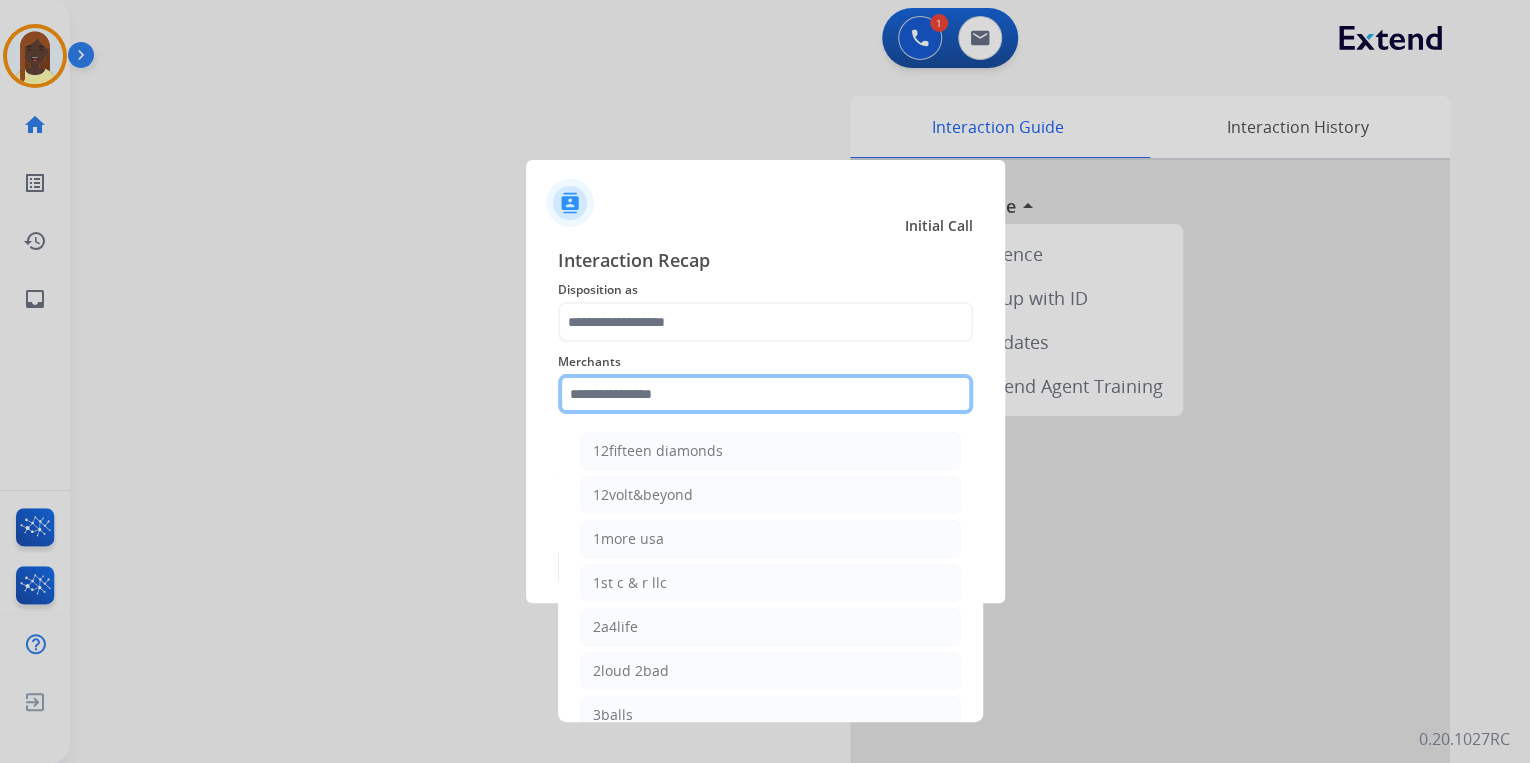 click 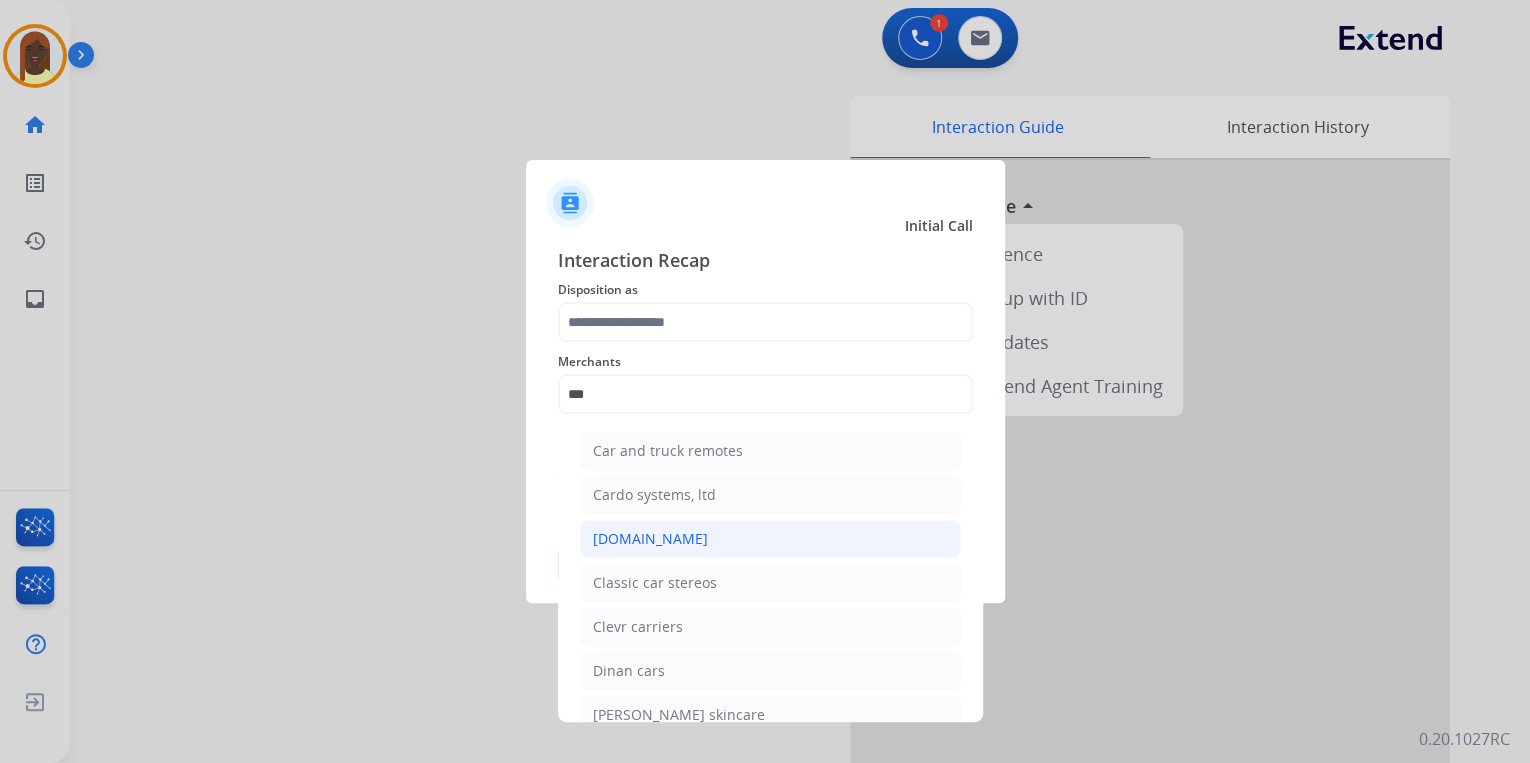 click on "[DOMAIN_NAME]" 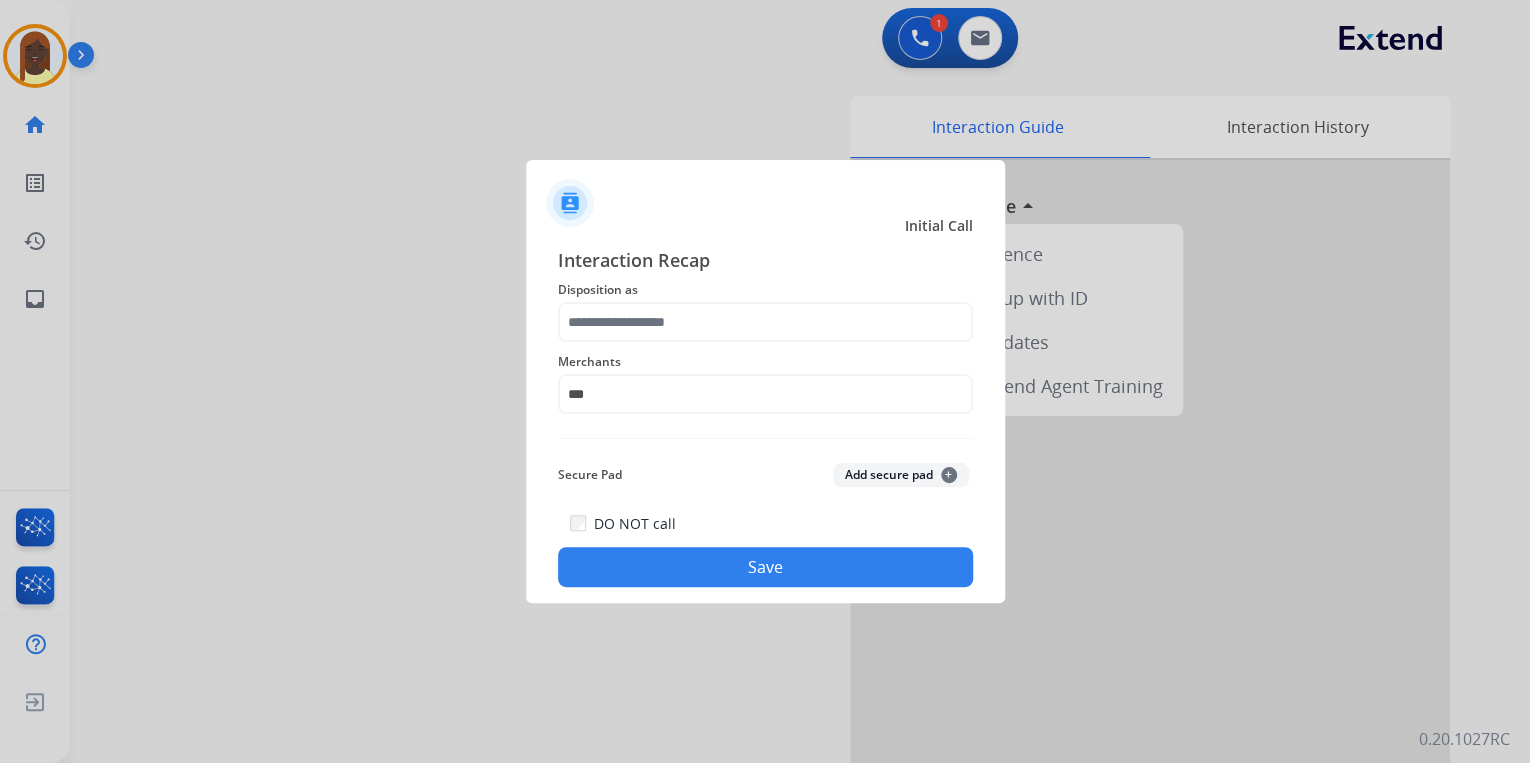 type on "**********" 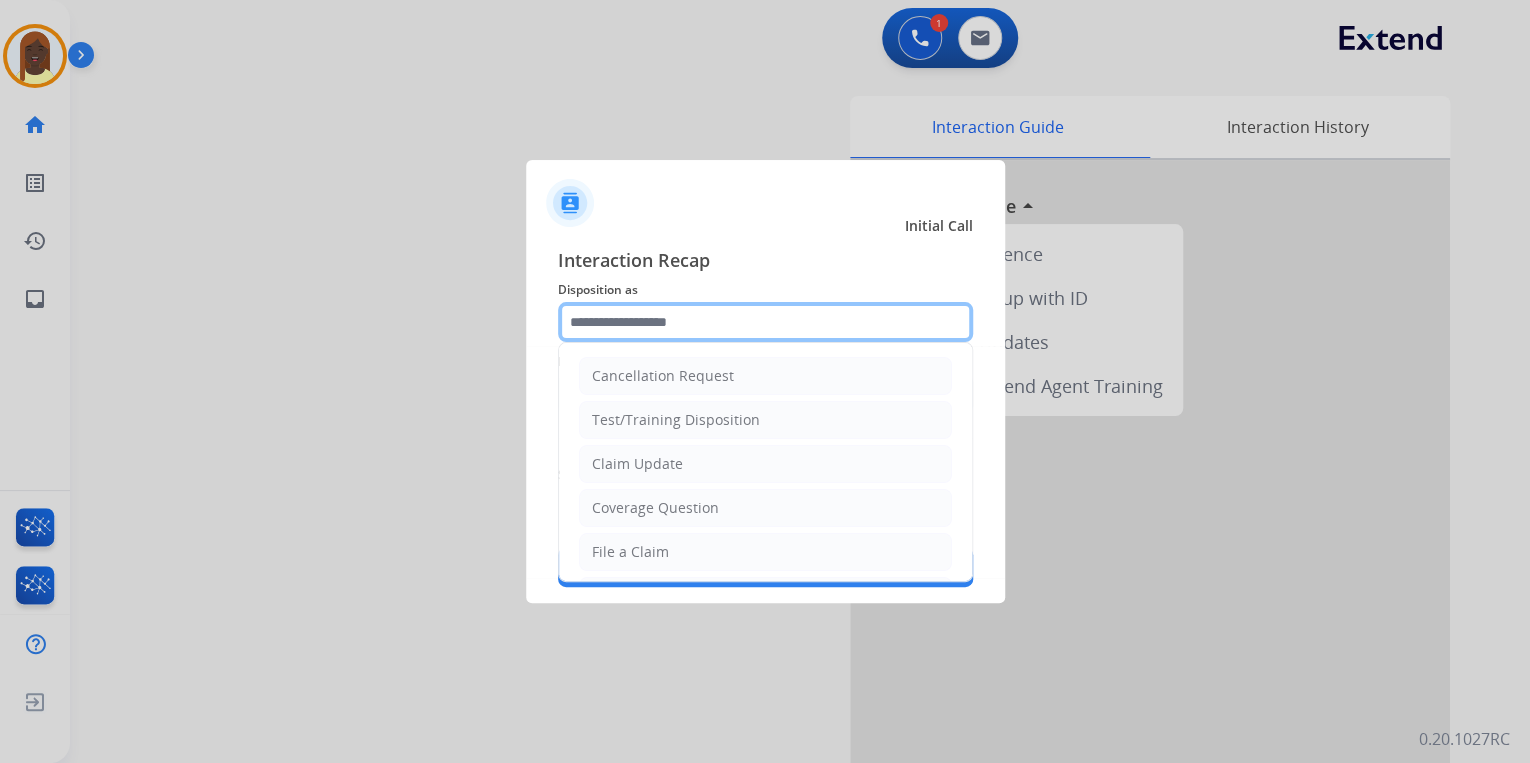 click 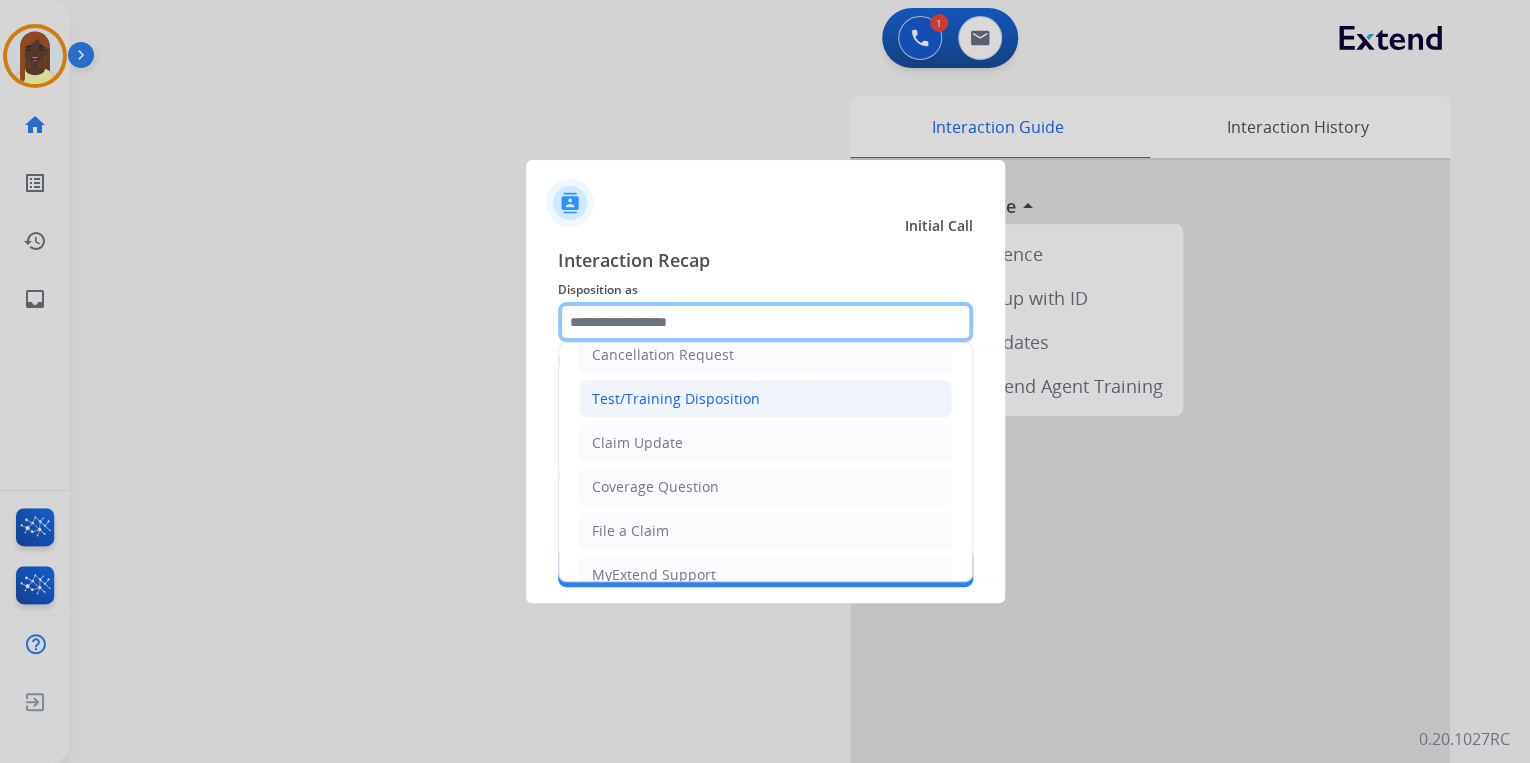 scroll, scrollTop: 0, scrollLeft: 0, axis: both 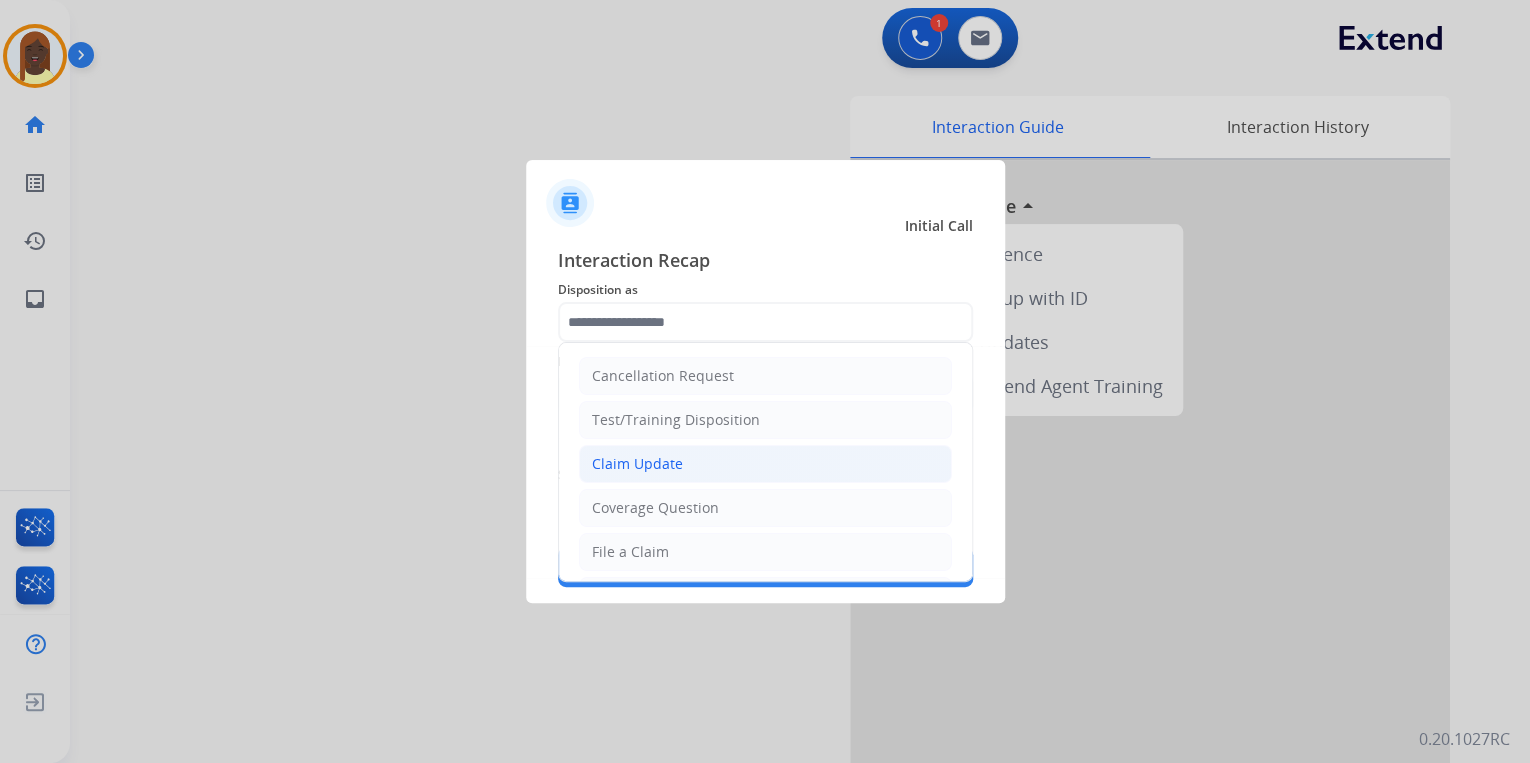 click on "Claim Update" 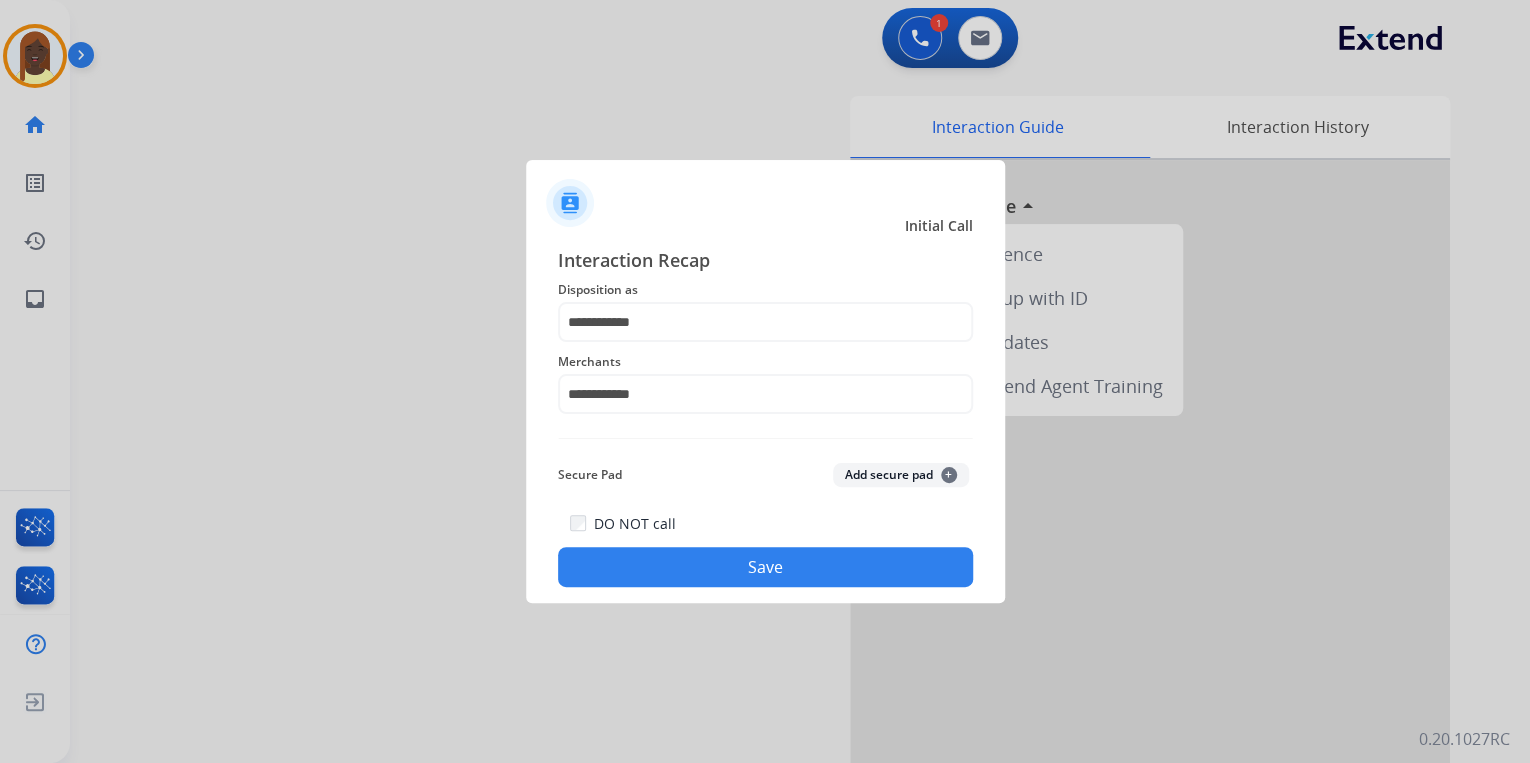 click on "Save" 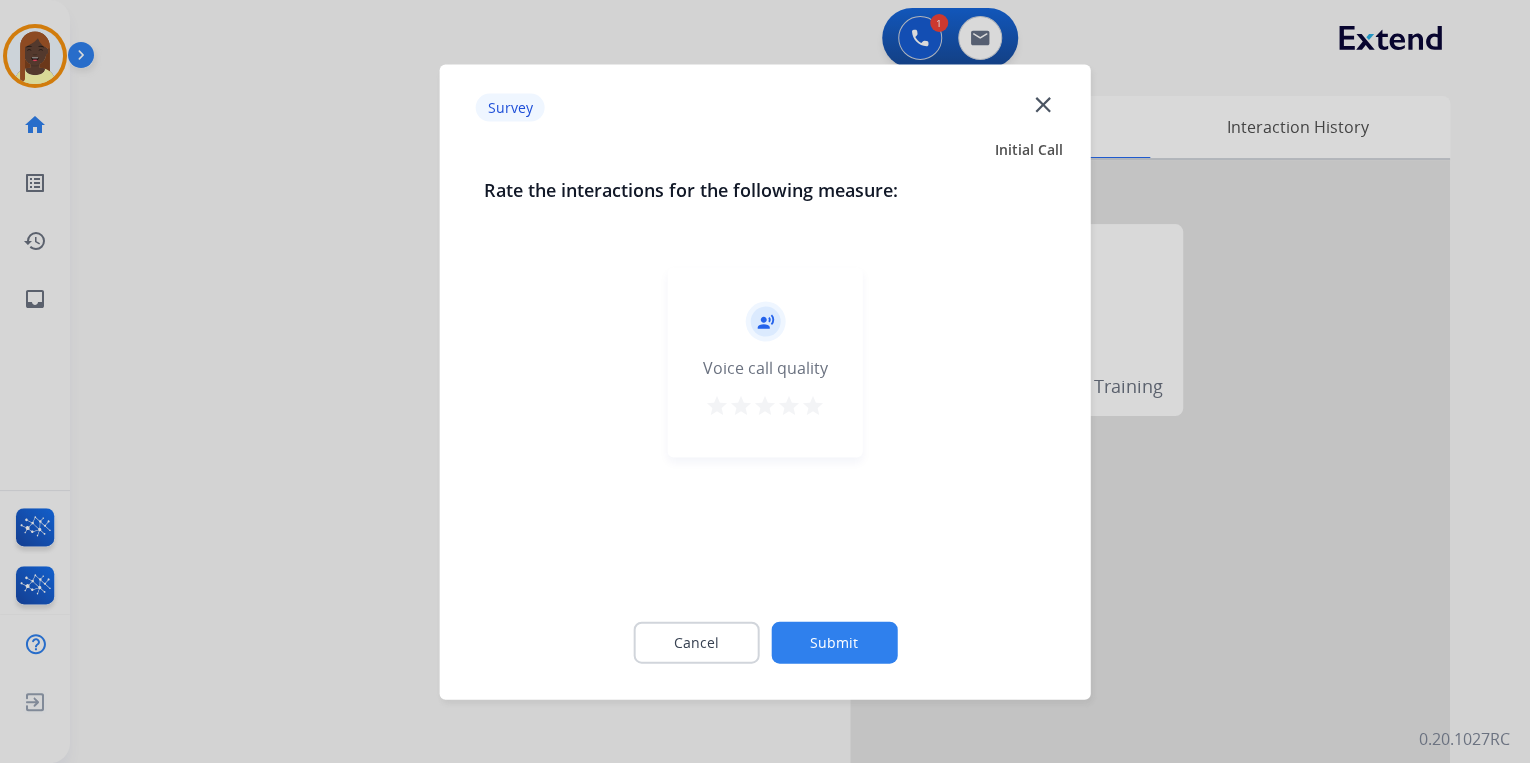 click on "star" at bounding box center [813, 405] 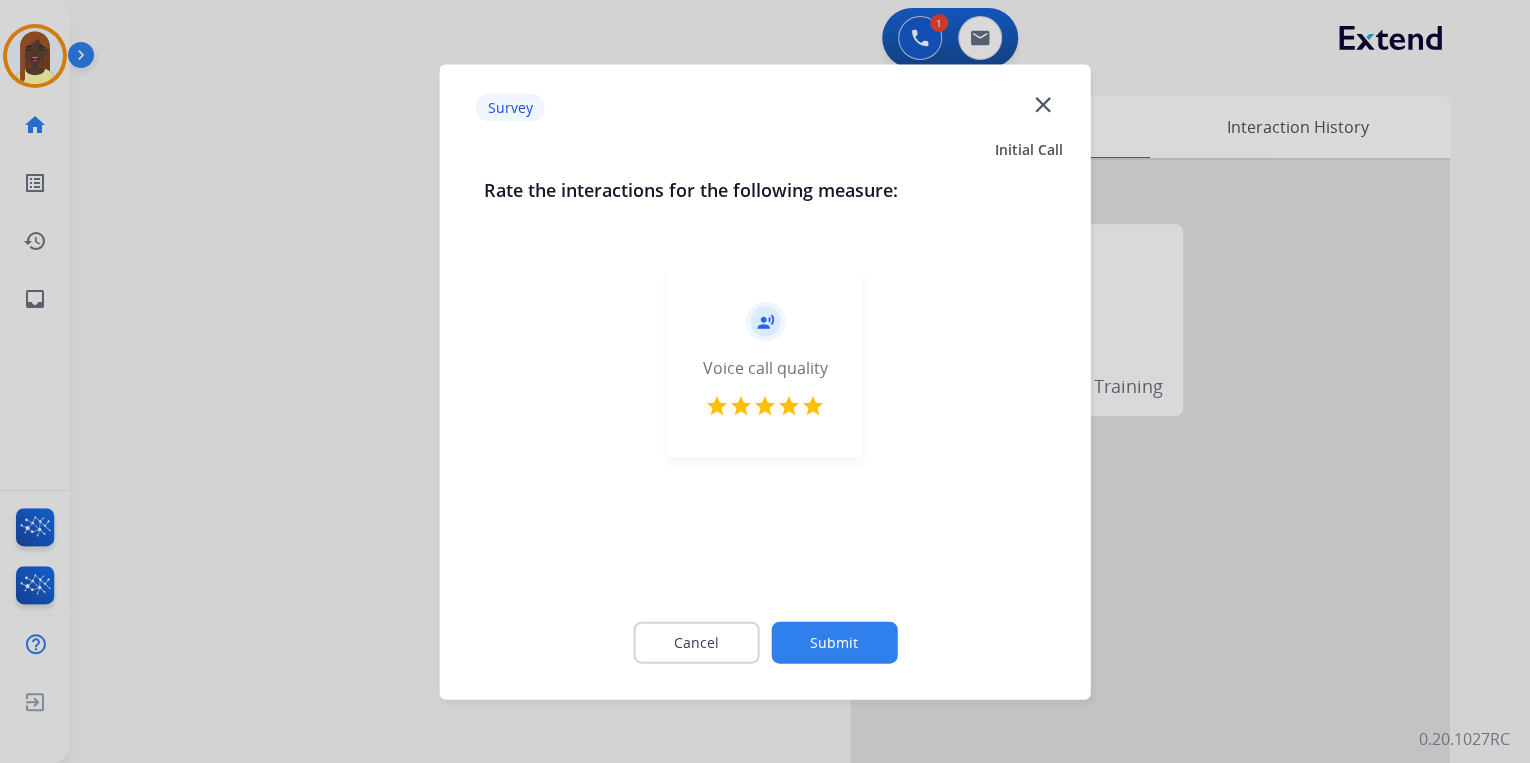 click on "Submit" 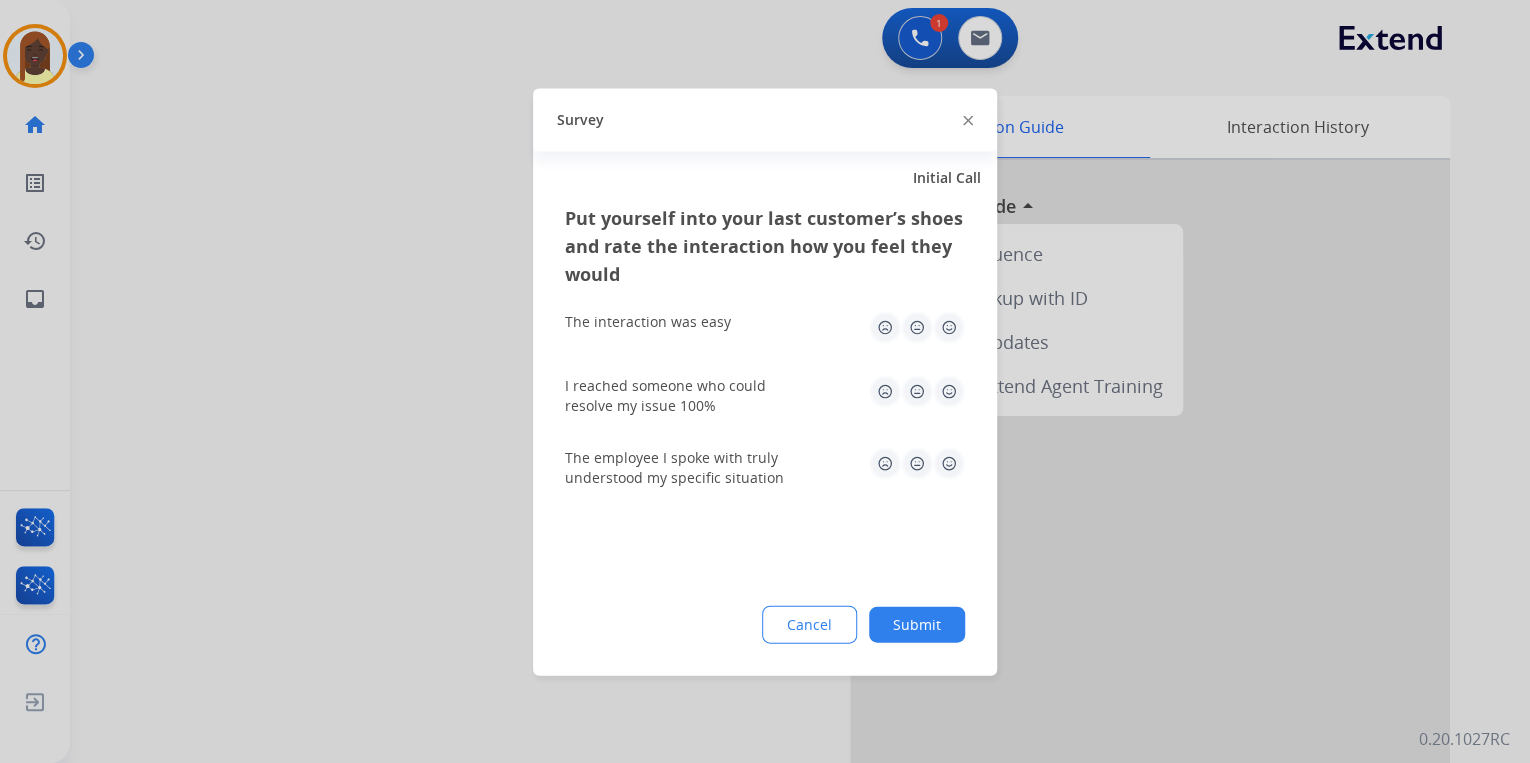 click 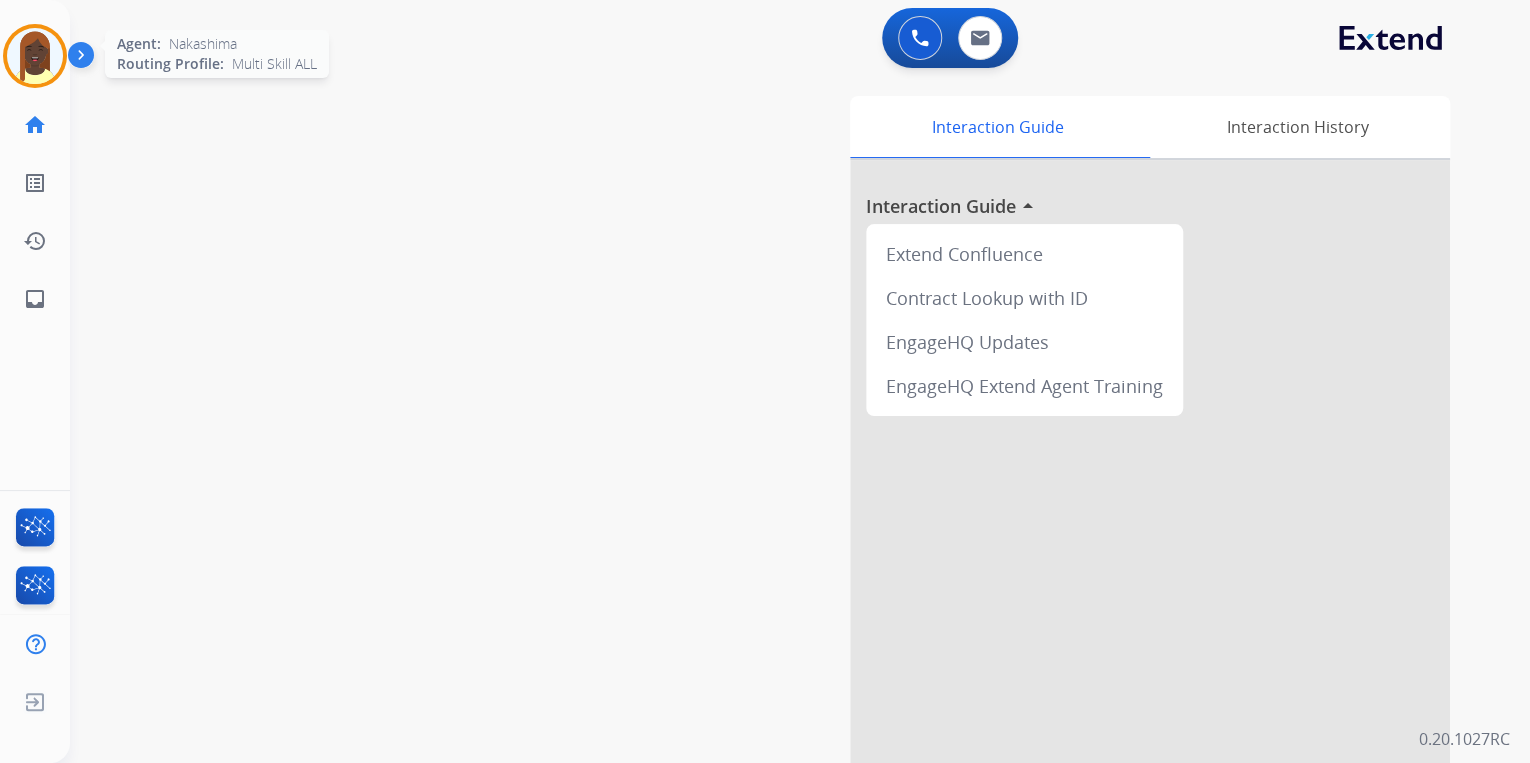 click at bounding box center (35, 56) 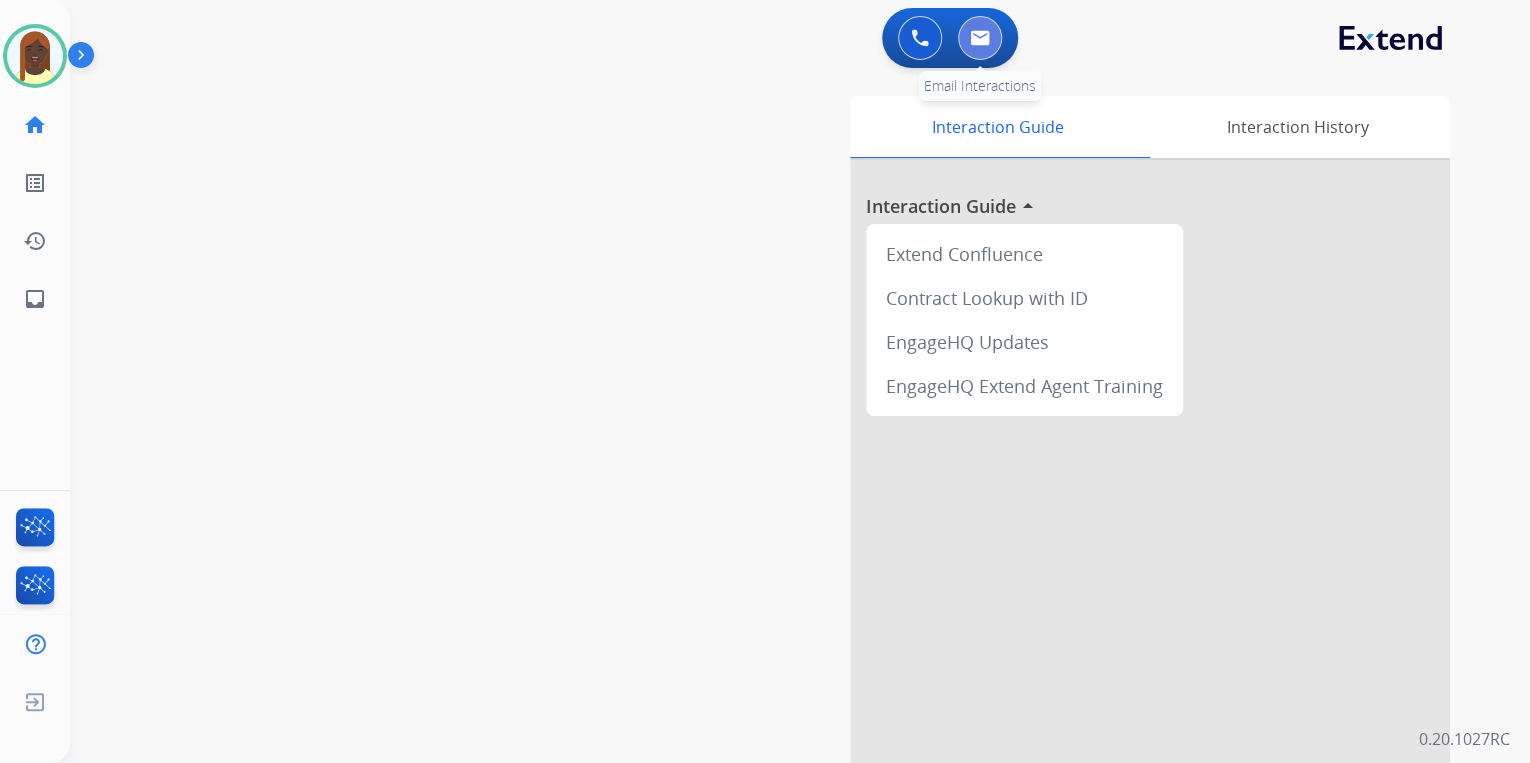 click at bounding box center (980, 38) 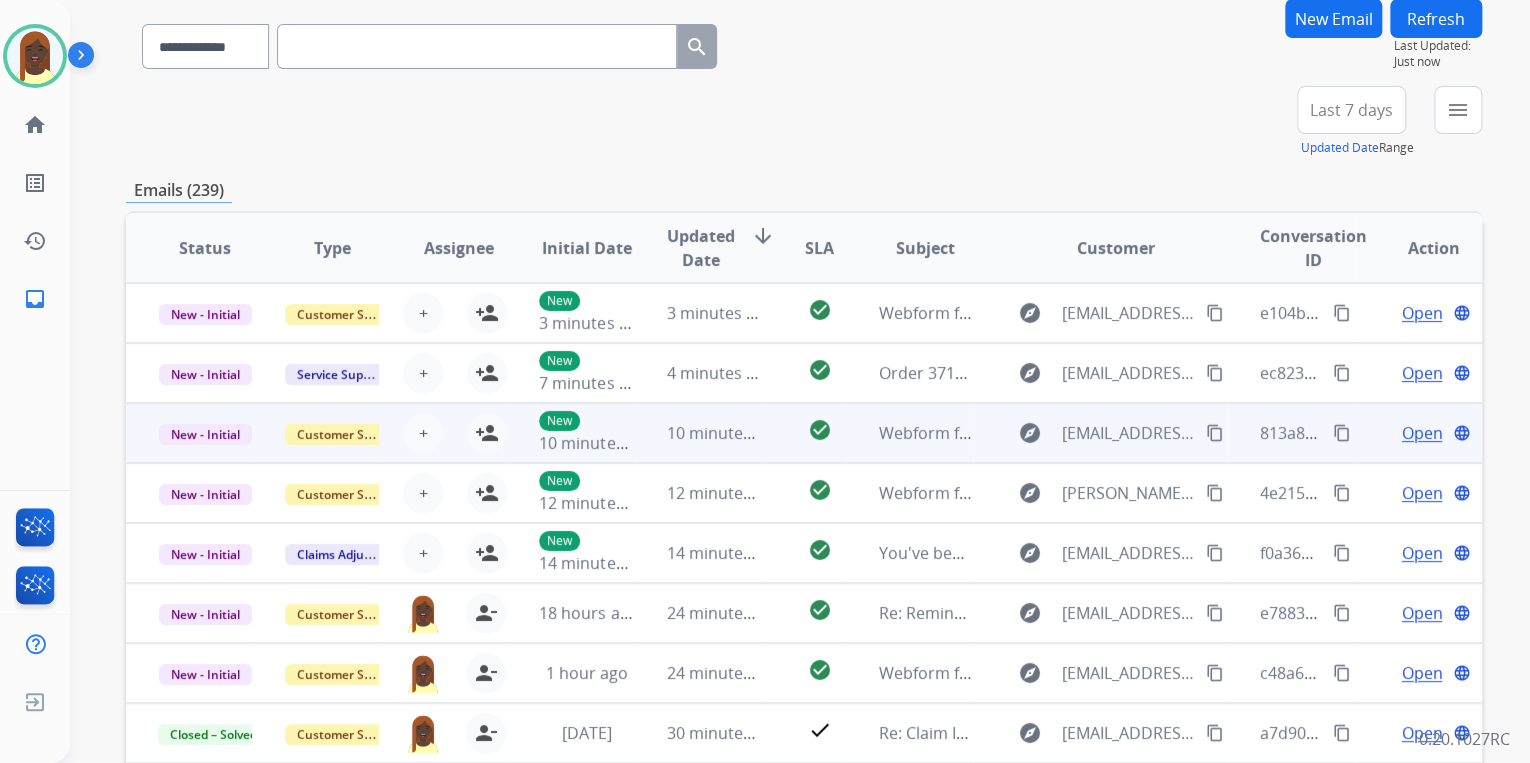 scroll, scrollTop: 0, scrollLeft: 0, axis: both 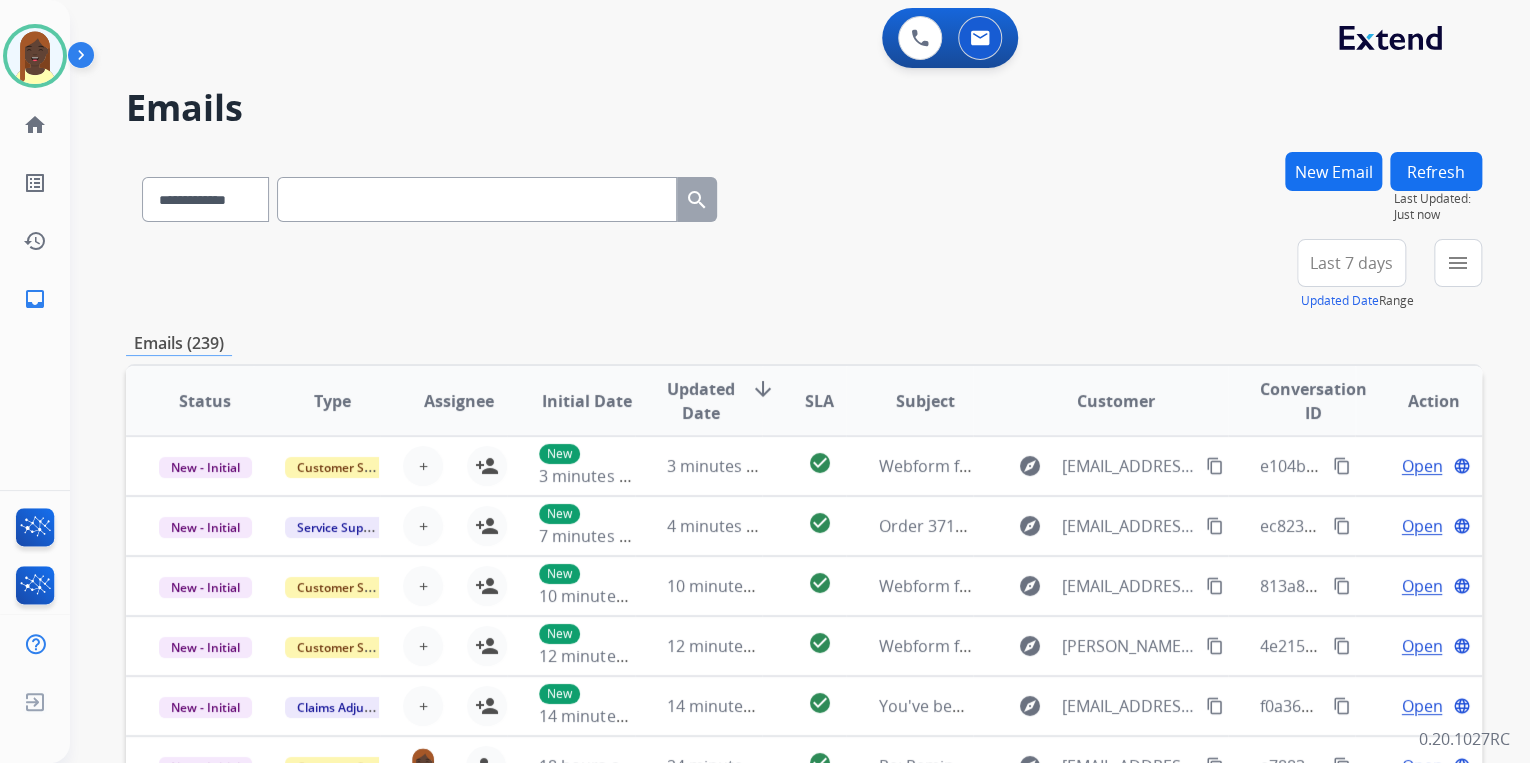 click on "New Email" at bounding box center [1333, 171] 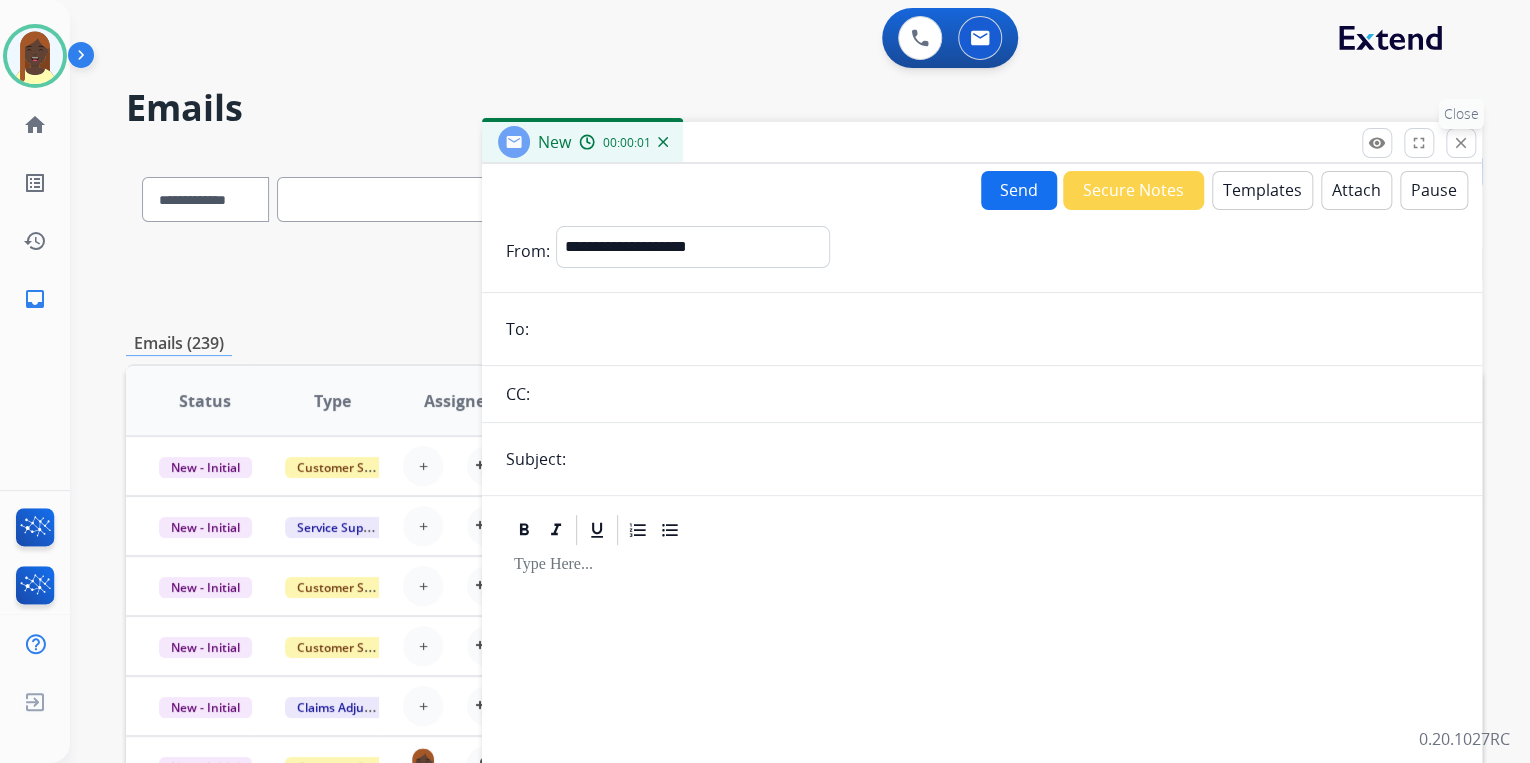 click on "close" at bounding box center (1461, 143) 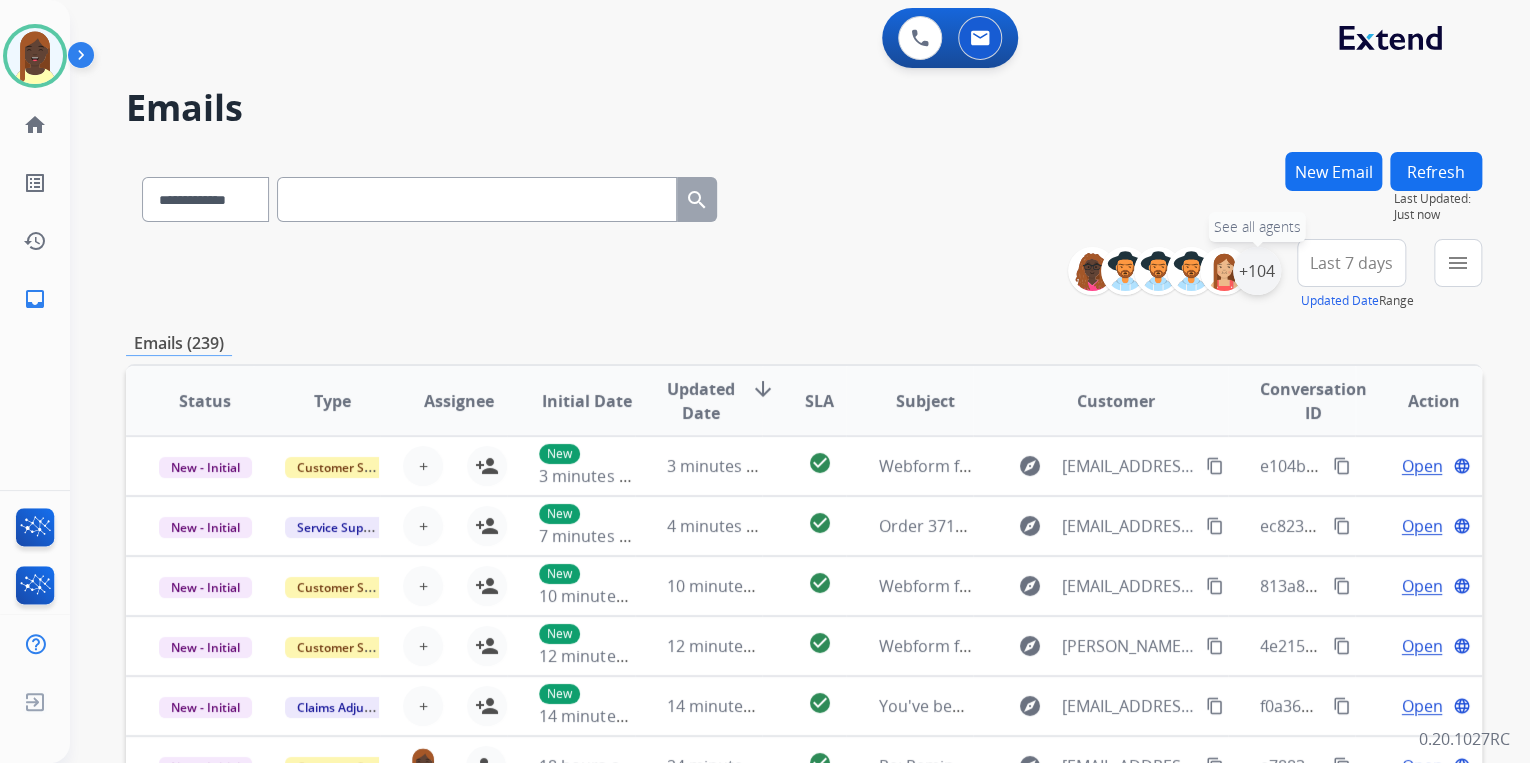 click on "+104" at bounding box center (1257, 271) 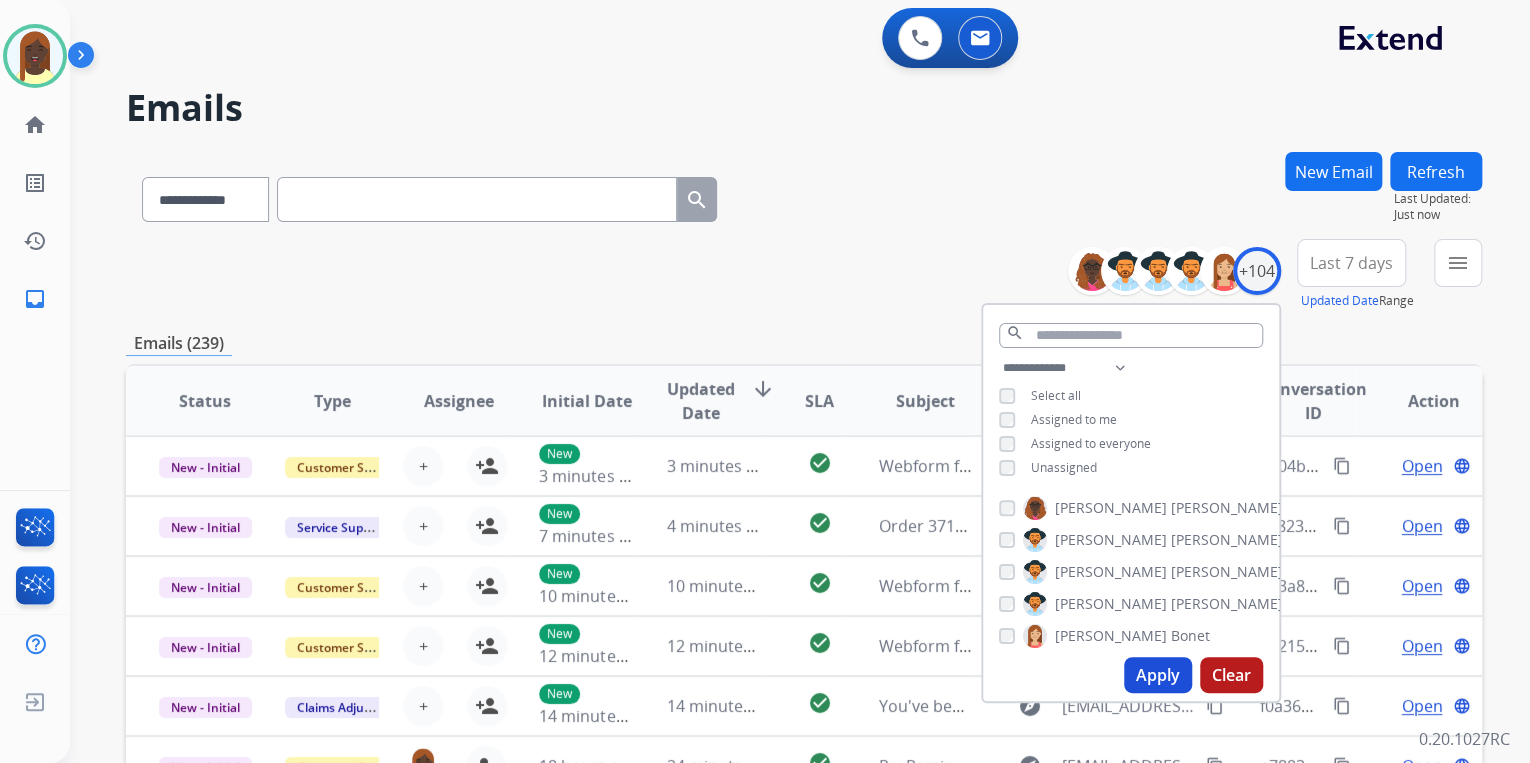 click on "Apply" at bounding box center (1158, 675) 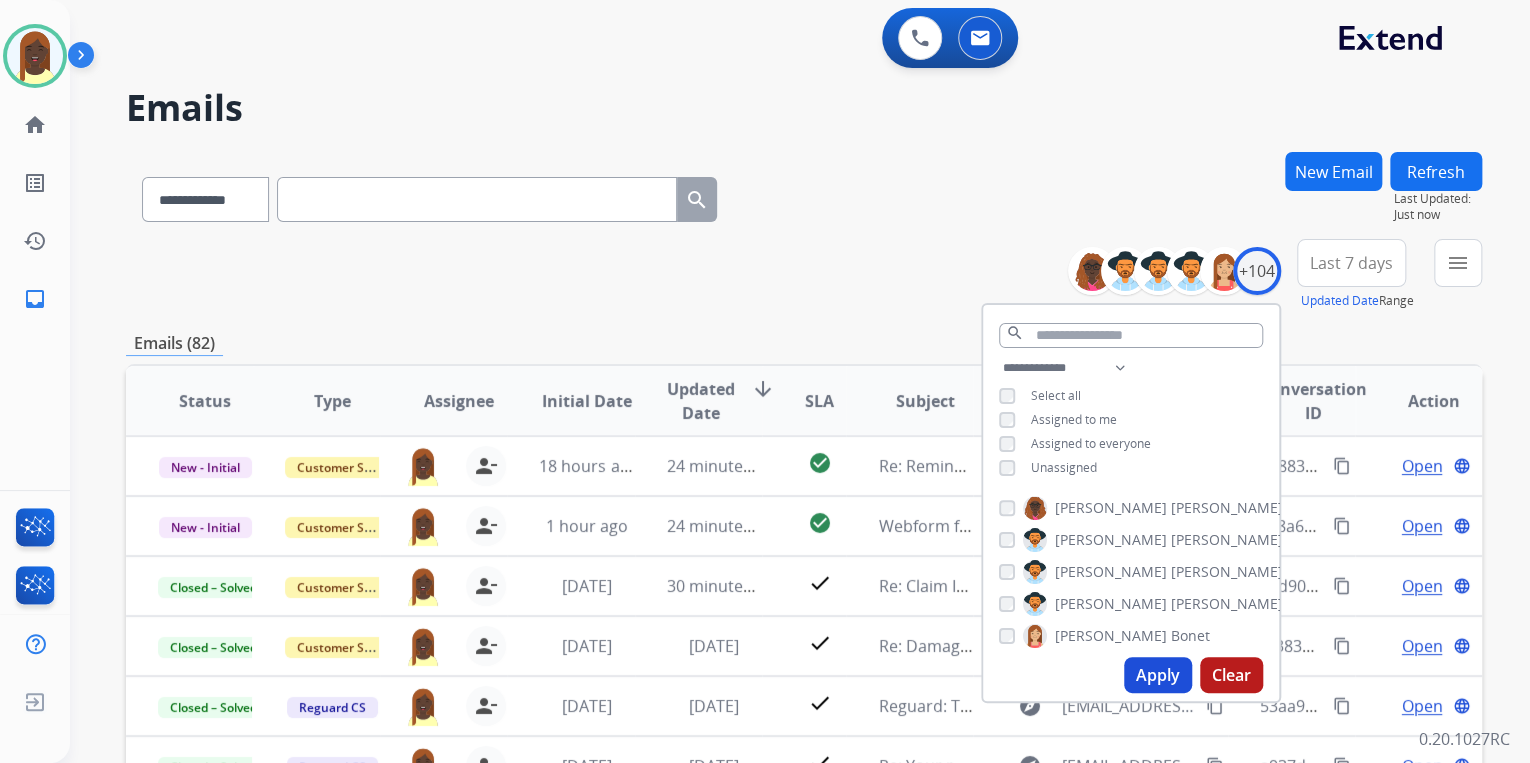 click on "**********" at bounding box center [804, 275] 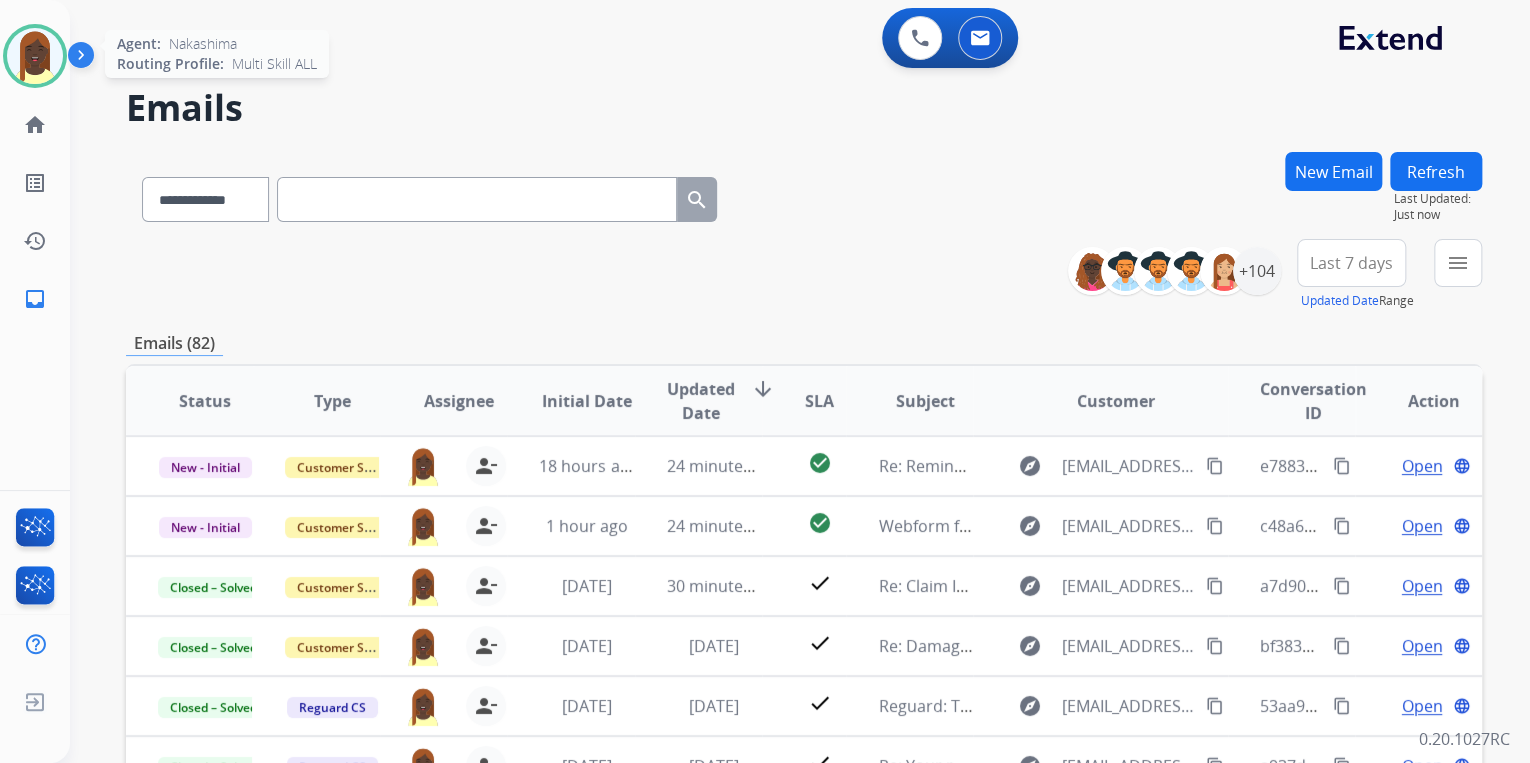 click at bounding box center [35, 56] 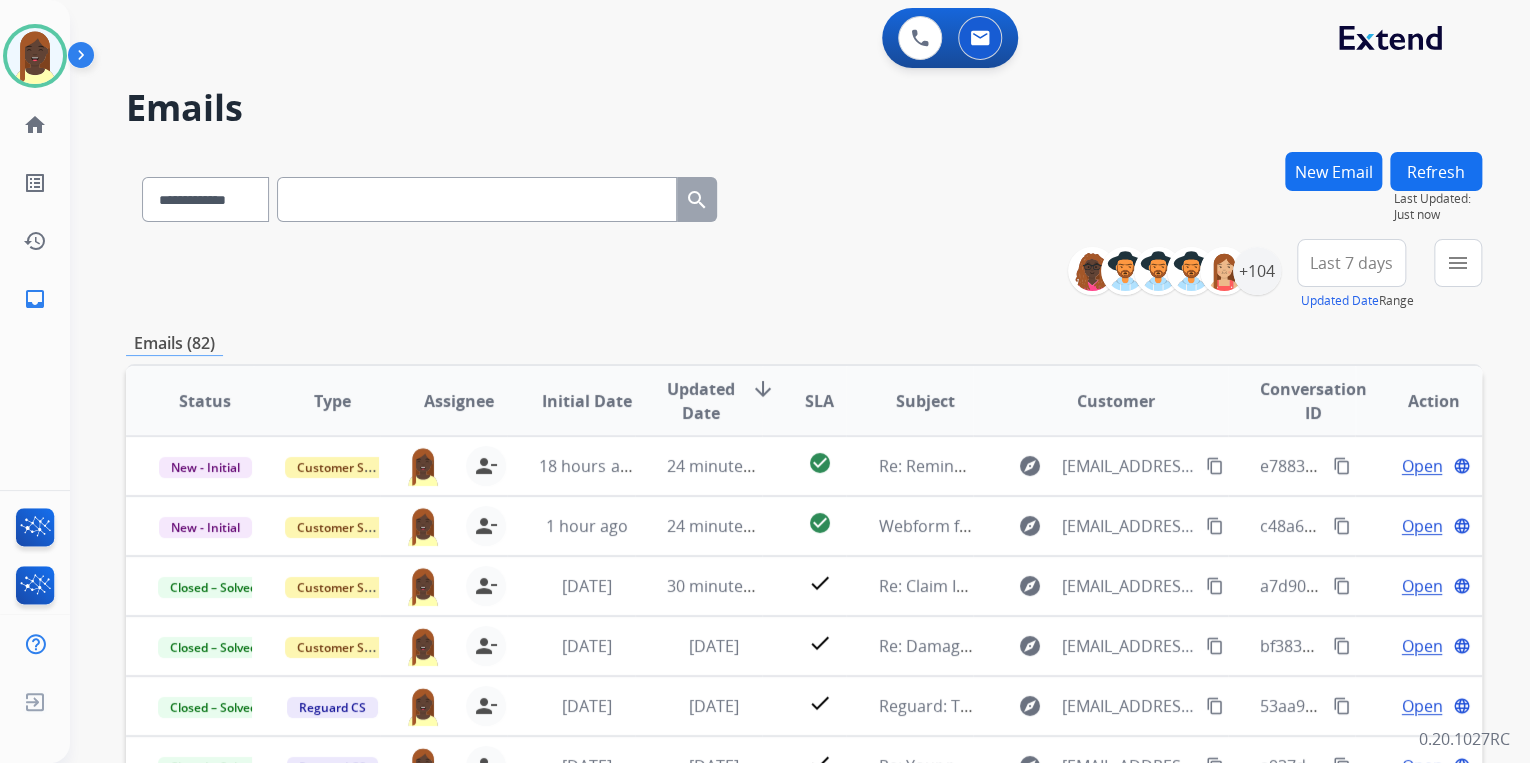 click on "**********" at bounding box center [804, 275] 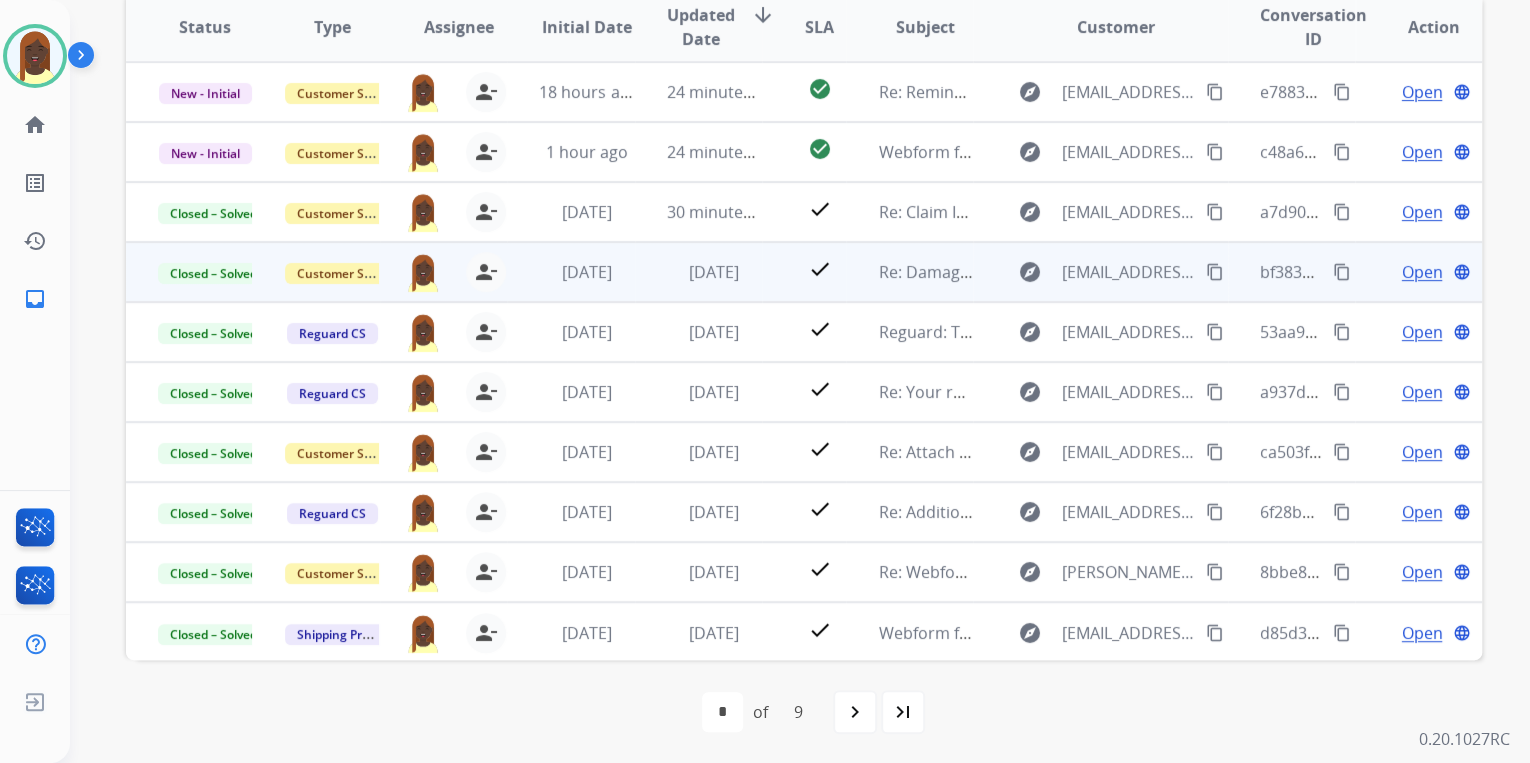 scroll, scrollTop: 0, scrollLeft: 0, axis: both 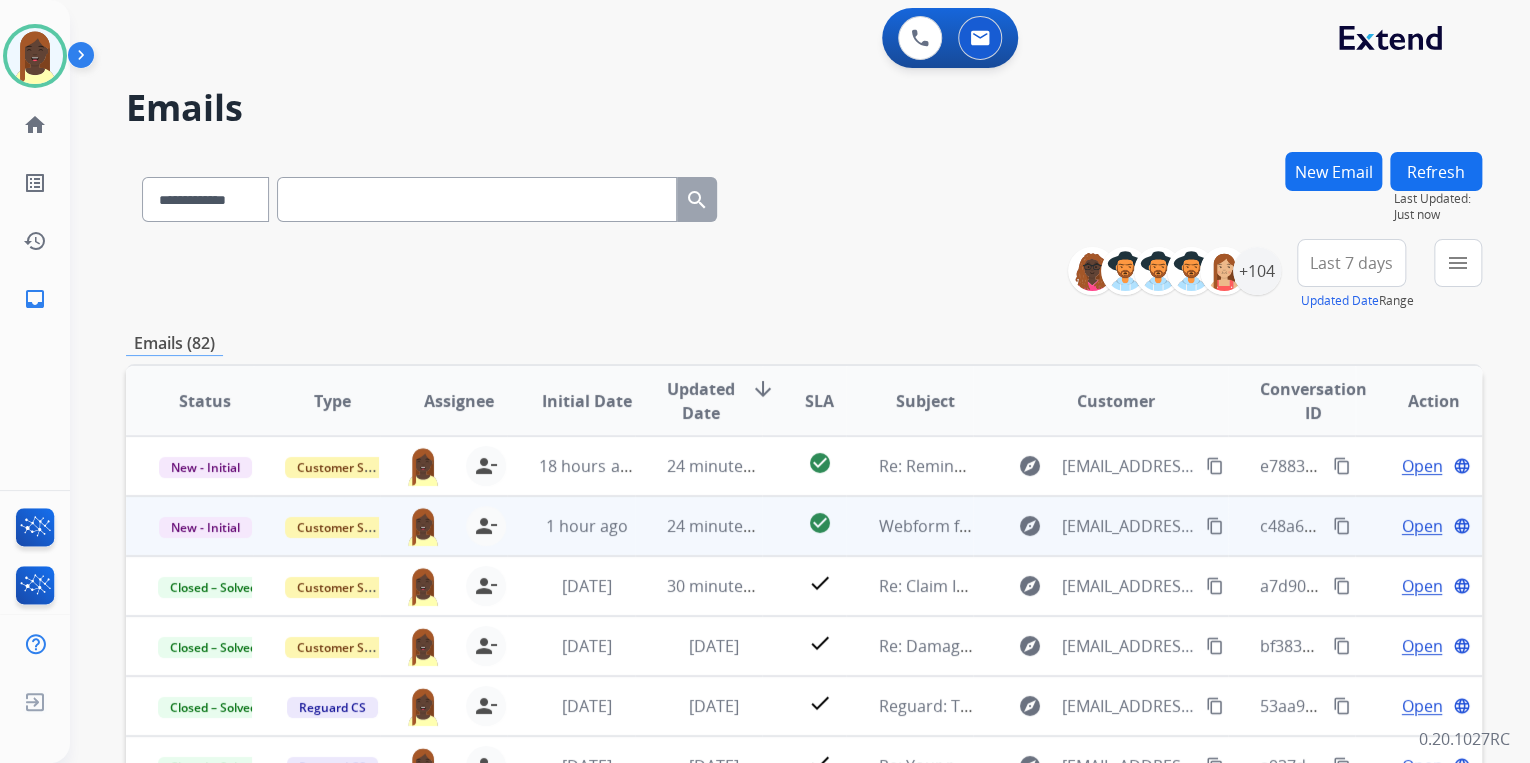 click on "content_copy" at bounding box center [1342, 526] 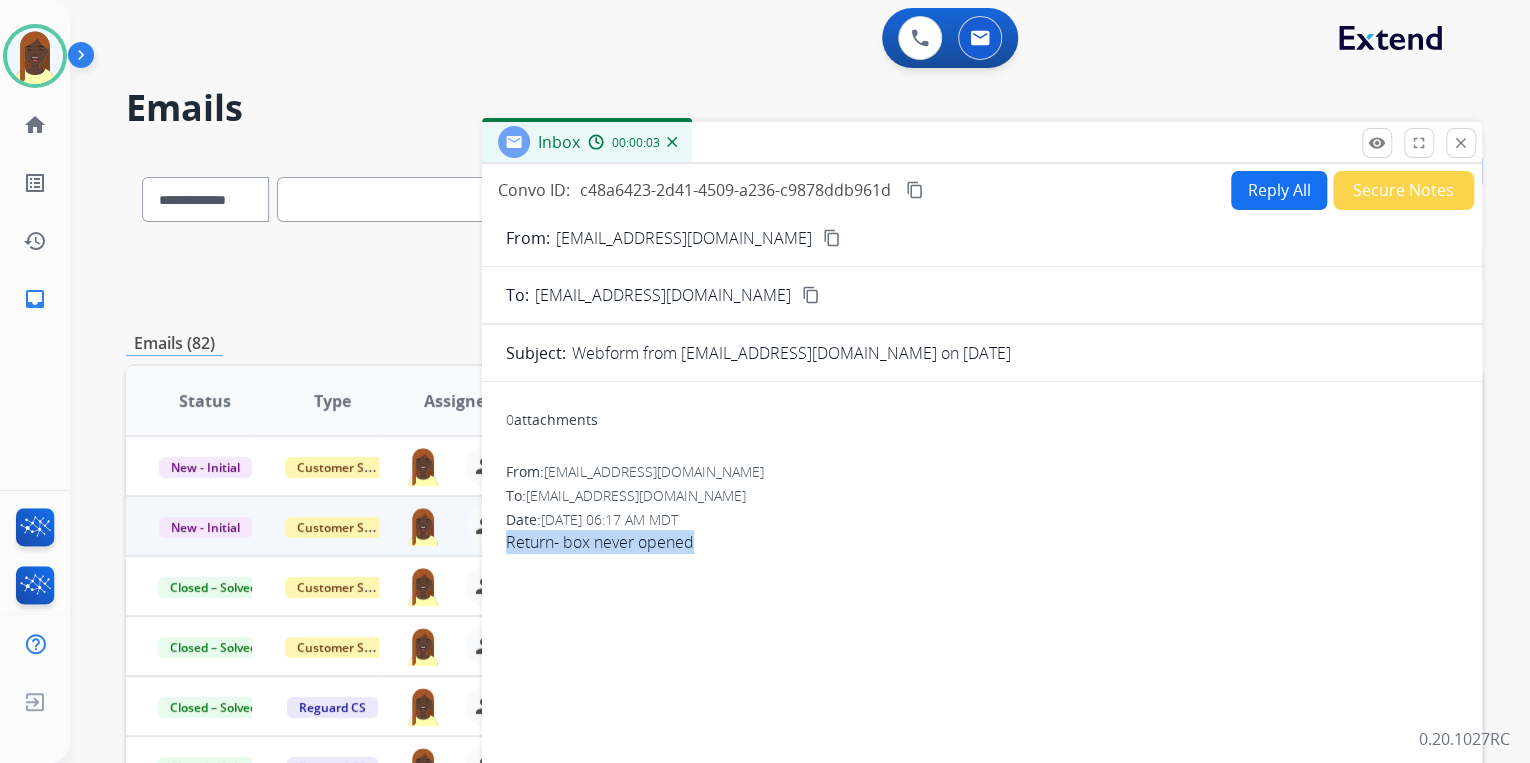 drag, startPoint x: 504, startPoint y: 540, endPoint x: 697, endPoint y: 542, distance: 193.01036 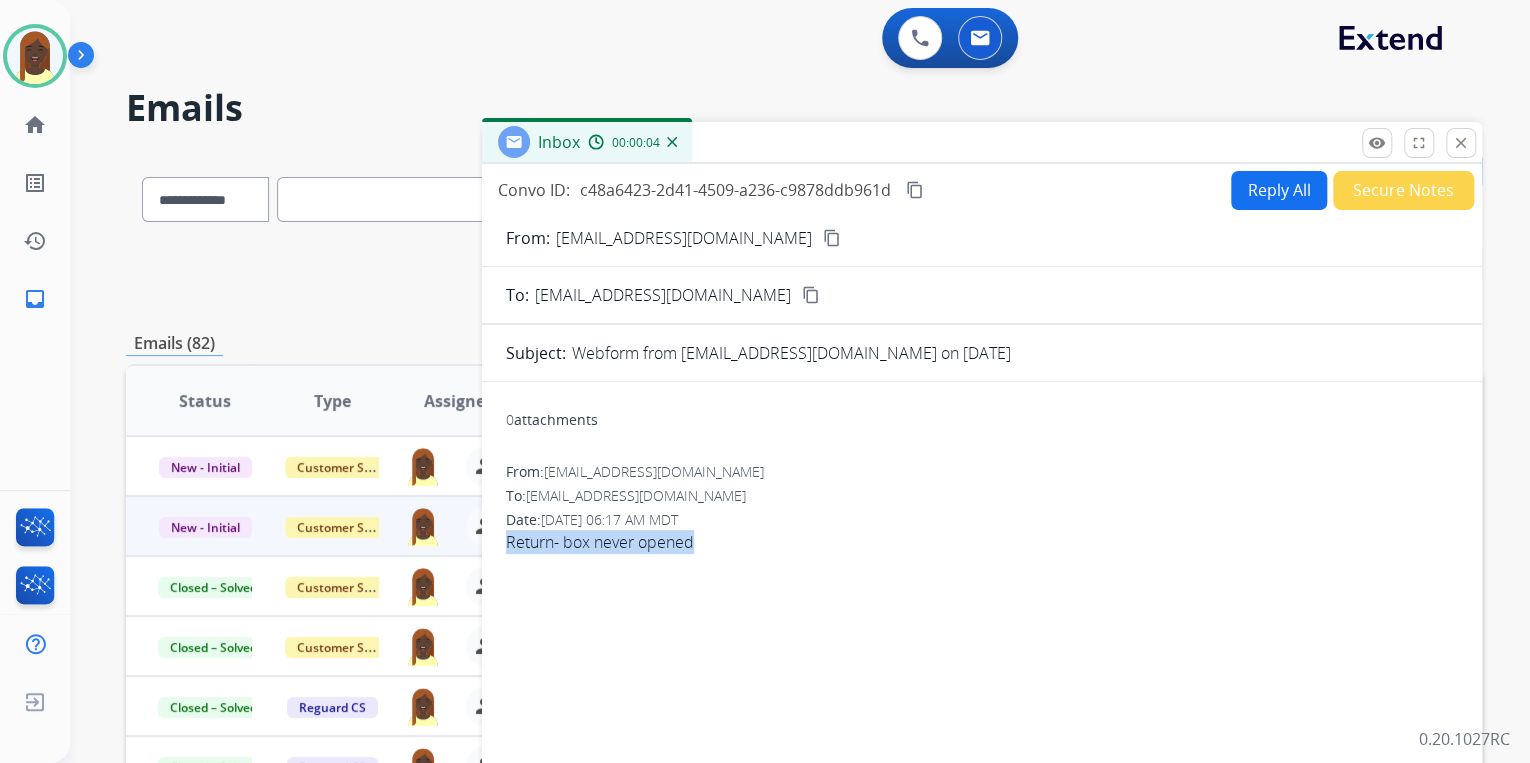 drag, startPoint x: 697, startPoint y: 542, endPoint x: 657, endPoint y: 544, distance: 40.04997 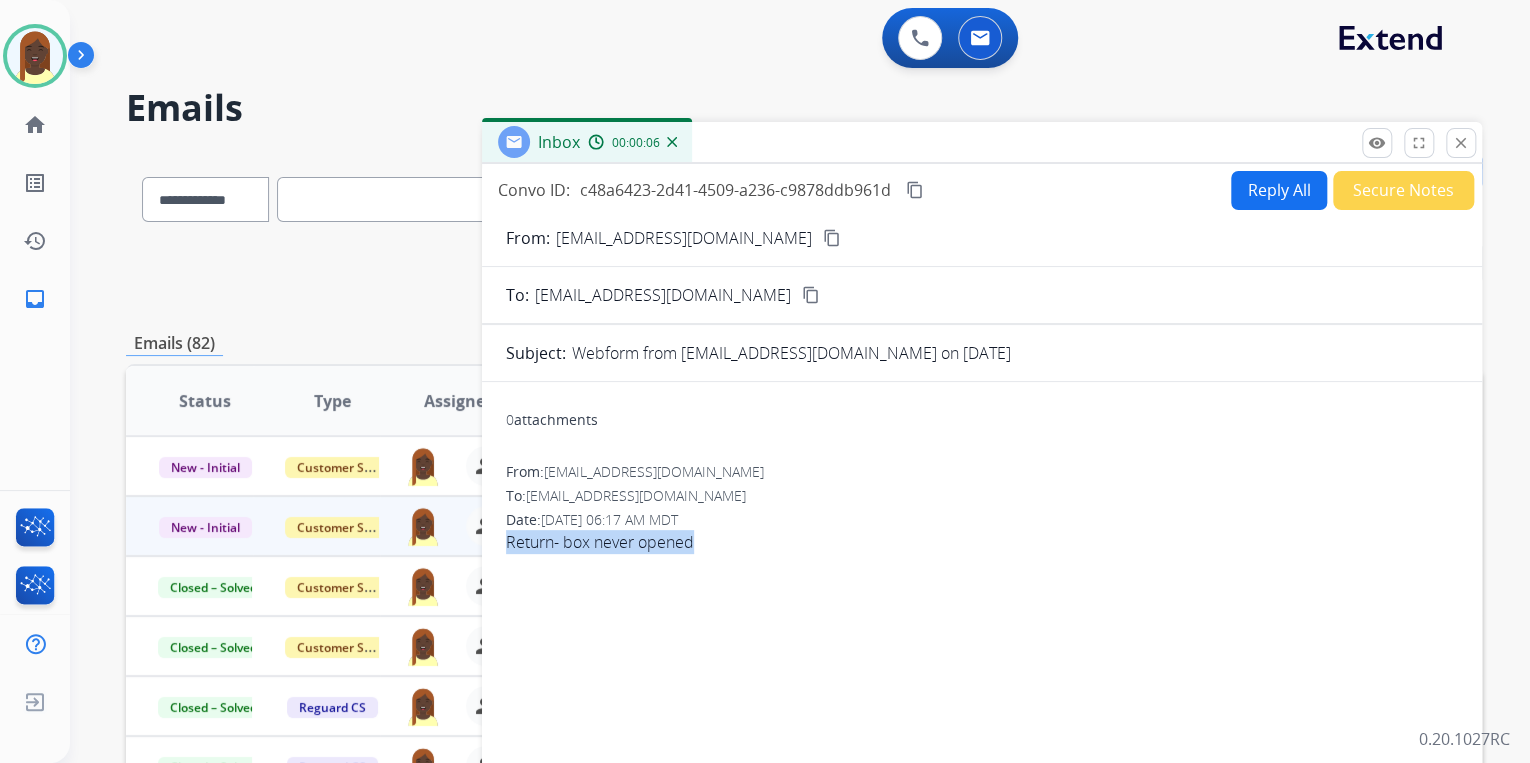 copy on "Return- box never opened" 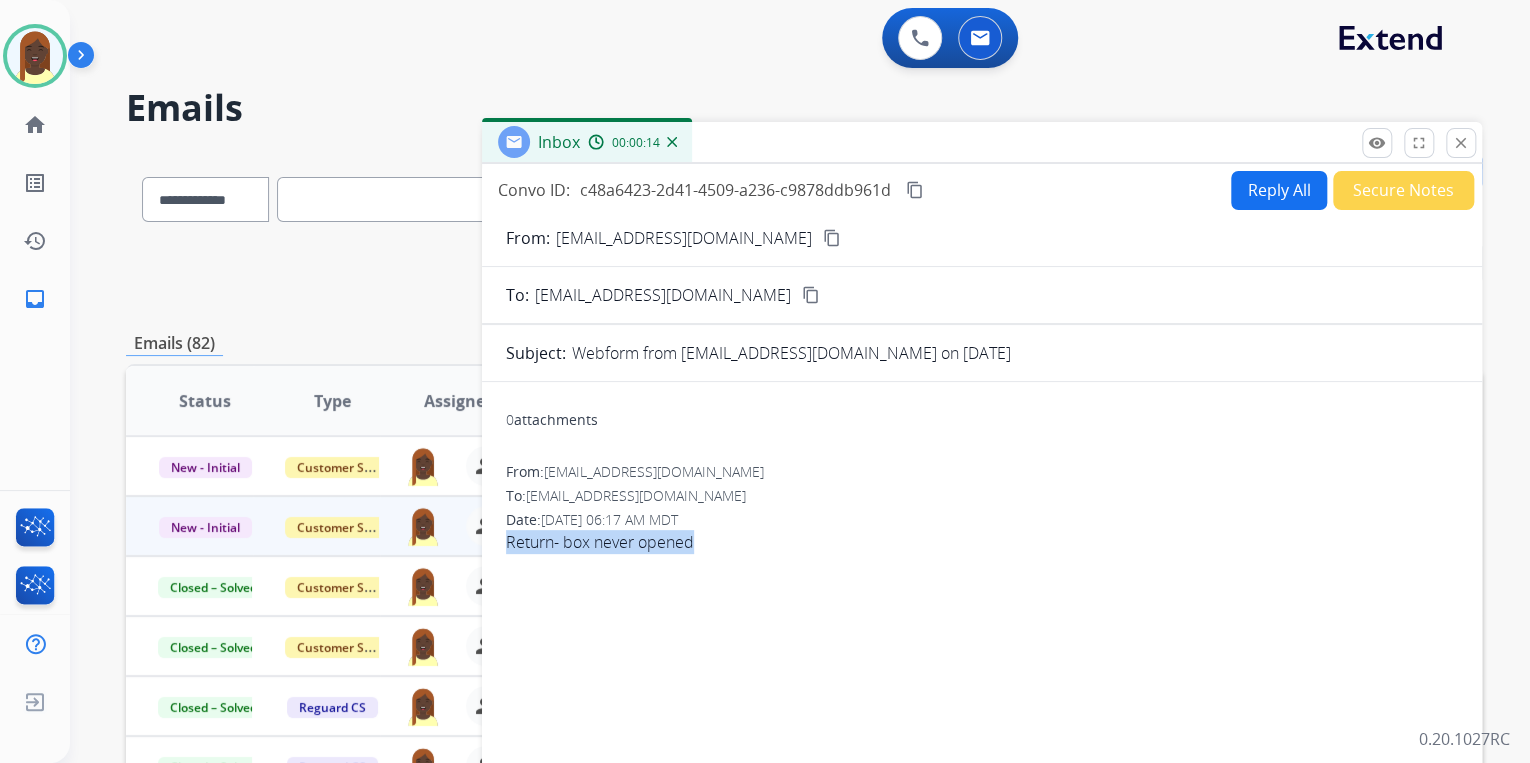click on "content_copy" at bounding box center (832, 238) 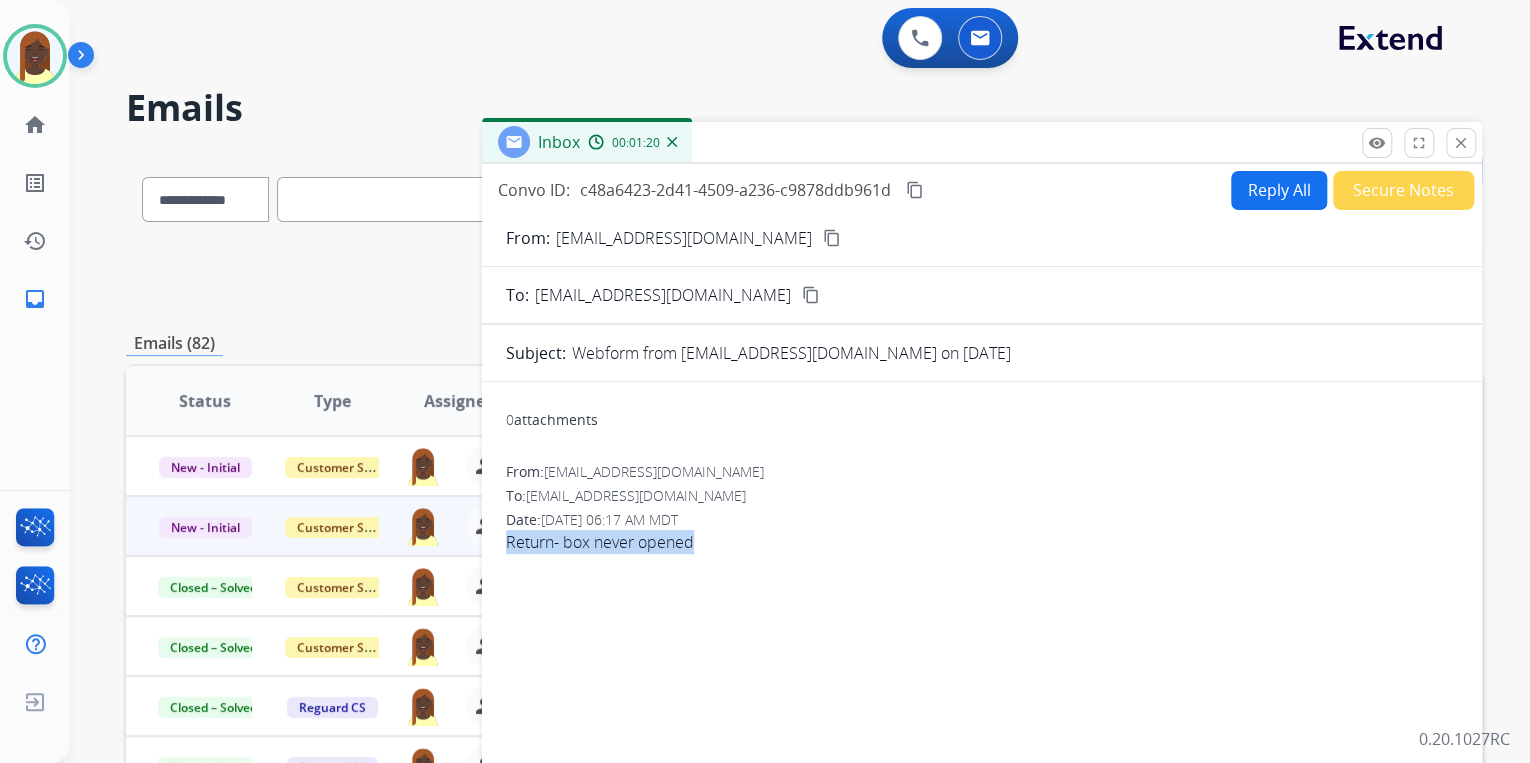 click on "Reply All" at bounding box center (1279, 190) 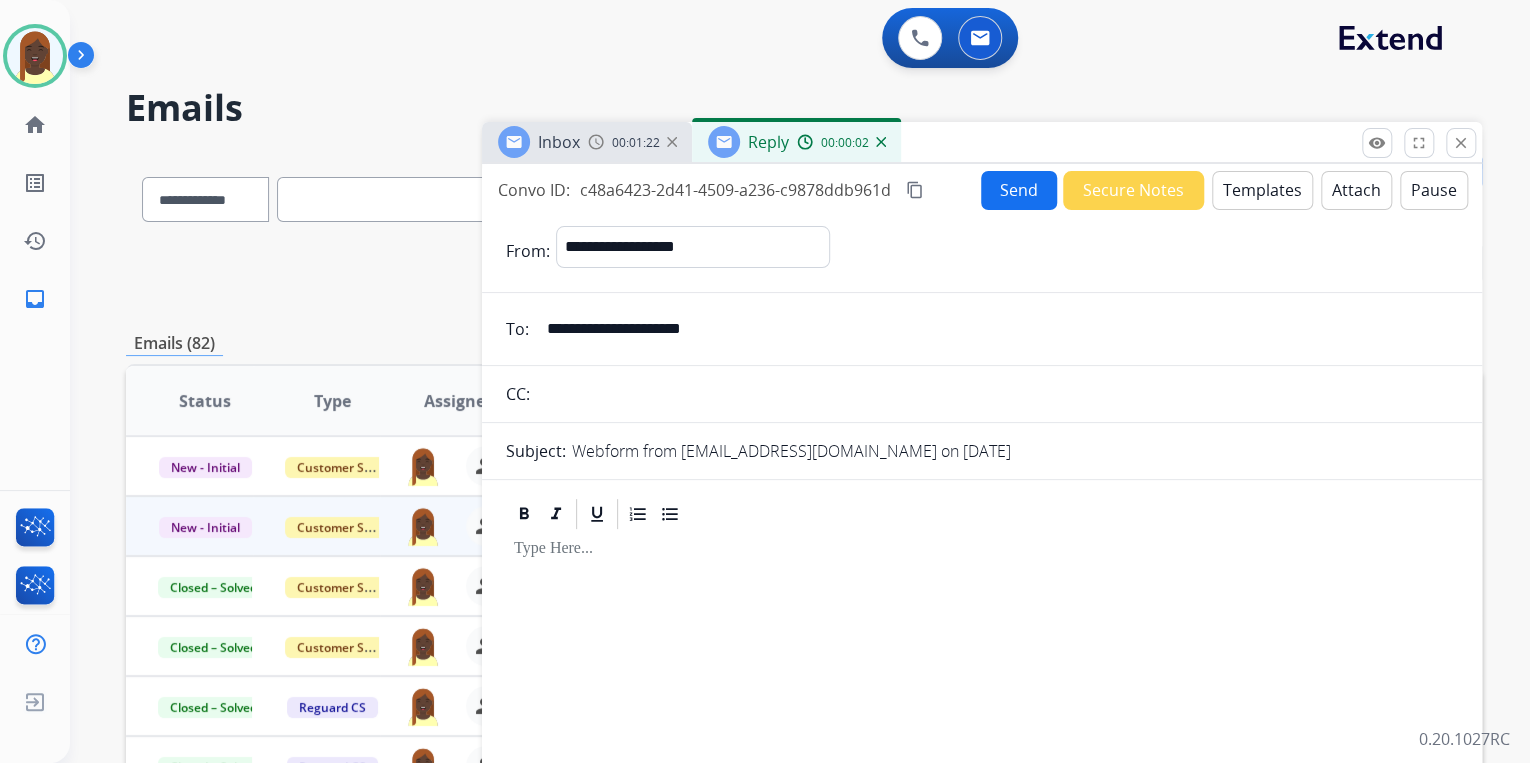 click on "Templates" at bounding box center [1262, 190] 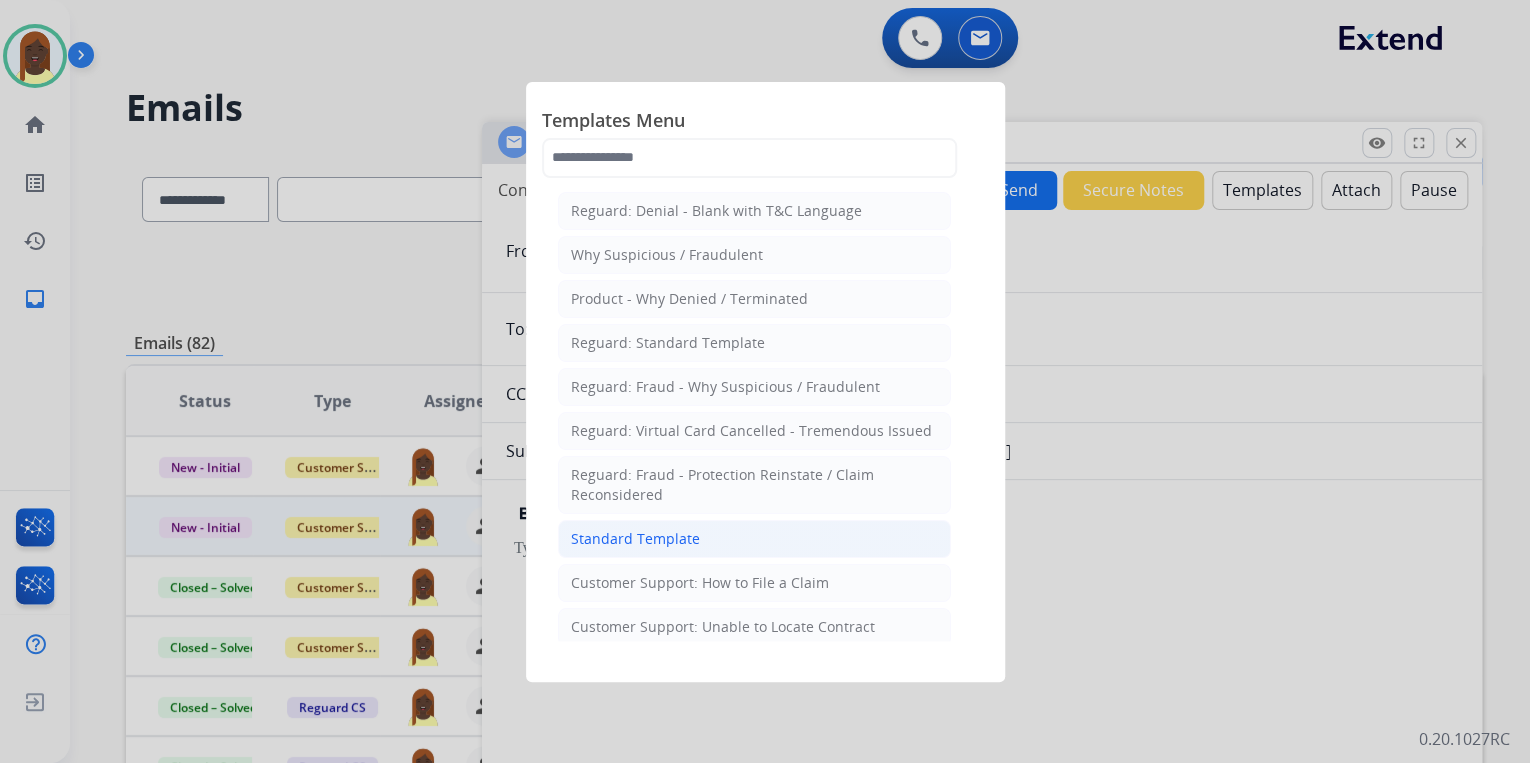 click on "Standard Template" 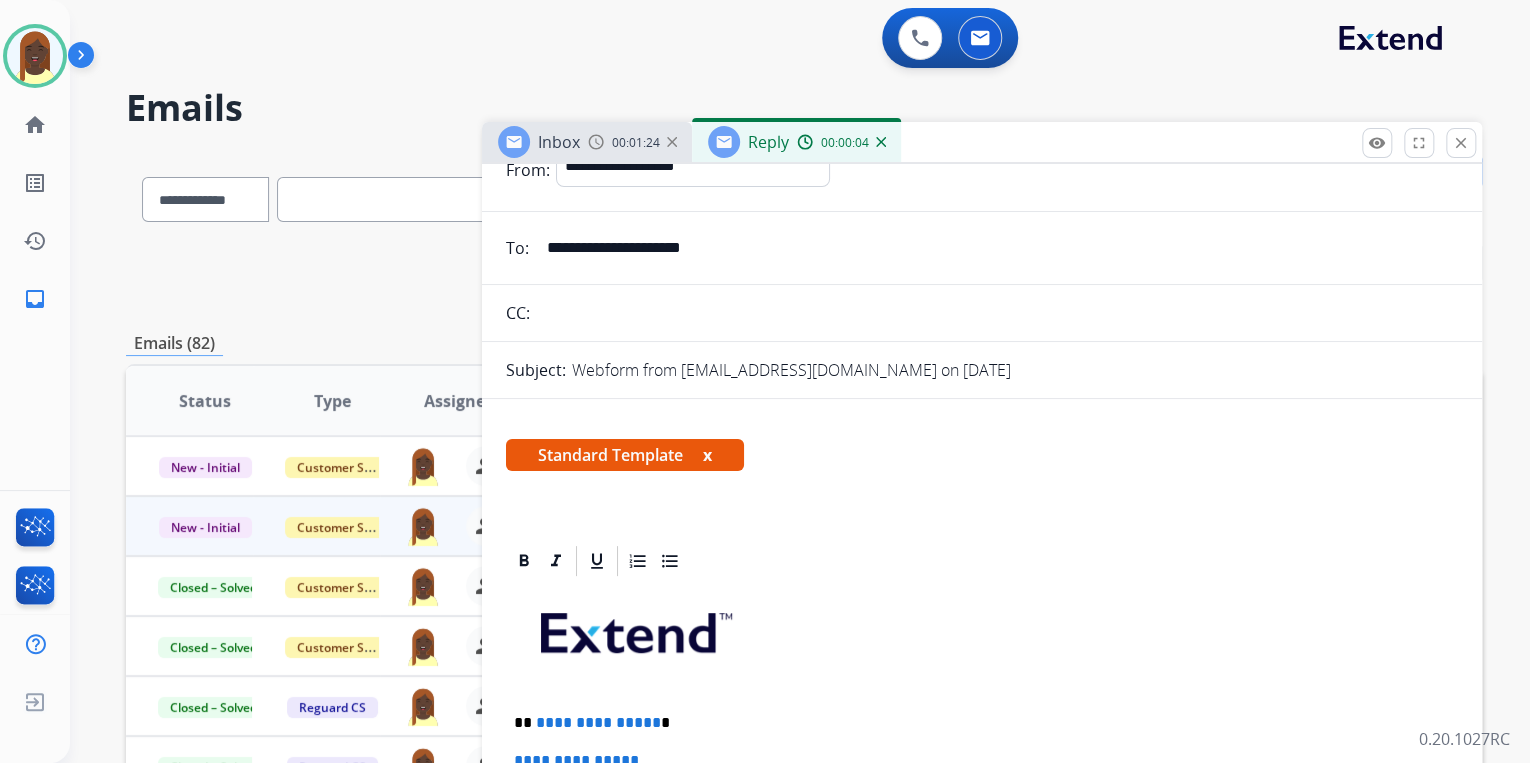scroll, scrollTop: 400, scrollLeft: 0, axis: vertical 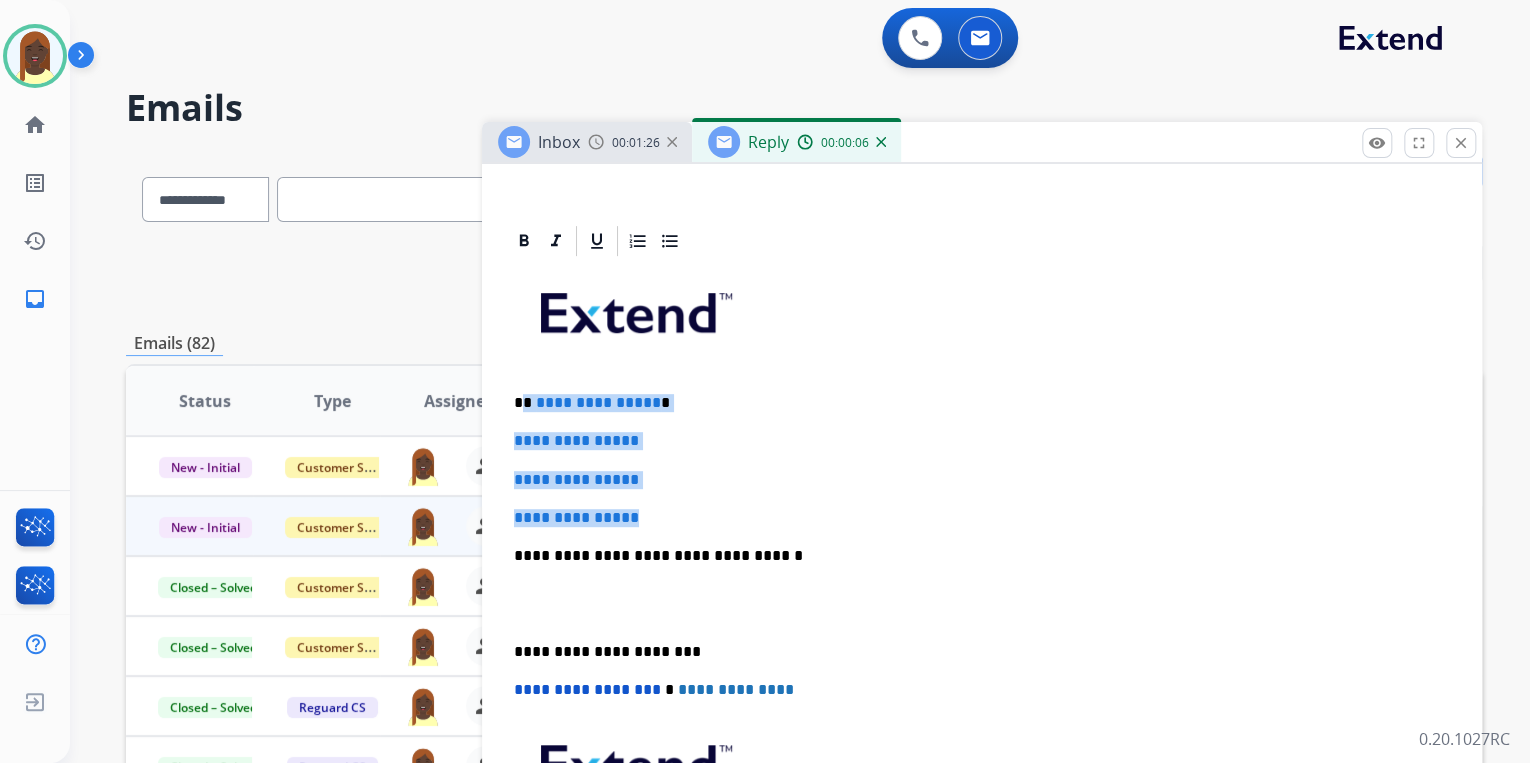 drag, startPoint x: 521, startPoint y: 400, endPoint x: 680, endPoint y: 504, distance: 189.99211 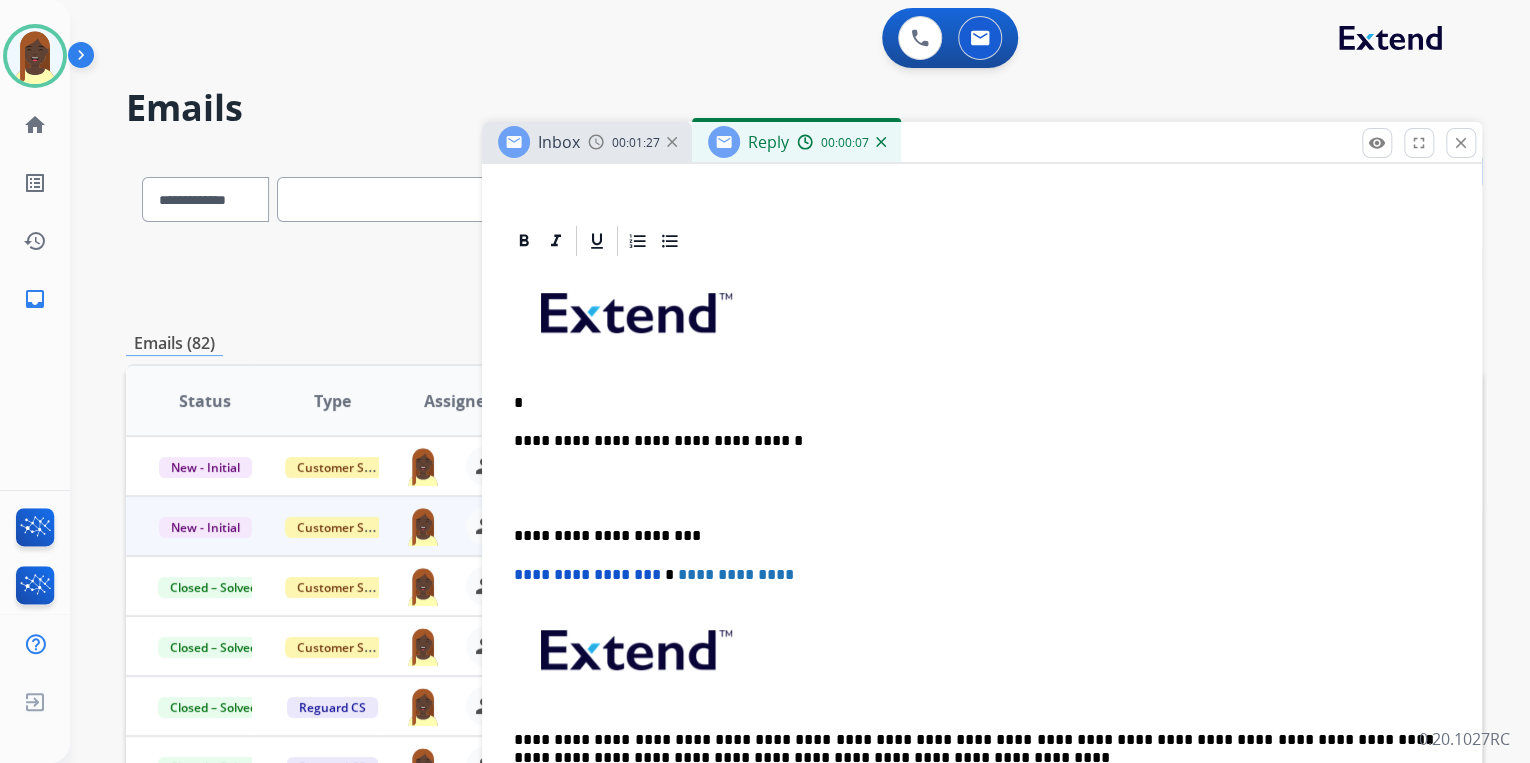 type 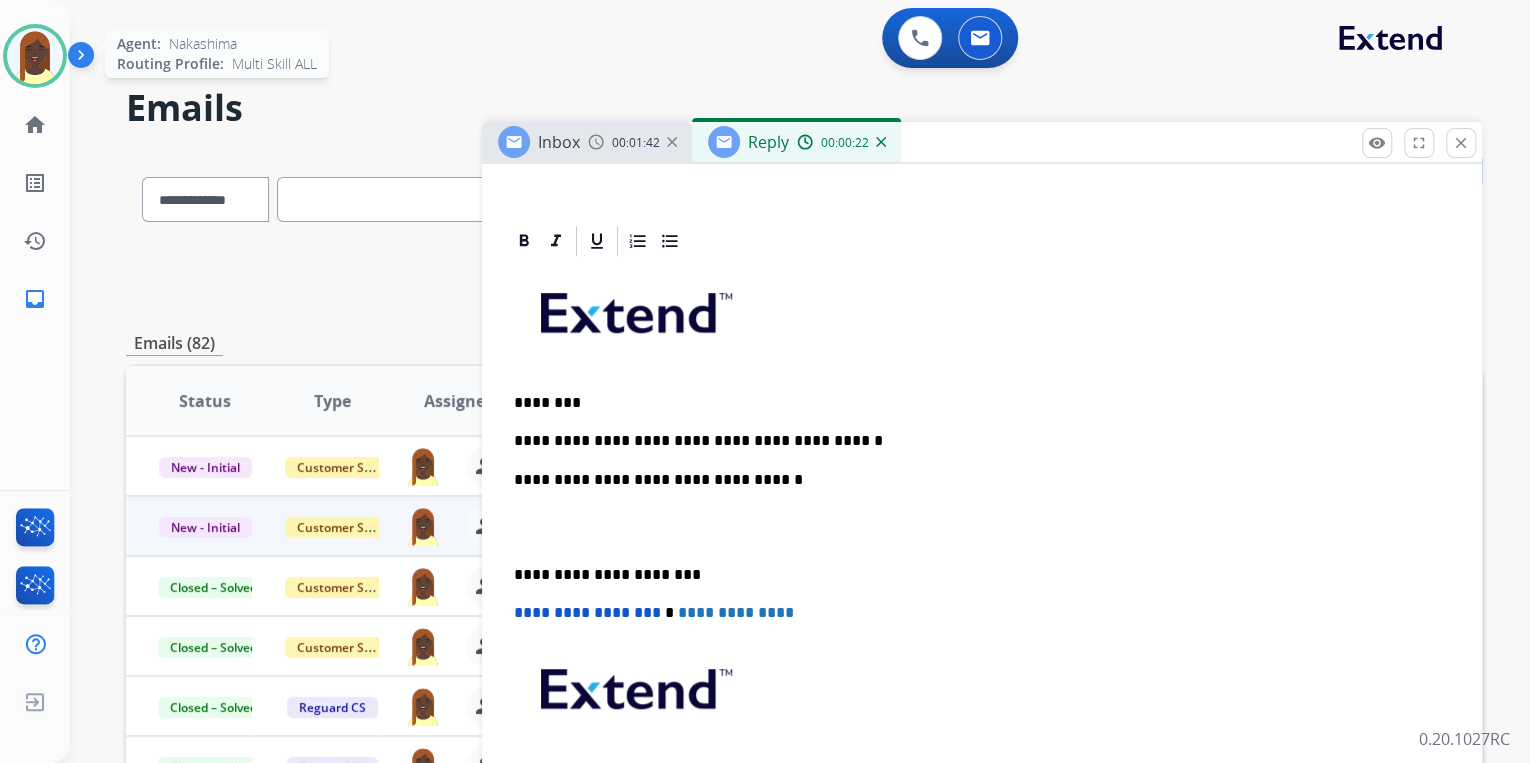 click at bounding box center (35, 56) 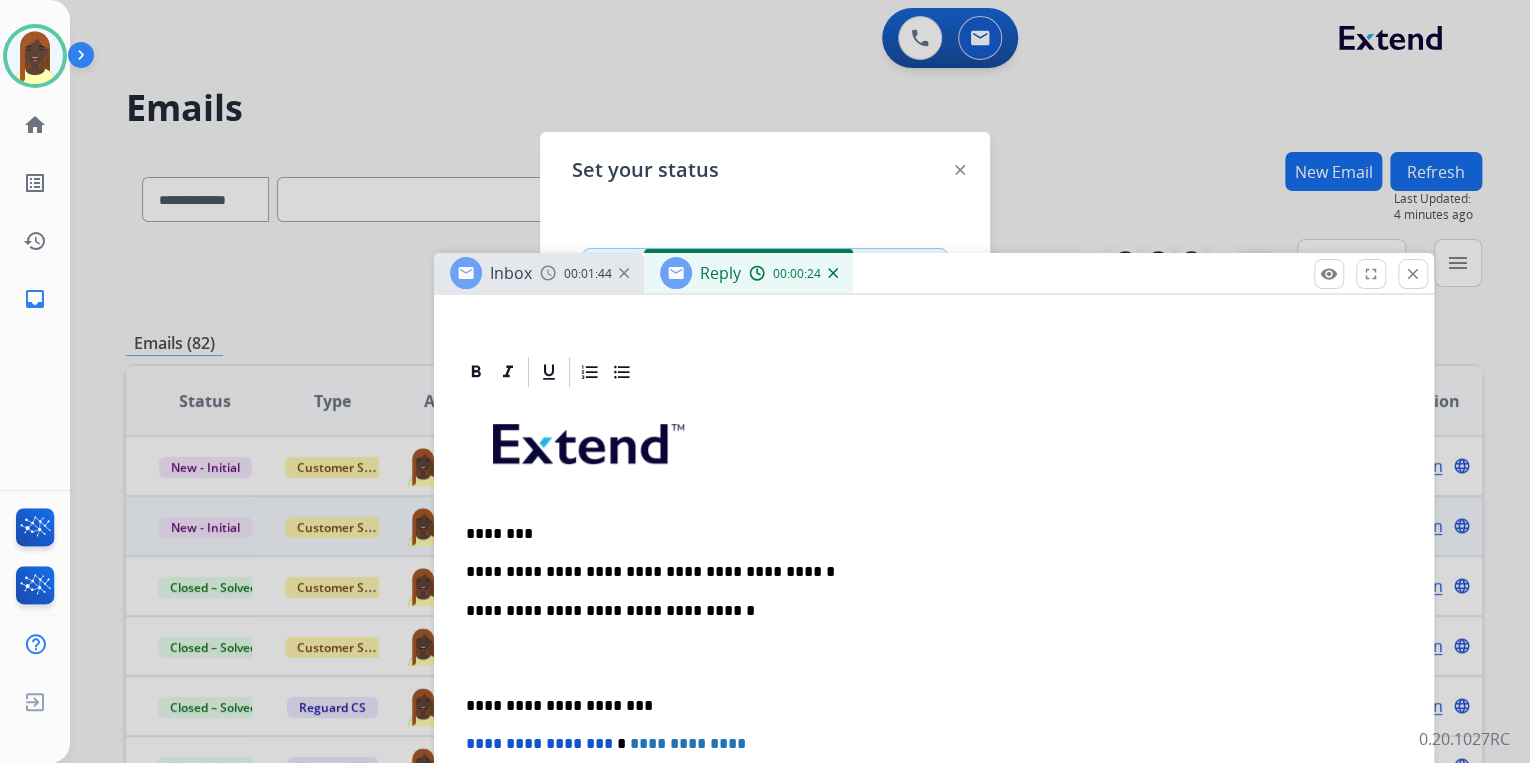 drag, startPoint x: 976, startPoint y: 149, endPoint x: 926, endPoint y: 289, distance: 148.66069 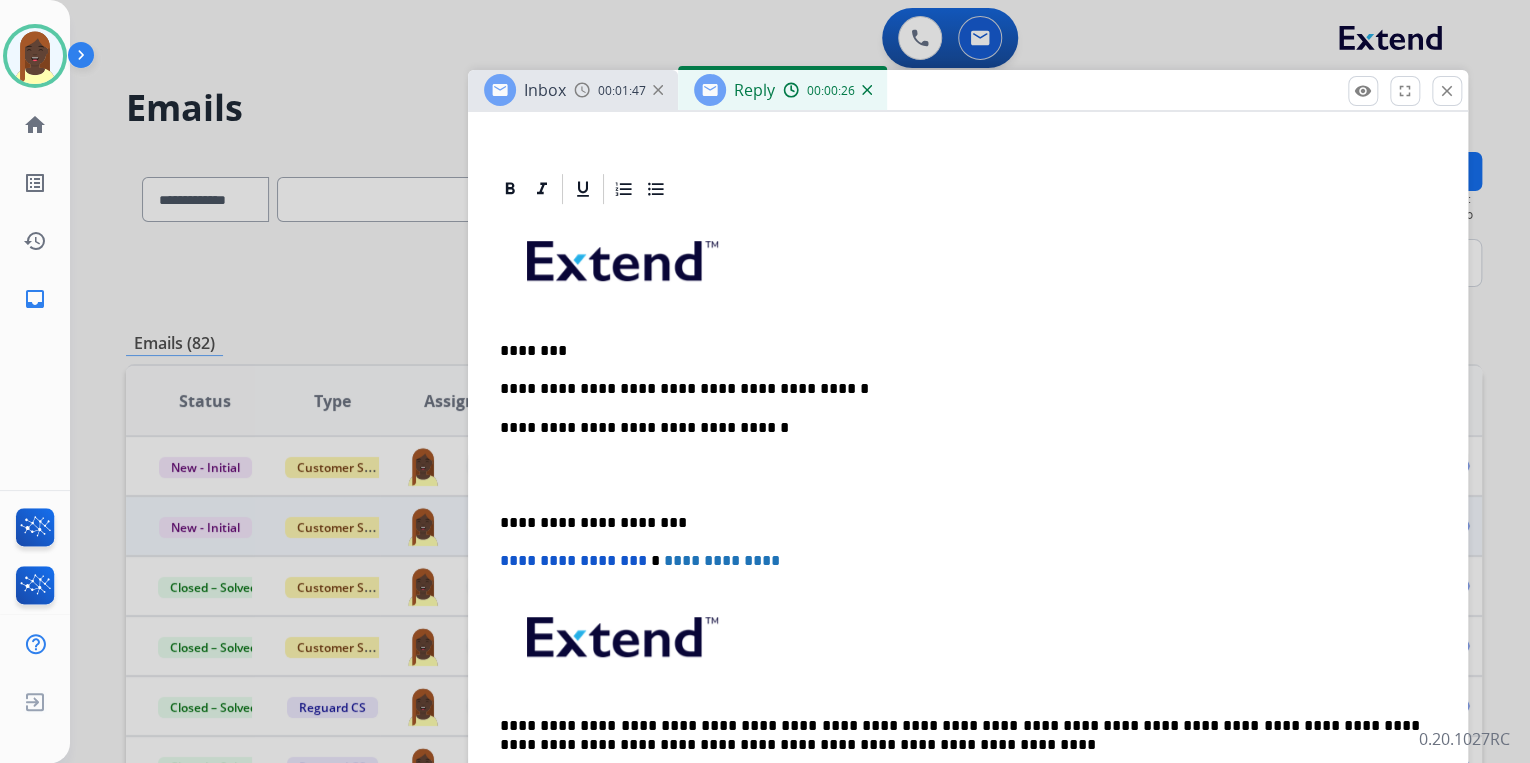 drag, startPoint x: 938, startPoint y: 292, endPoint x: 973, endPoint y: 95, distance: 200.08498 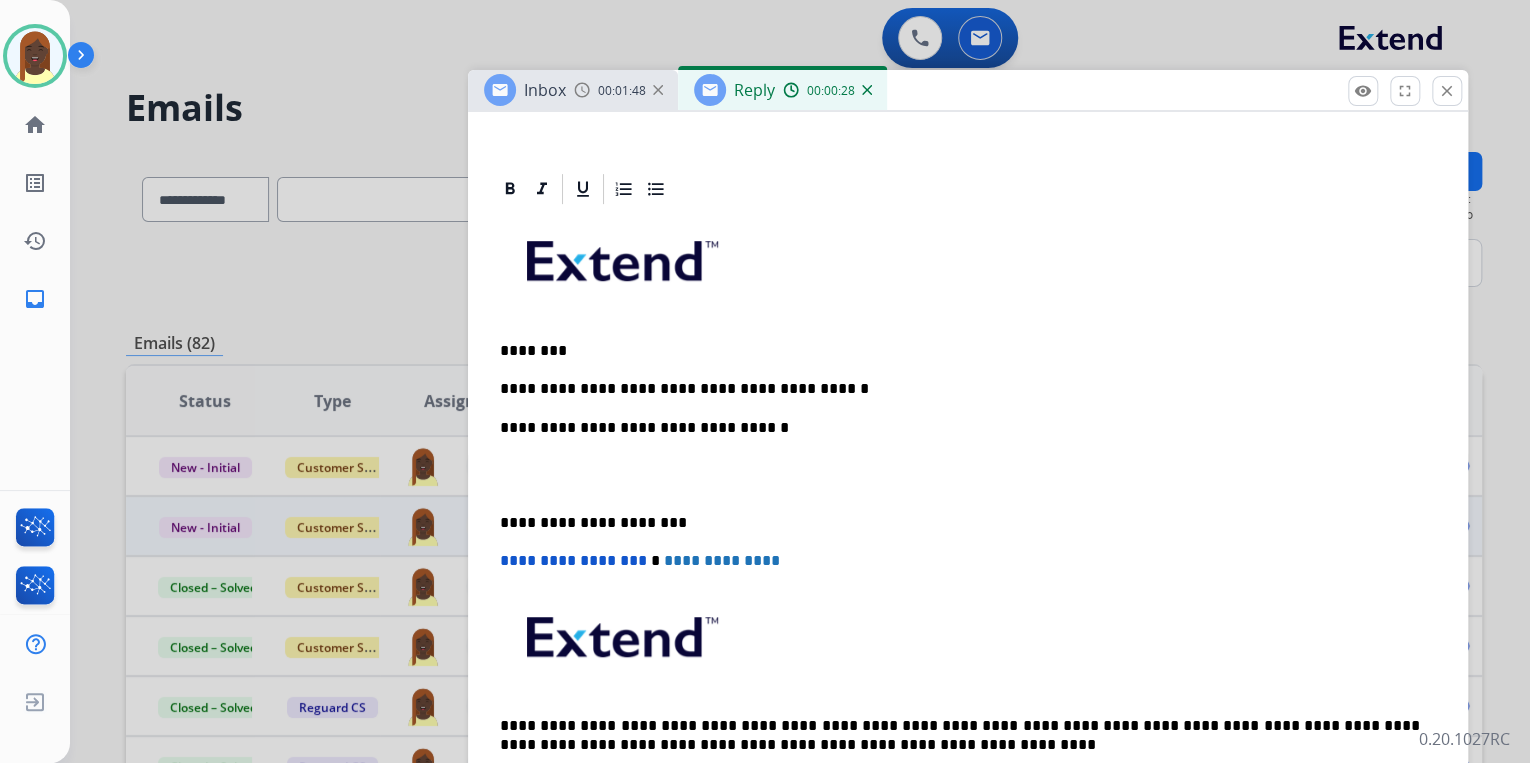 click on "**********" at bounding box center (960, 389) 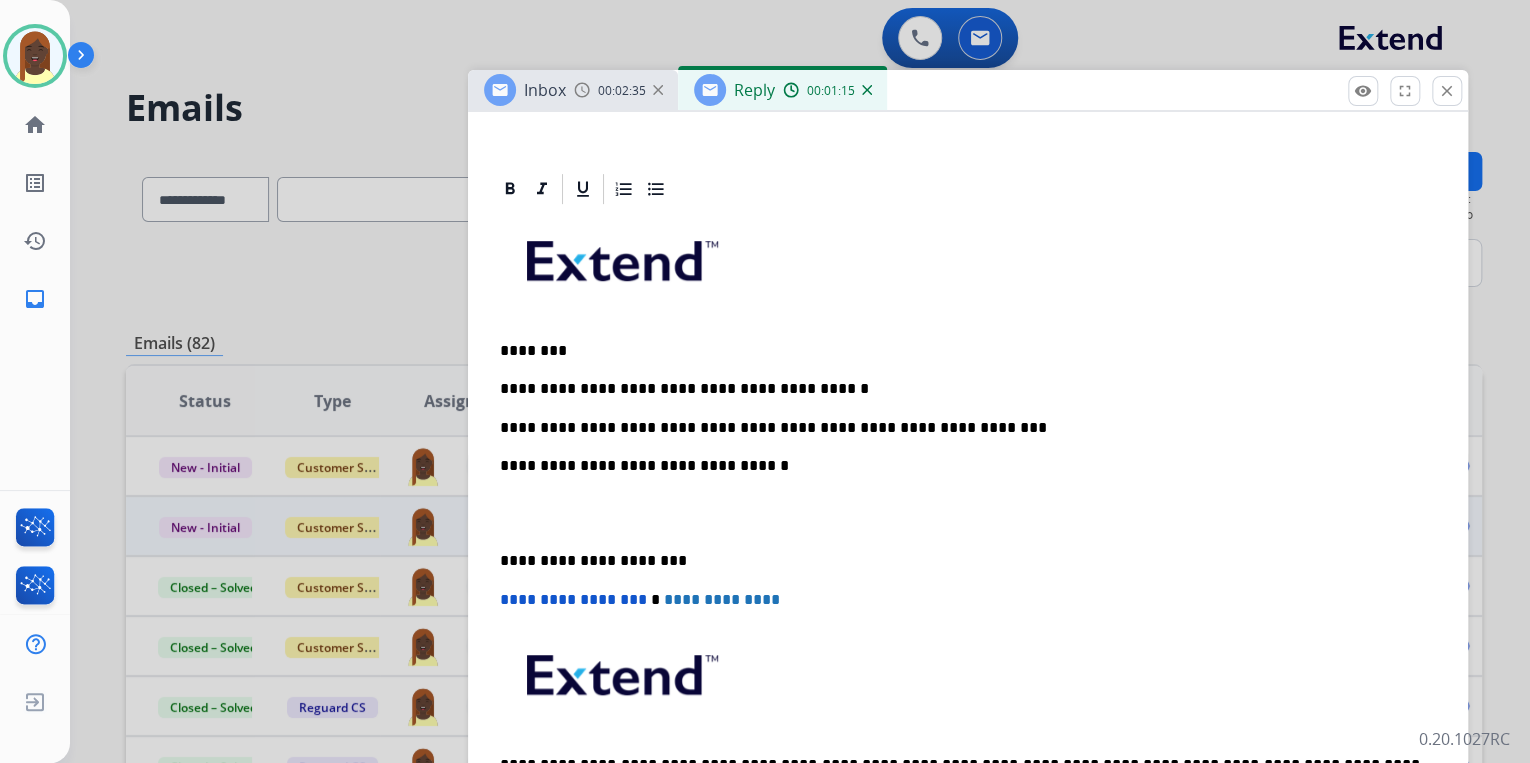 click on "**********" at bounding box center [960, 428] 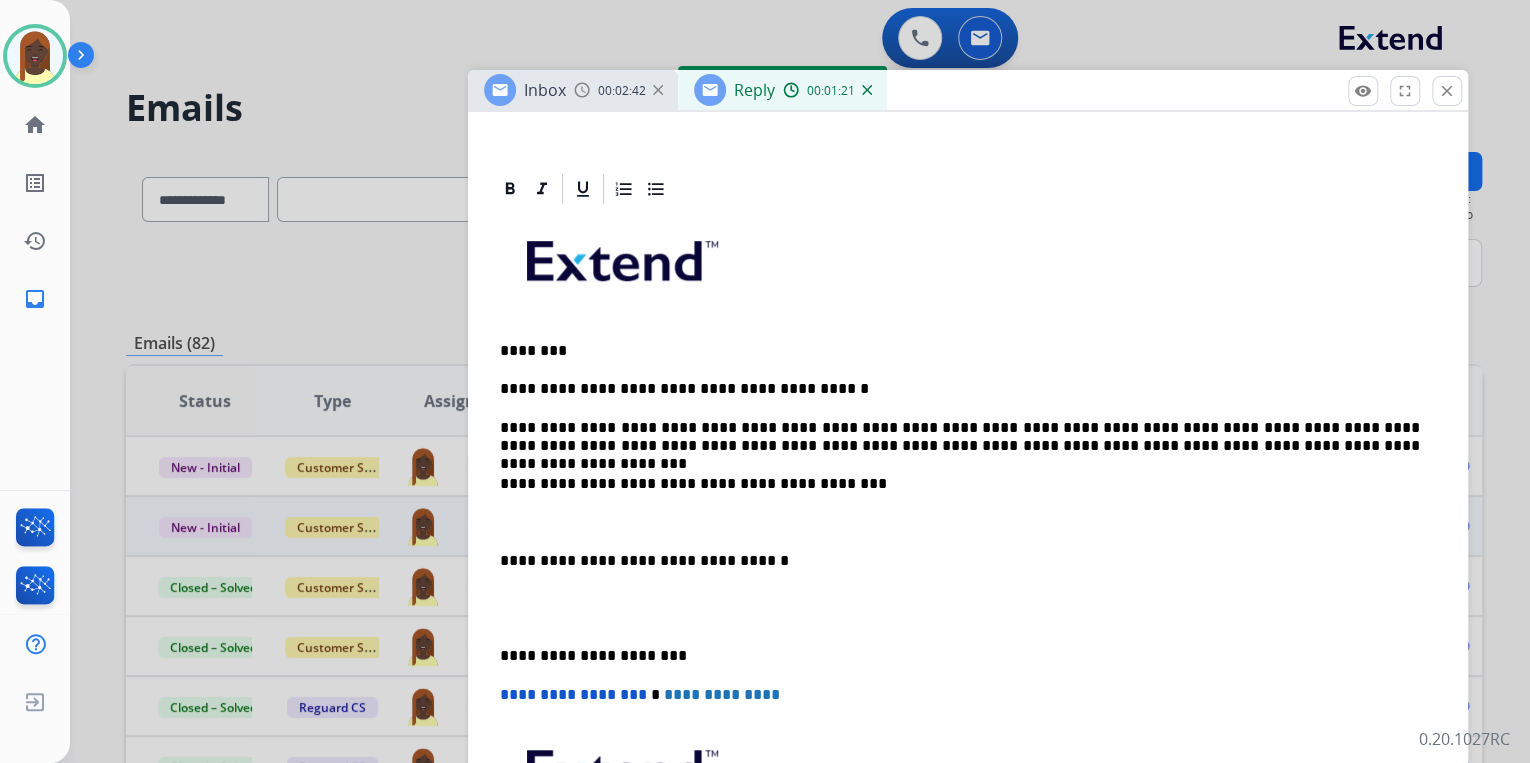 click on "**********" at bounding box center (960, 437) 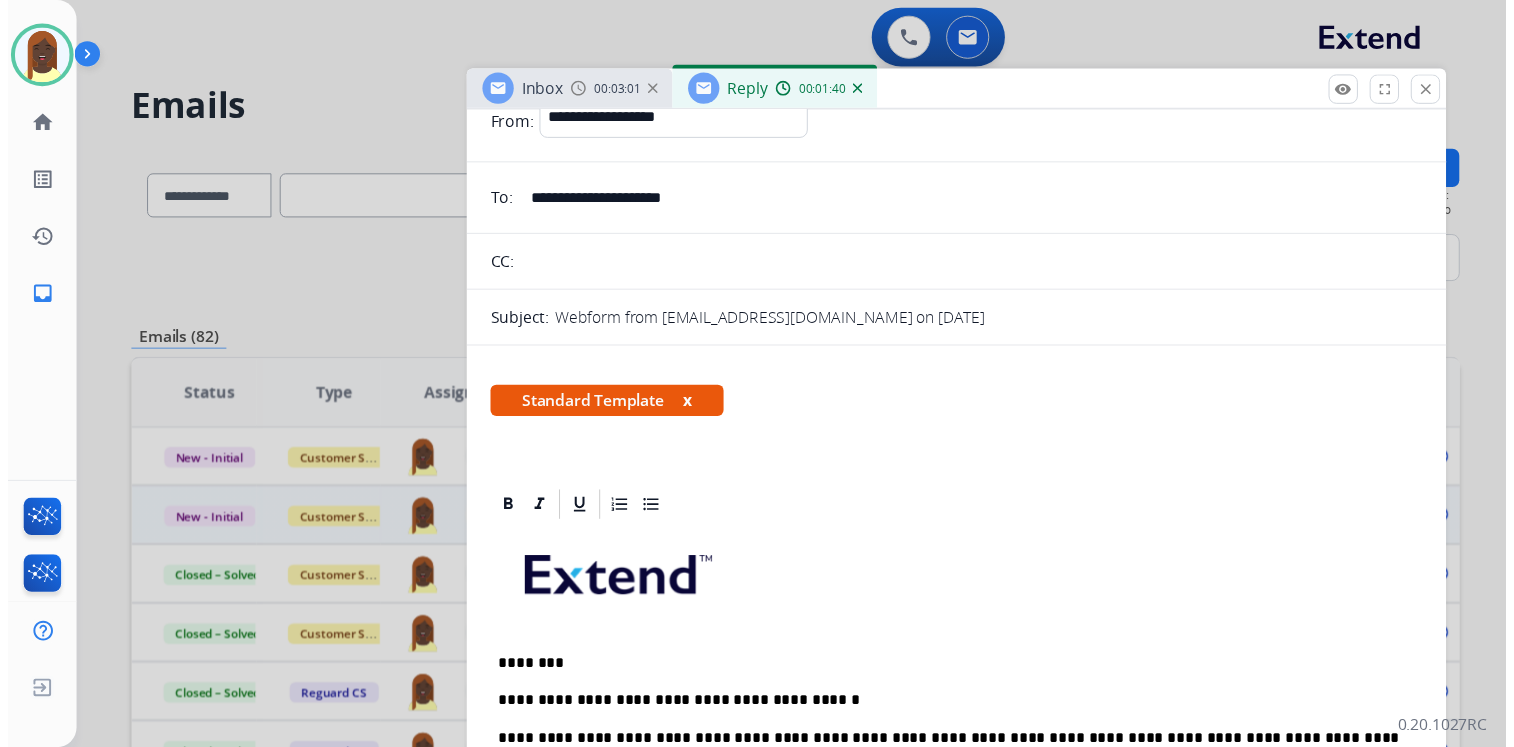 scroll, scrollTop: 0, scrollLeft: 0, axis: both 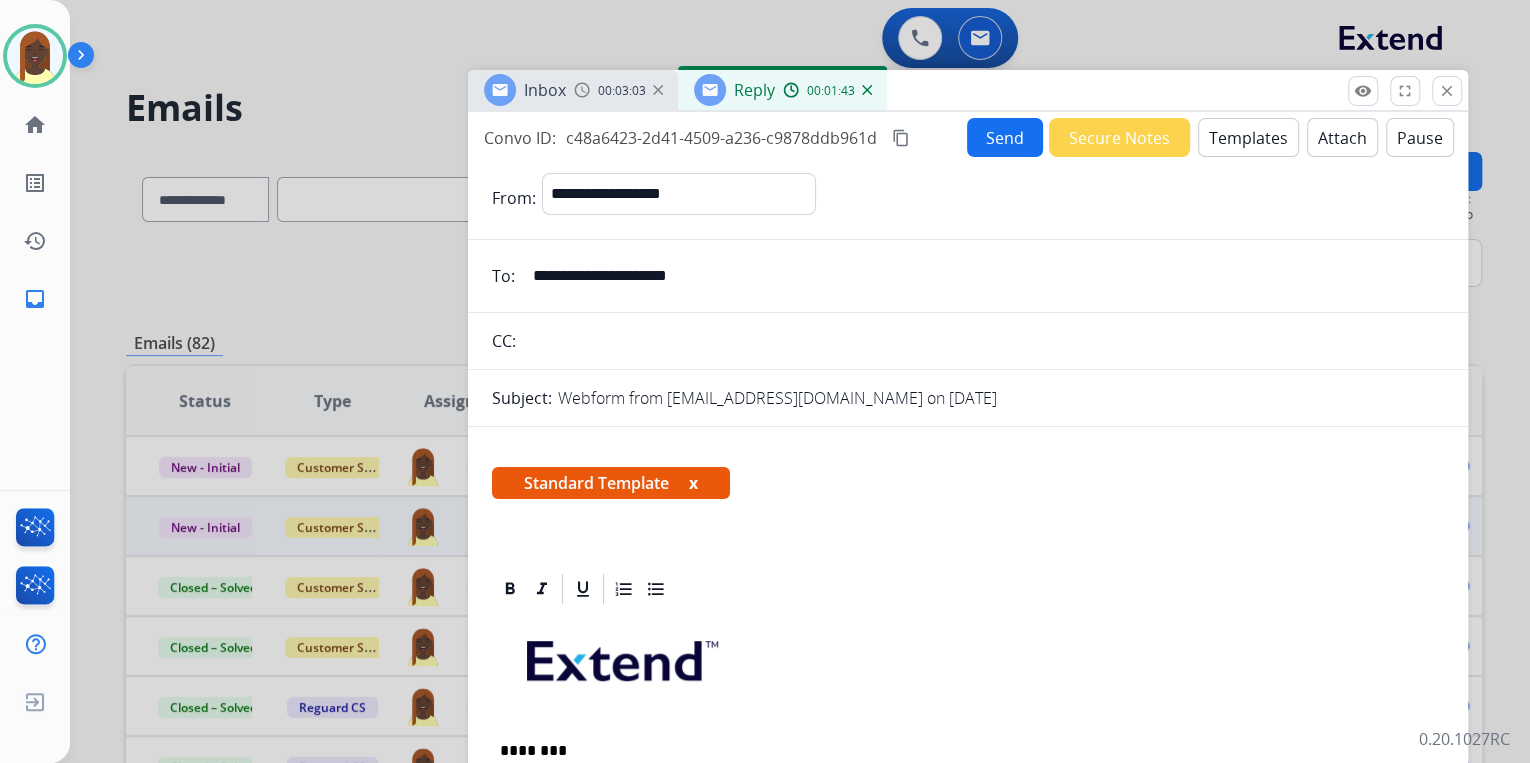 click on "Send" at bounding box center (1005, 137) 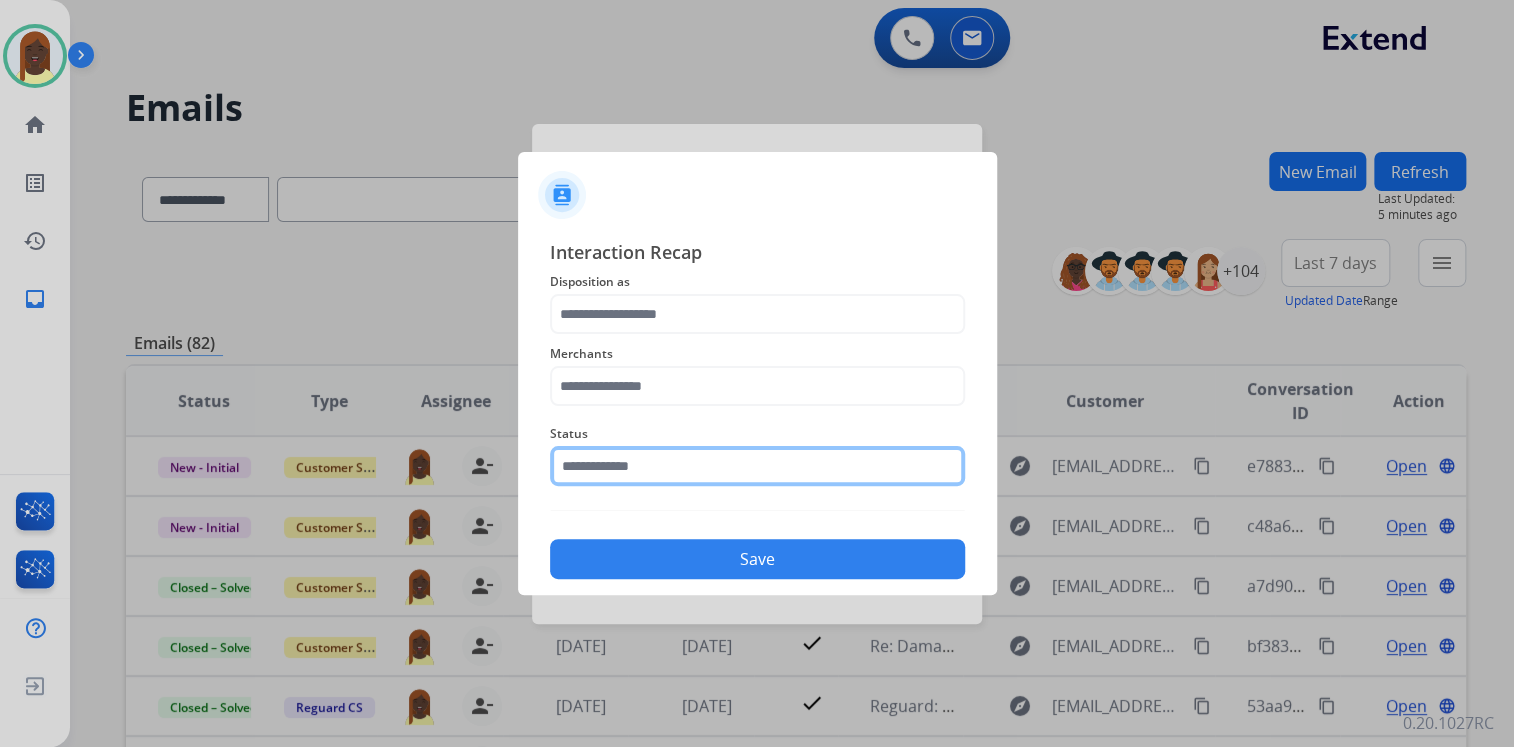 click 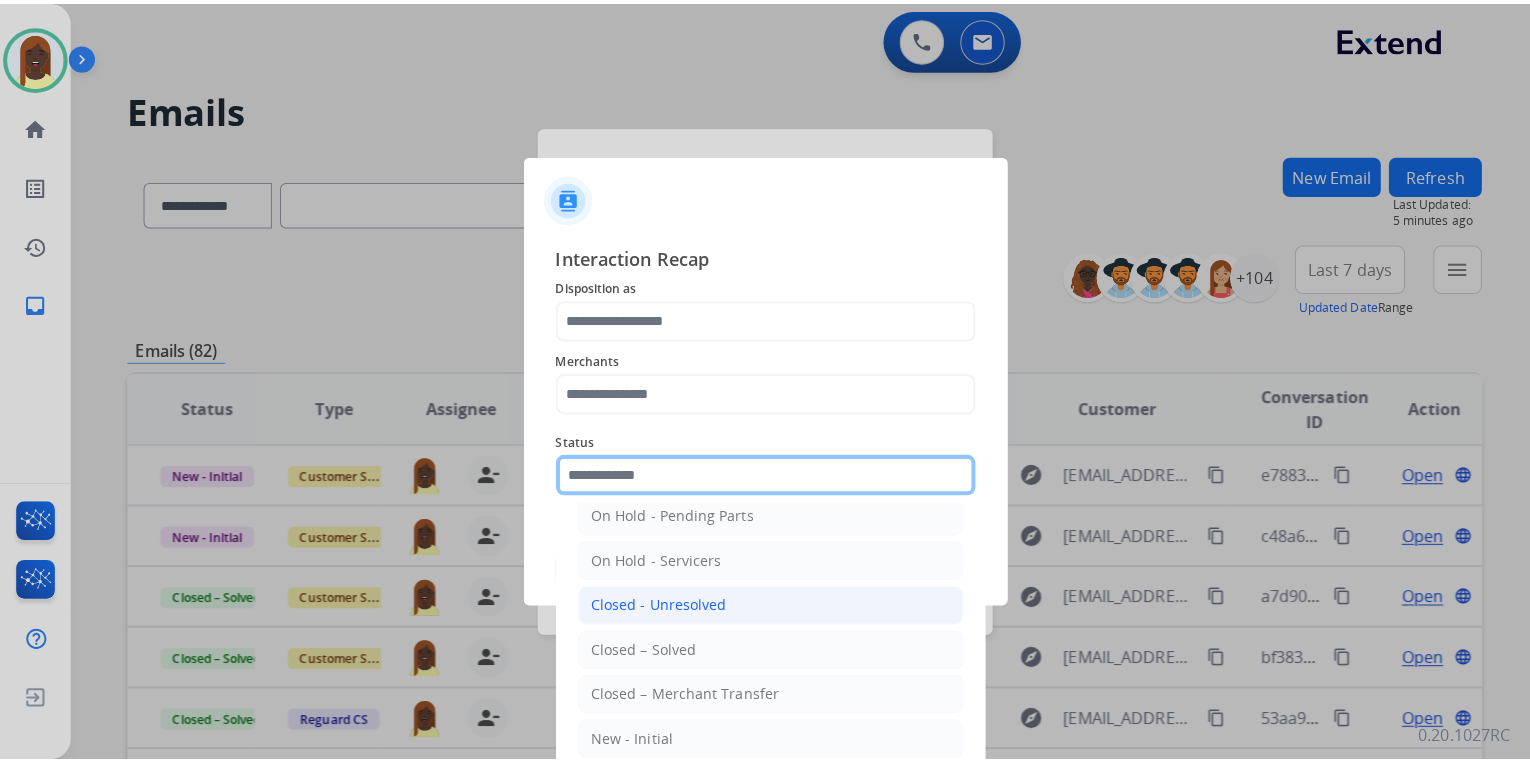 scroll, scrollTop: 116, scrollLeft: 0, axis: vertical 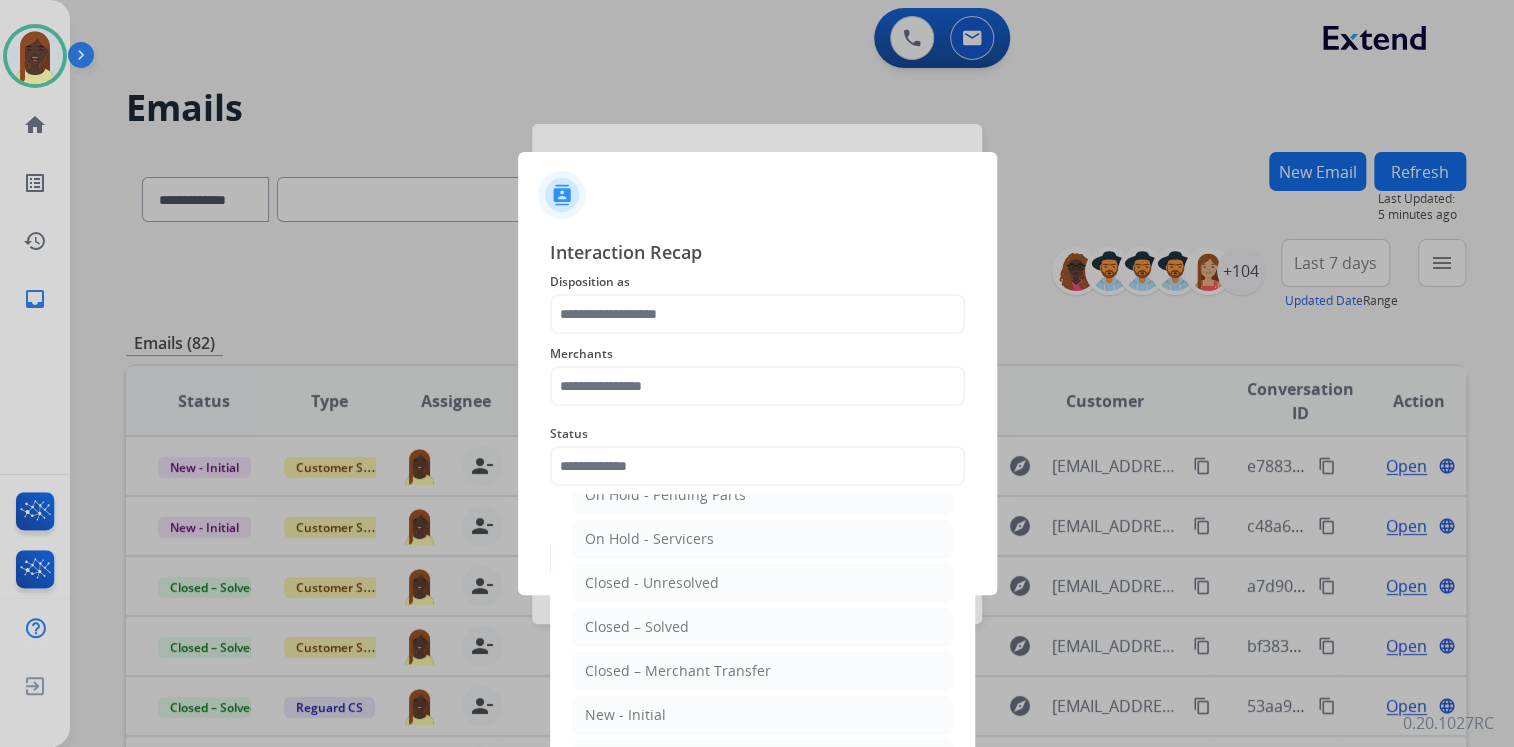 drag, startPoint x: 664, startPoint y: 619, endPoint x: 644, endPoint y: 565, distance: 57.58472 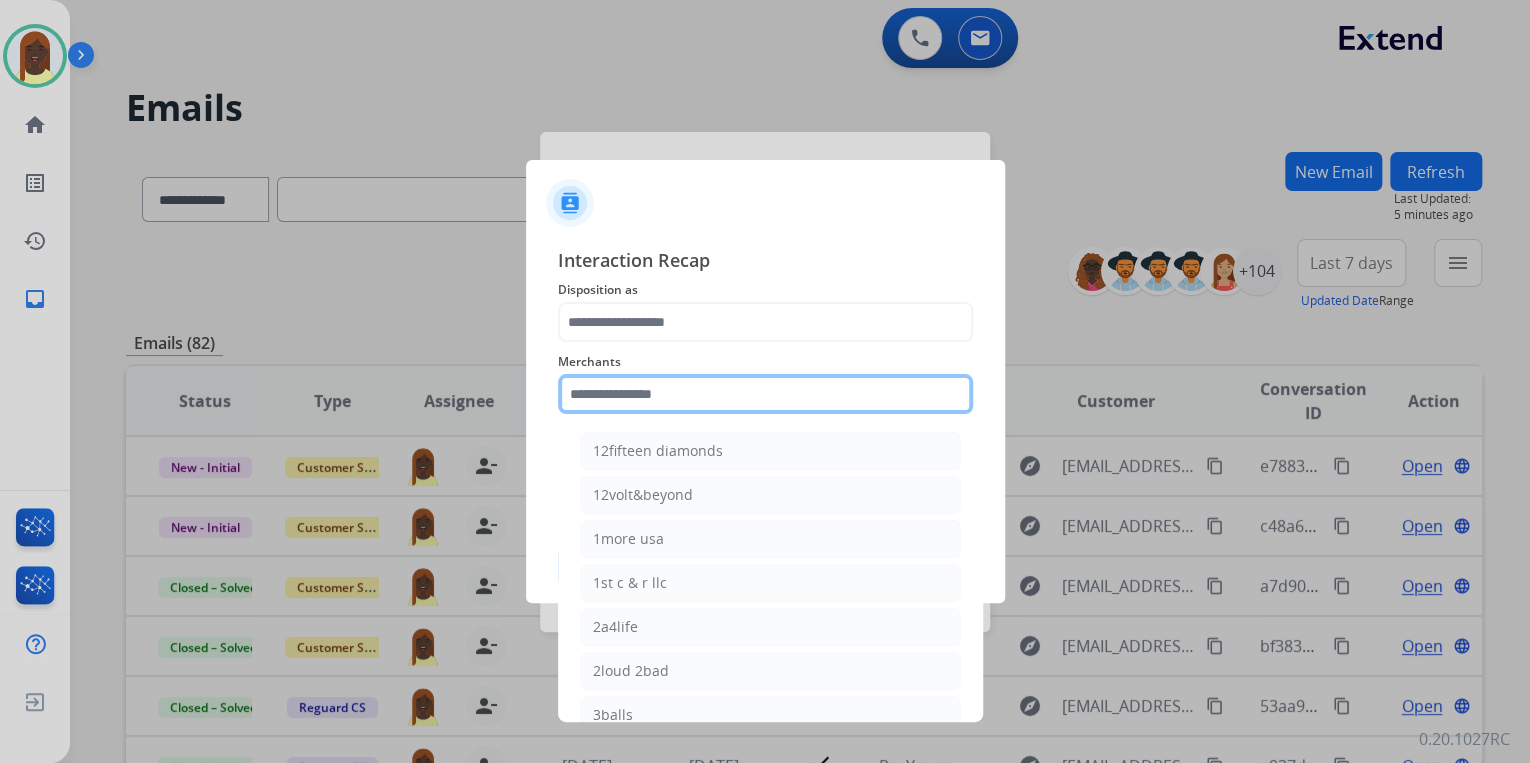 click 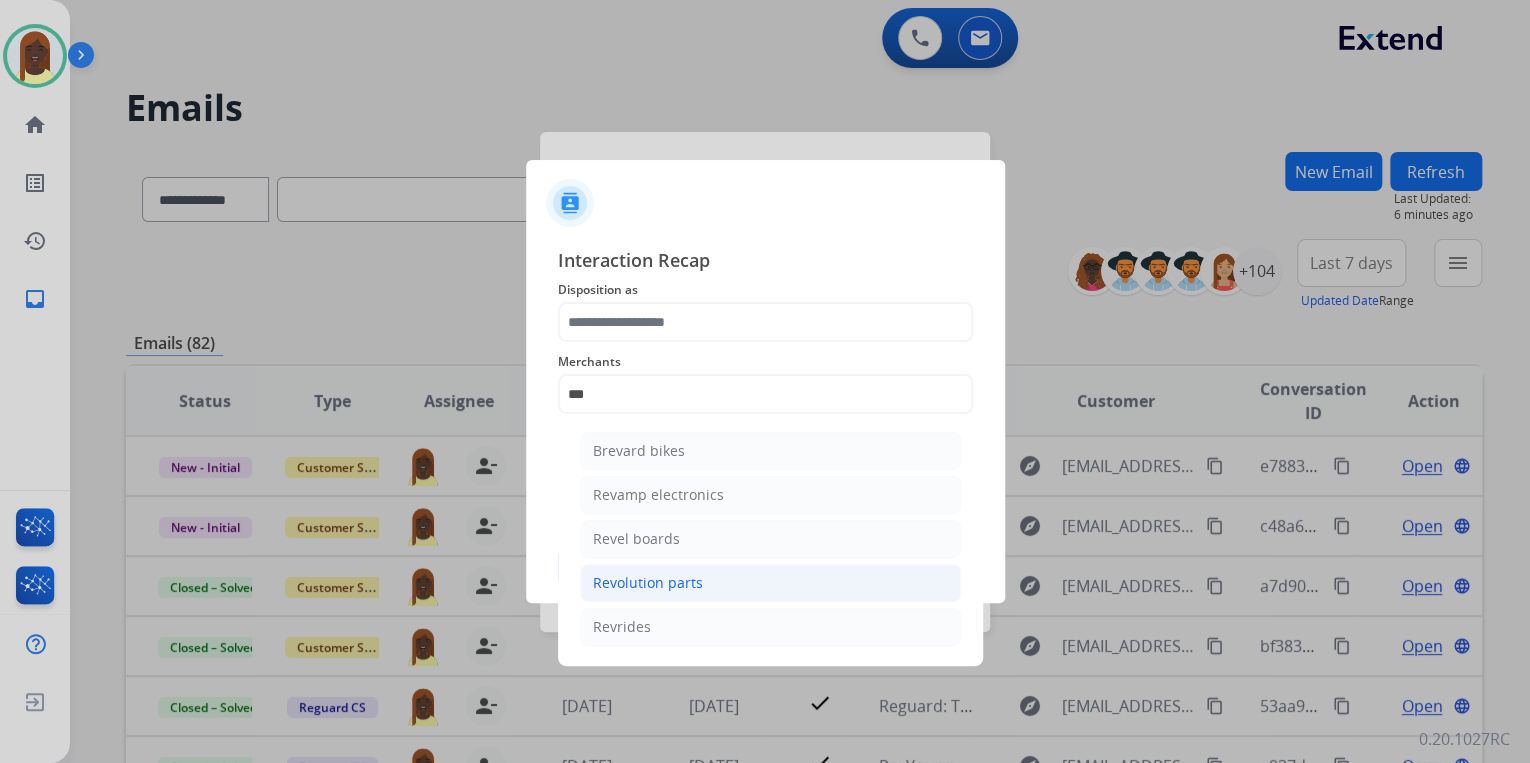 click on "Revolution parts" 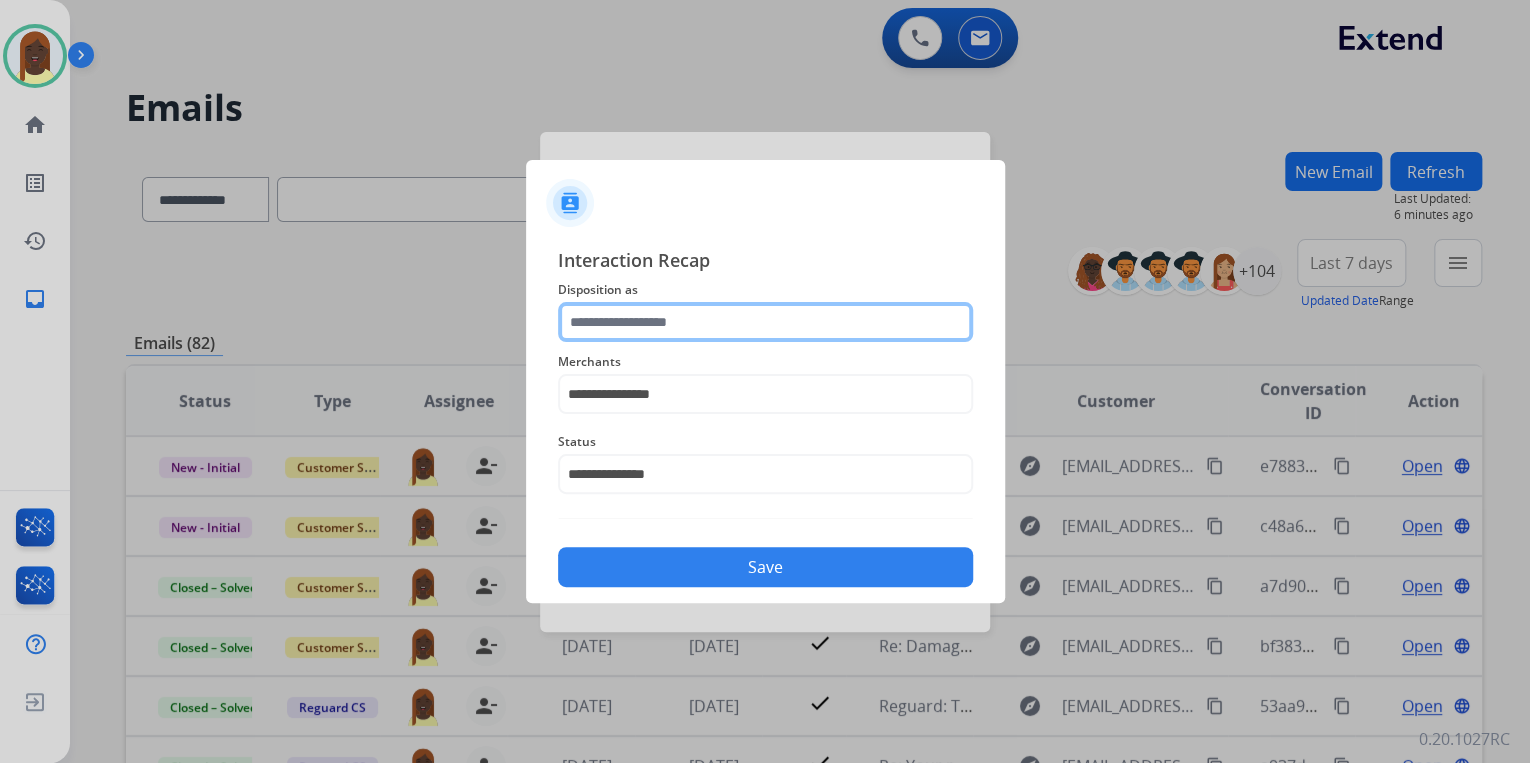 click 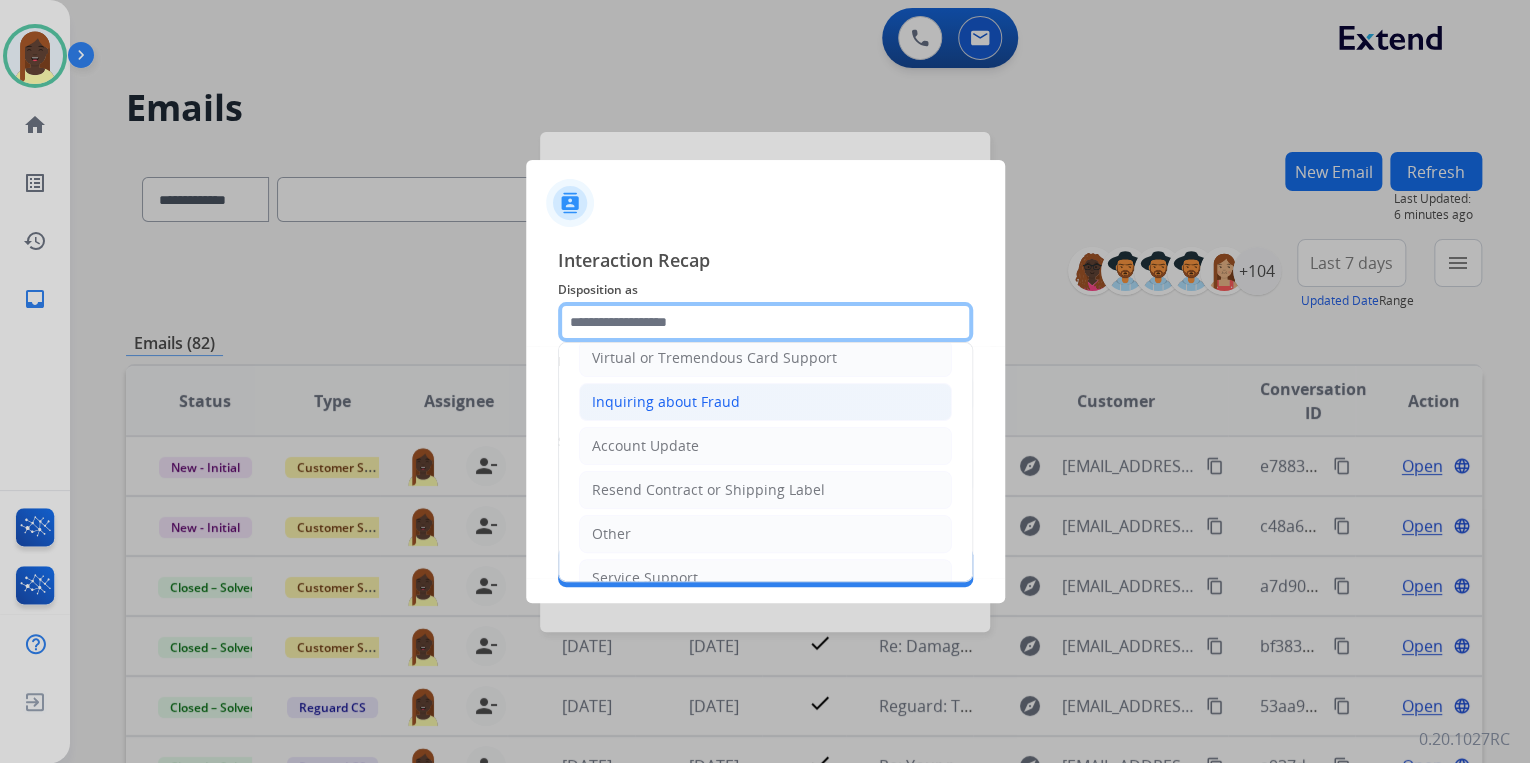 scroll, scrollTop: 306, scrollLeft: 0, axis: vertical 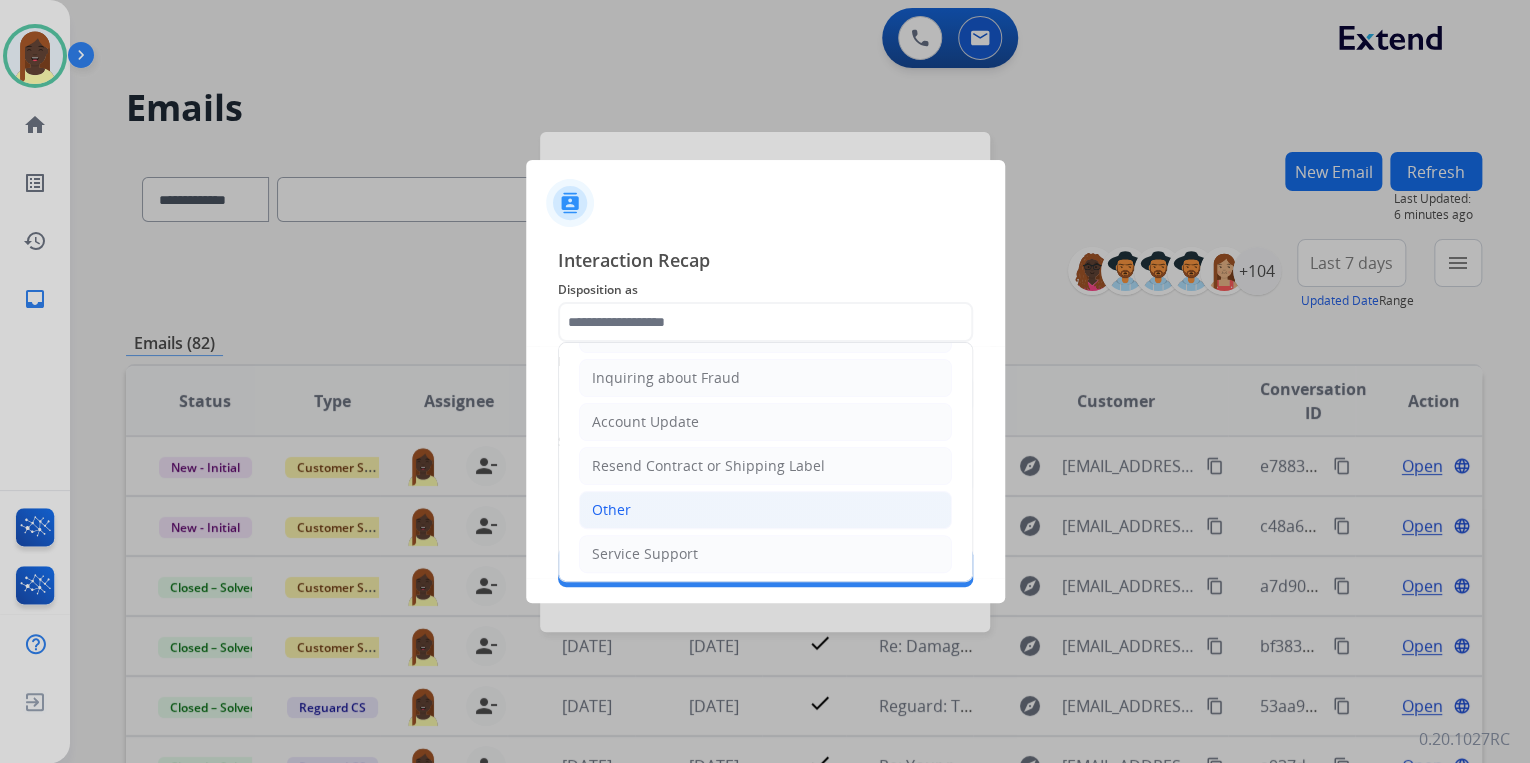 click on "Other" 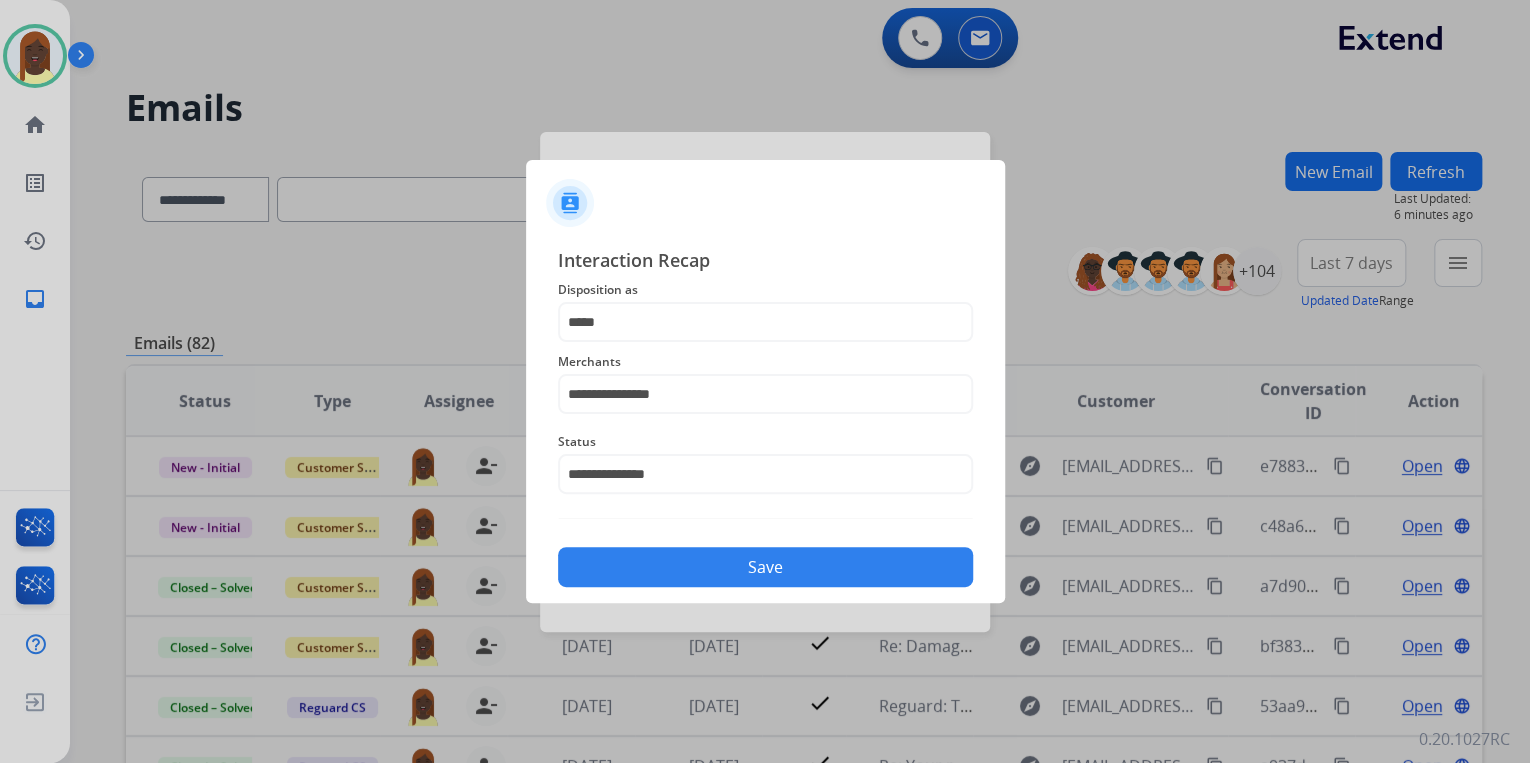 click on "Save" 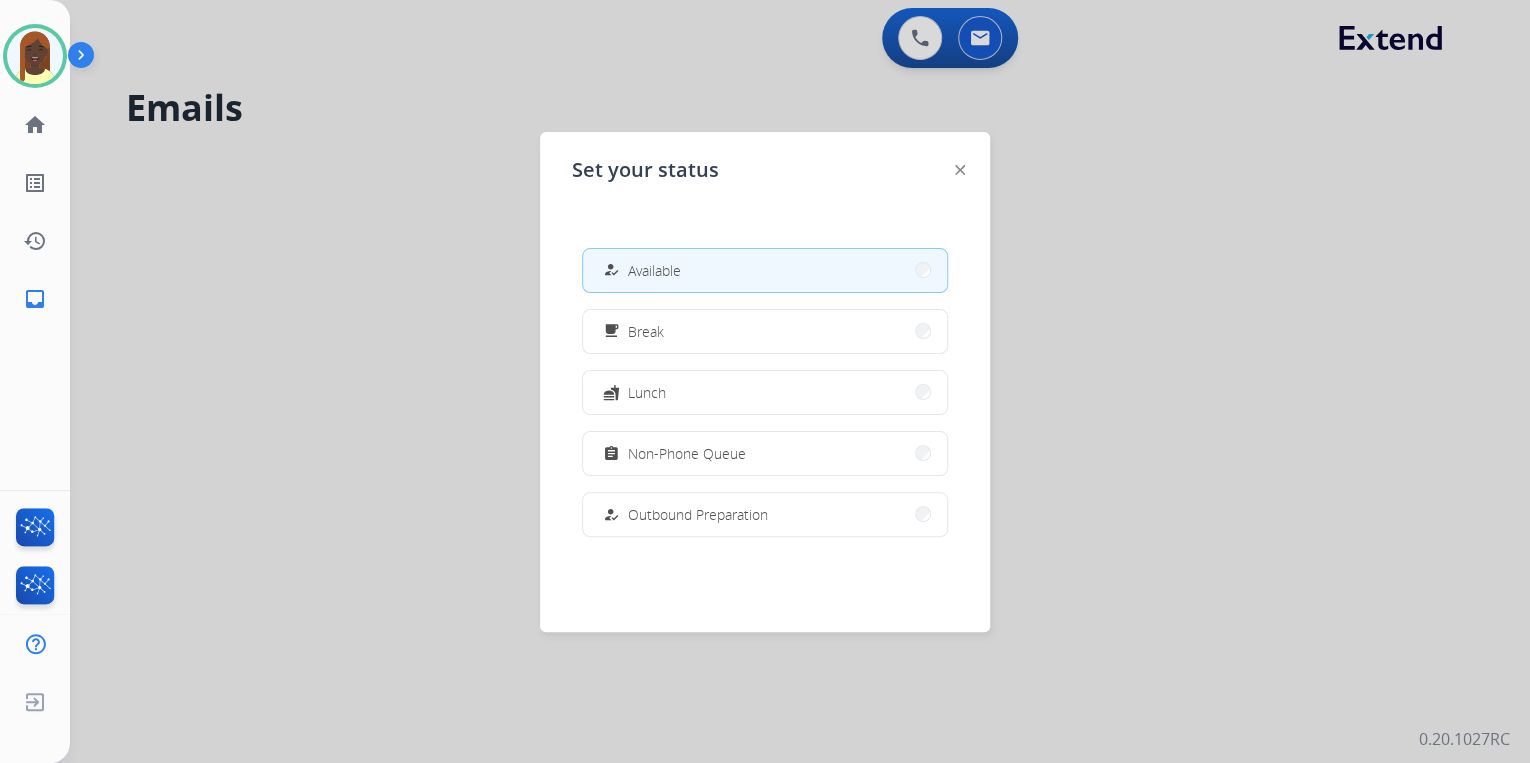 click at bounding box center (765, 381) 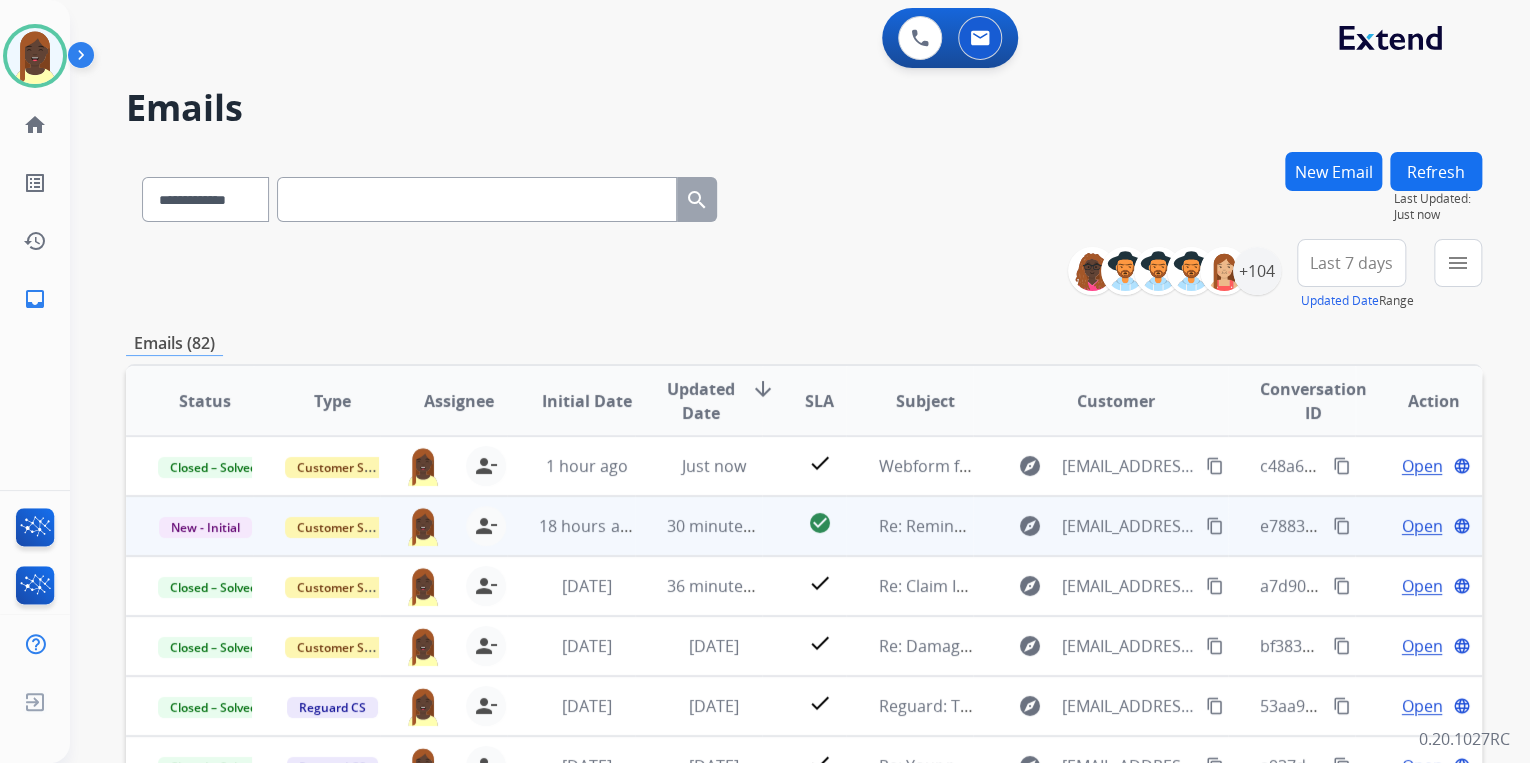 click on "content_copy" at bounding box center [1342, 526] 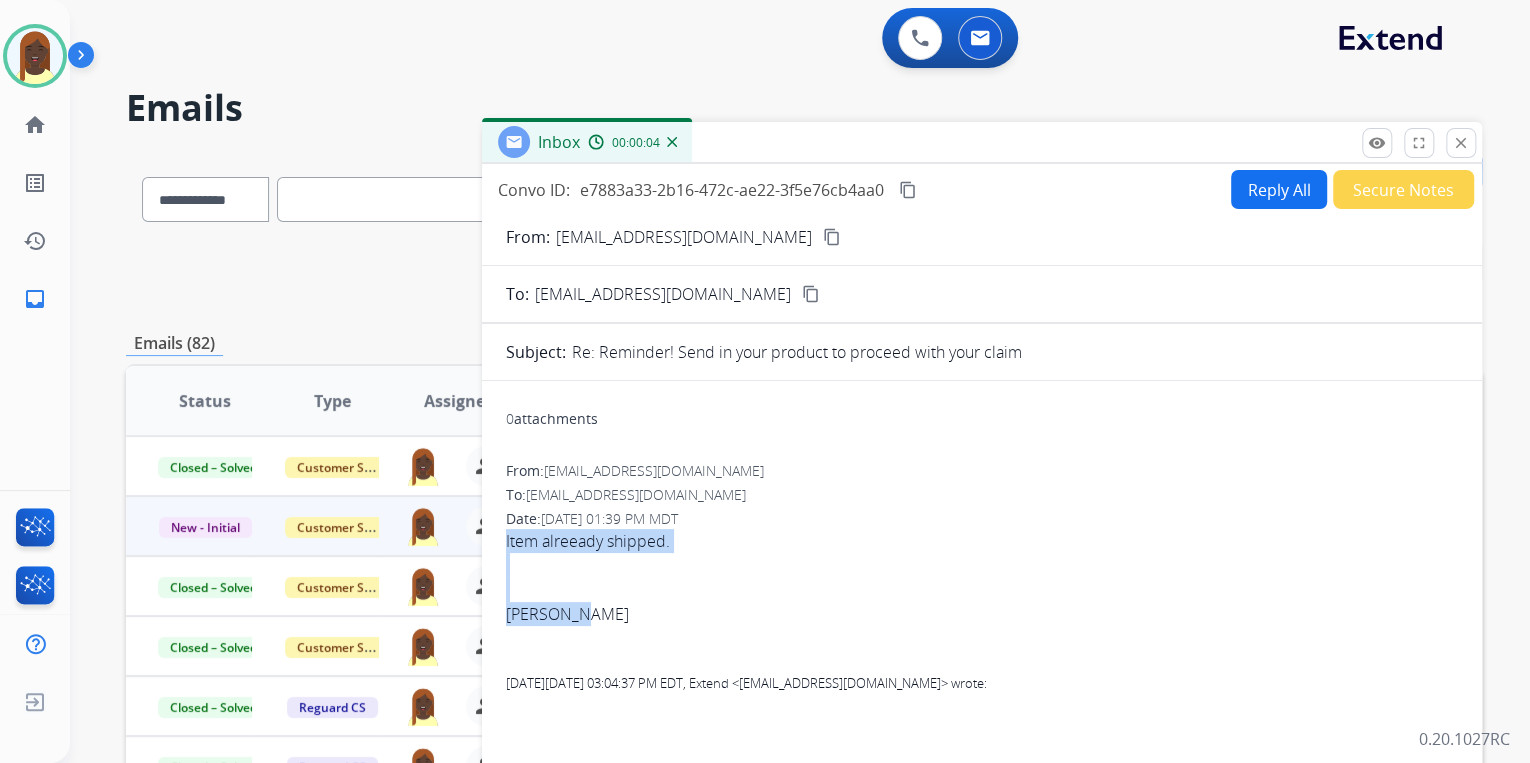 drag, startPoint x: 503, startPoint y: 539, endPoint x: 579, endPoint y: 616, distance: 108.18965 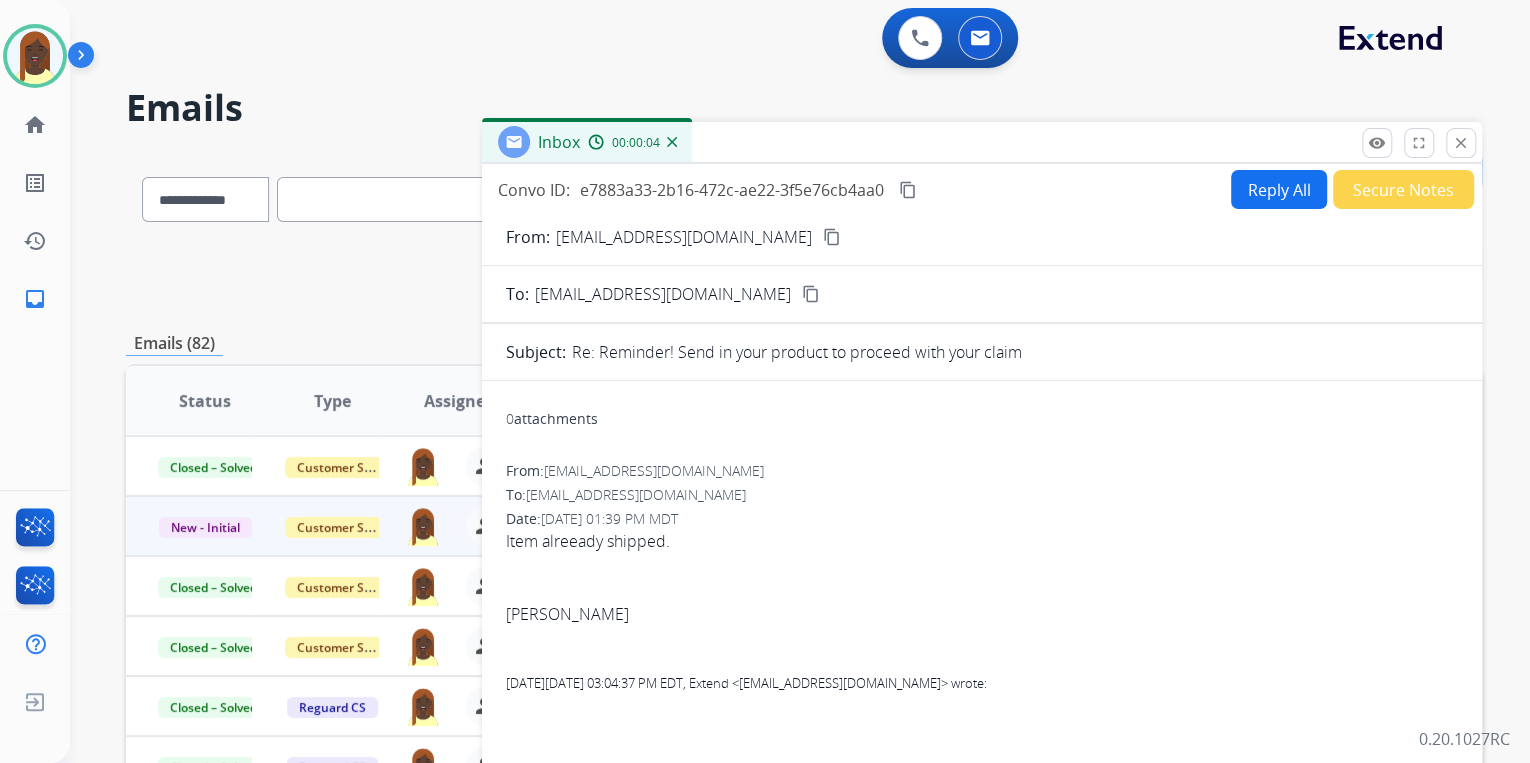 drag, startPoint x: 579, startPoint y: 616, endPoint x: 603, endPoint y: 614, distance: 24.083189 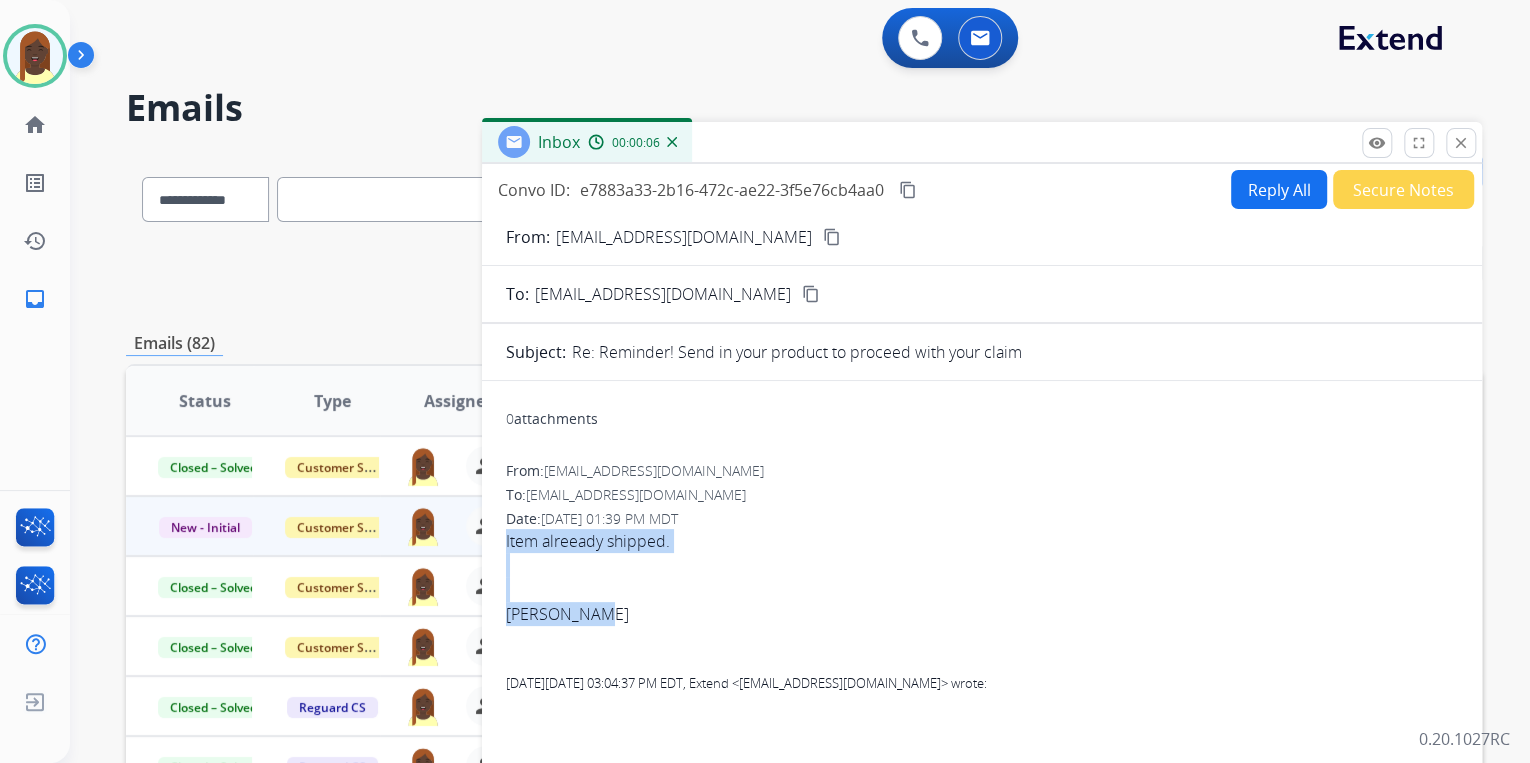 drag, startPoint x: 500, startPoint y: 538, endPoint x: 601, endPoint y: 617, distance: 128.22636 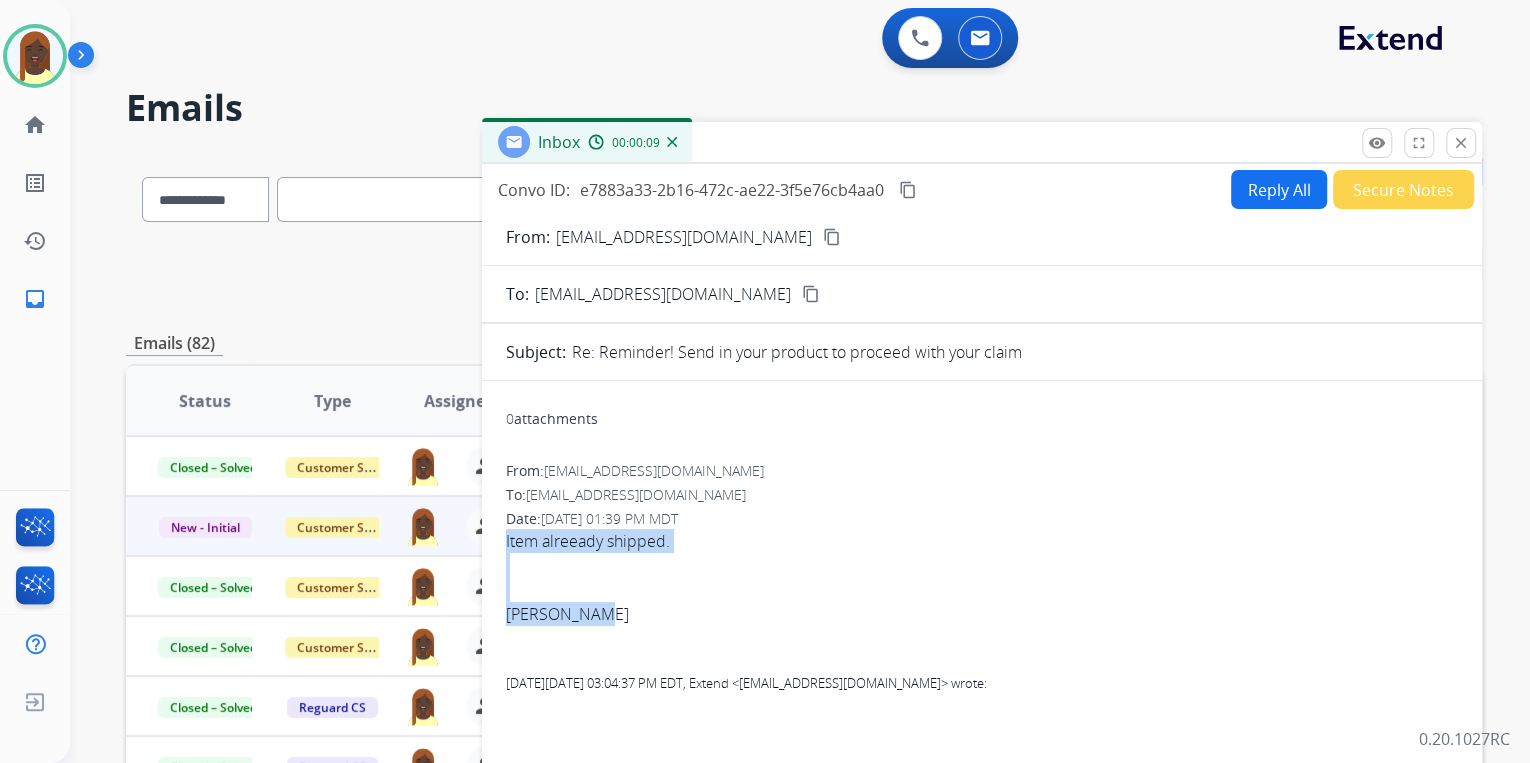 drag, startPoint x: 601, startPoint y: 617, endPoint x: 549, endPoint y: 538, distance: 94.57801 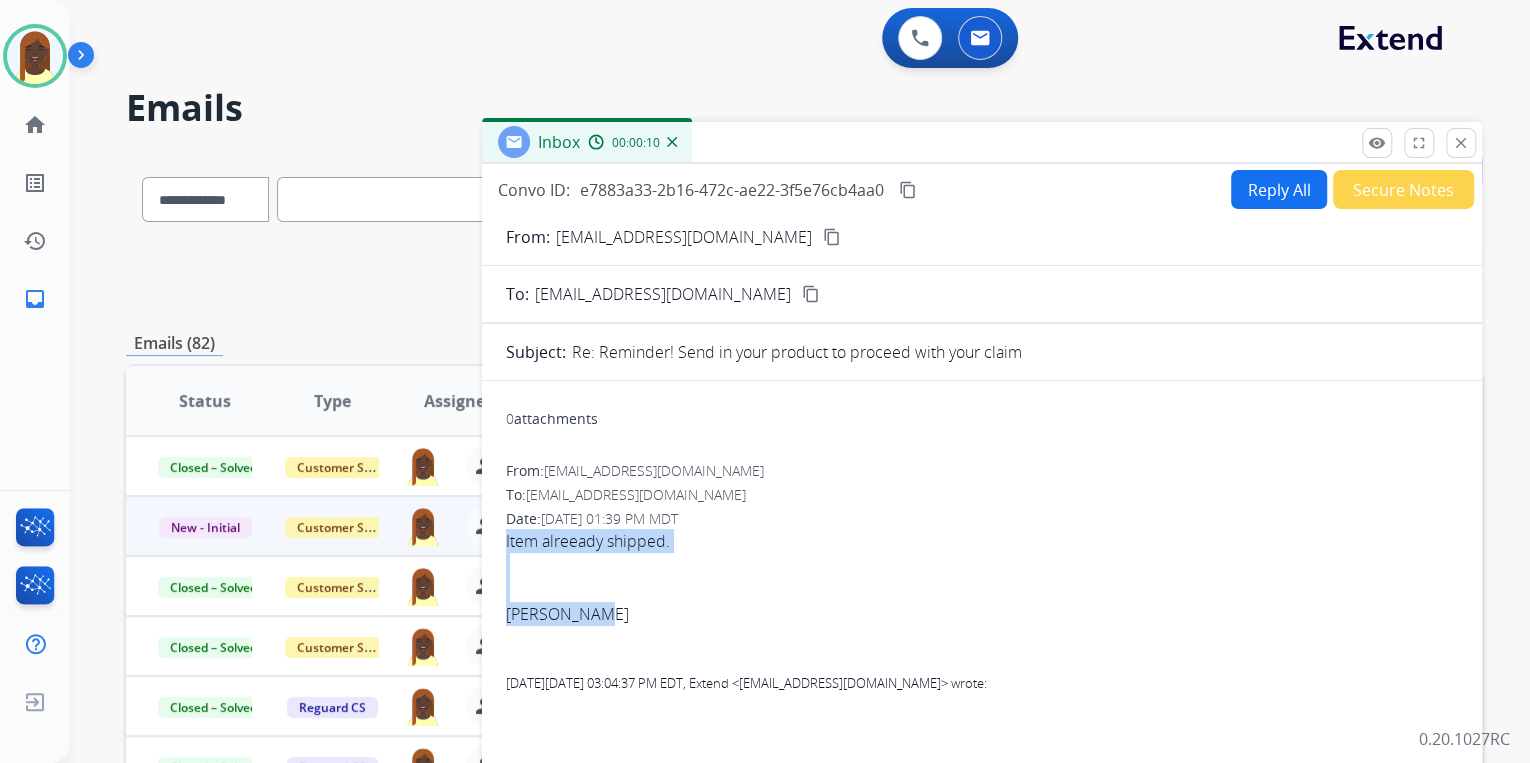 copy on "Item alreeady shipped. [PERSON_NAME]" 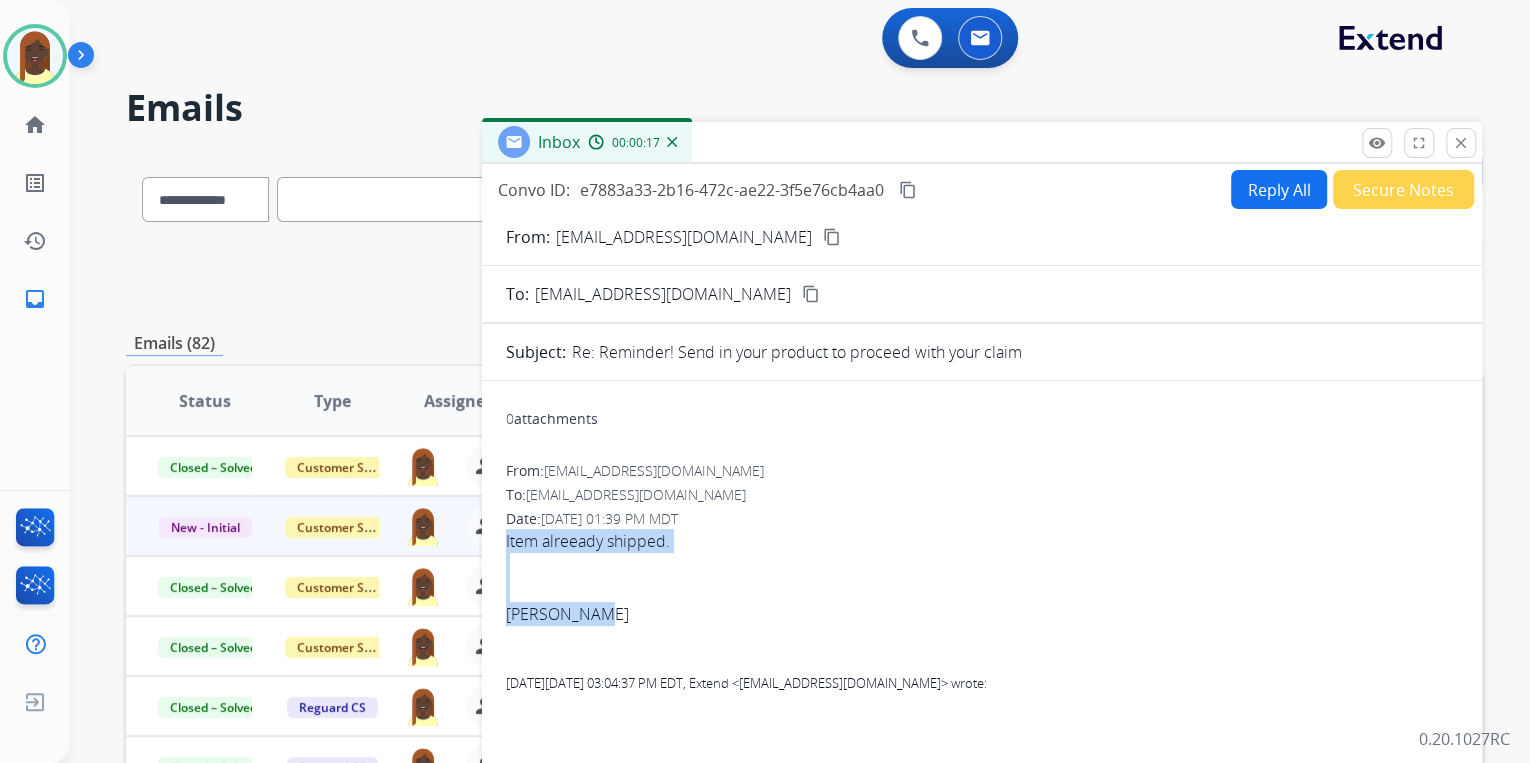 click on "content_copy" at bounding box center [832, 237] 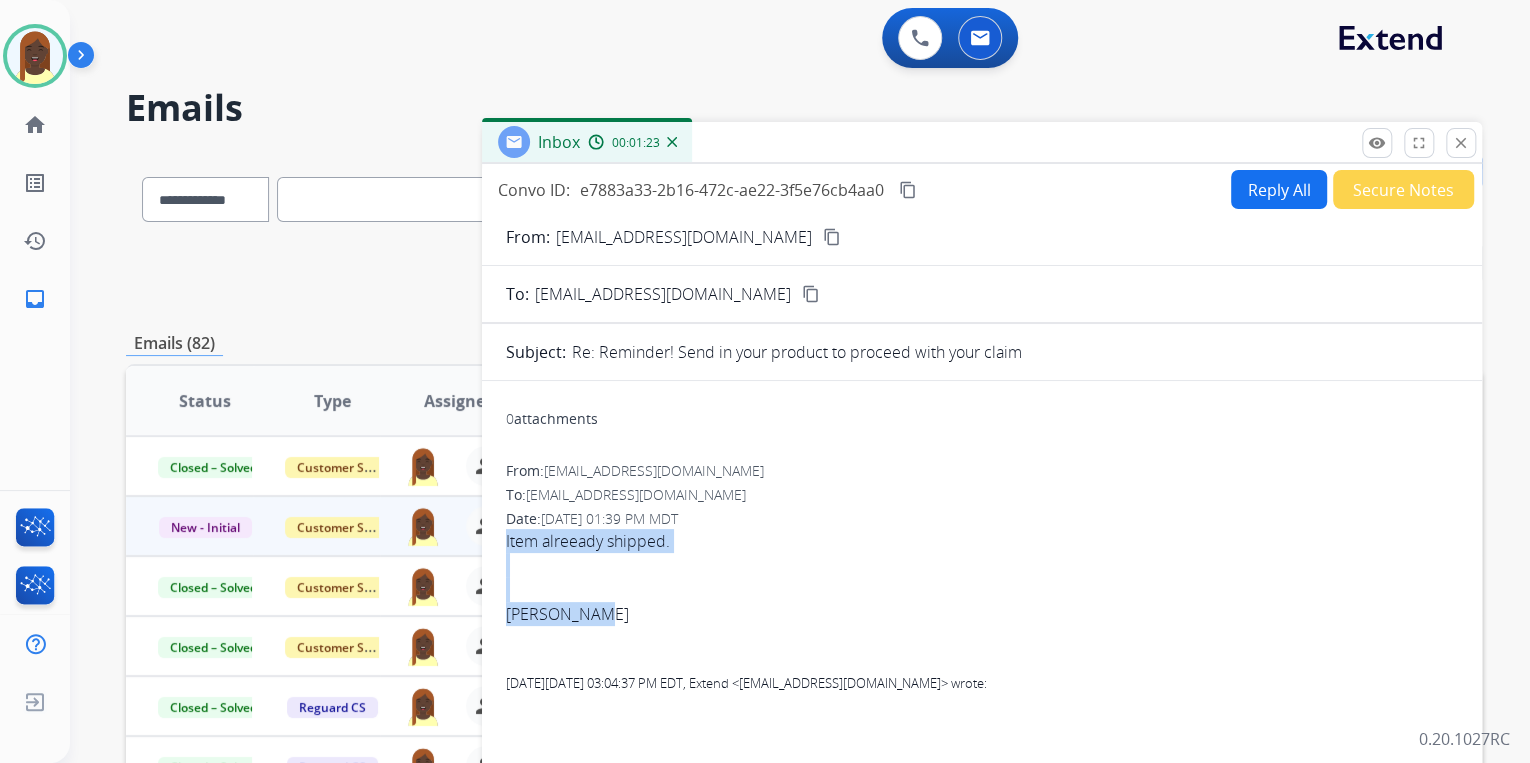 click on "Reply All" at bounding box center (1279, 189) 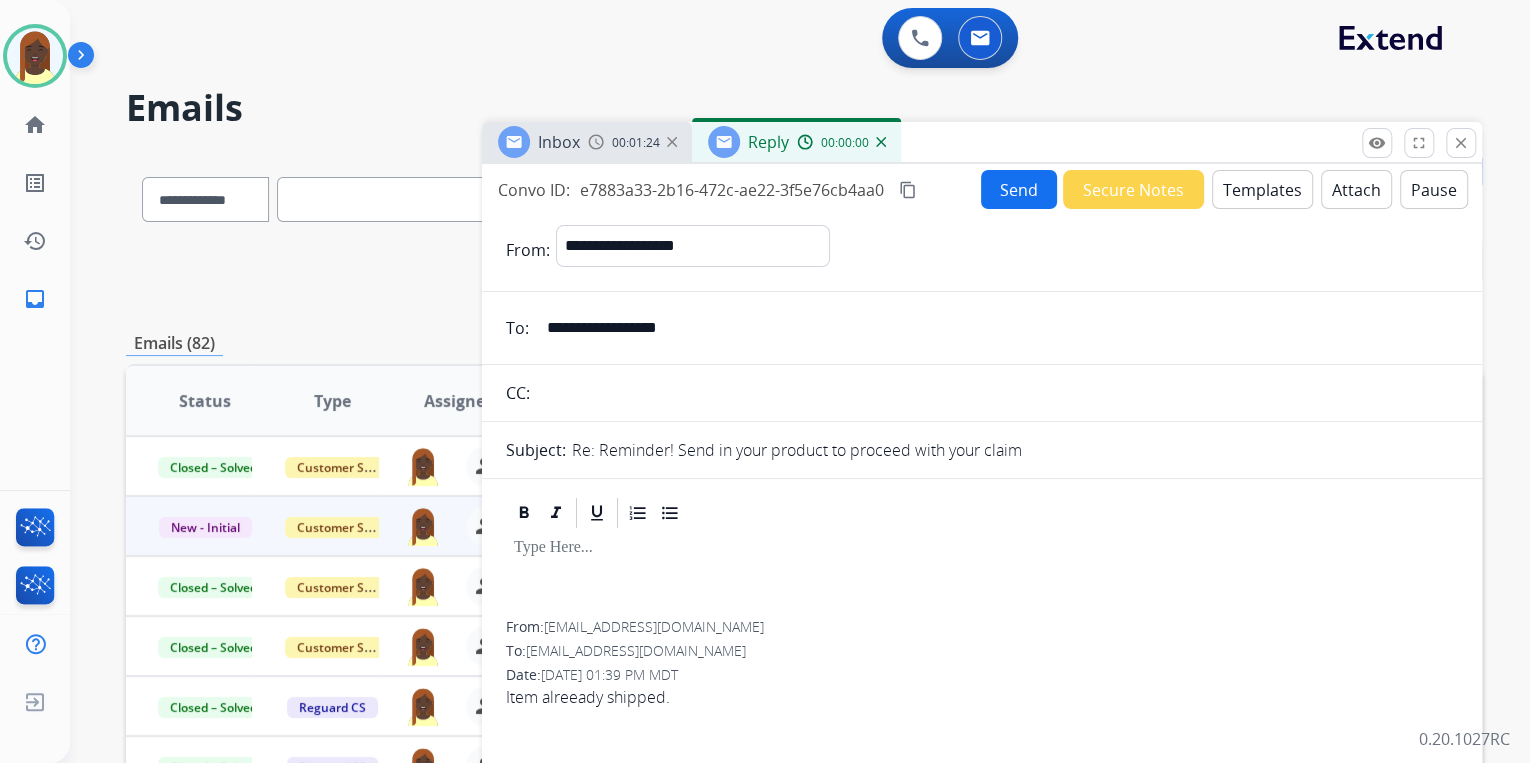 click on "Templates" at bounding box center (1262, 189) 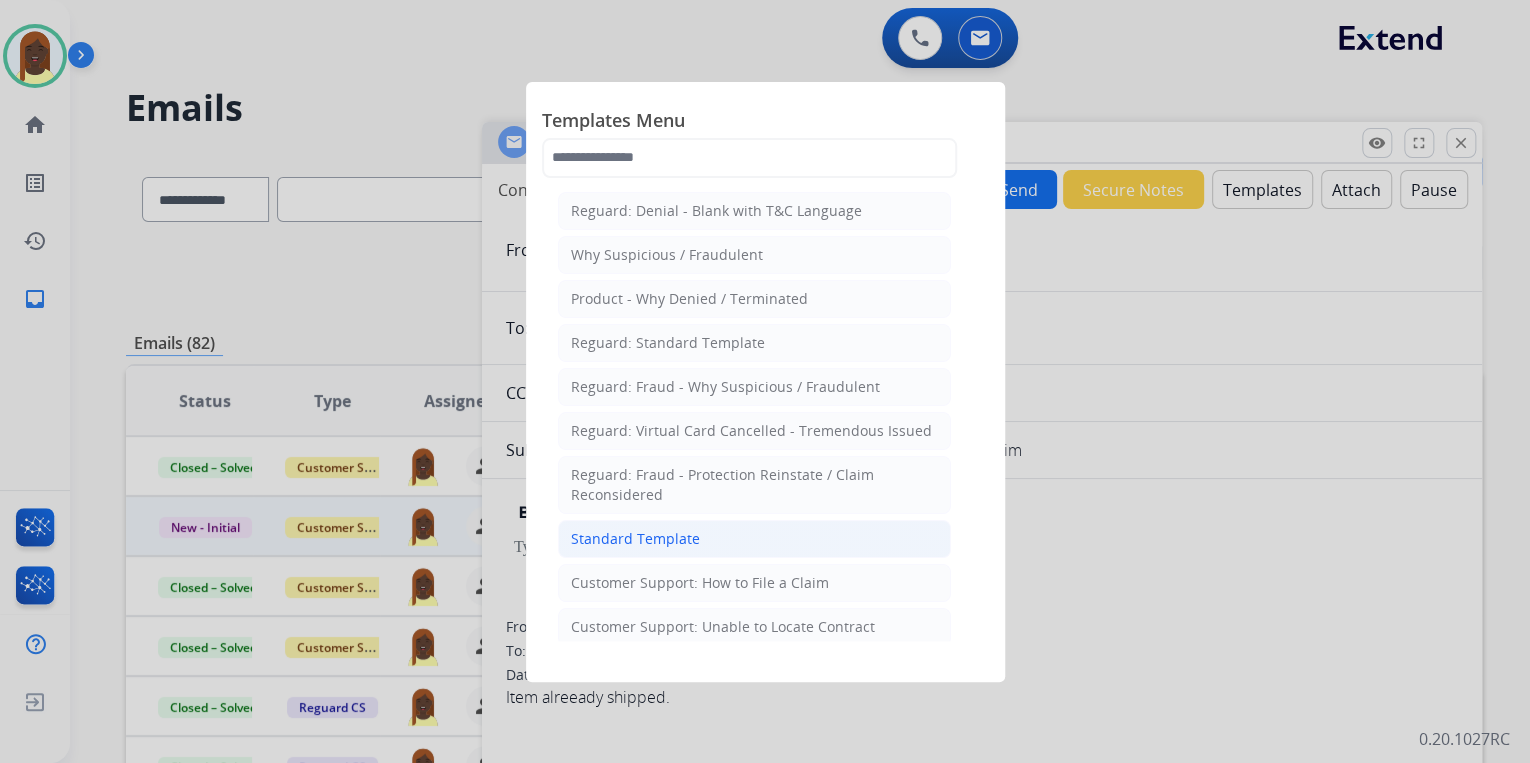 click on "Standard Template" 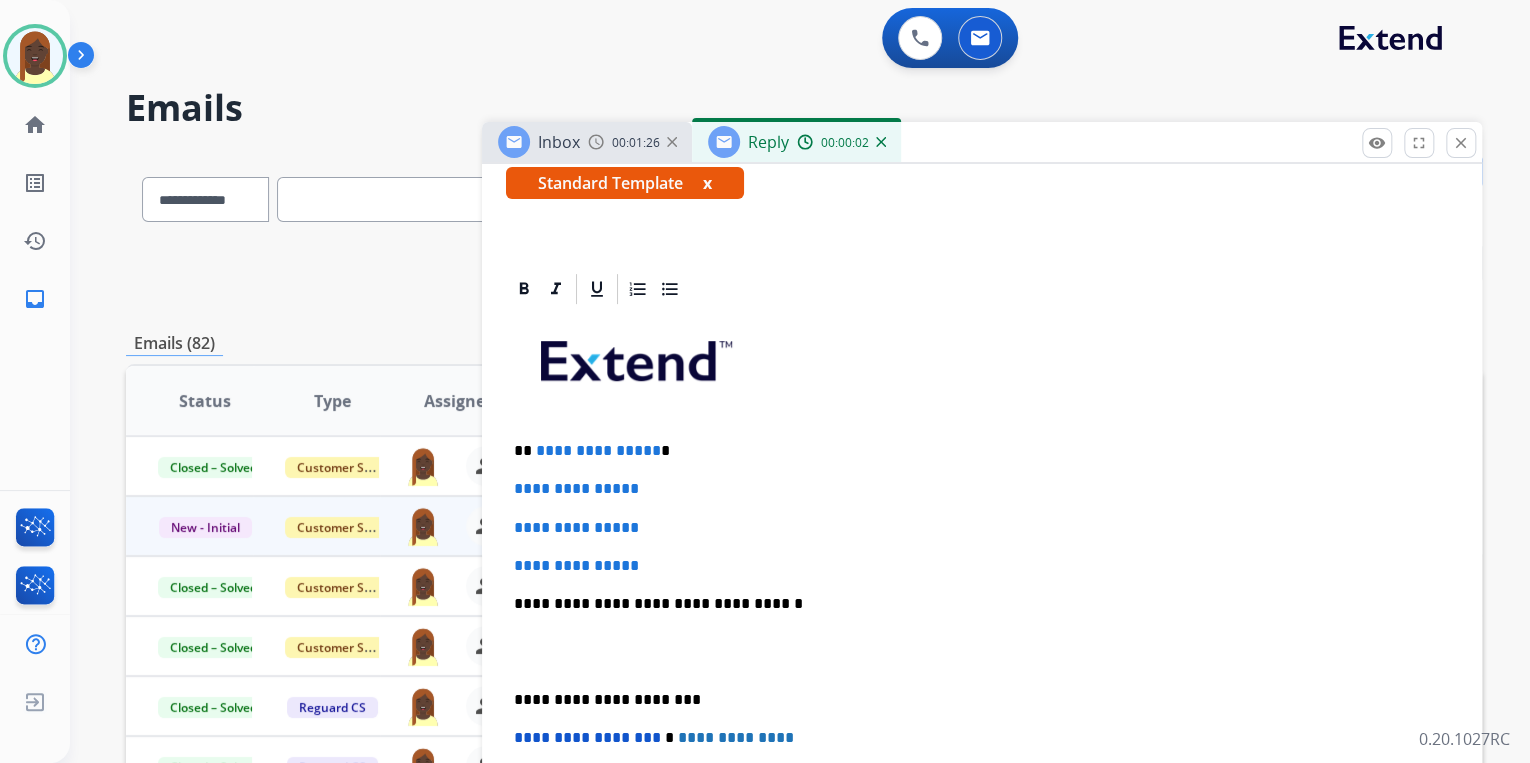 scroll, scrollTop: 400, scrollLeft: 0, axis: vertical 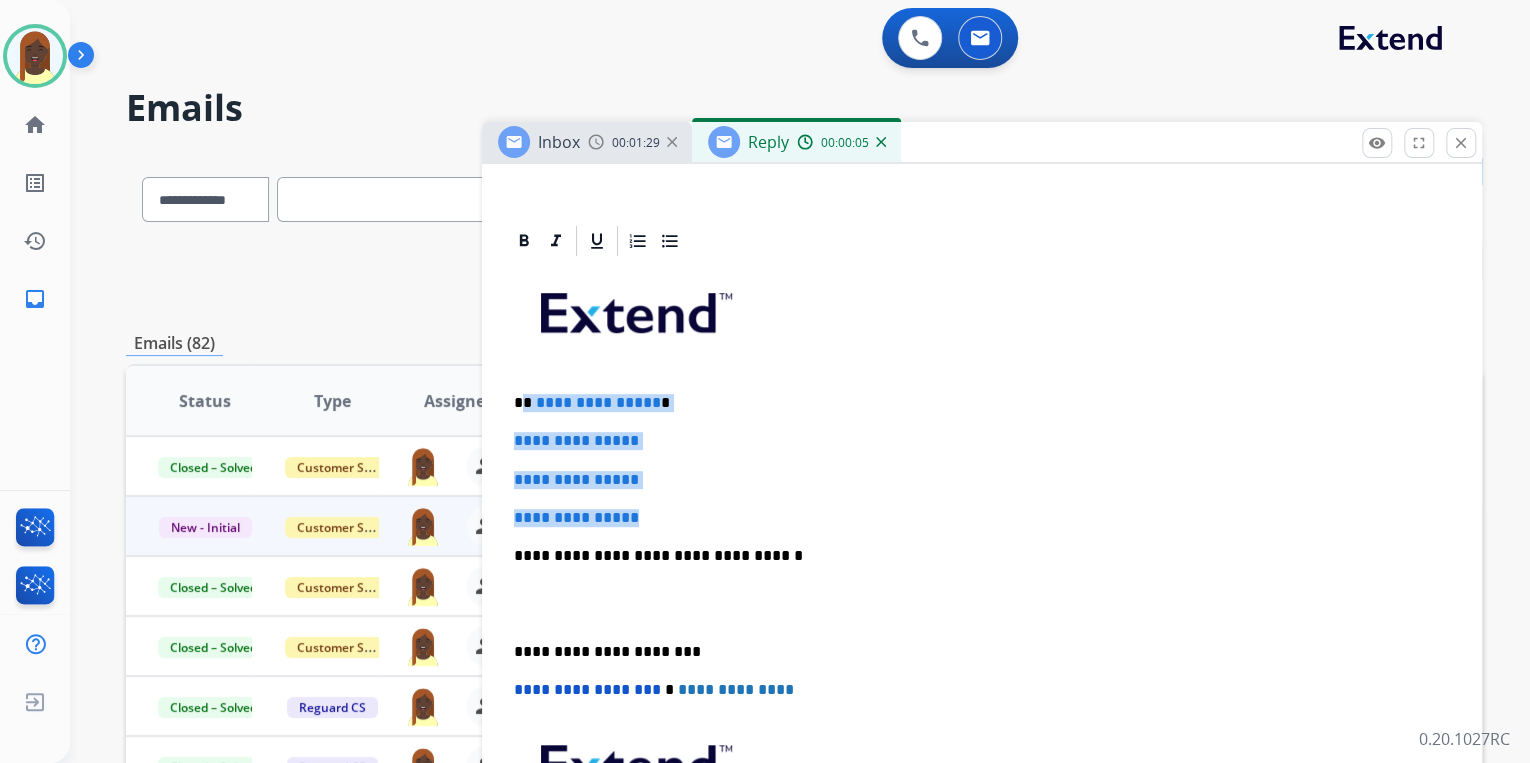 drag, startPoint x: 523, startPoint y: 398, endPoint x: 669, endPoint y: 500, distance: 178.10109 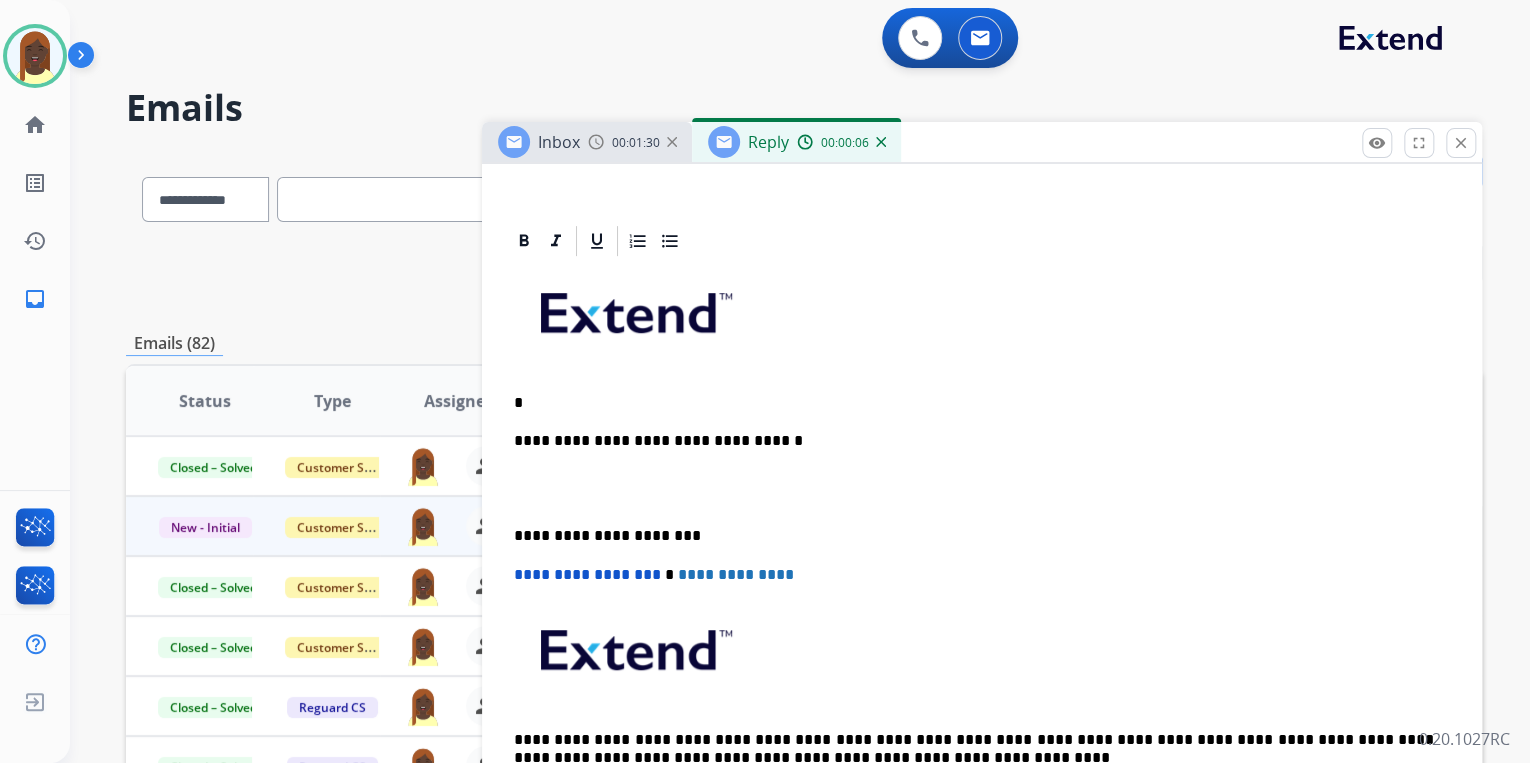 type 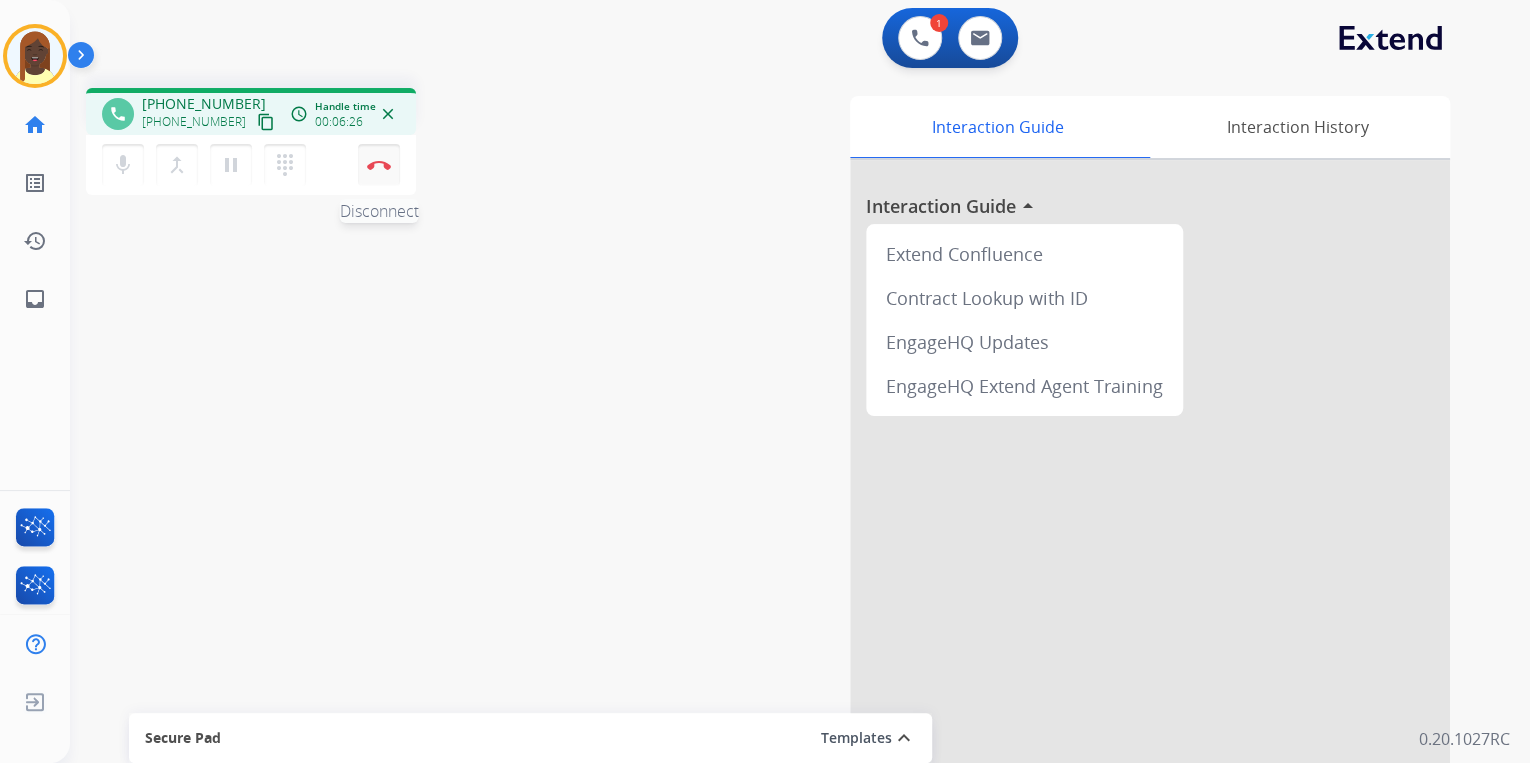 click on "Disconnect" at bounding box center [379, 165] 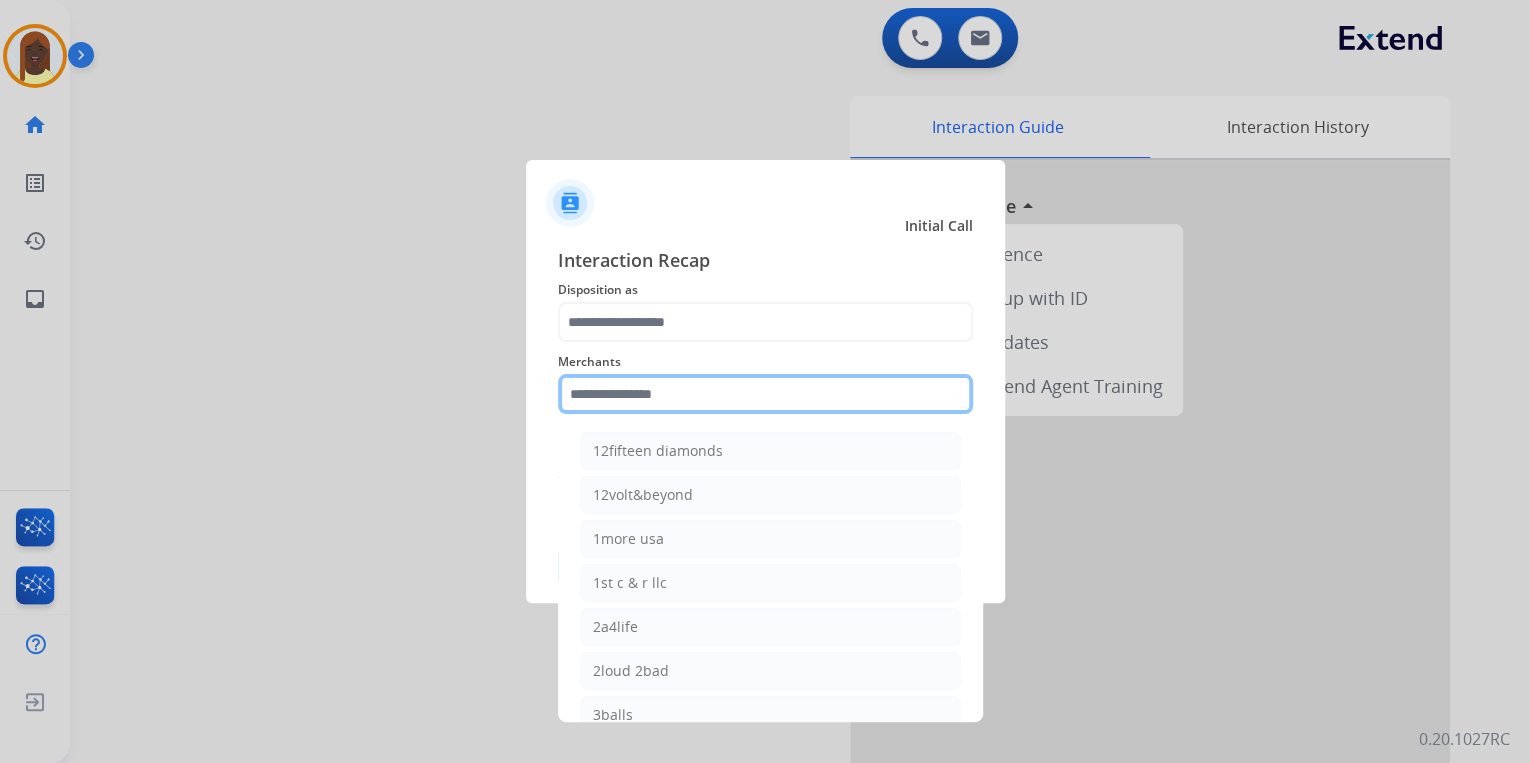 click 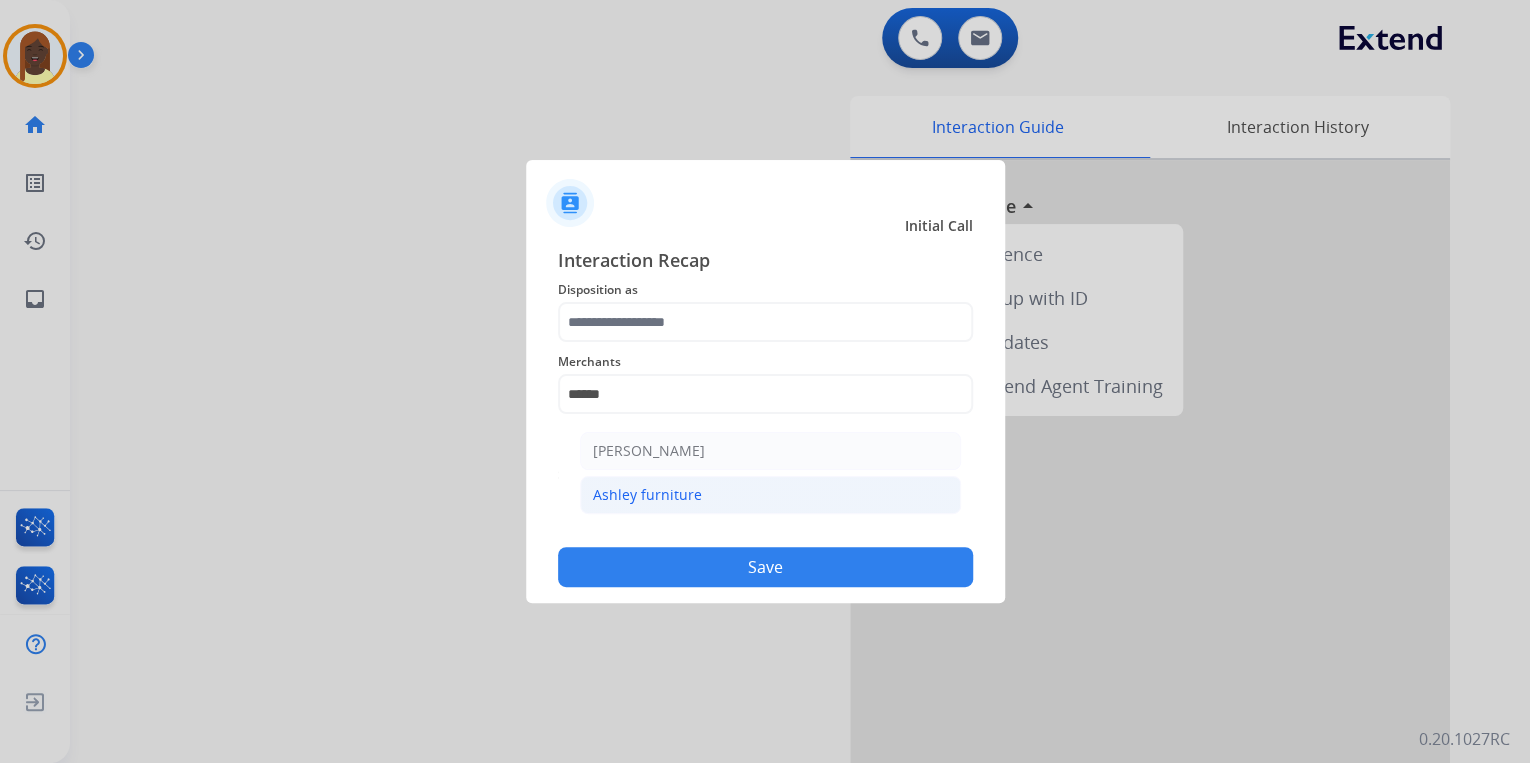 click on "Ashley furniture" 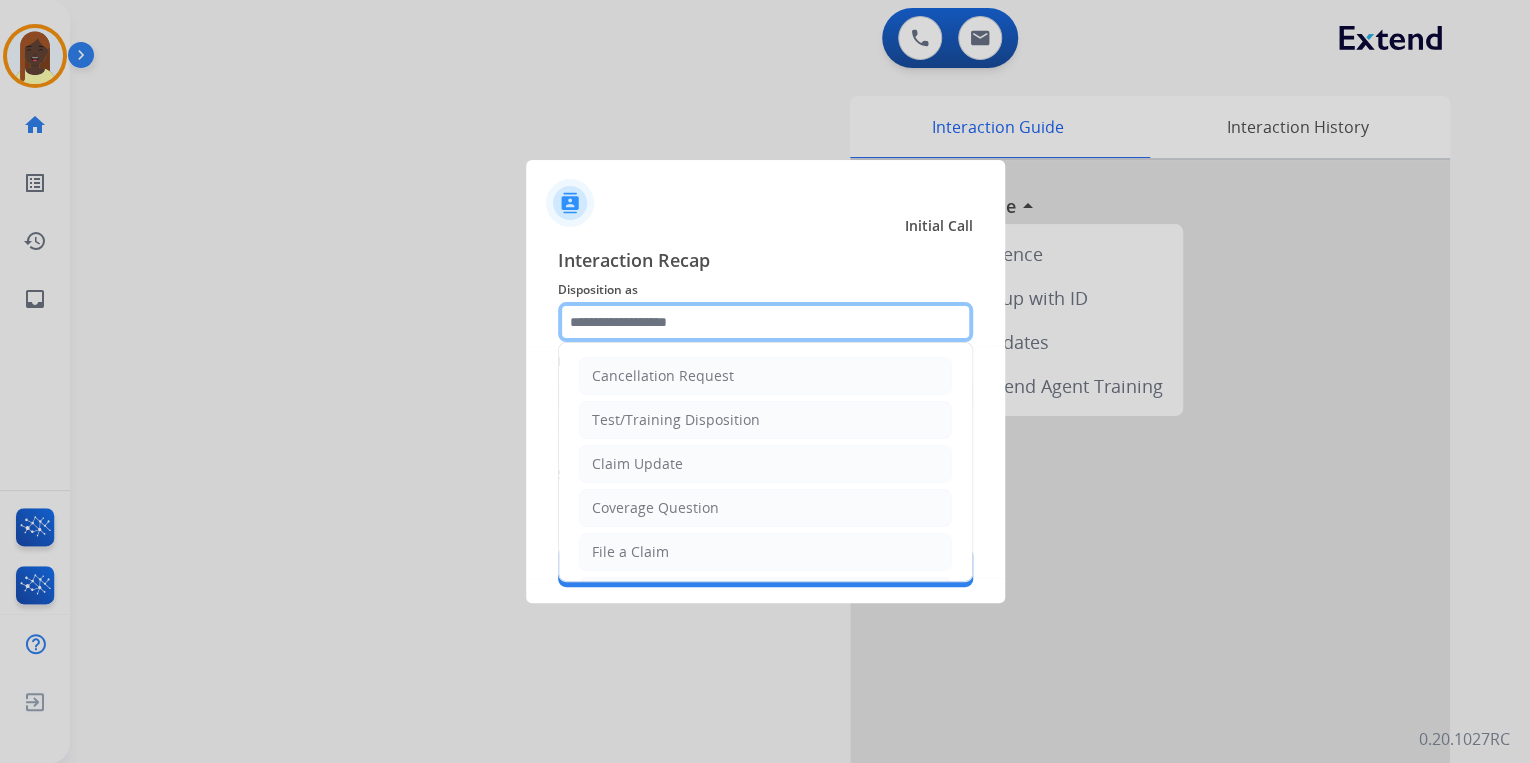 click 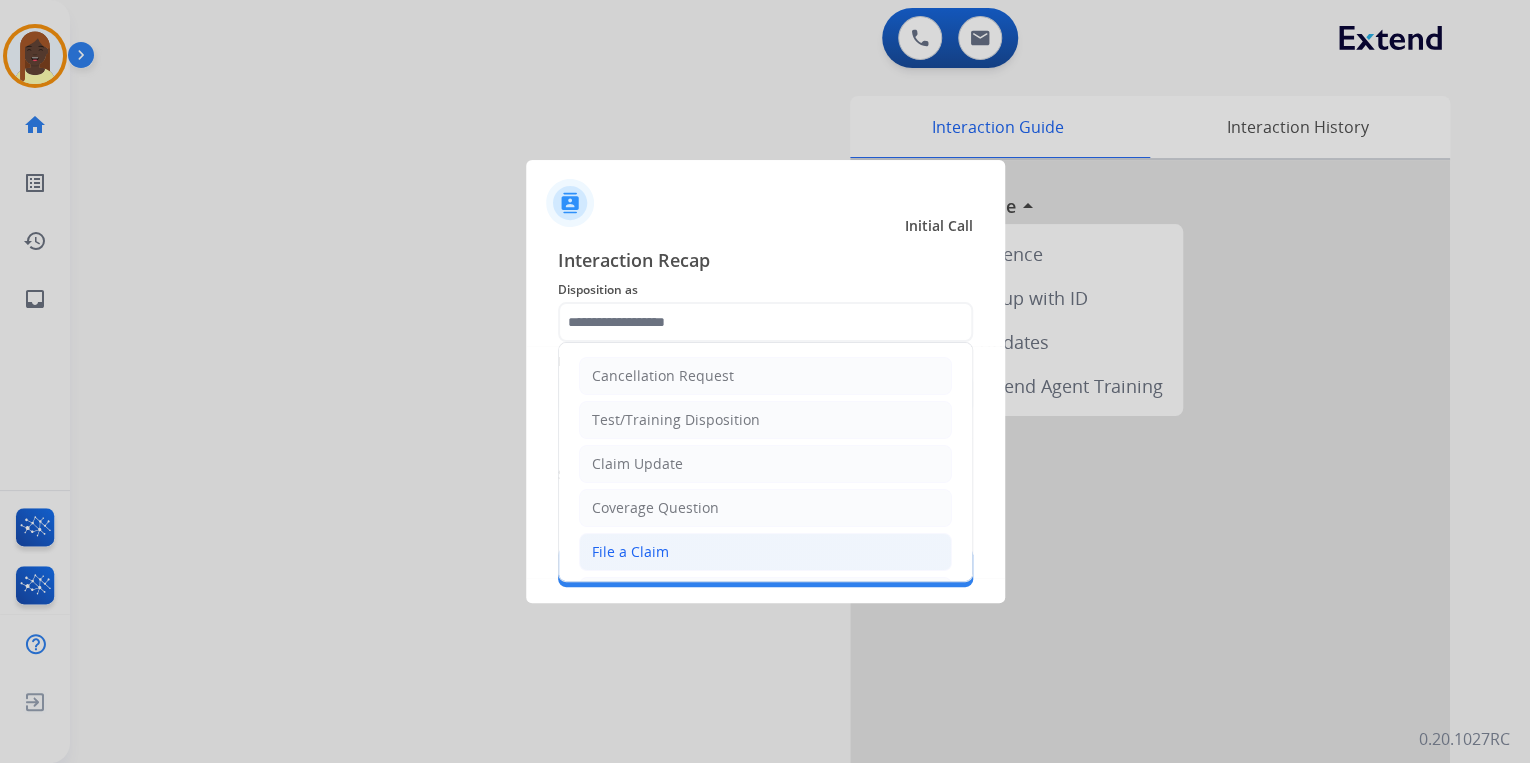 click on "File a Claim" 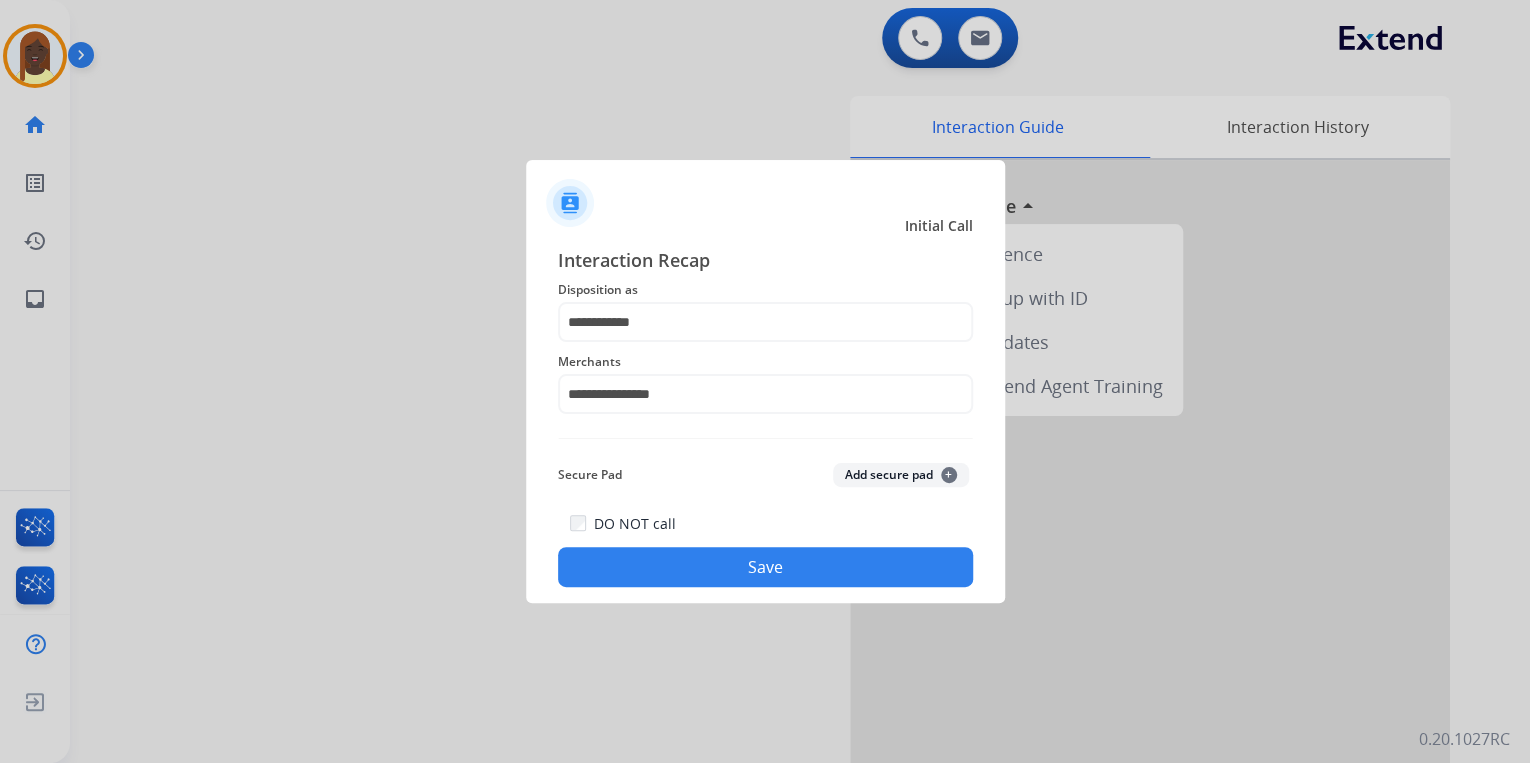 click on "Save" 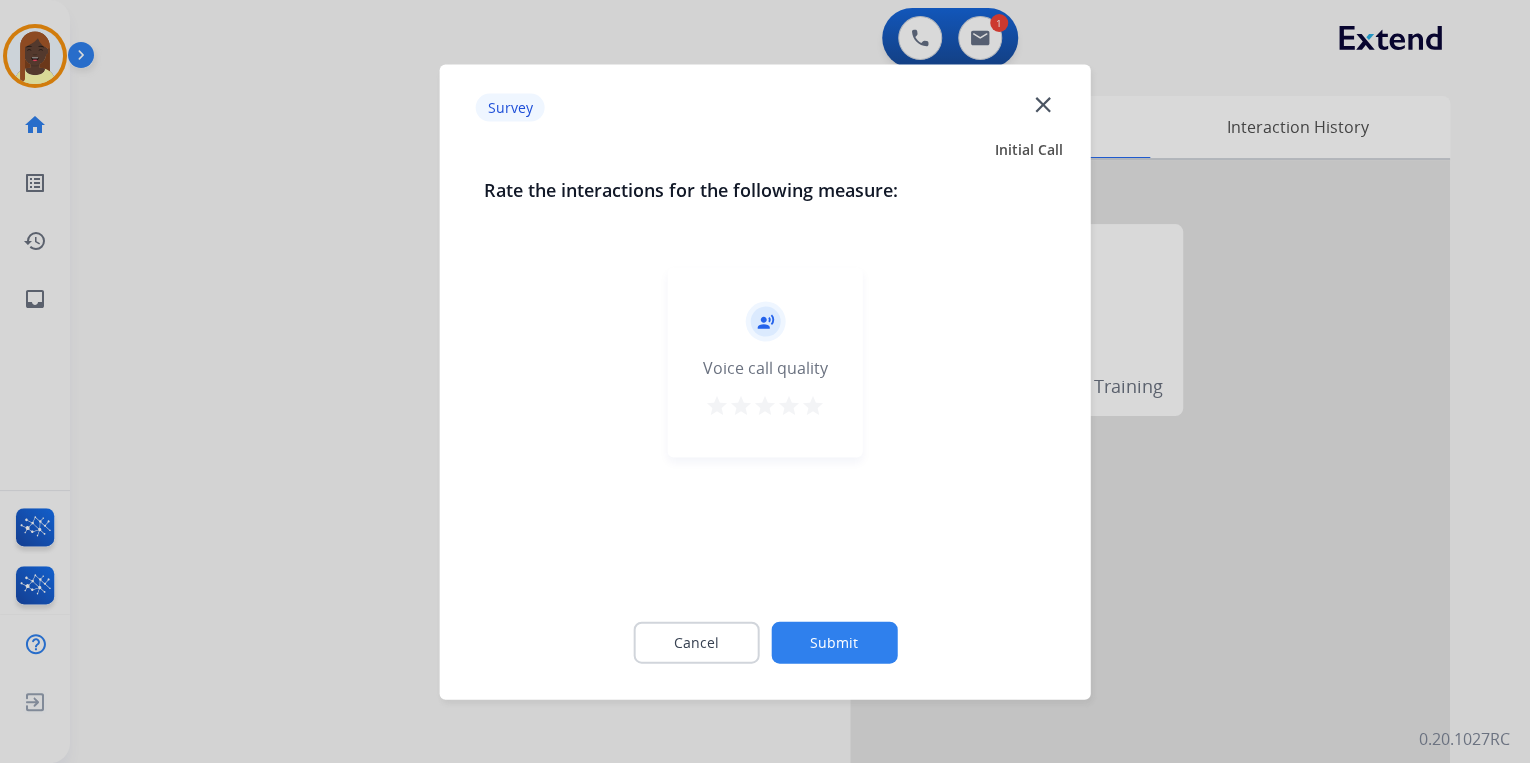 click on "star" at bounding box center (813, 405) 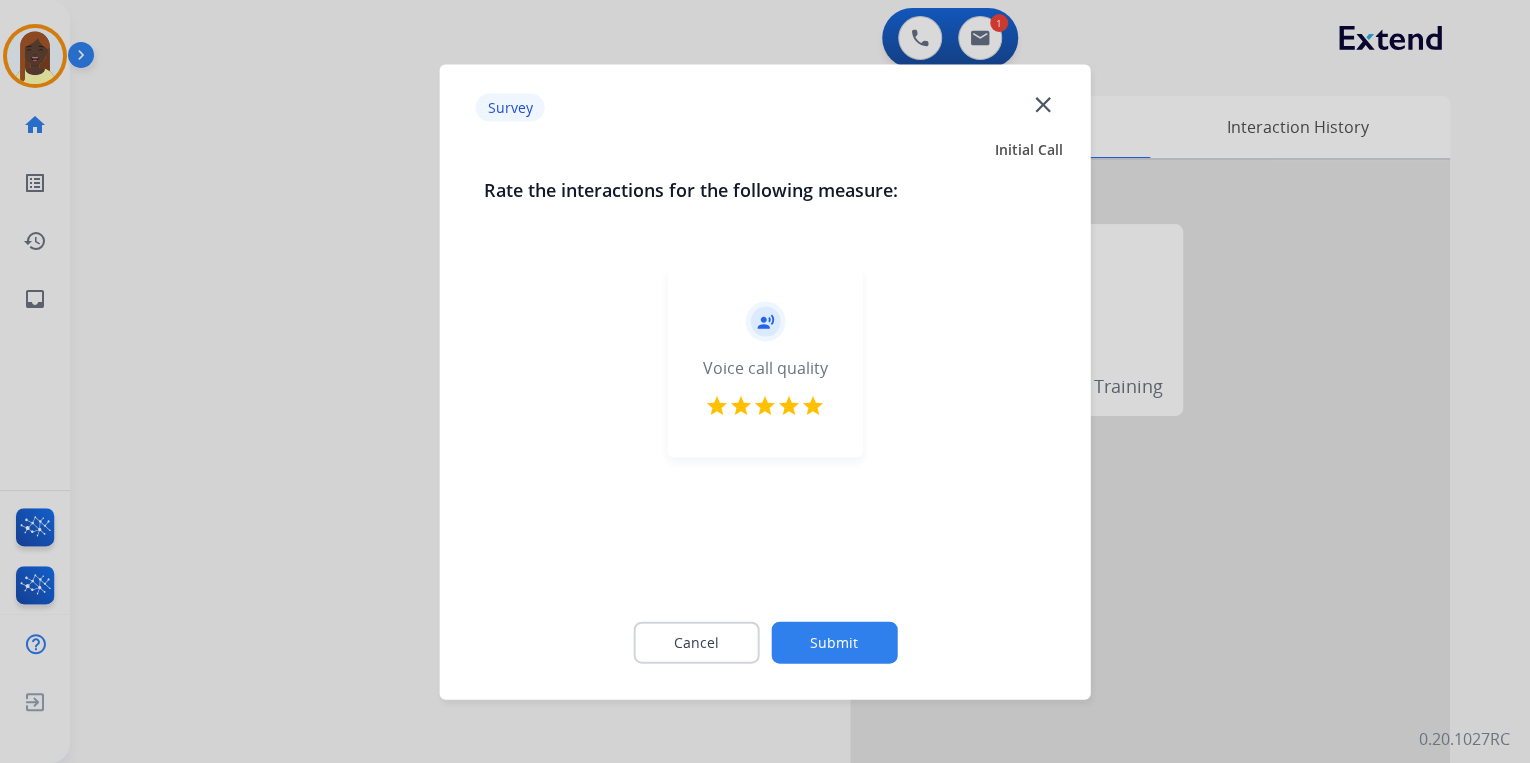 click on "Submit" 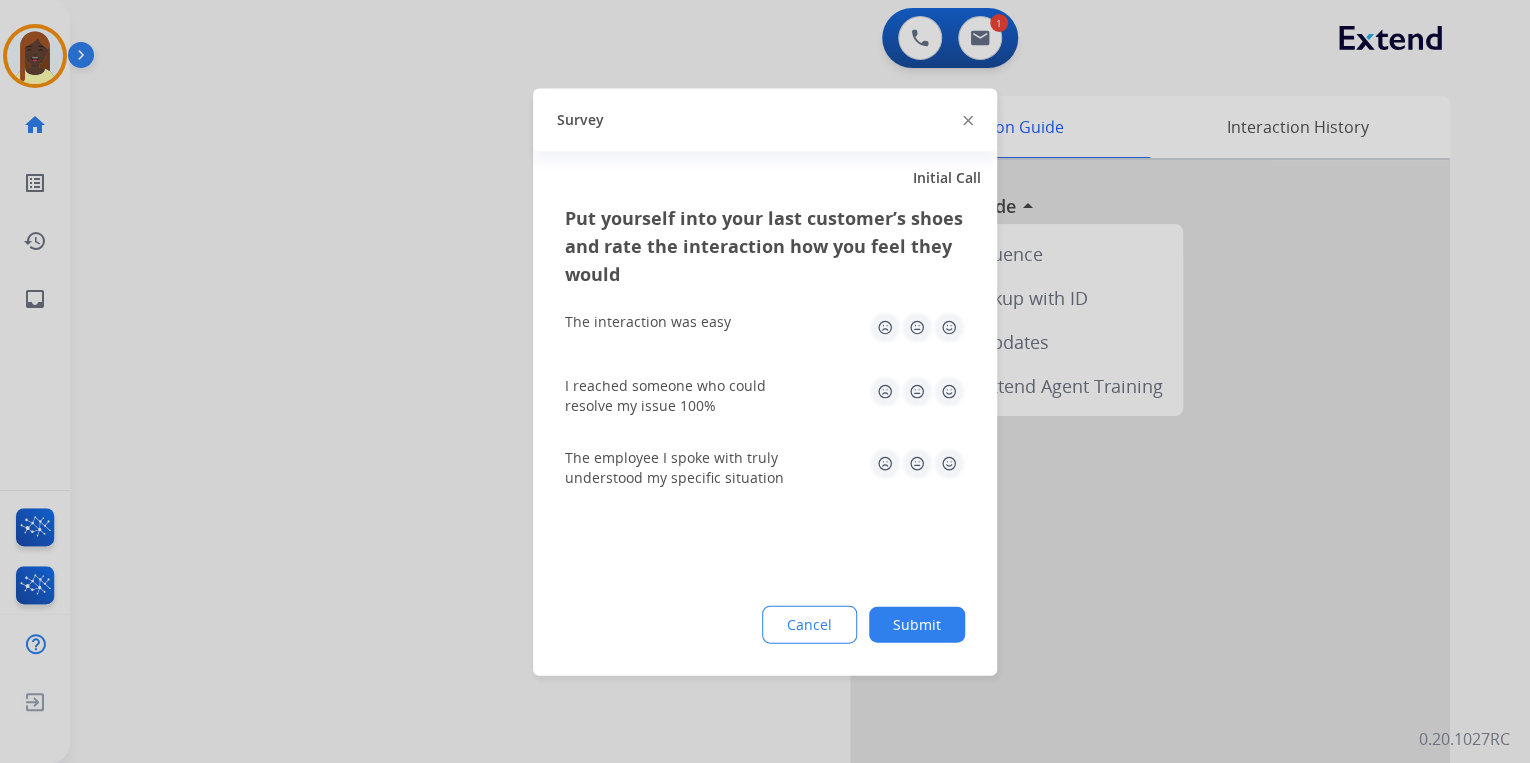 click 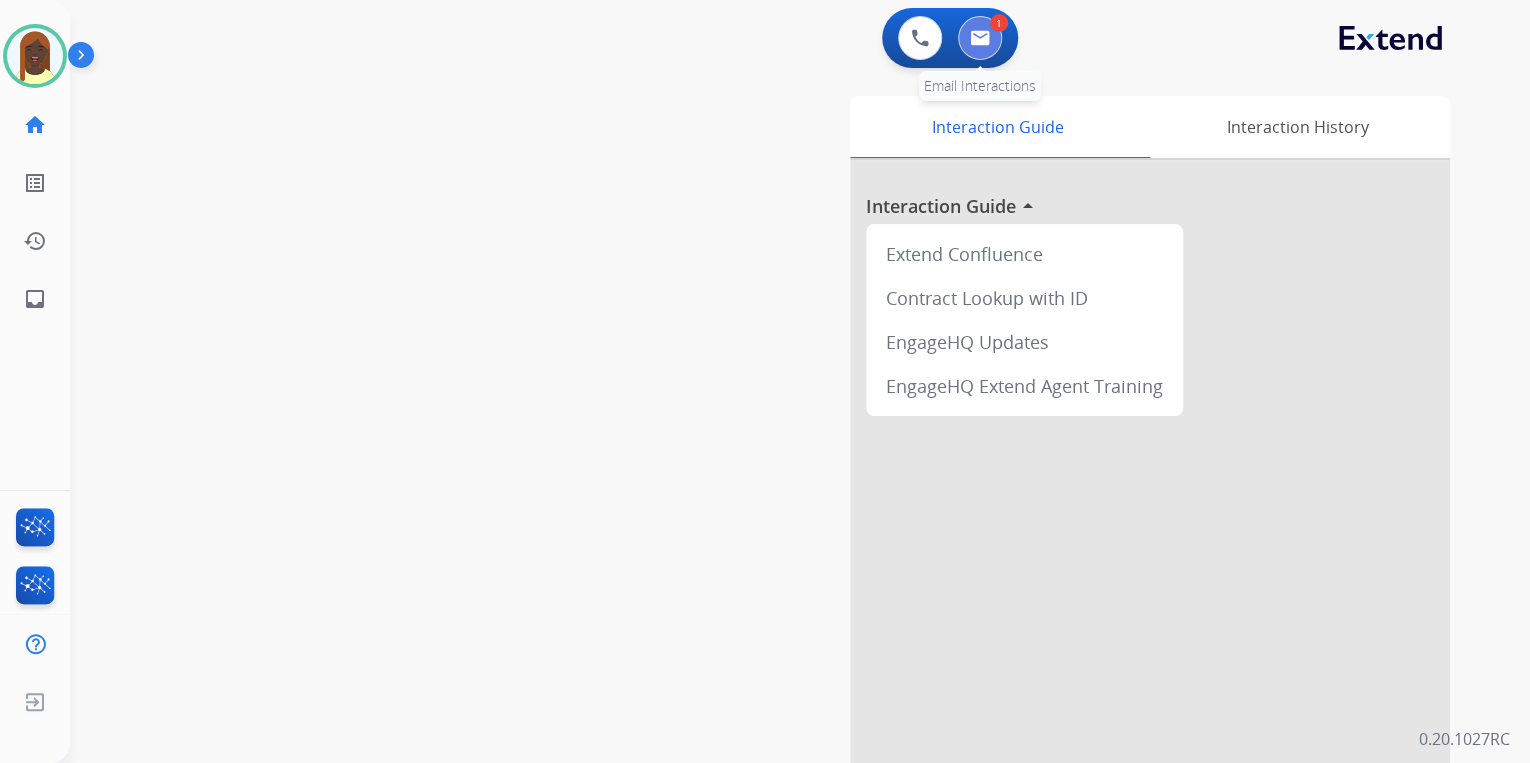 click at bounding box center (980, 38) 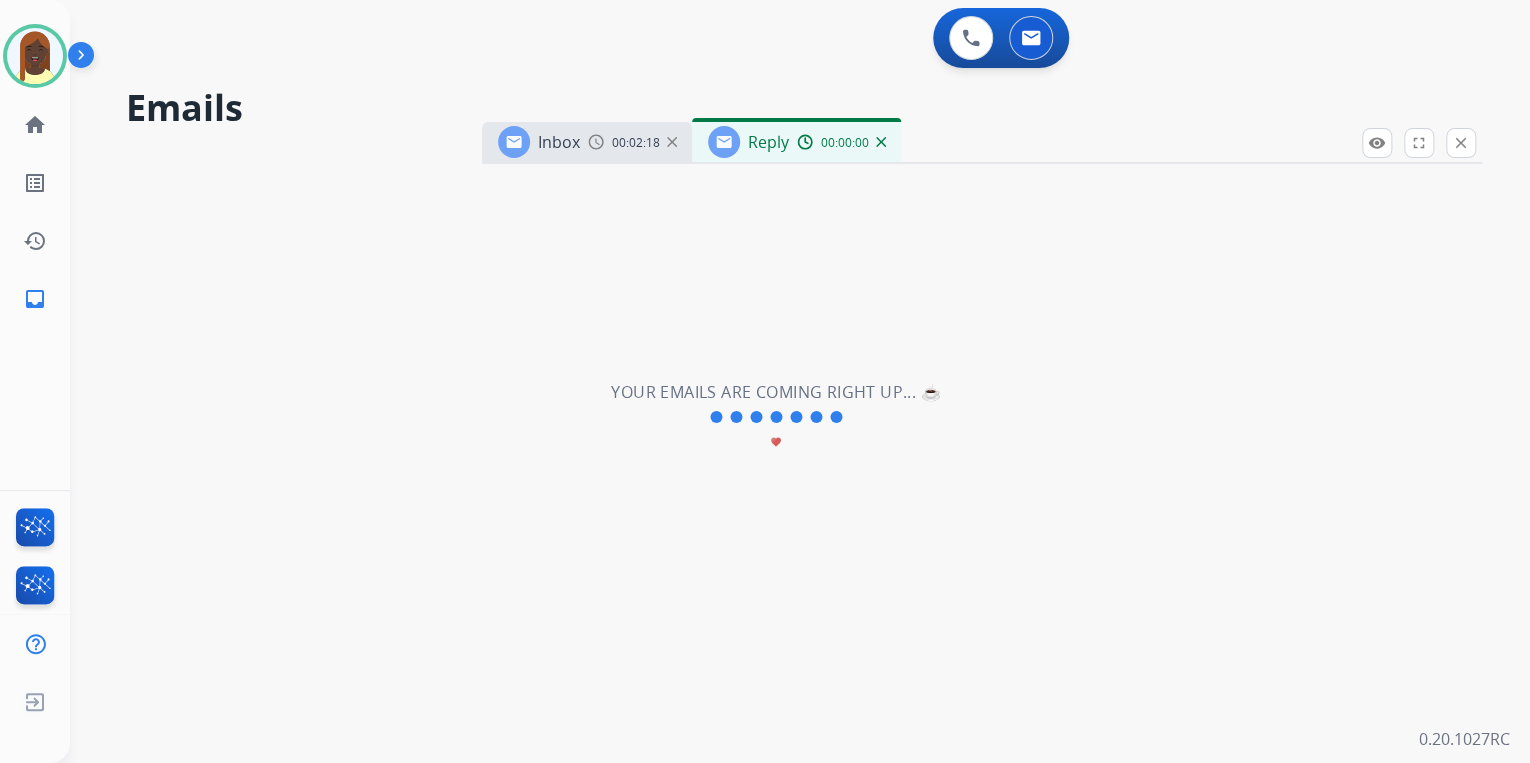 select on "**********" 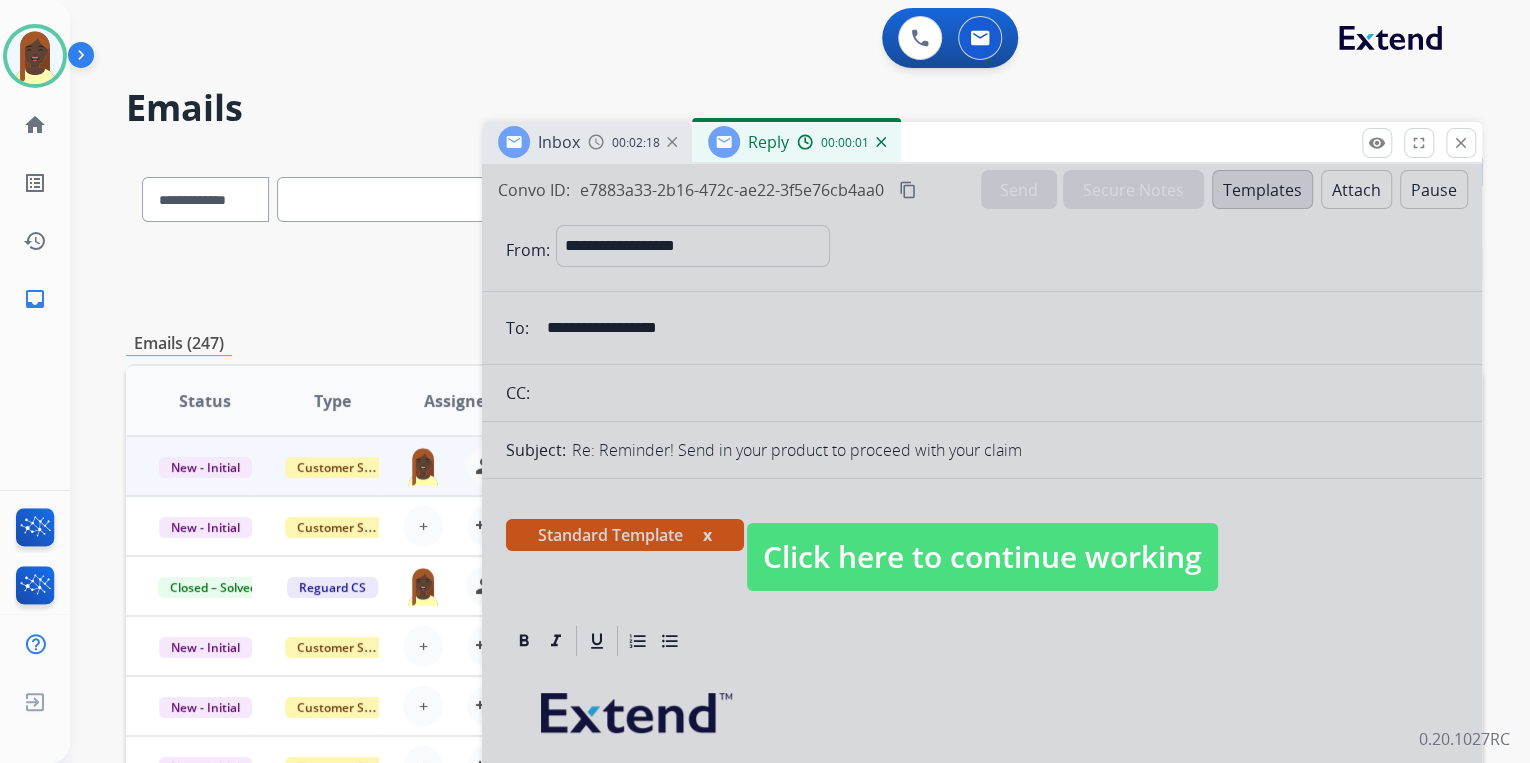 click on "Click here to continue working" at bounding box center [982, 557] 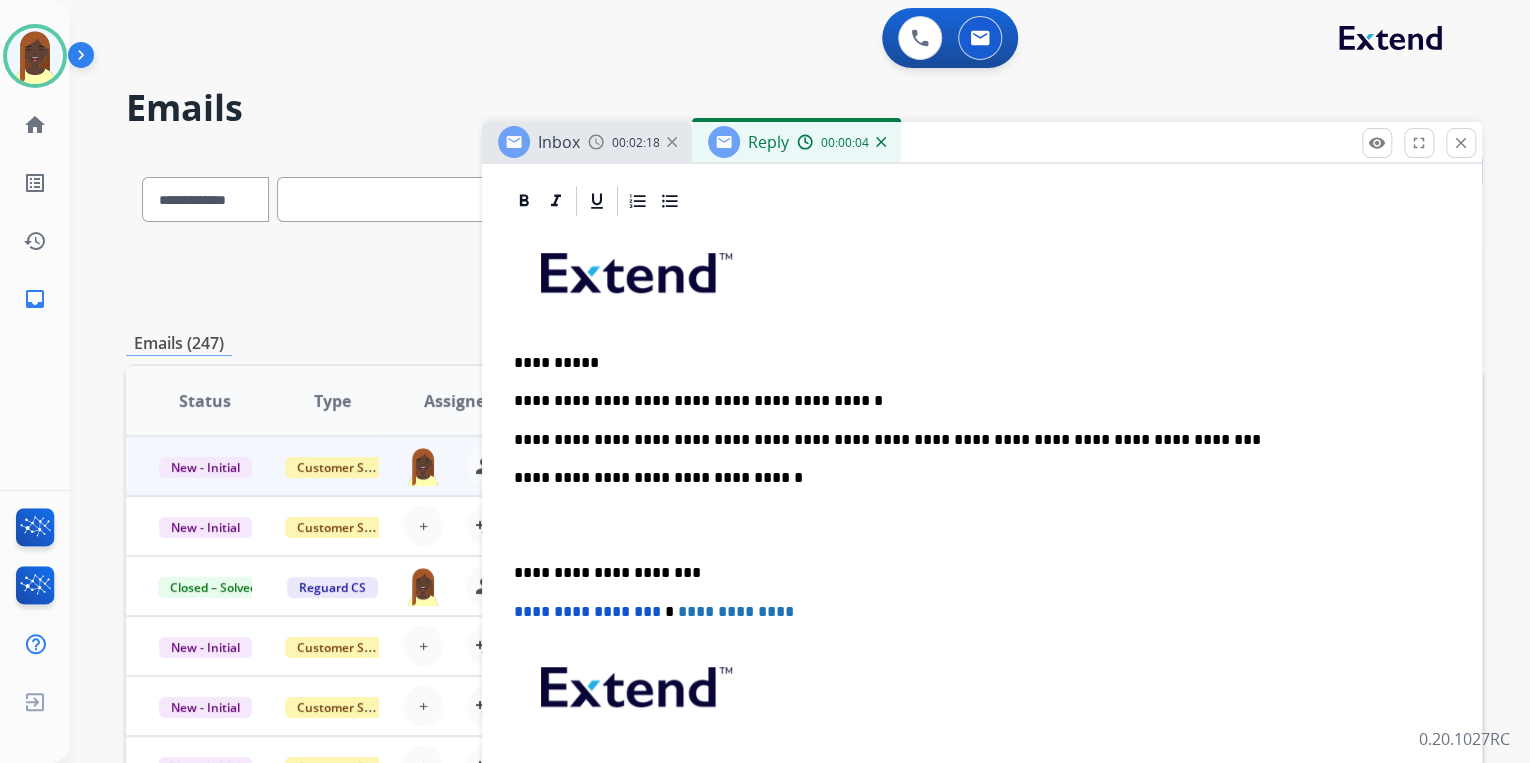 scroll, scrollTop: 480, scrollLeft: 0, axis: vertical 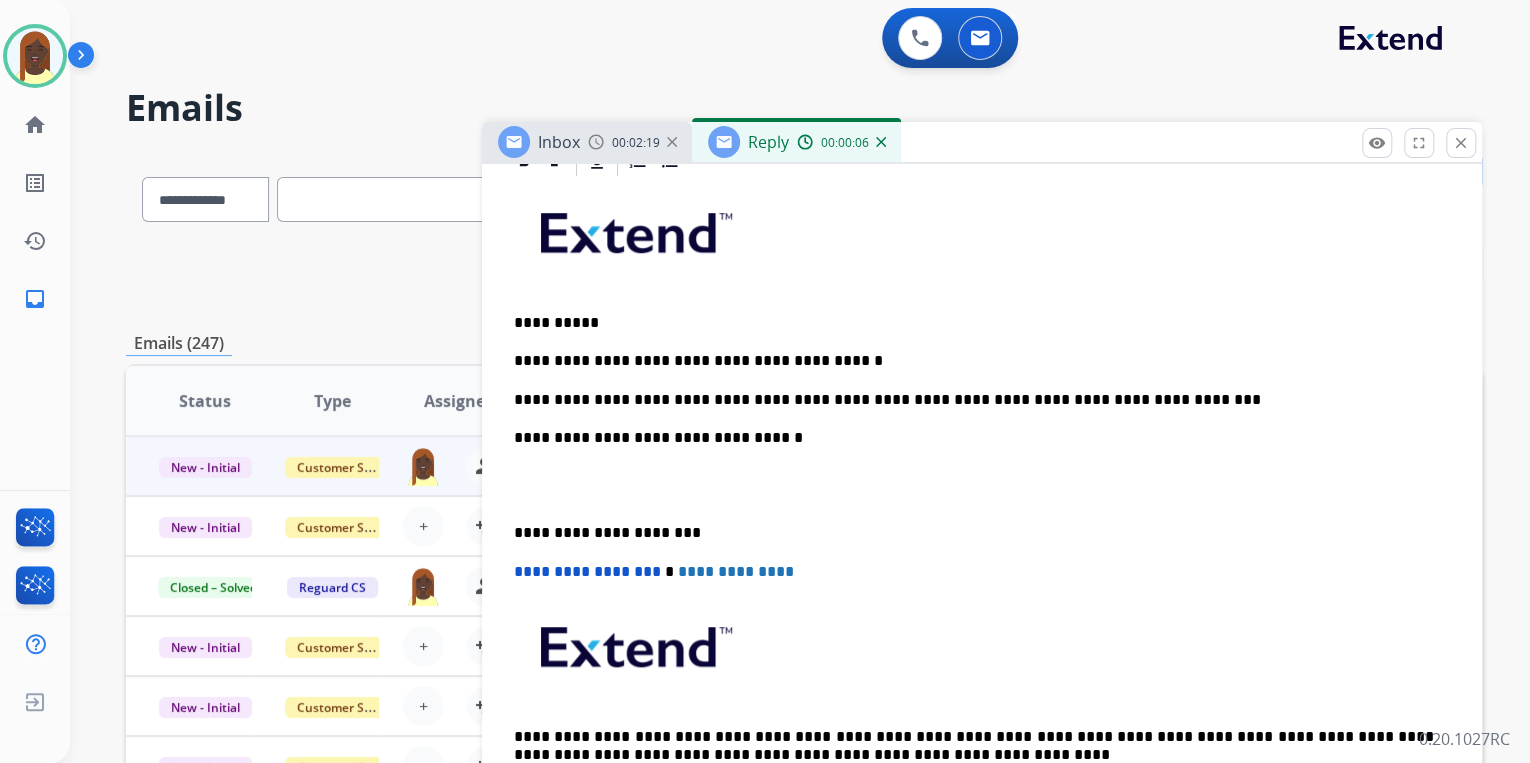 click on "**********" at bounding box center [974, 400] 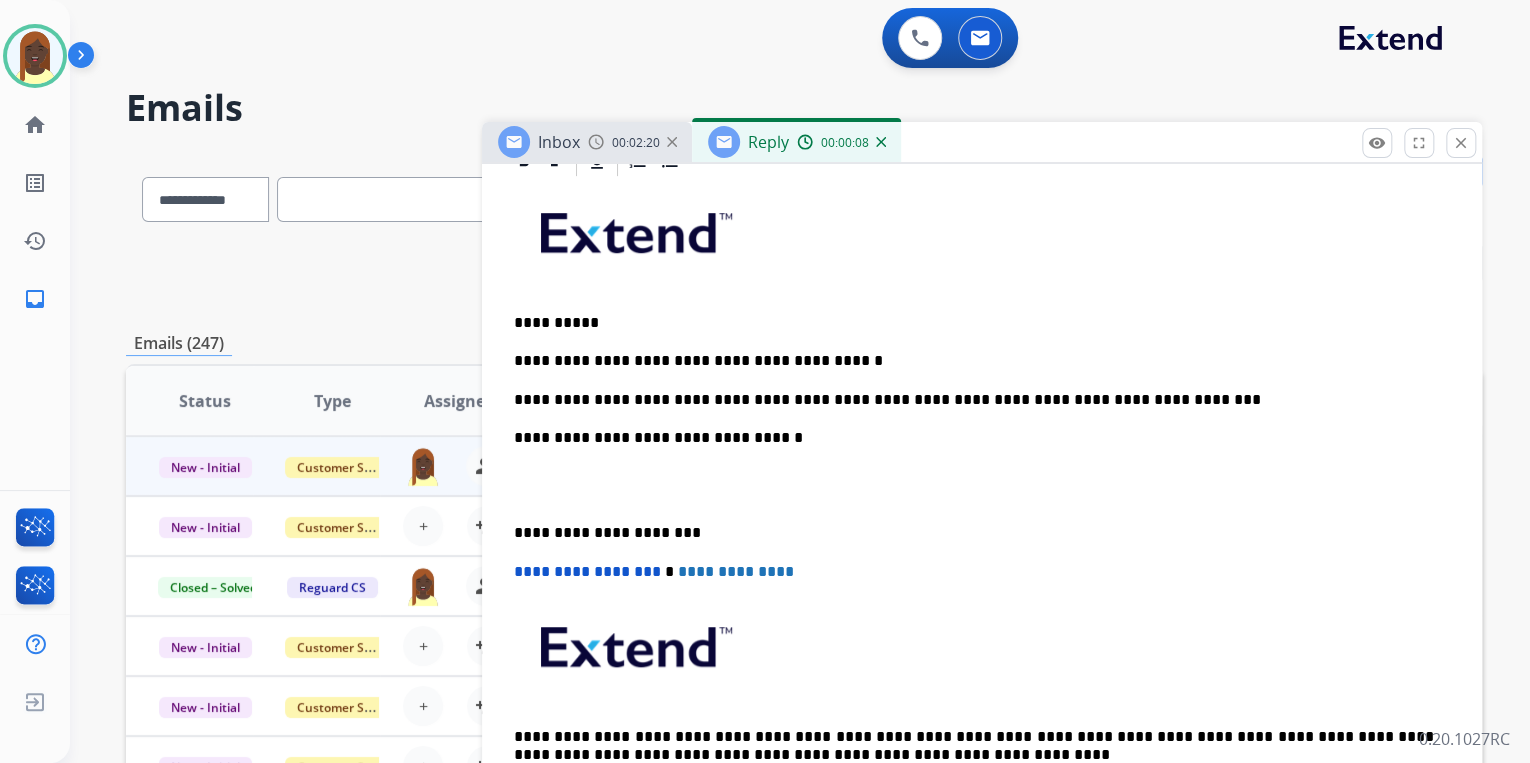 type 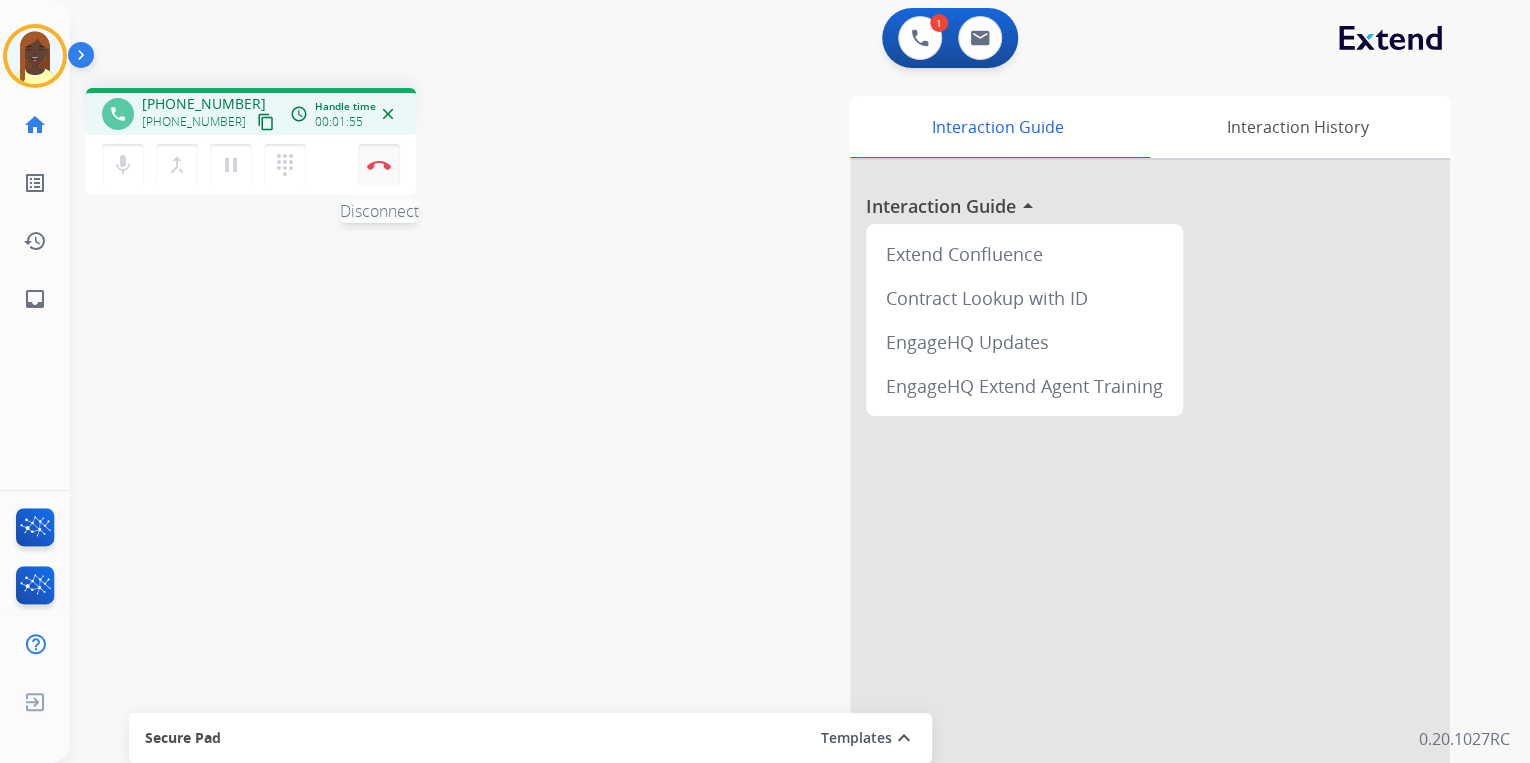 click at bounding box center [379, 165] 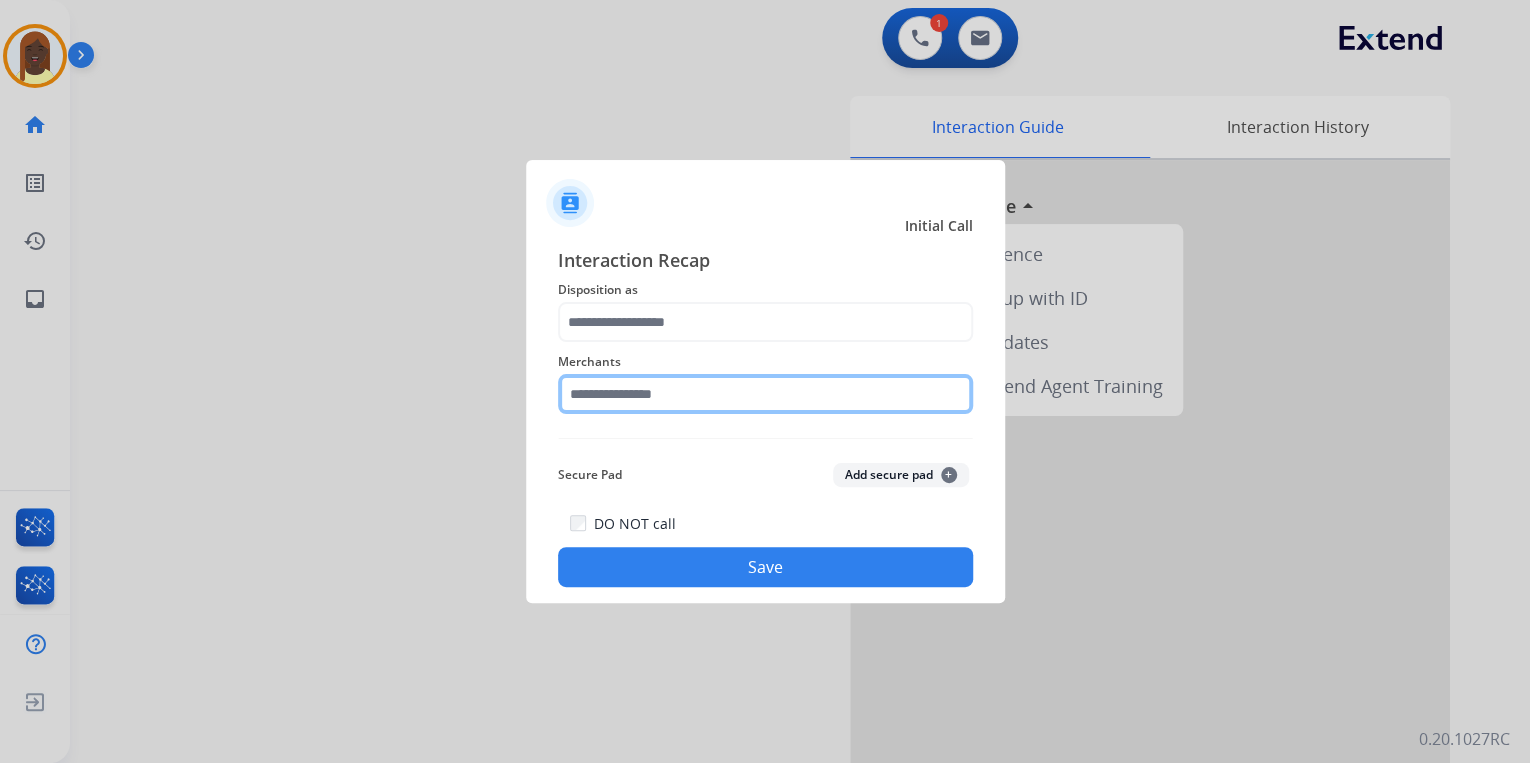 click 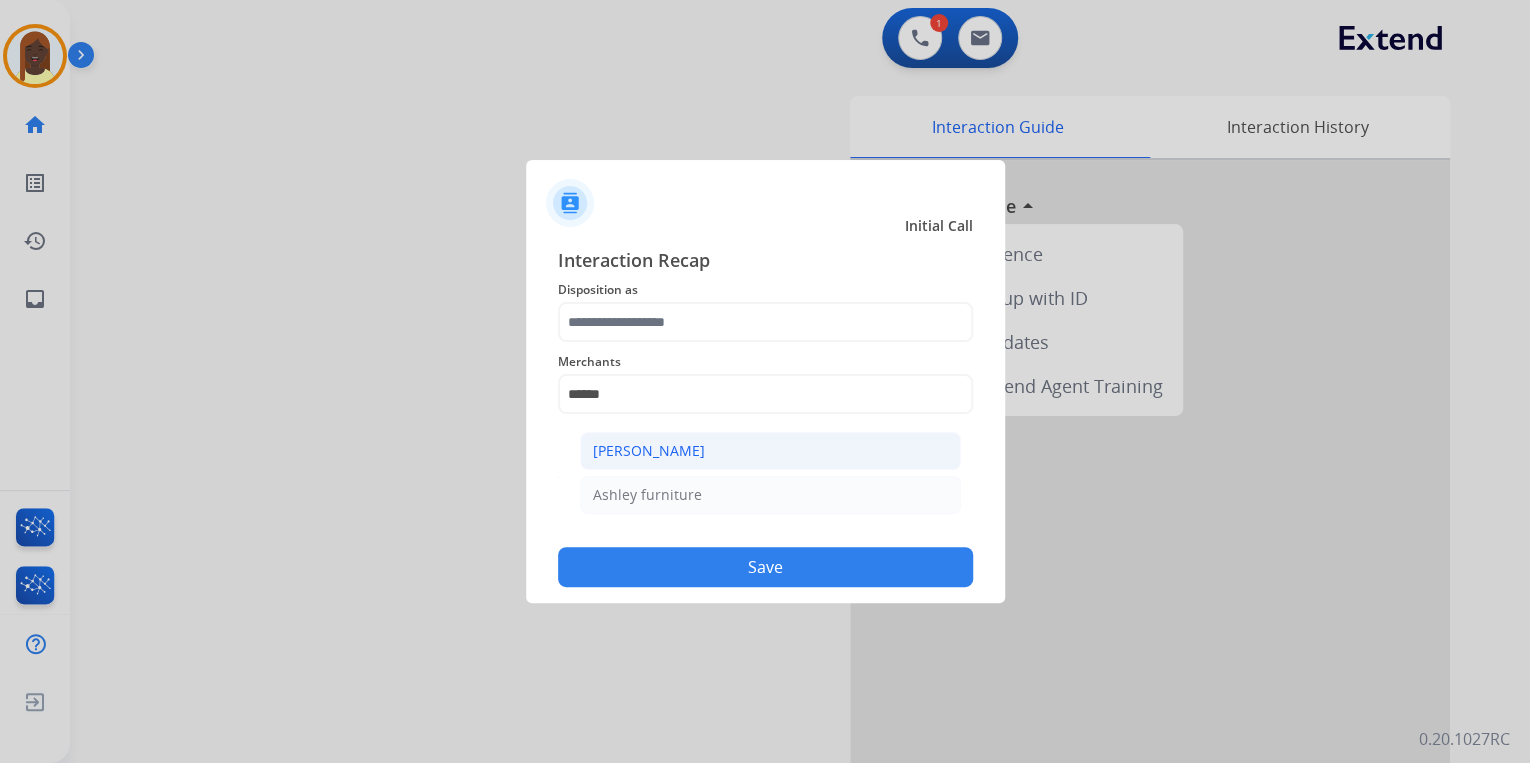 click on "[PERSON_NAME]" 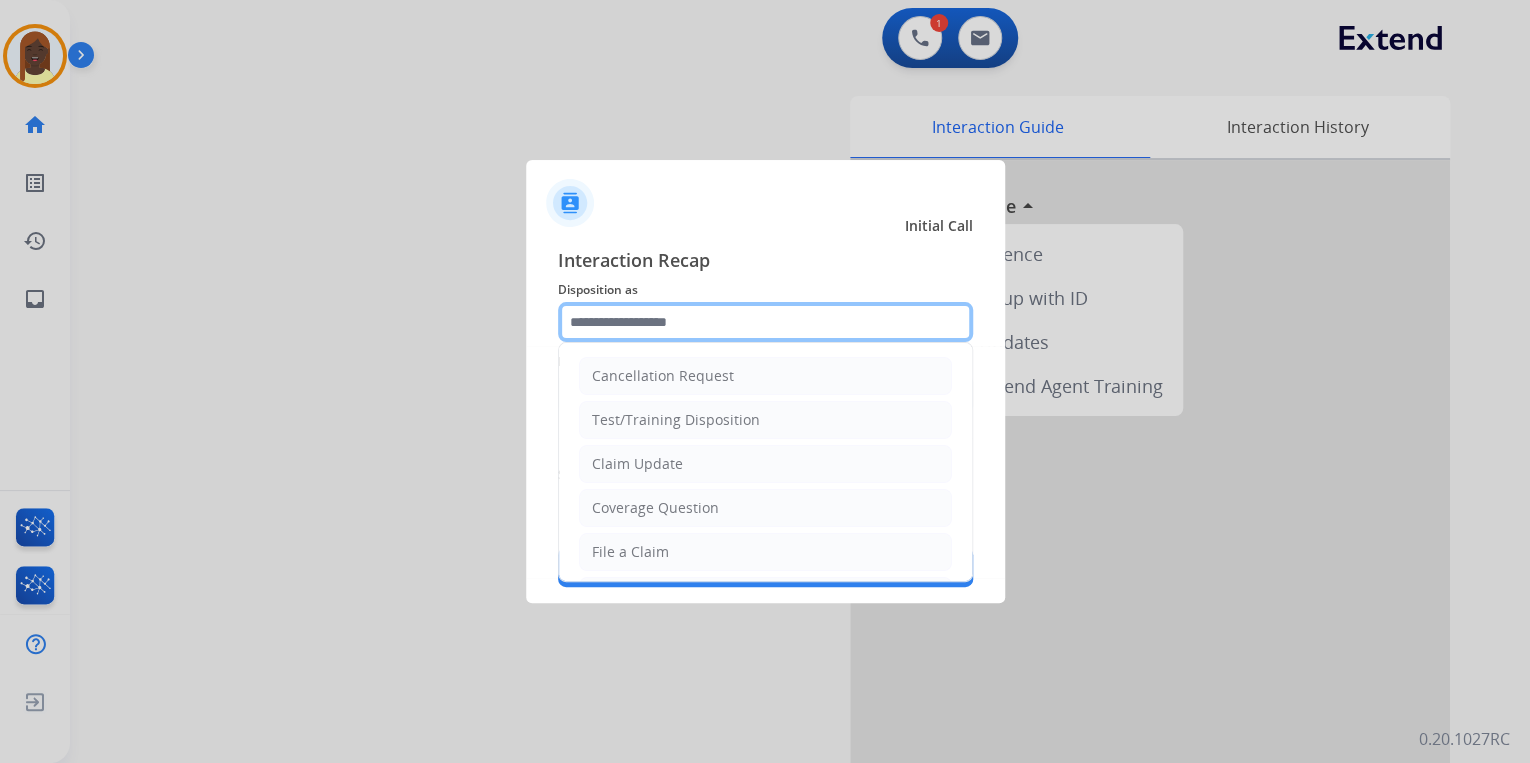 click 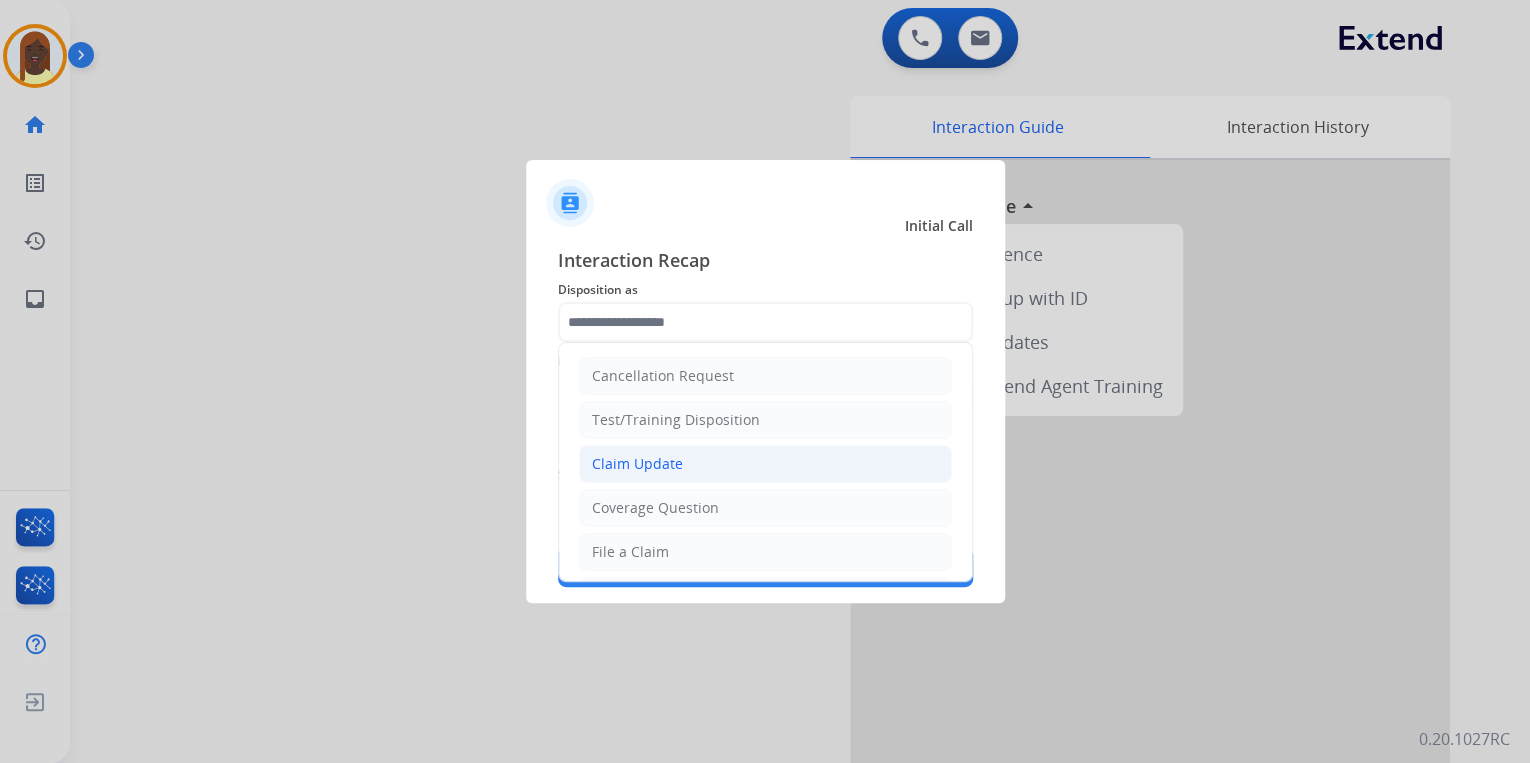click on "Claim Update" 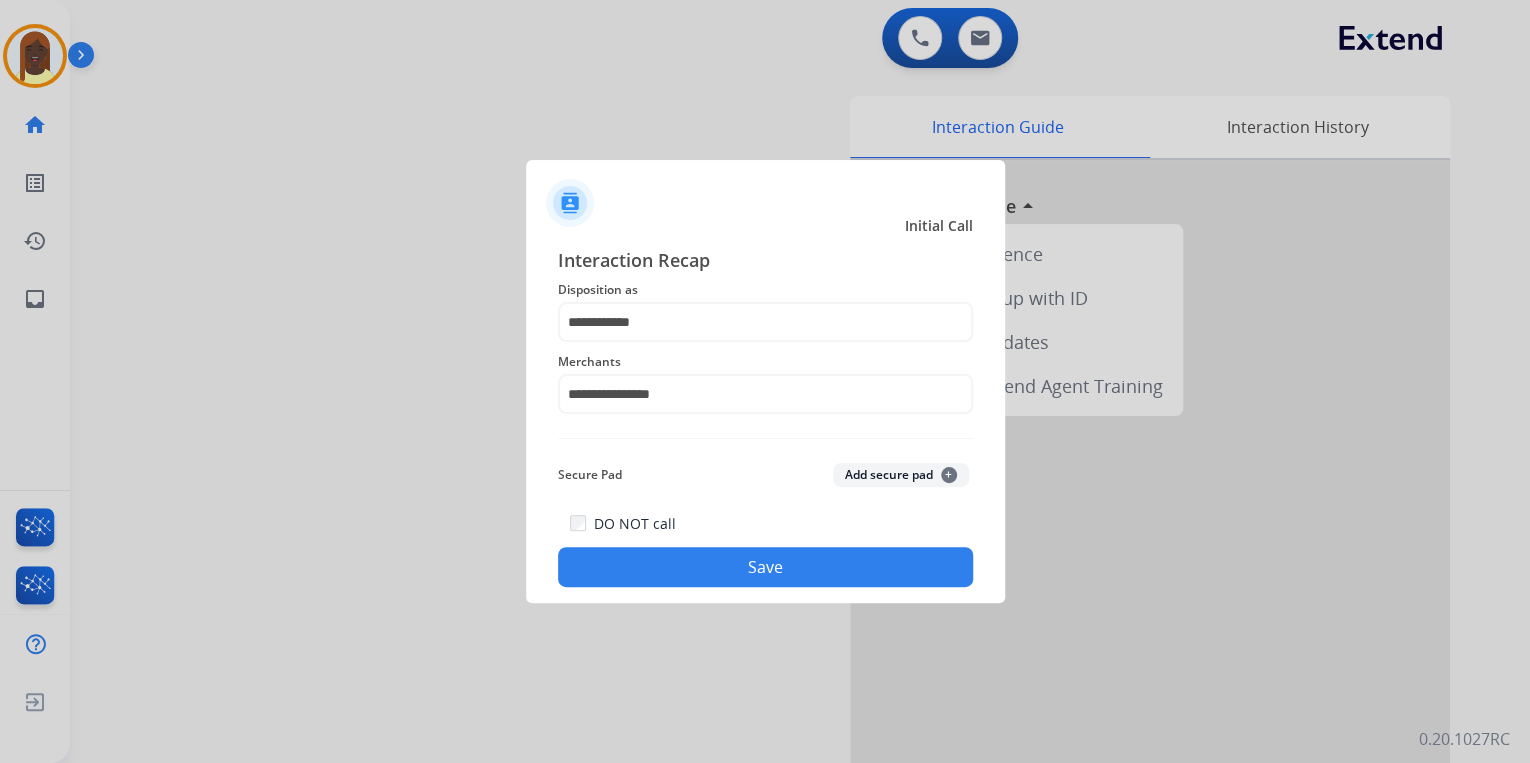 click on "Save" 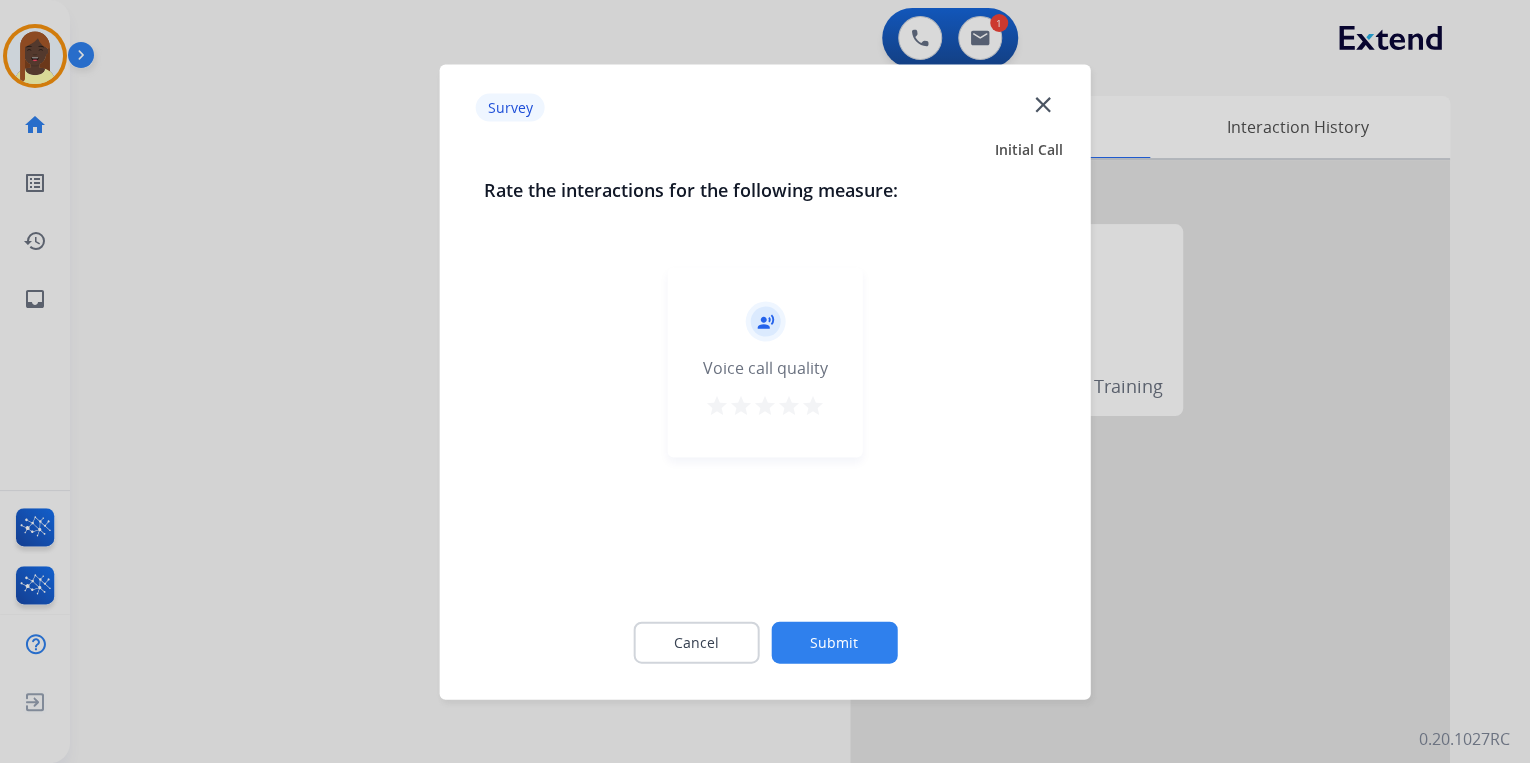 click on "star" at bounding box center [813, 405] 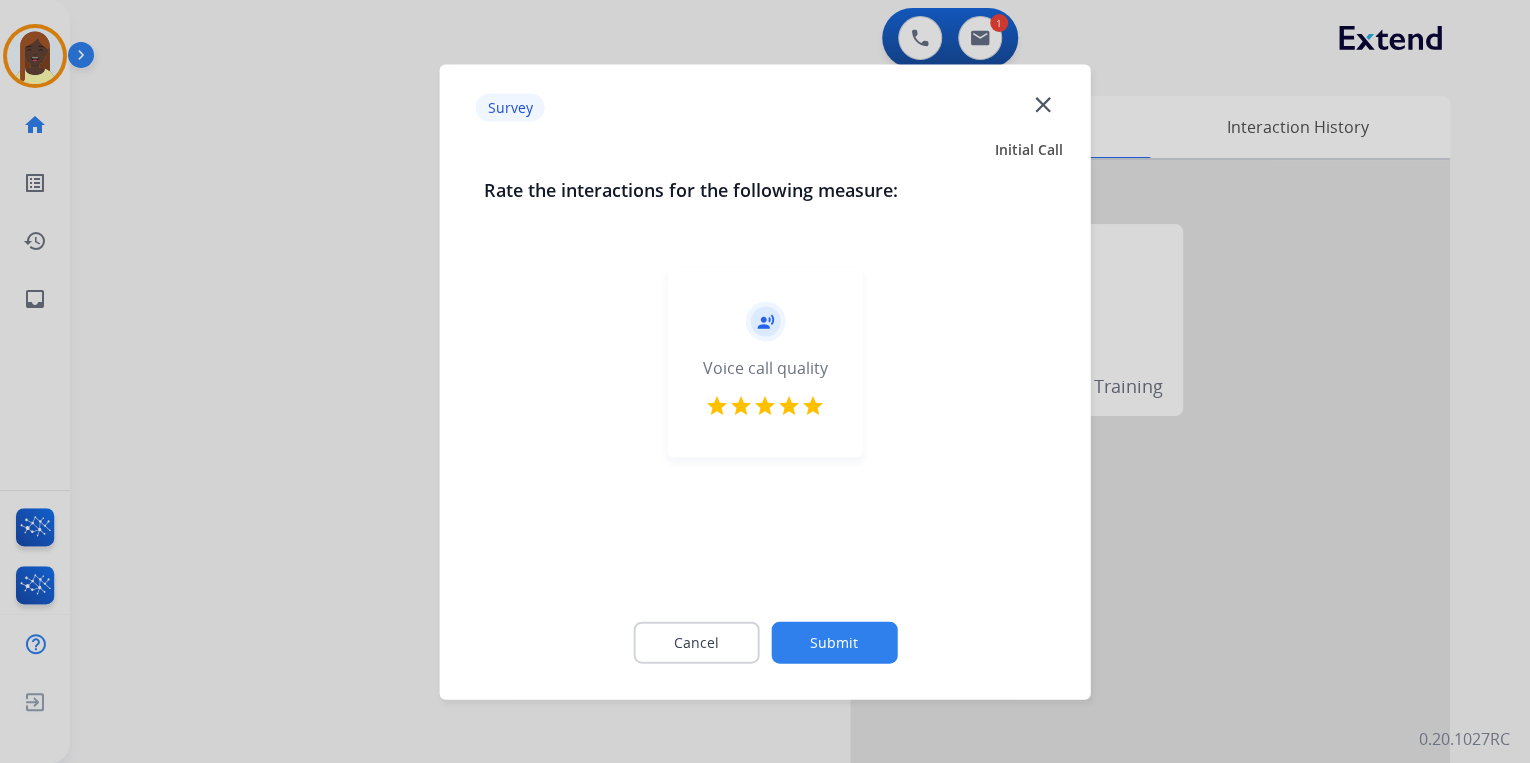 click on "Submit" 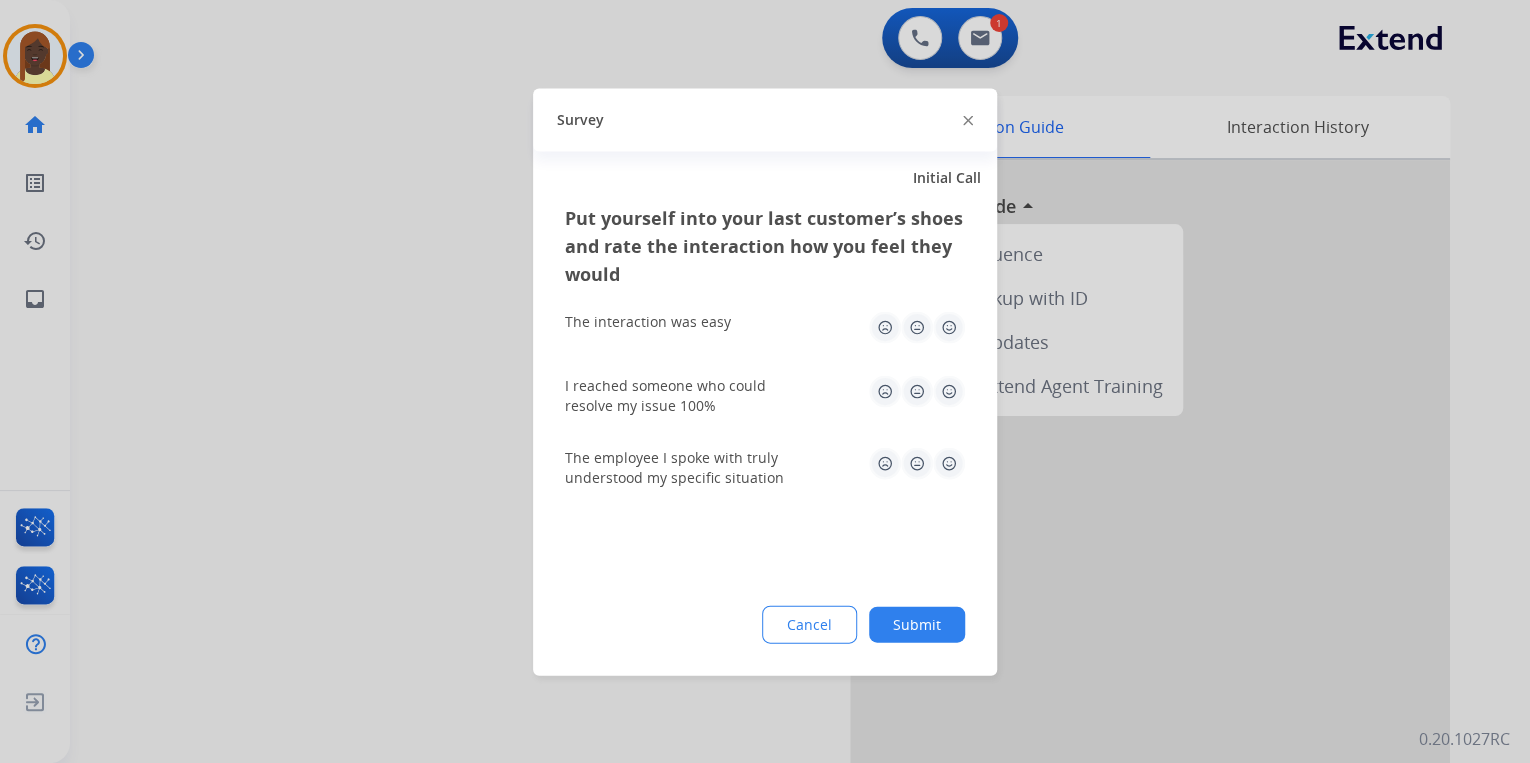 click 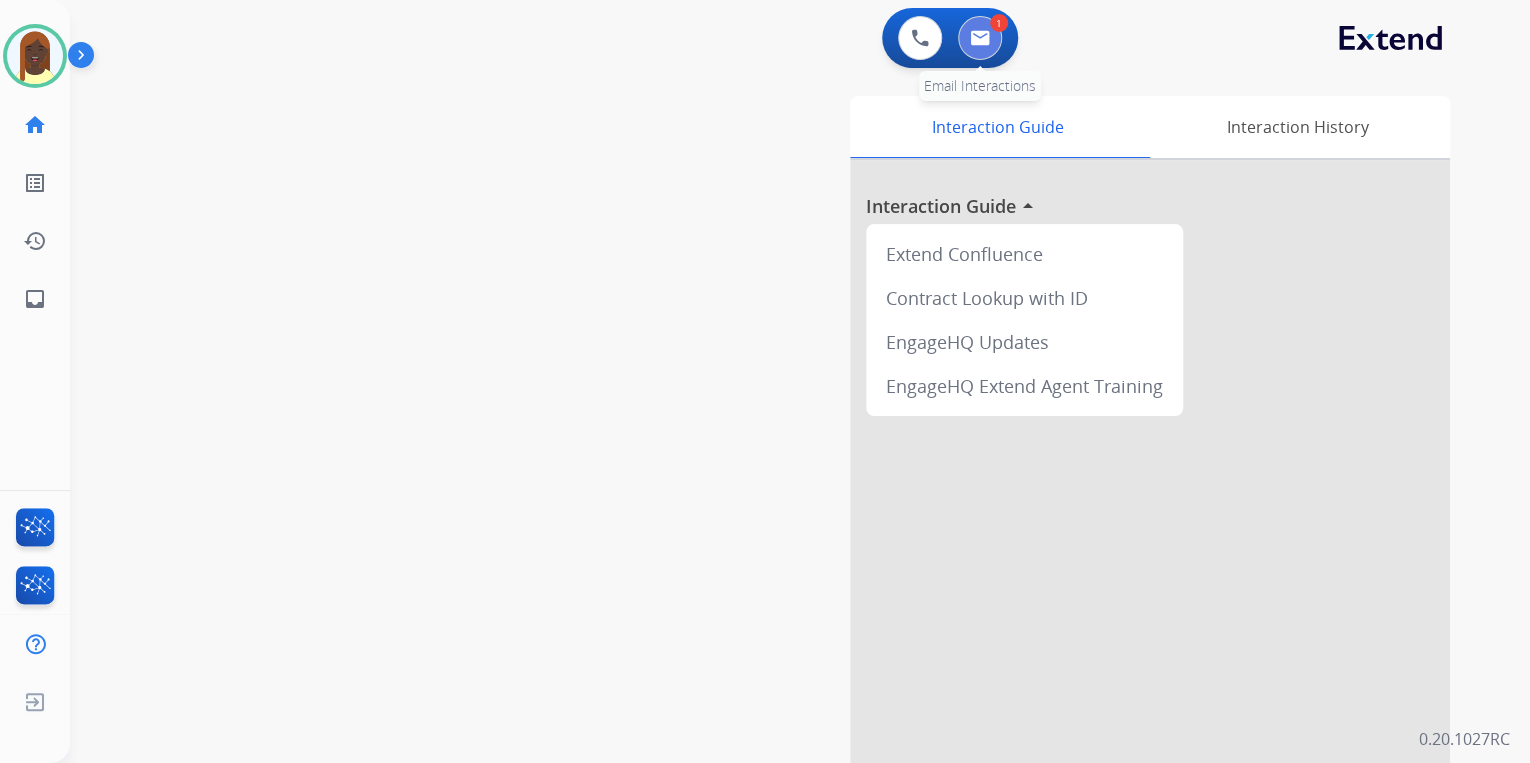 click at bounding box center (980, 38) 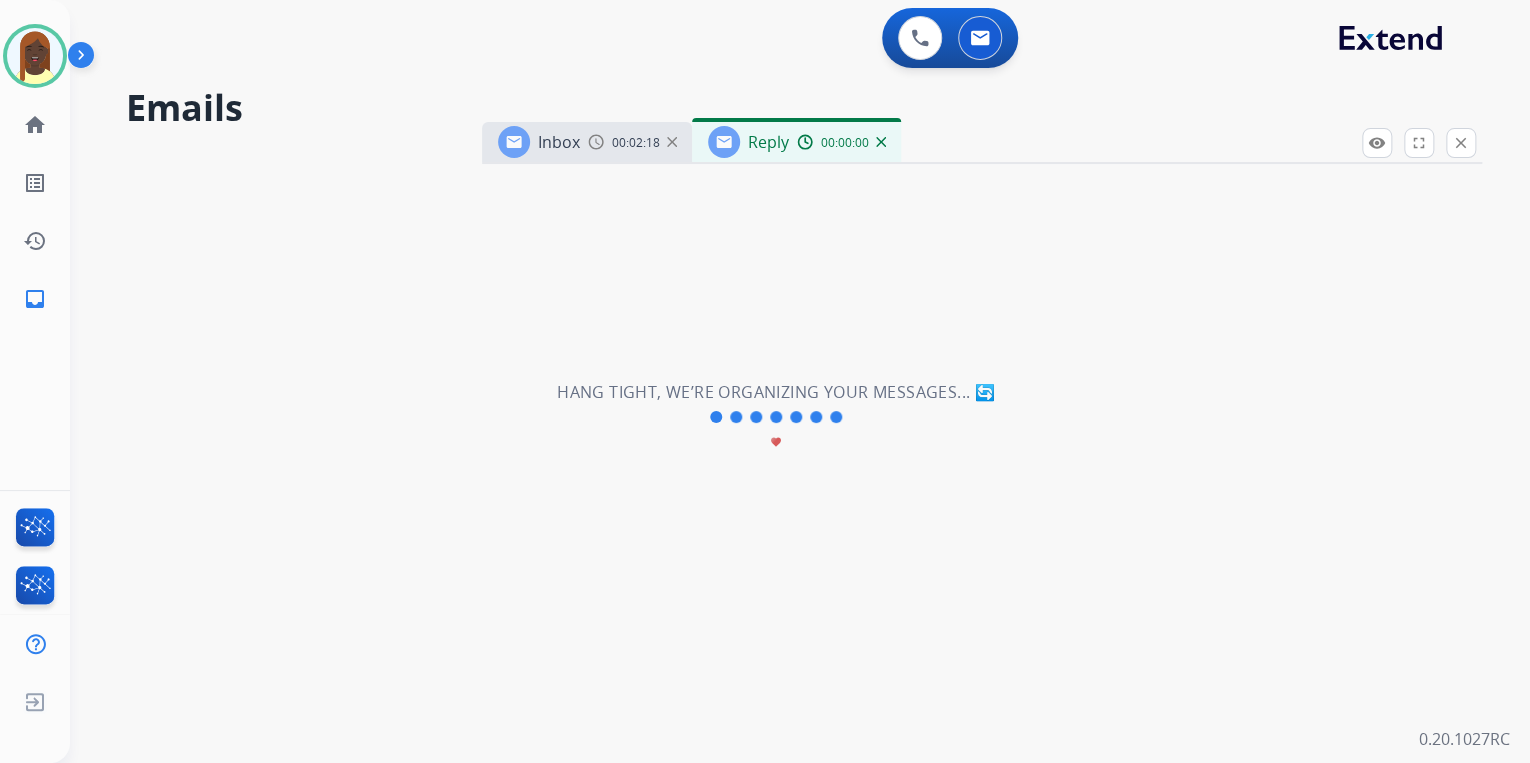 select on "**********" 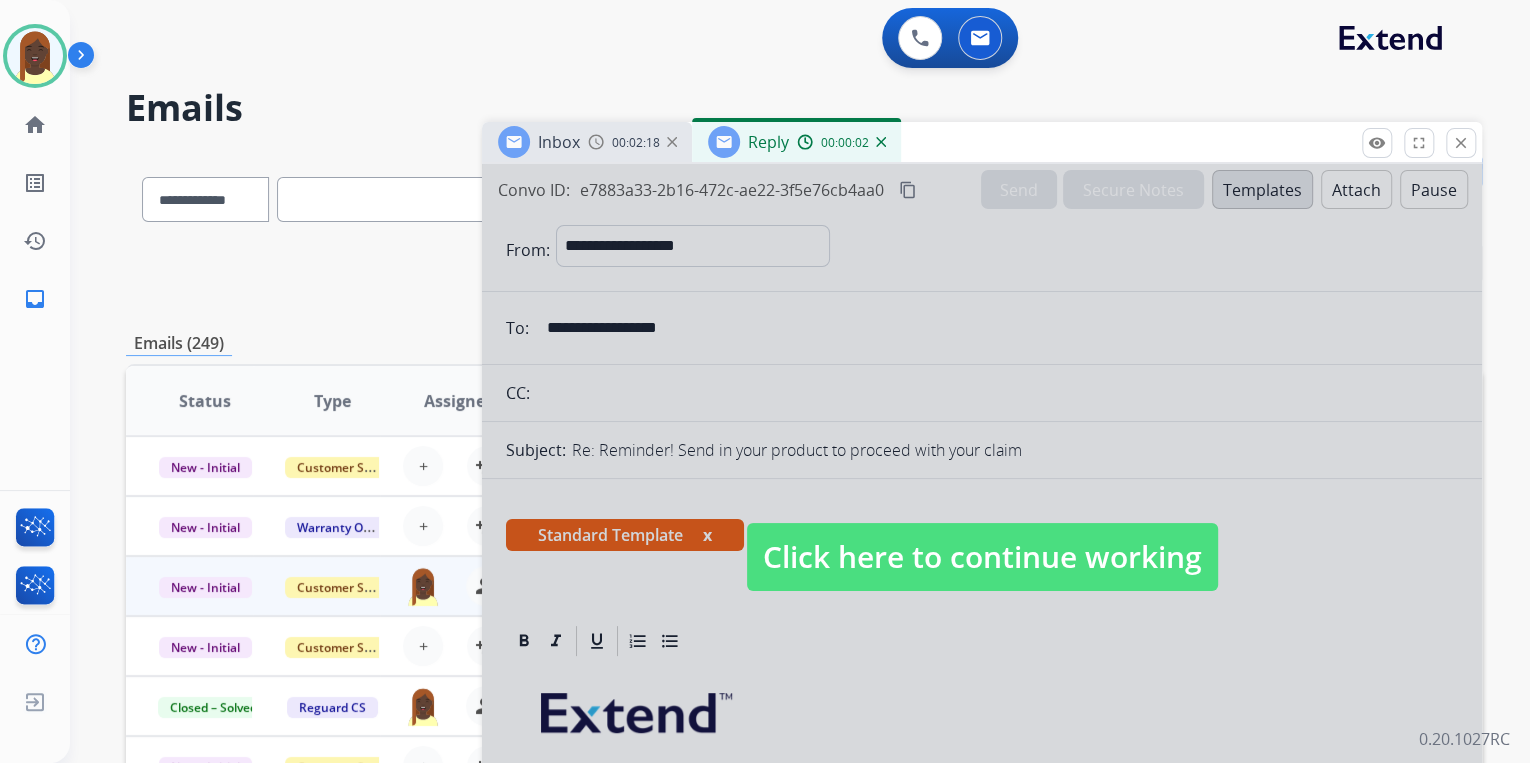 click on "Click here to continue working" at bounding box center (982, 557) 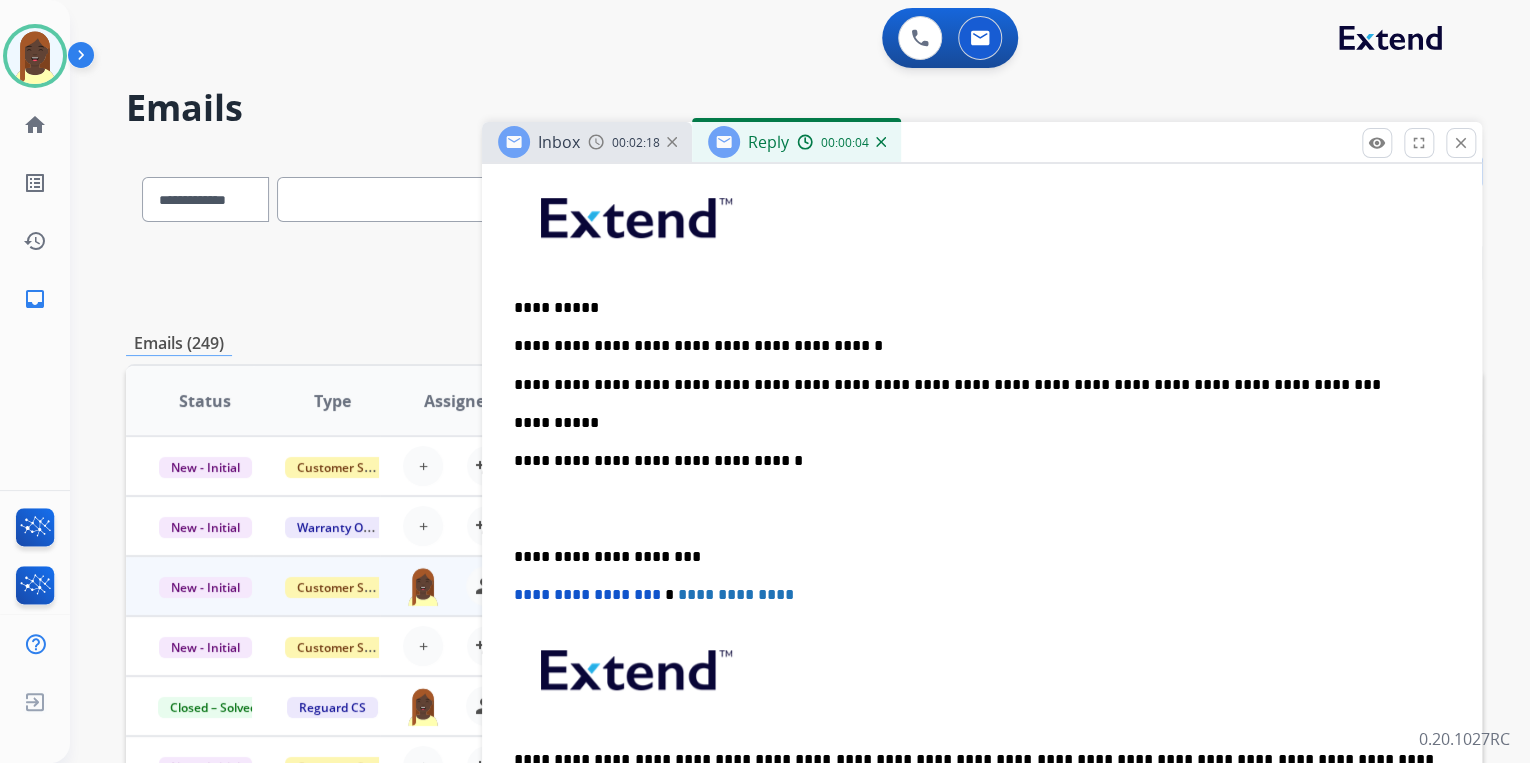 scroll, scrollTop: 560, scrollLeft: 0, axis: vertical 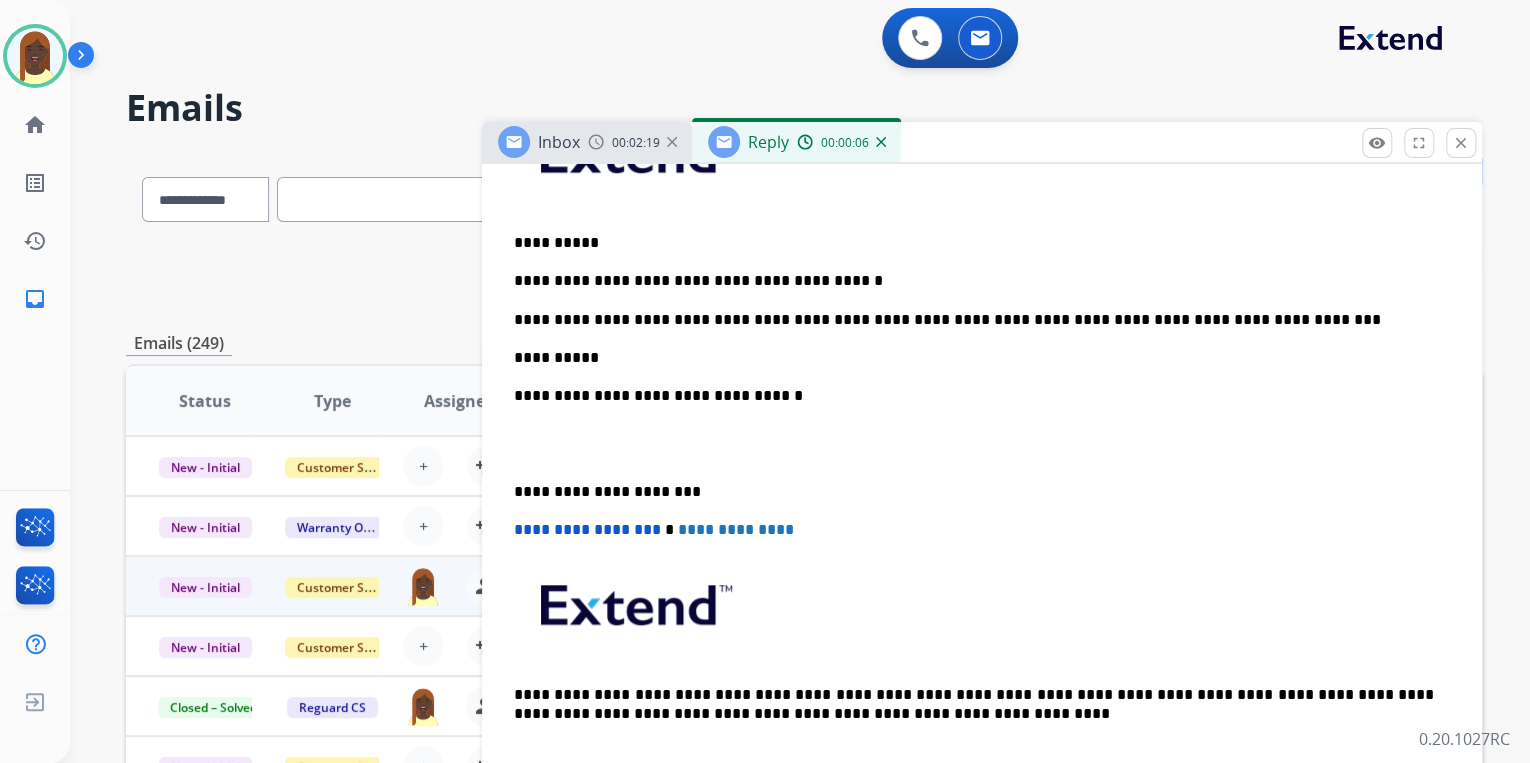 click on "**********" at bounding box center (974, 358) 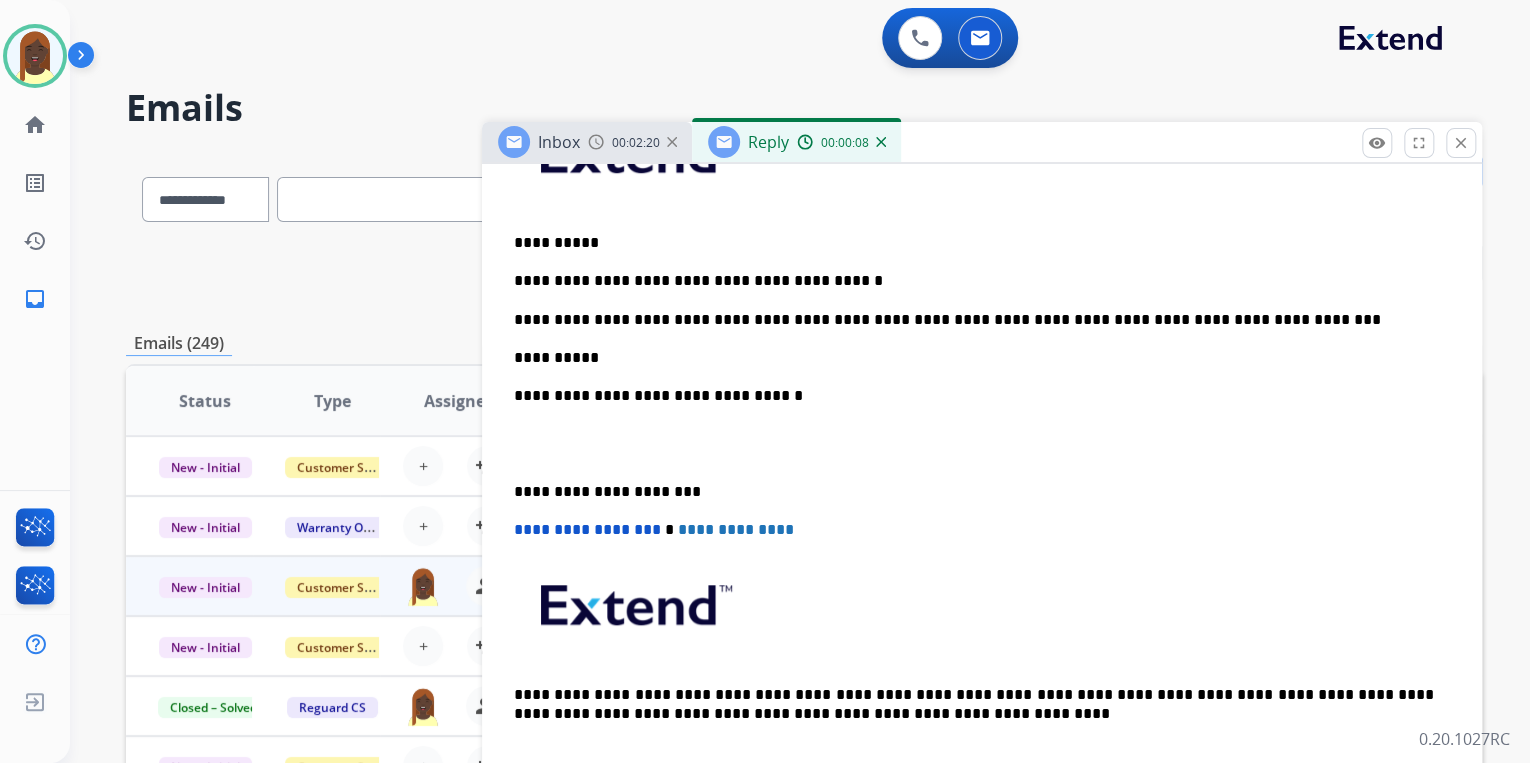 type 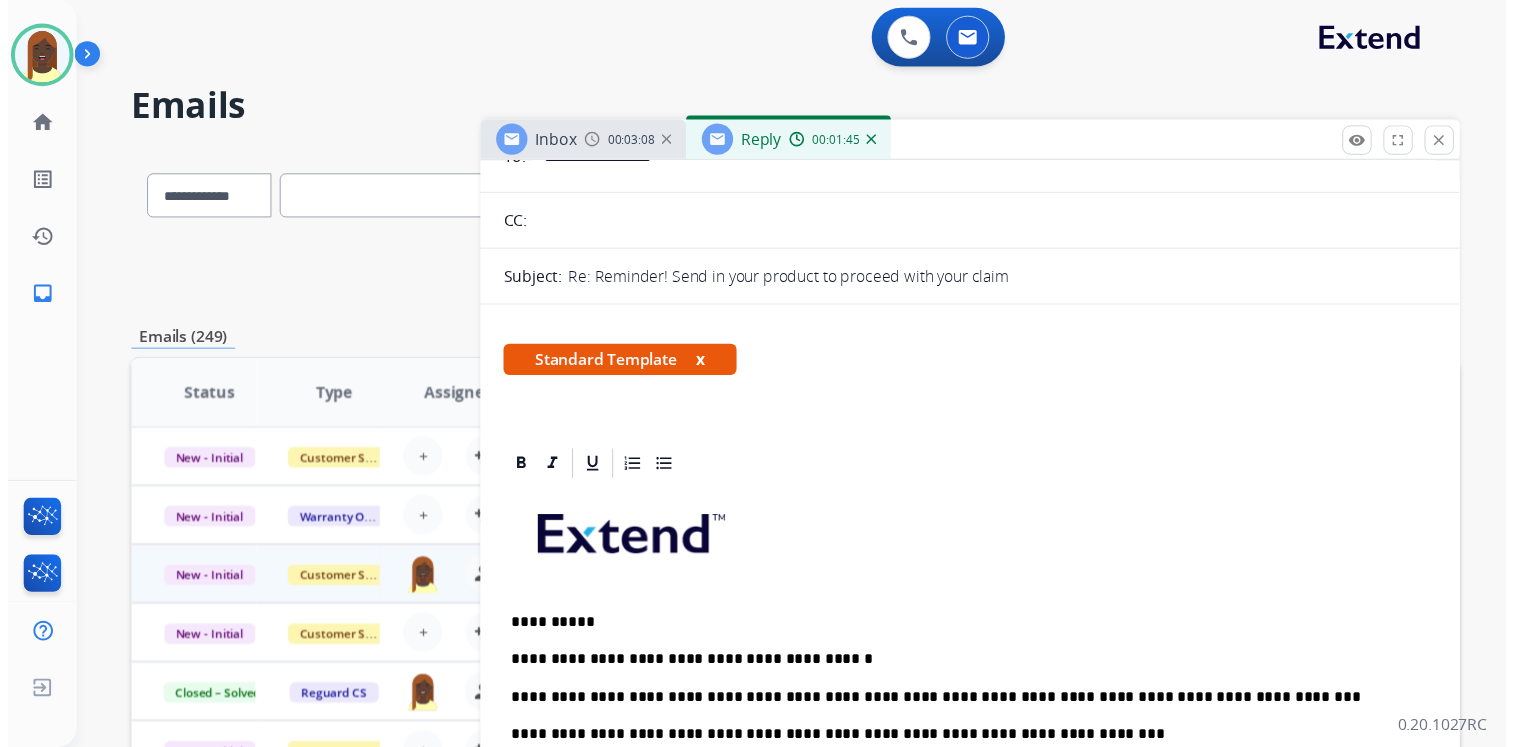 scroll, scrollTop: 0, scrollLeft: 0, axis: both 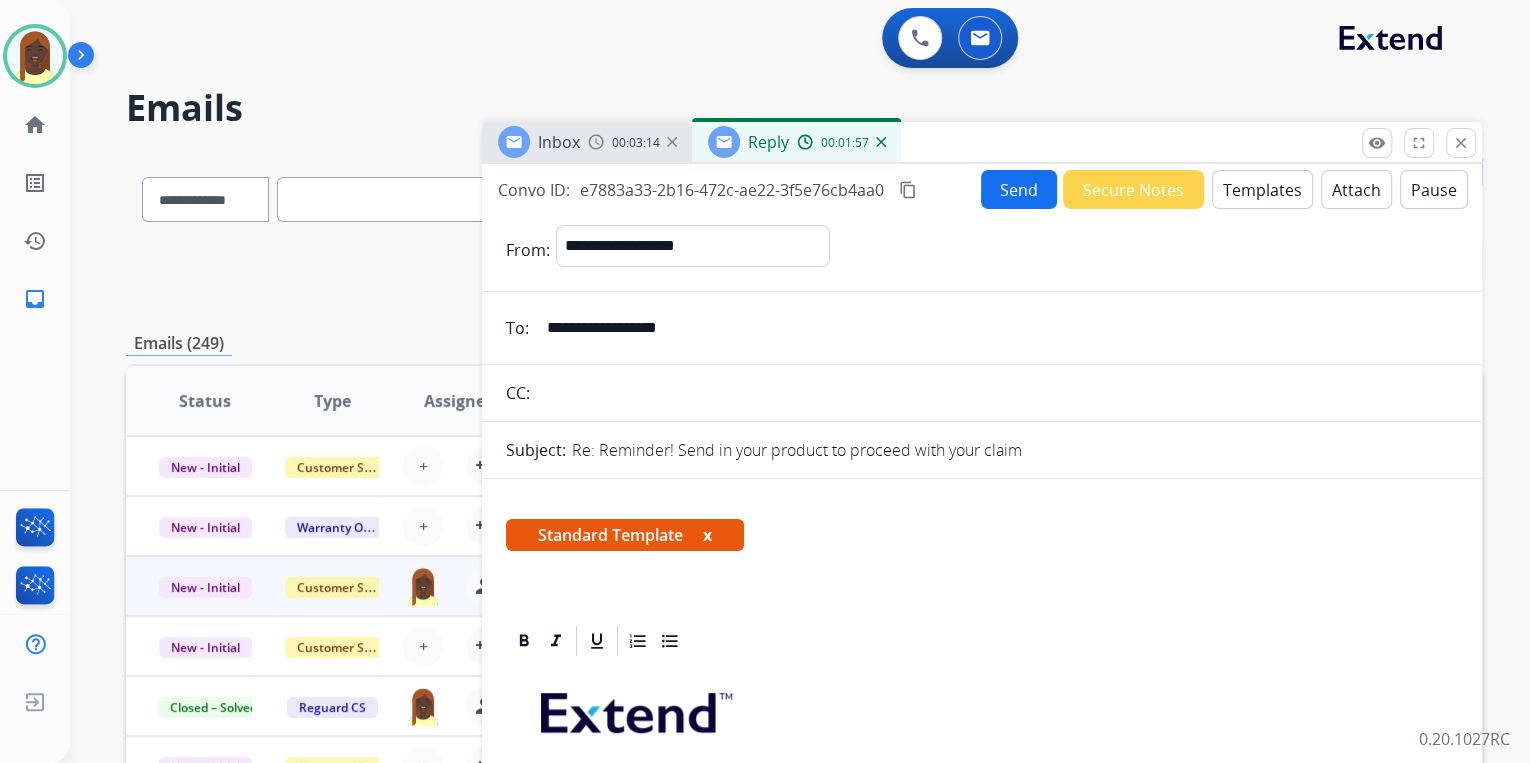 click on "Send" at bounding box center [1019, 189] 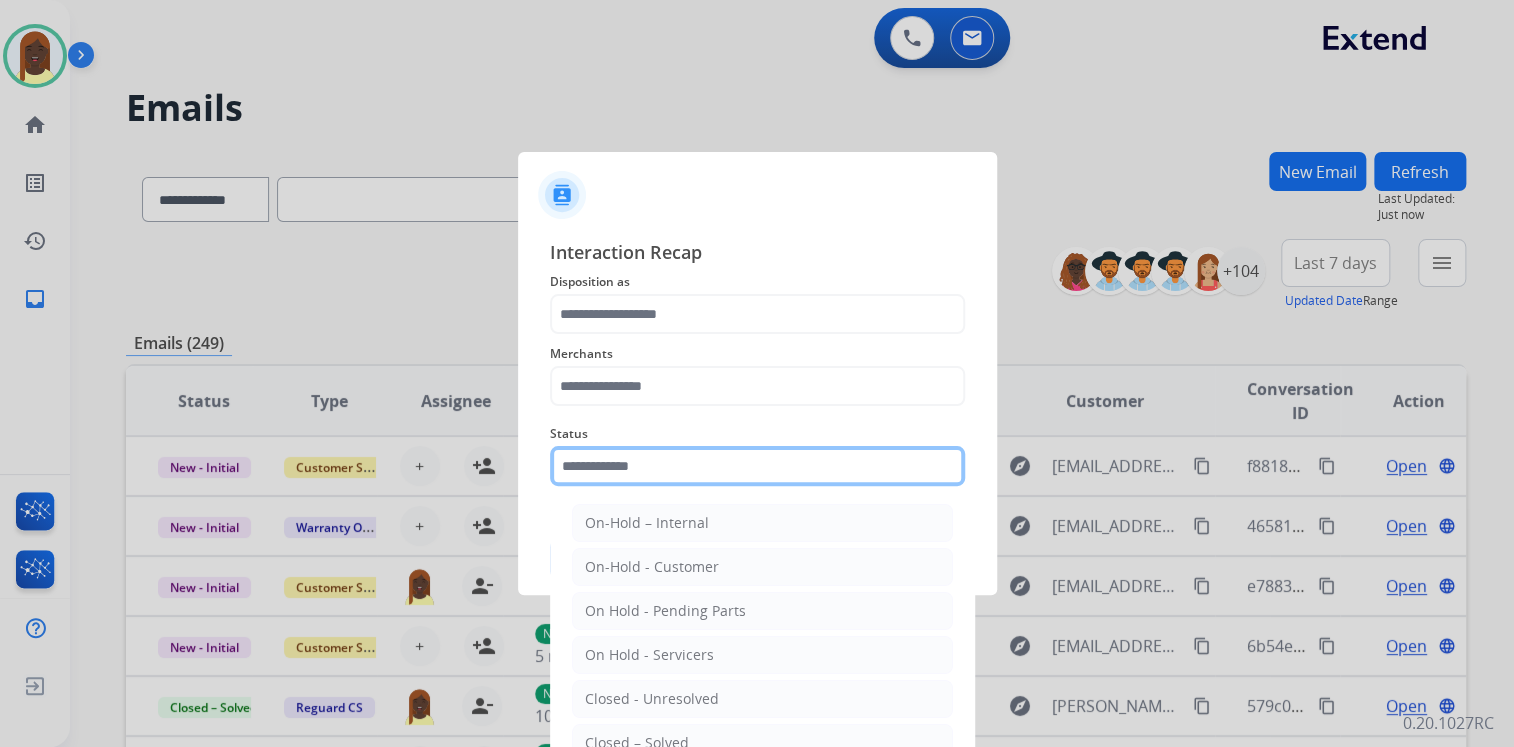 click 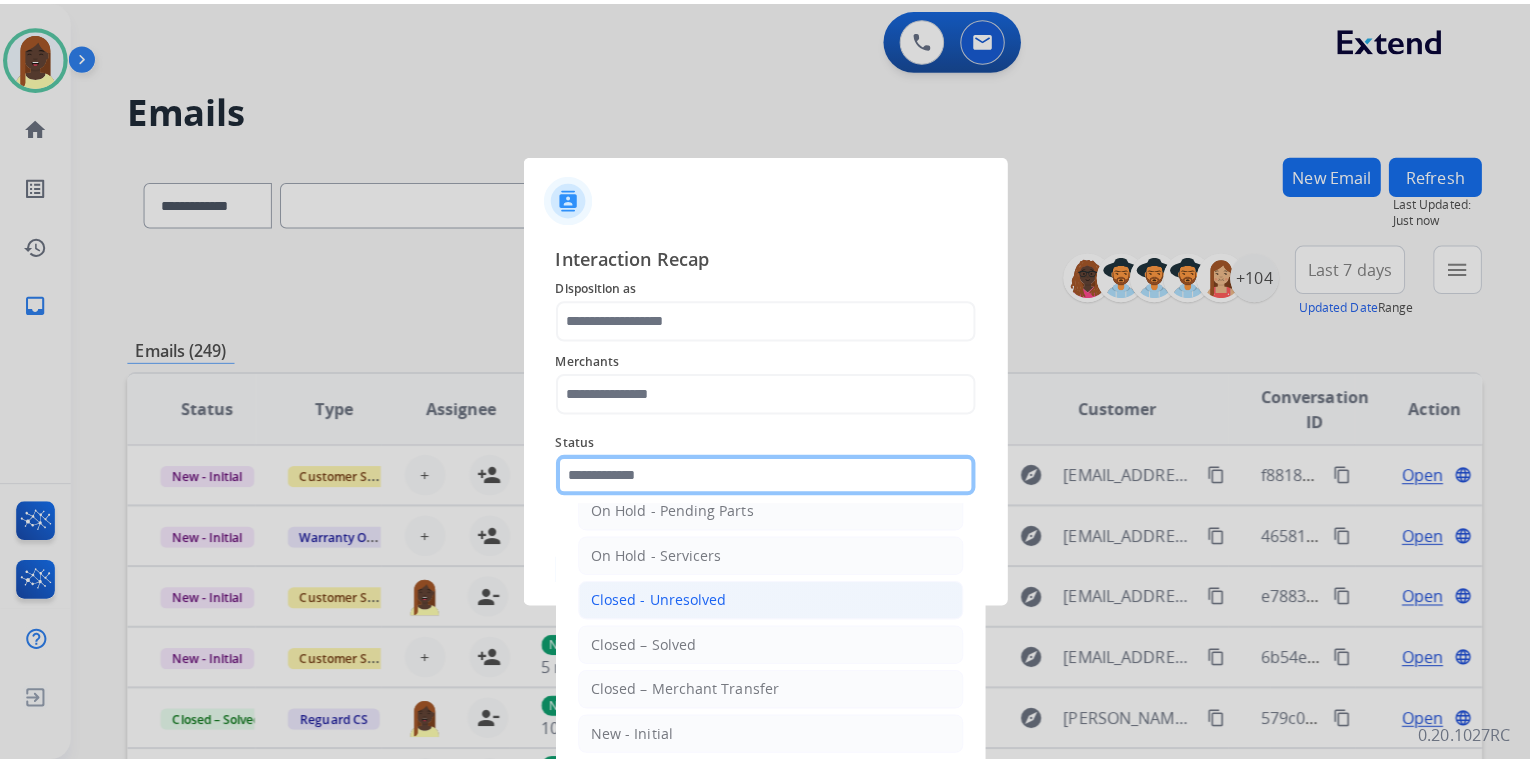 scroll, scrollTop: 116, scrollLeft: 0, axis: vertical 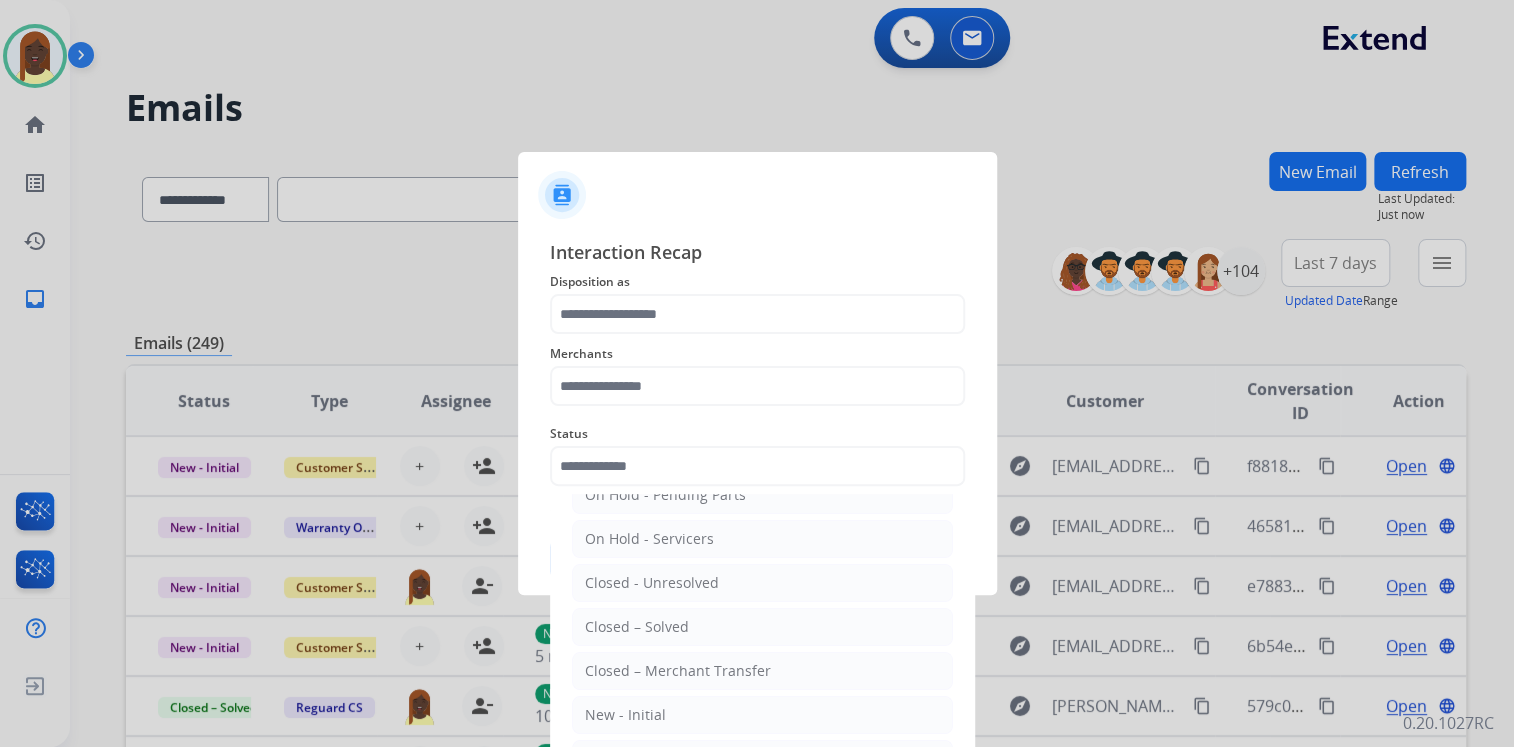 drag, startPoint x: 669, startPoint y: 617, endPoint x: 606, endPoint y: 505, distance: 128.50291 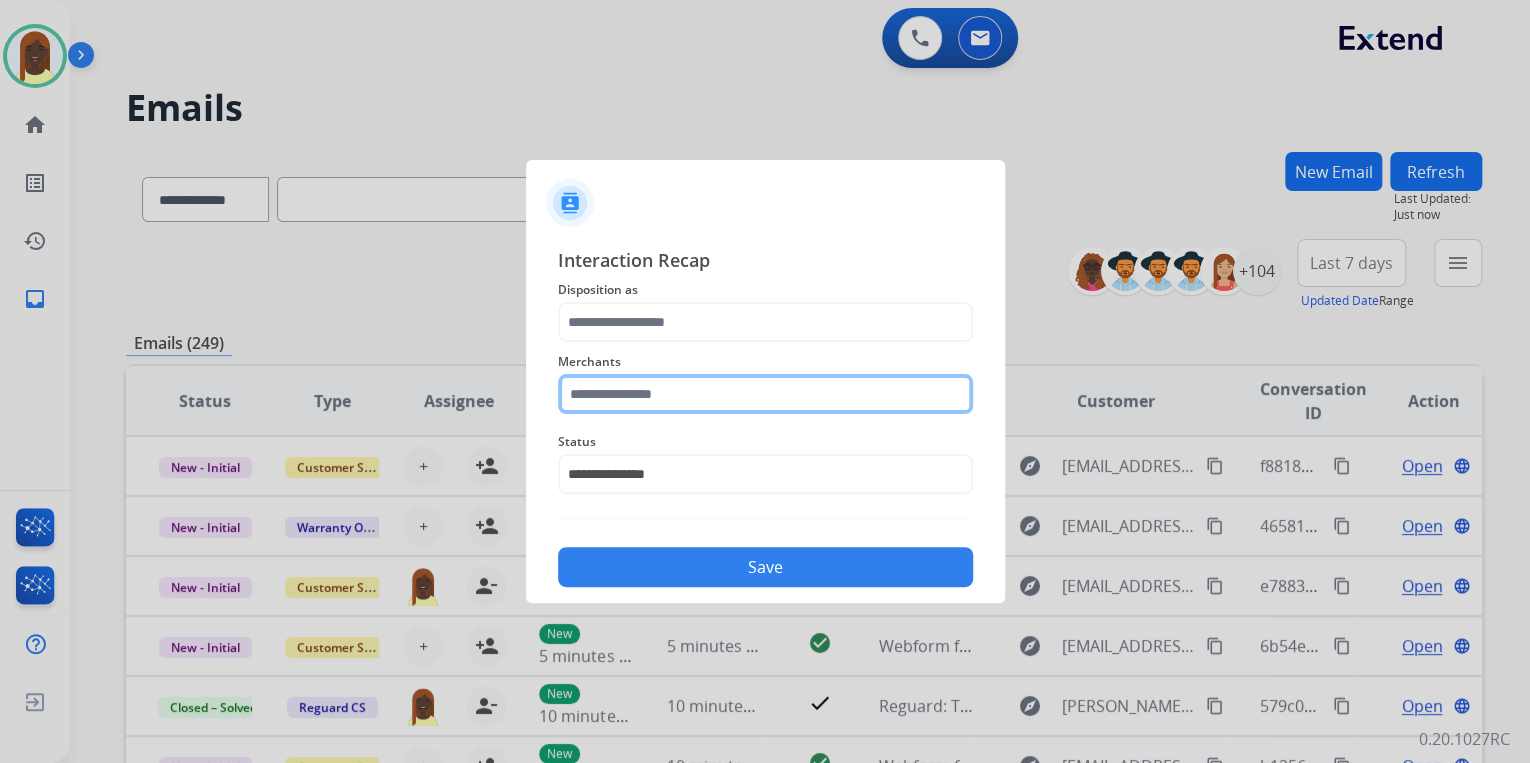 click 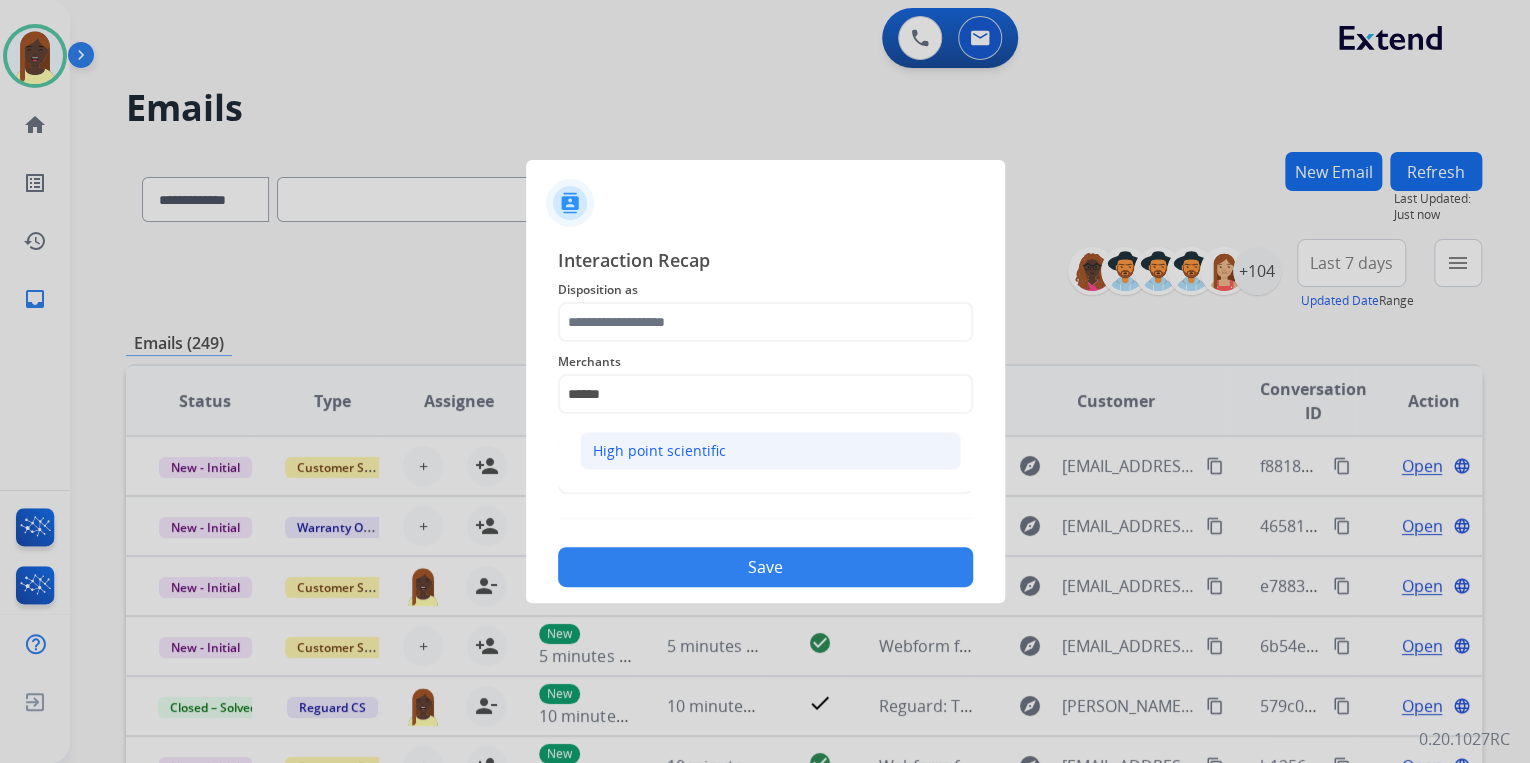 click on "High point scientific" 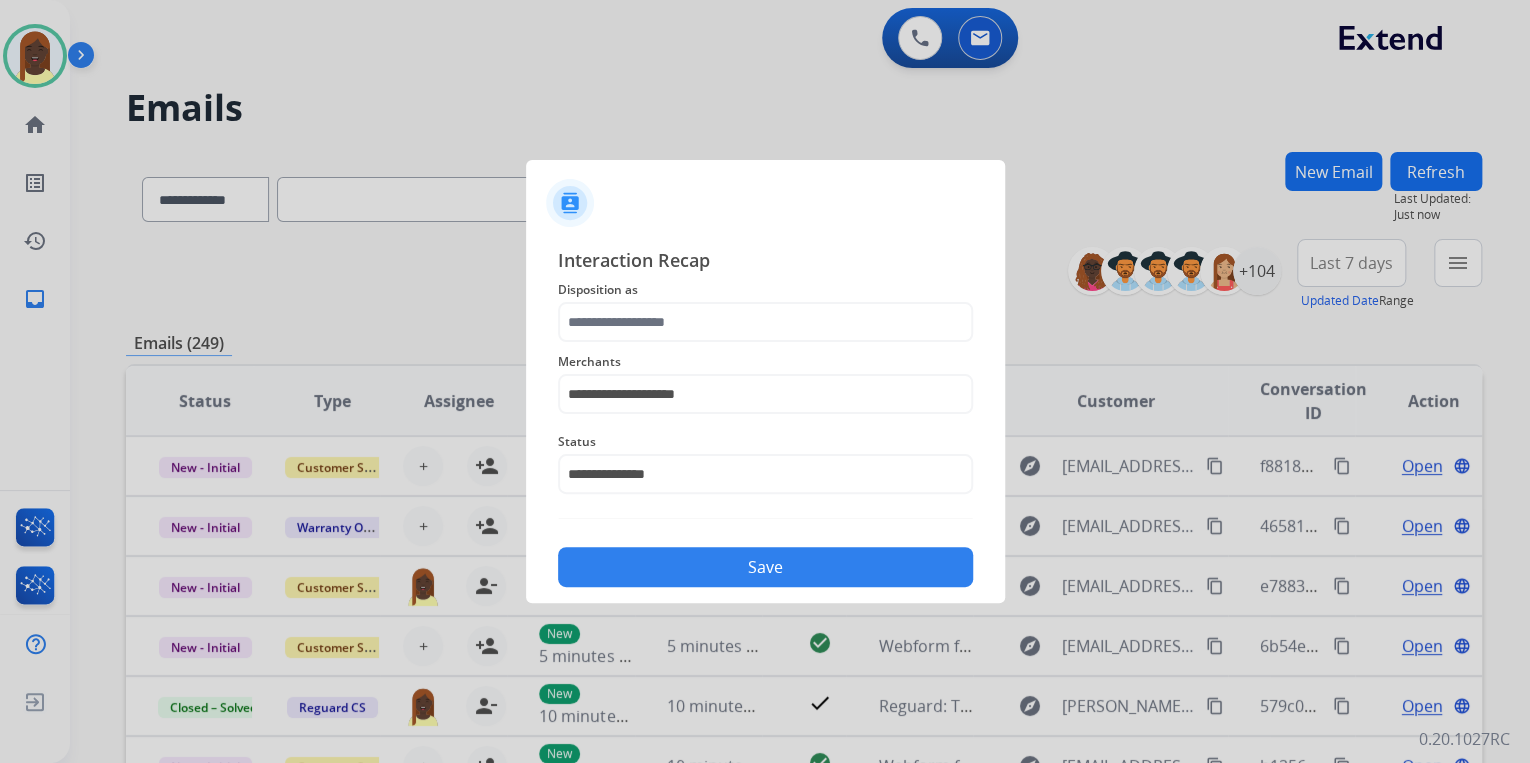 click on "Save" 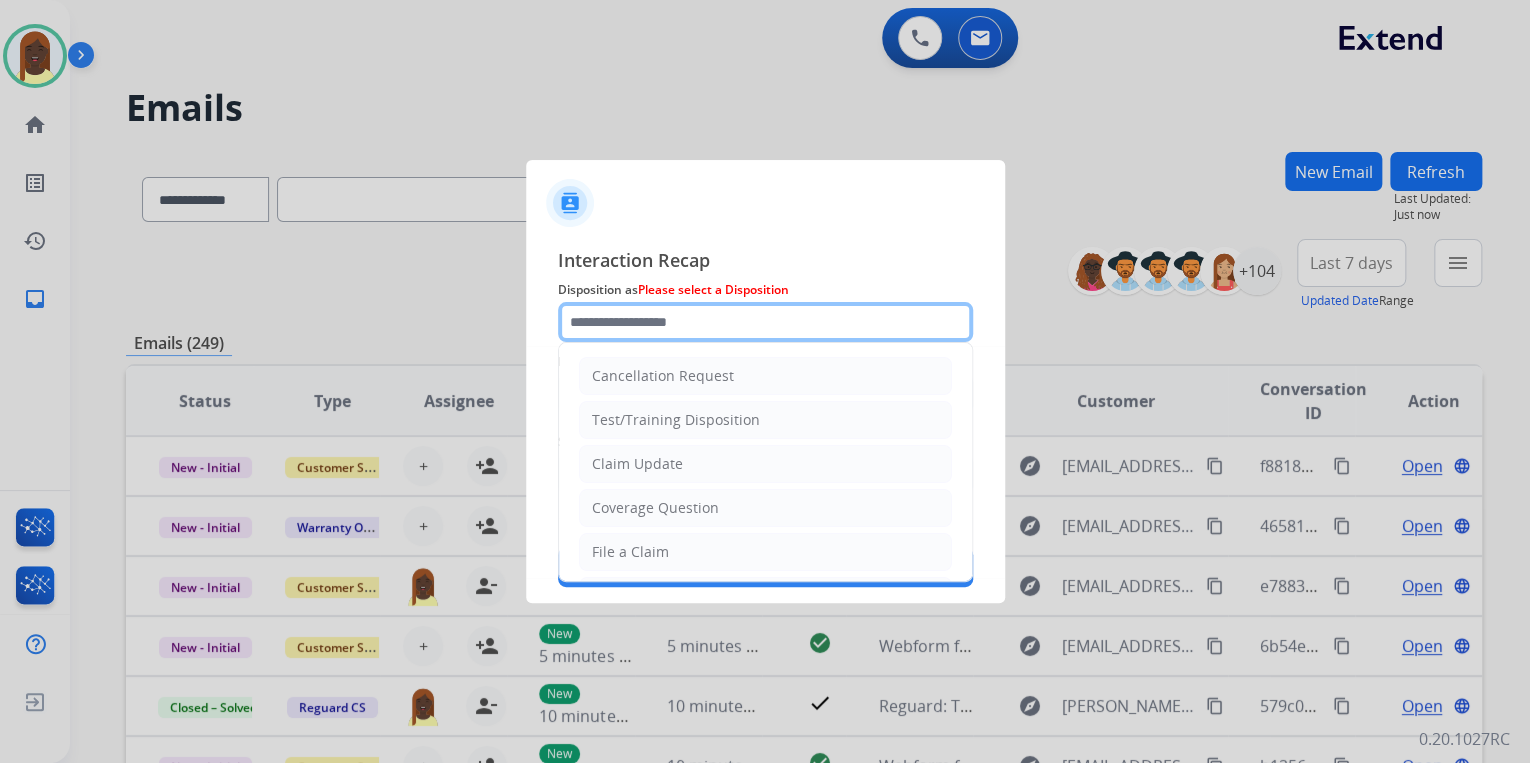 click 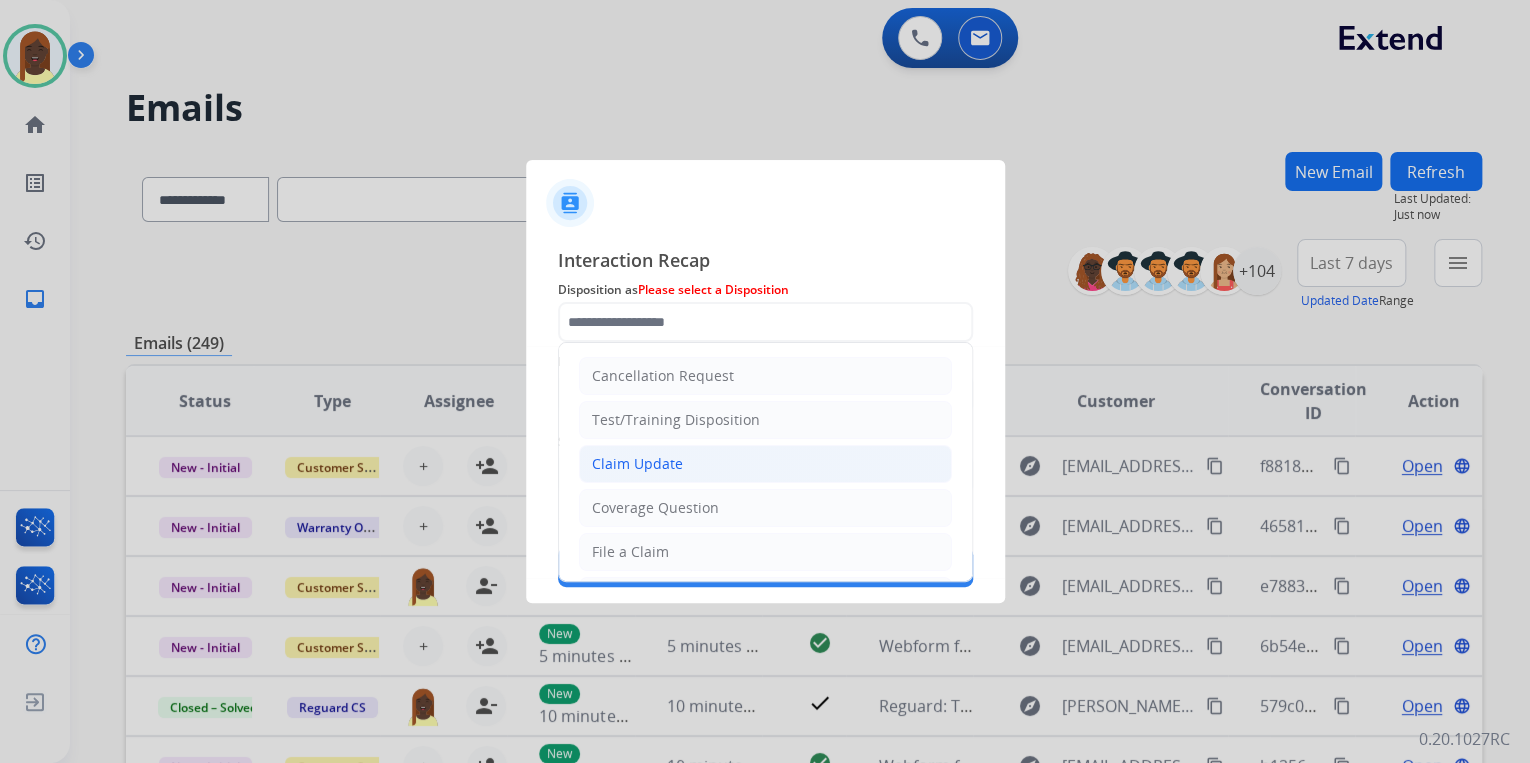 click on "Claim Update" 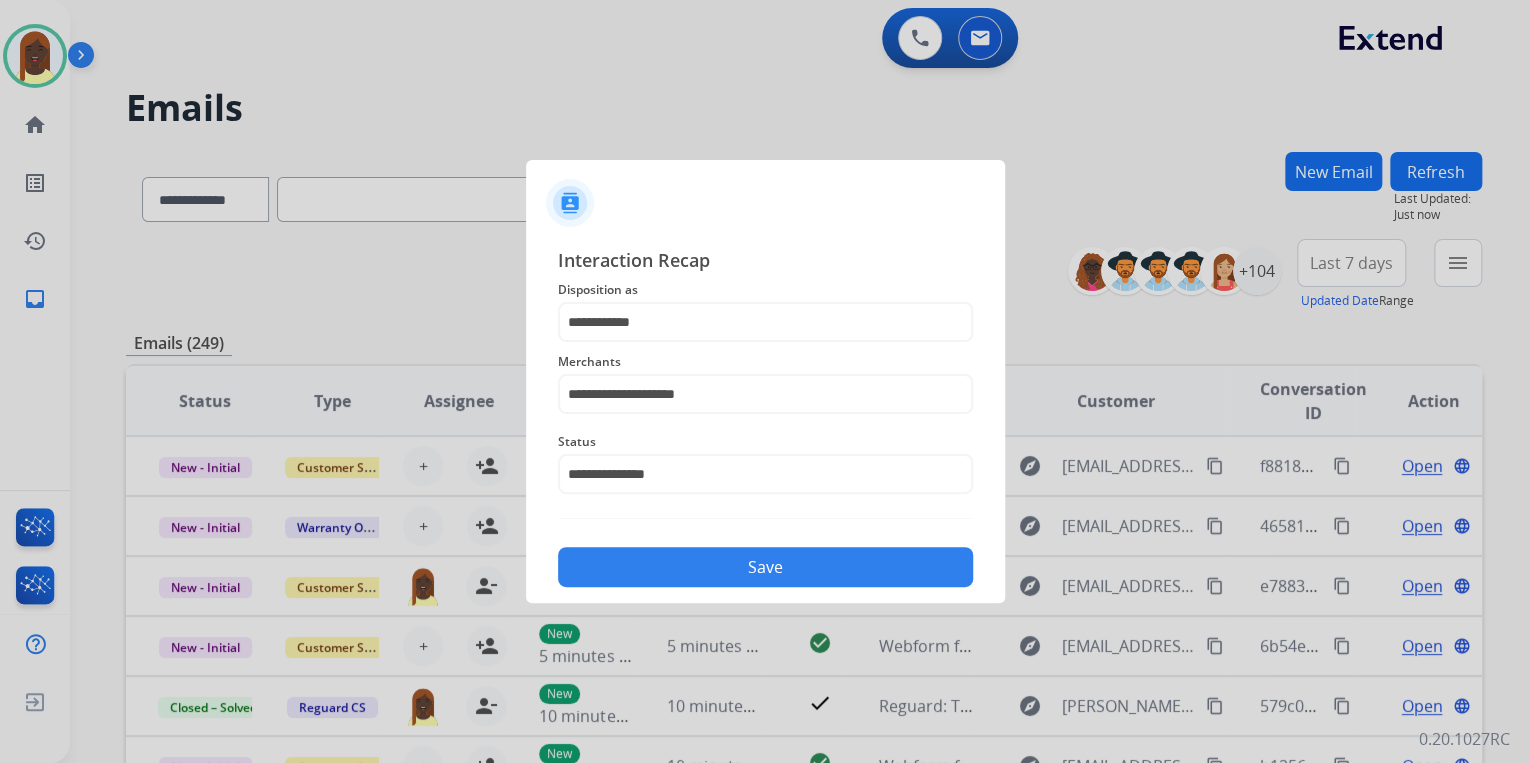 click on "Save" 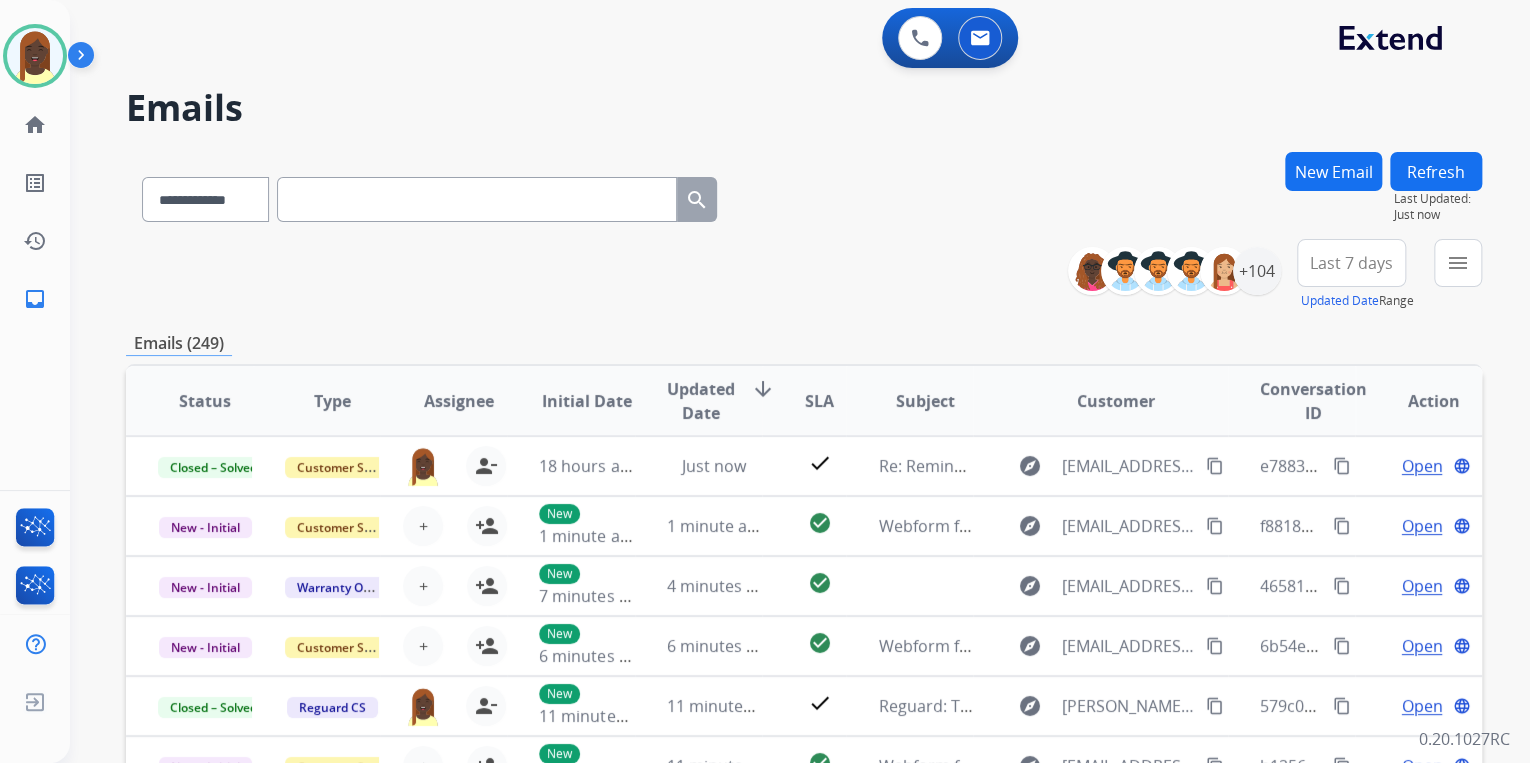 click on "**********" at bounding box center [804, 645] 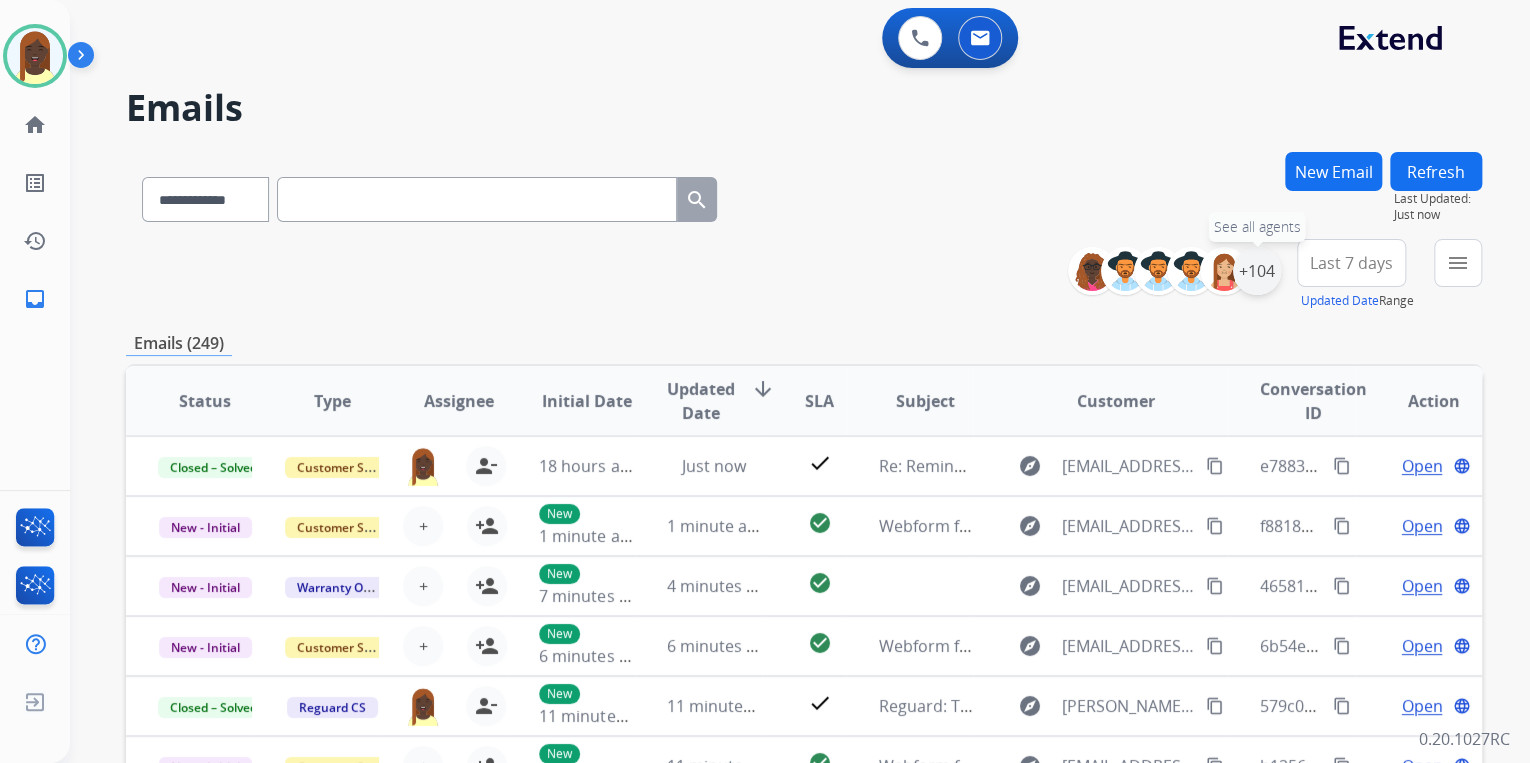 click on "+104" at bounding box center (1257, 271) 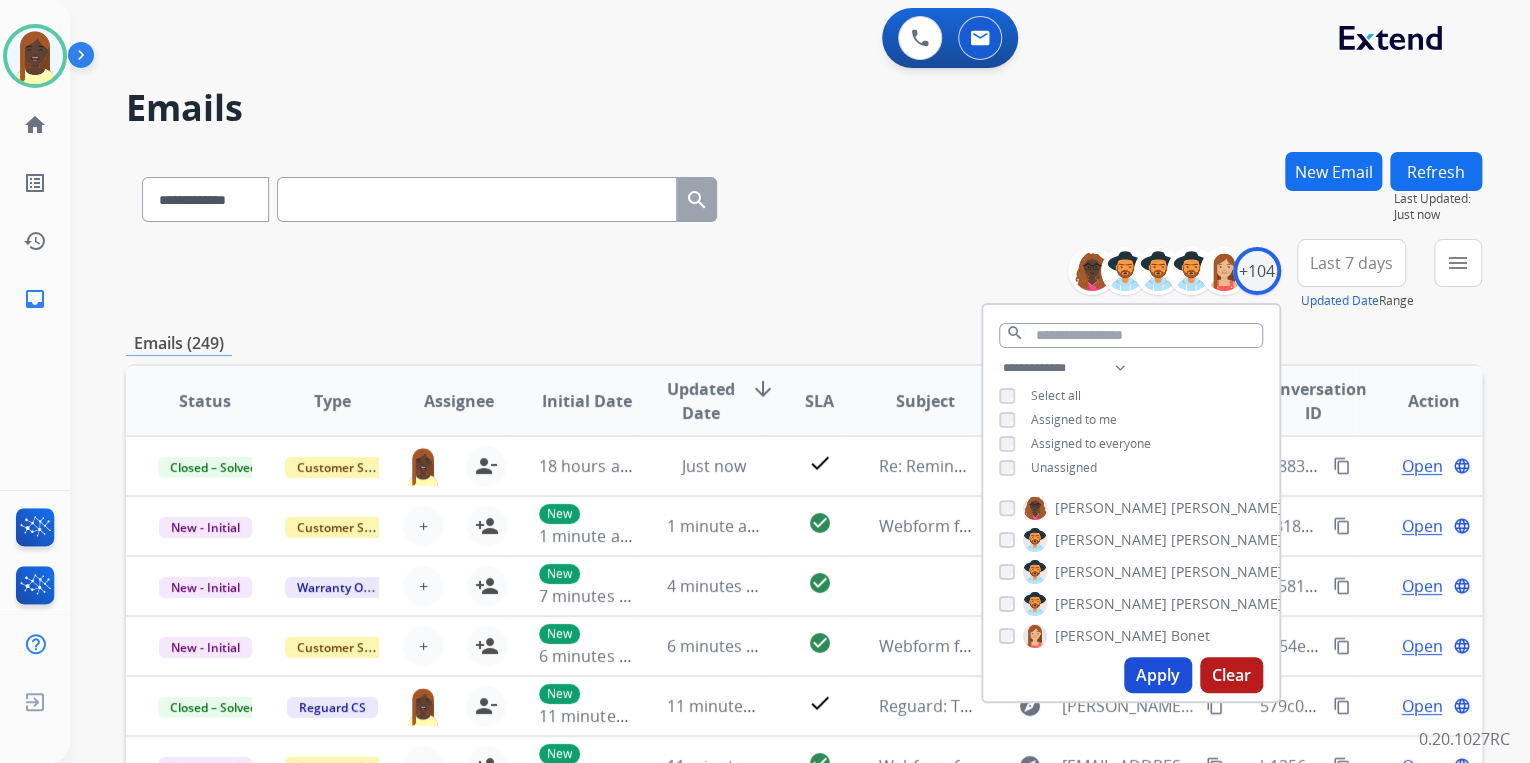 click on "**********" at bounding box center [1131, 420] 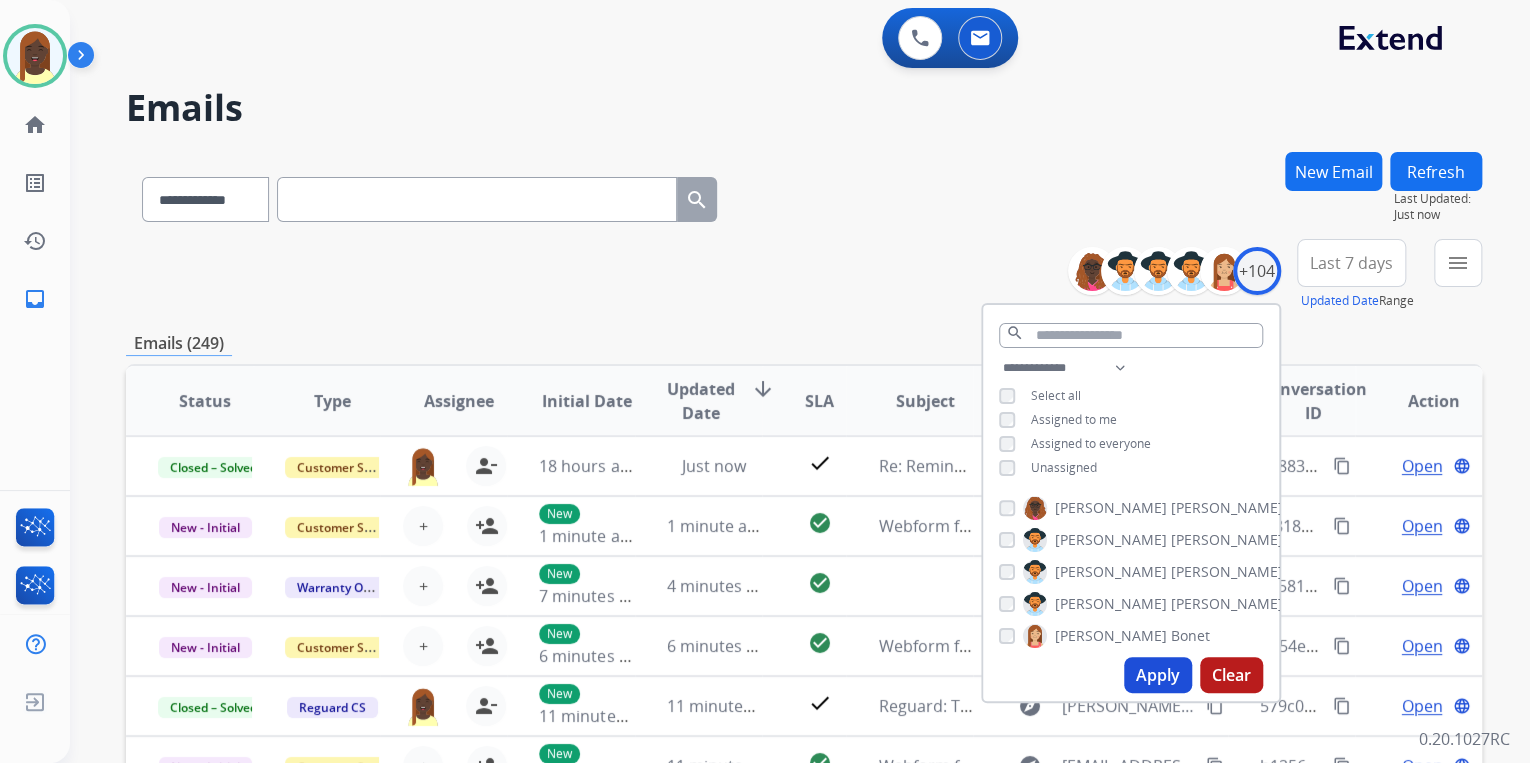click on "Apply" at bounding box center [1158, 675] 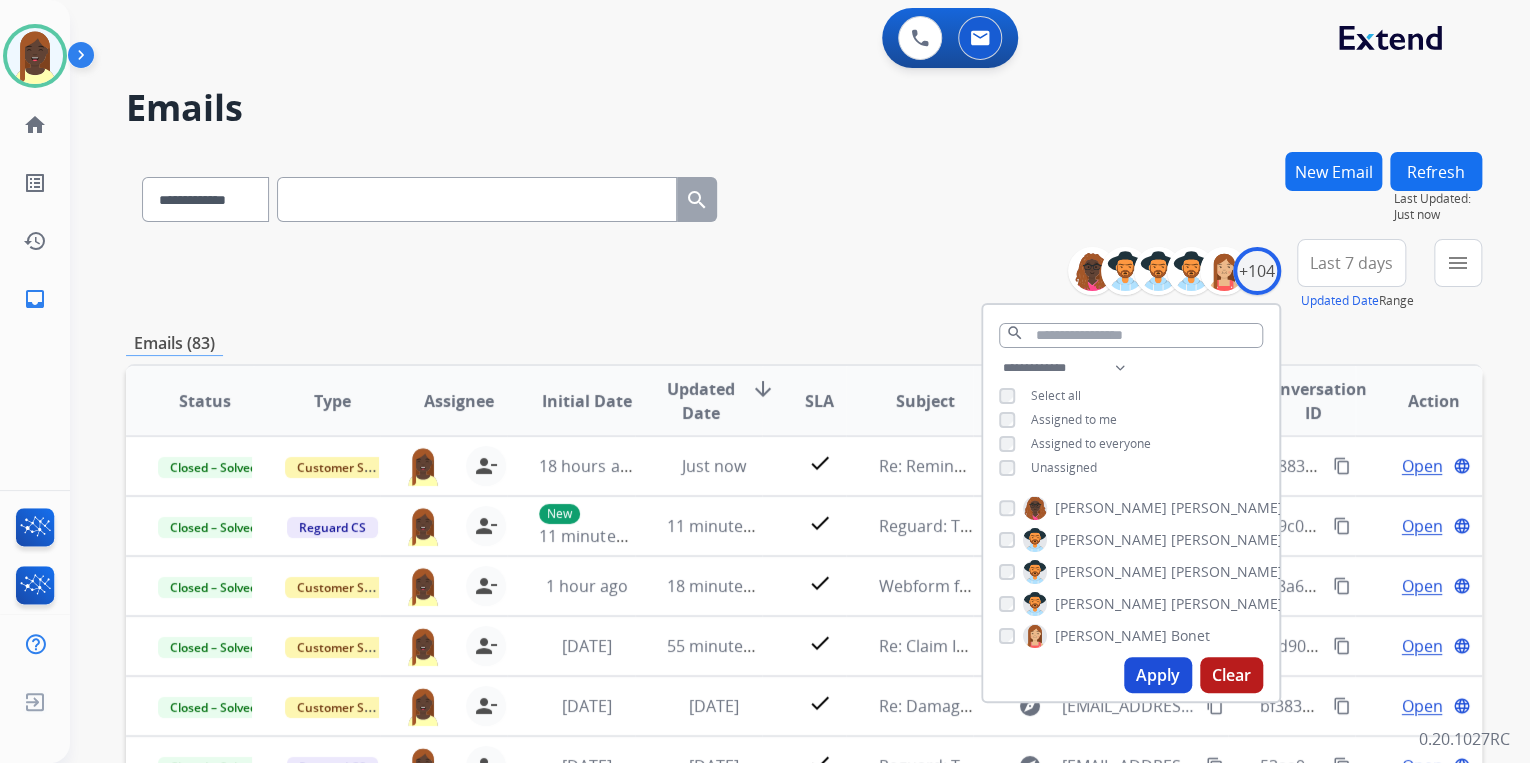 click on "**********" at bounding box center [804, 645] 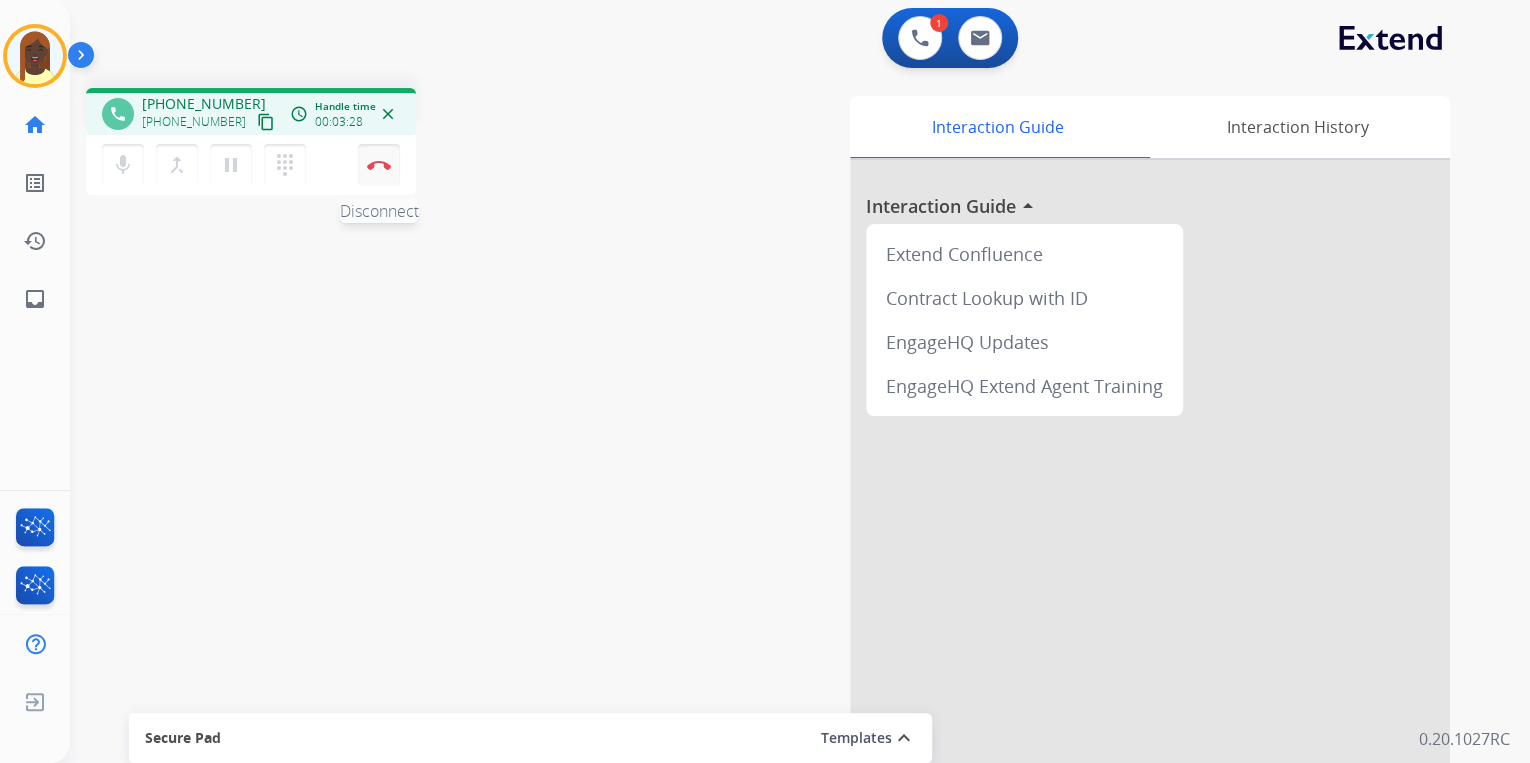 click at bounding box center (379, 165) 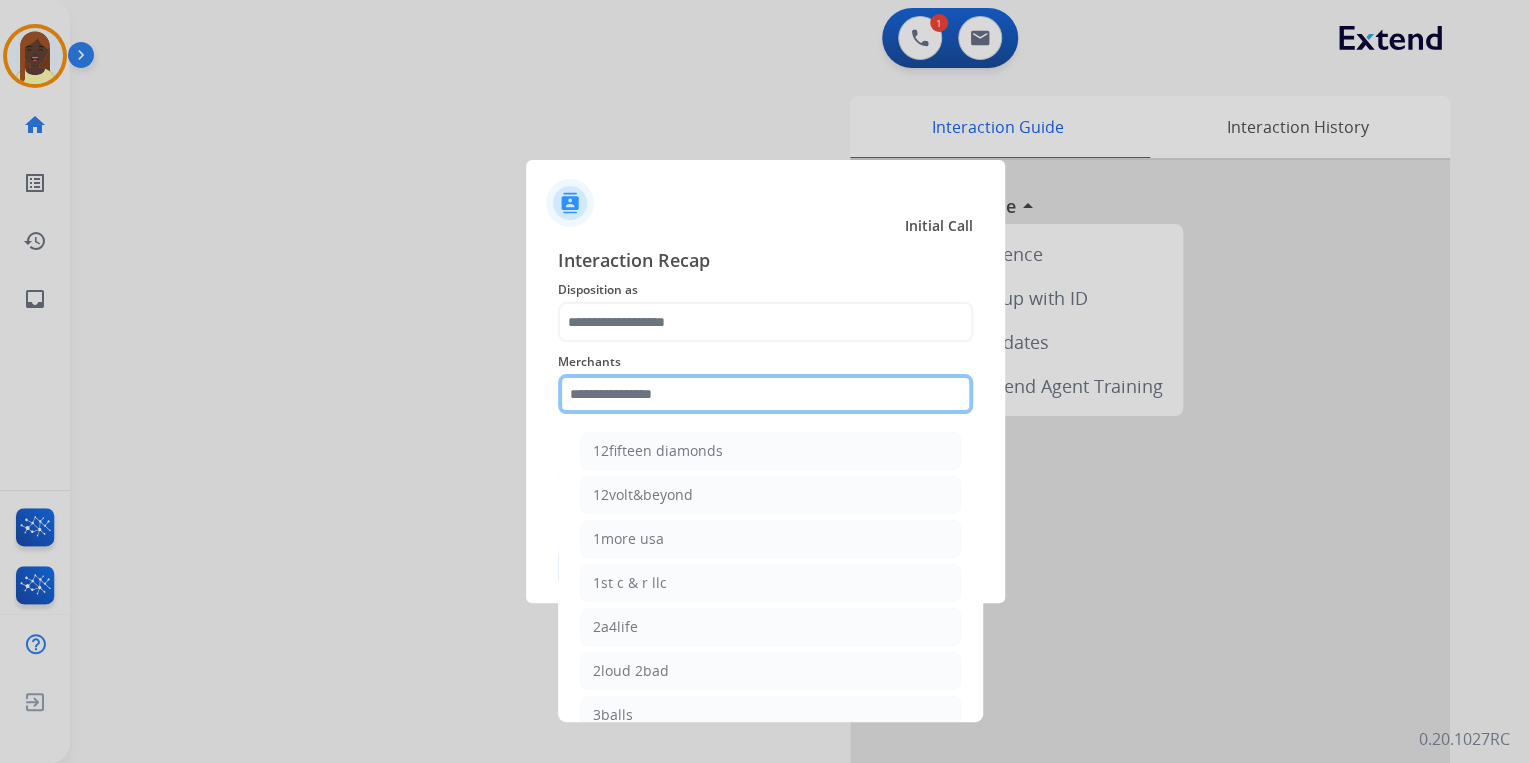 click 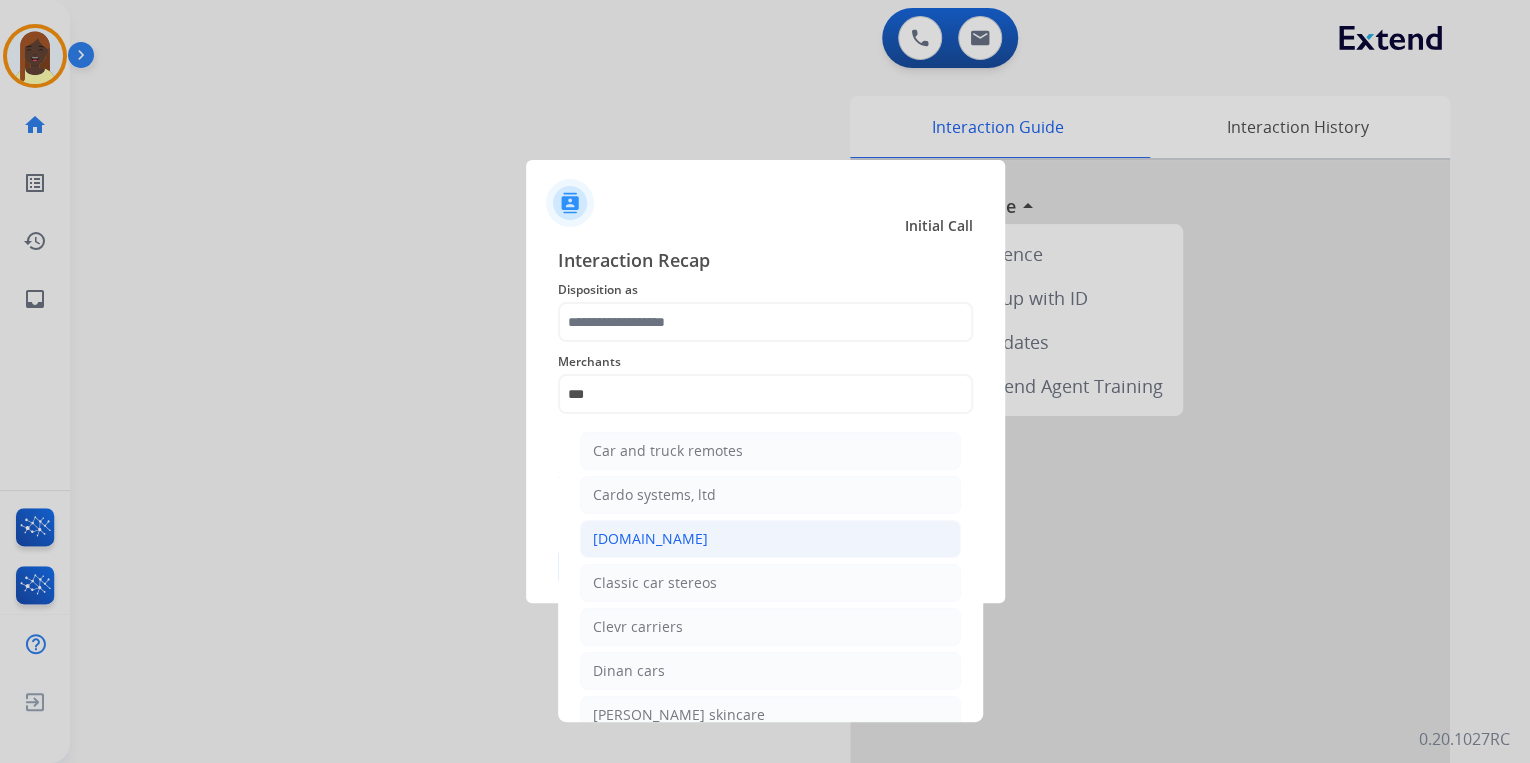 click on "[DOMAIN_NAME]" 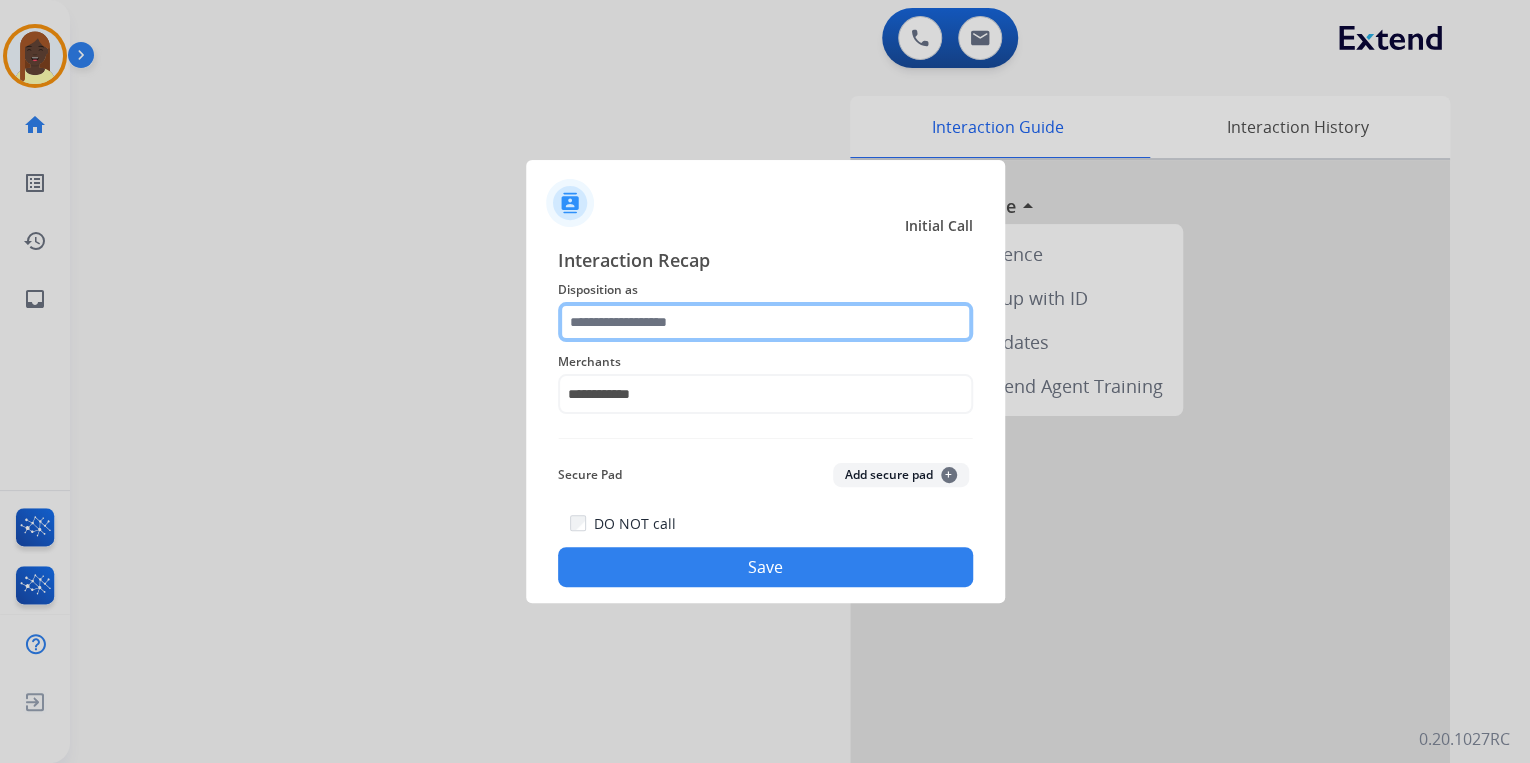 click 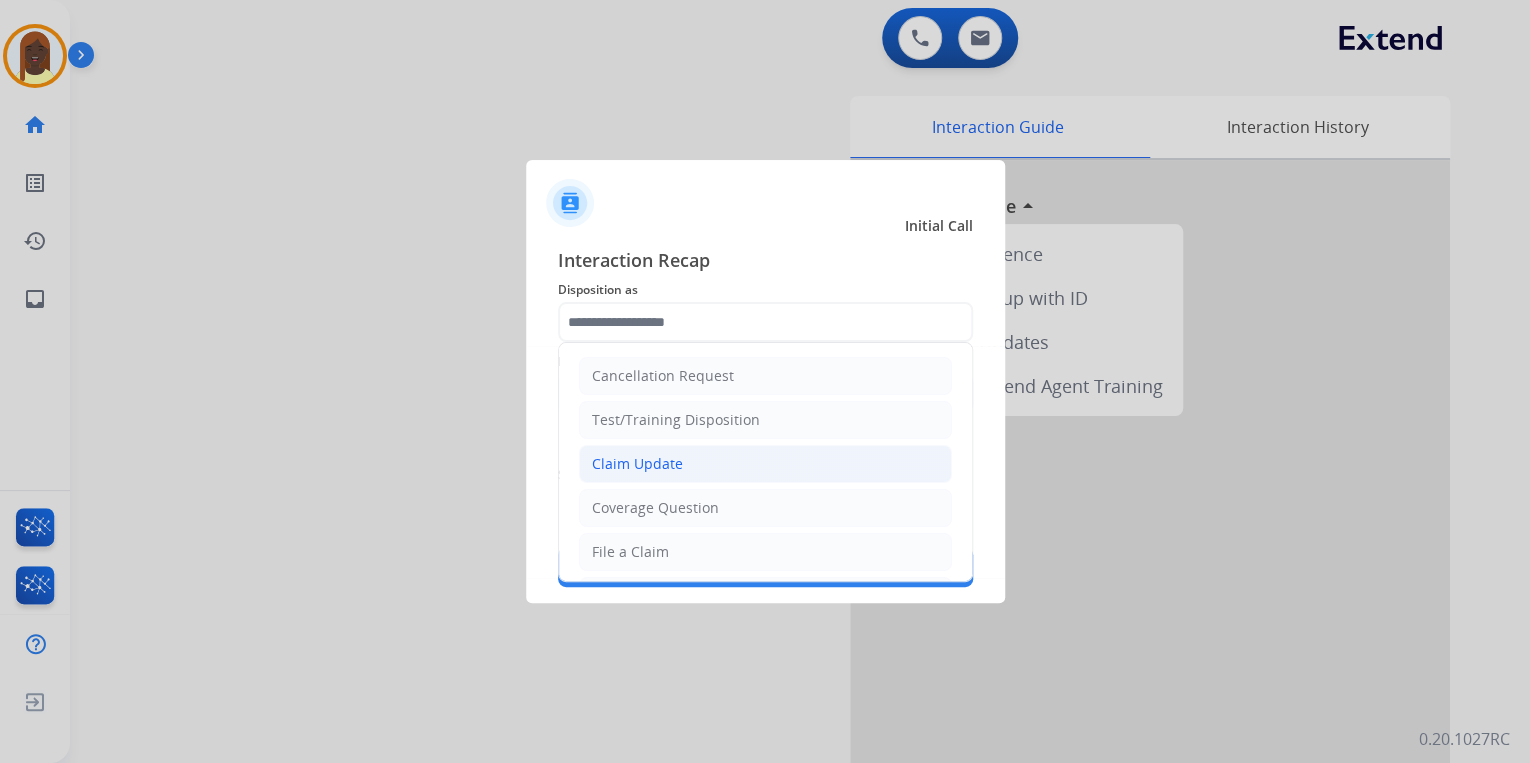 click on "Claim Update" 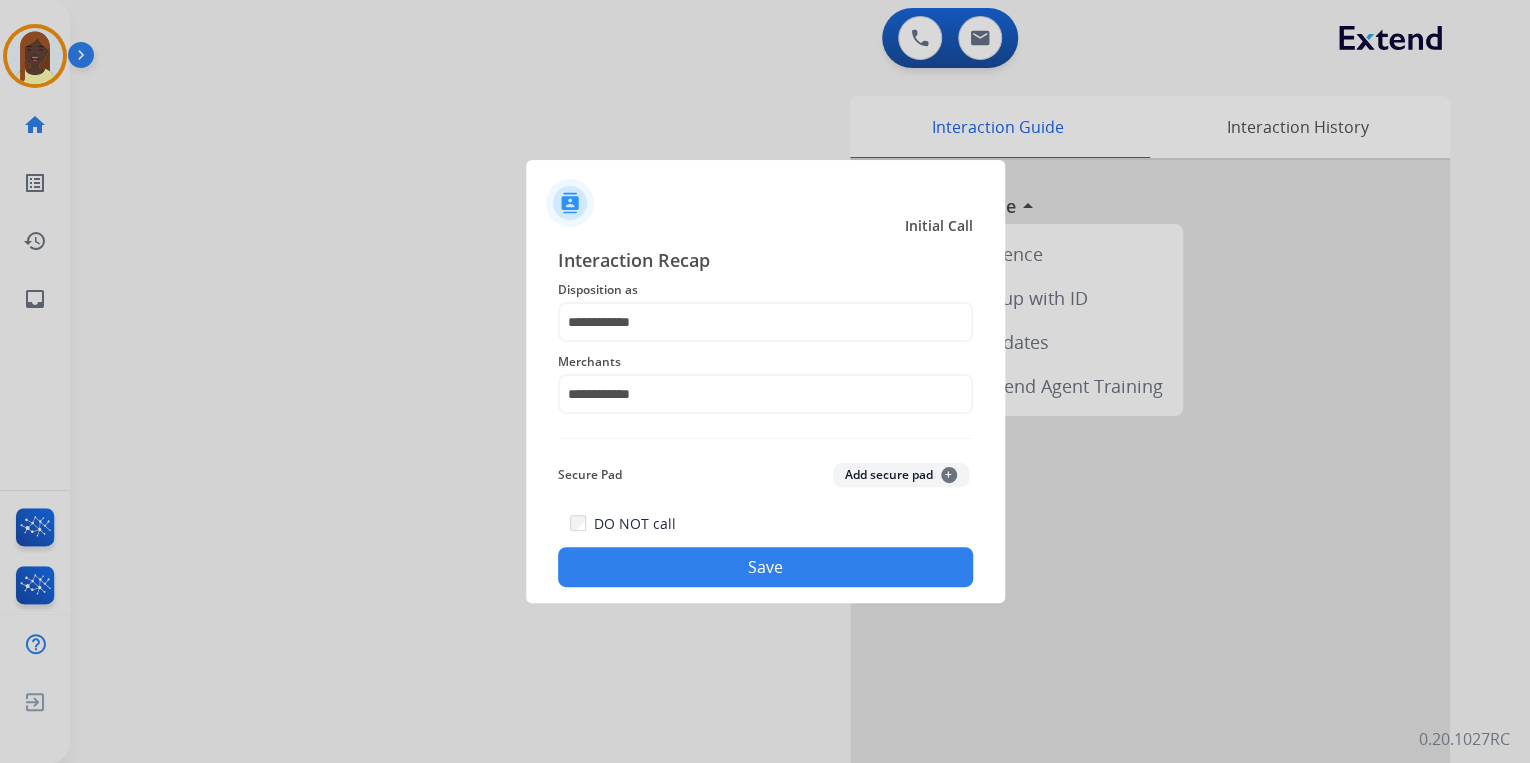 click on "Save" 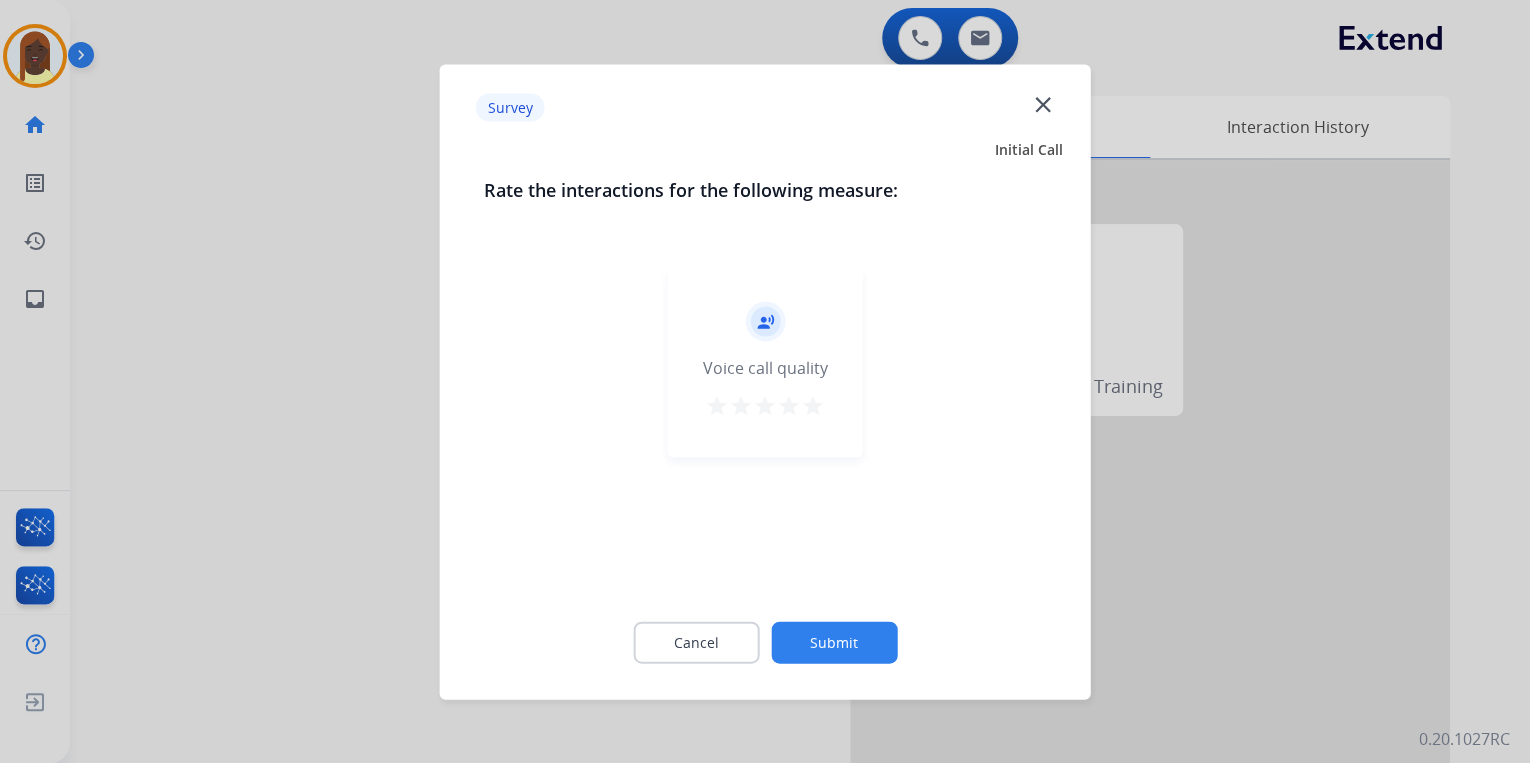 click on "star" at bounding box center [813, 405] 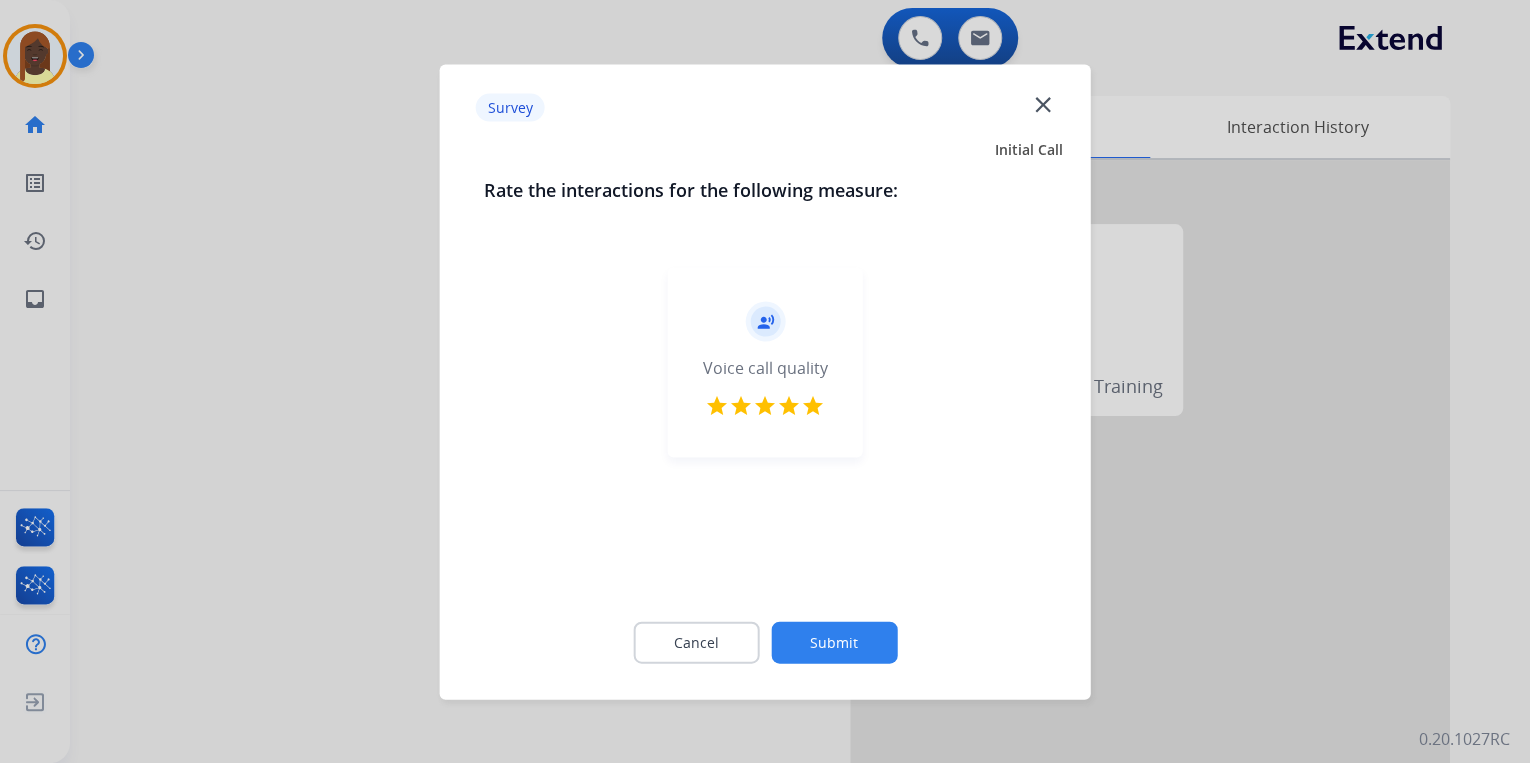 click on "Submit" 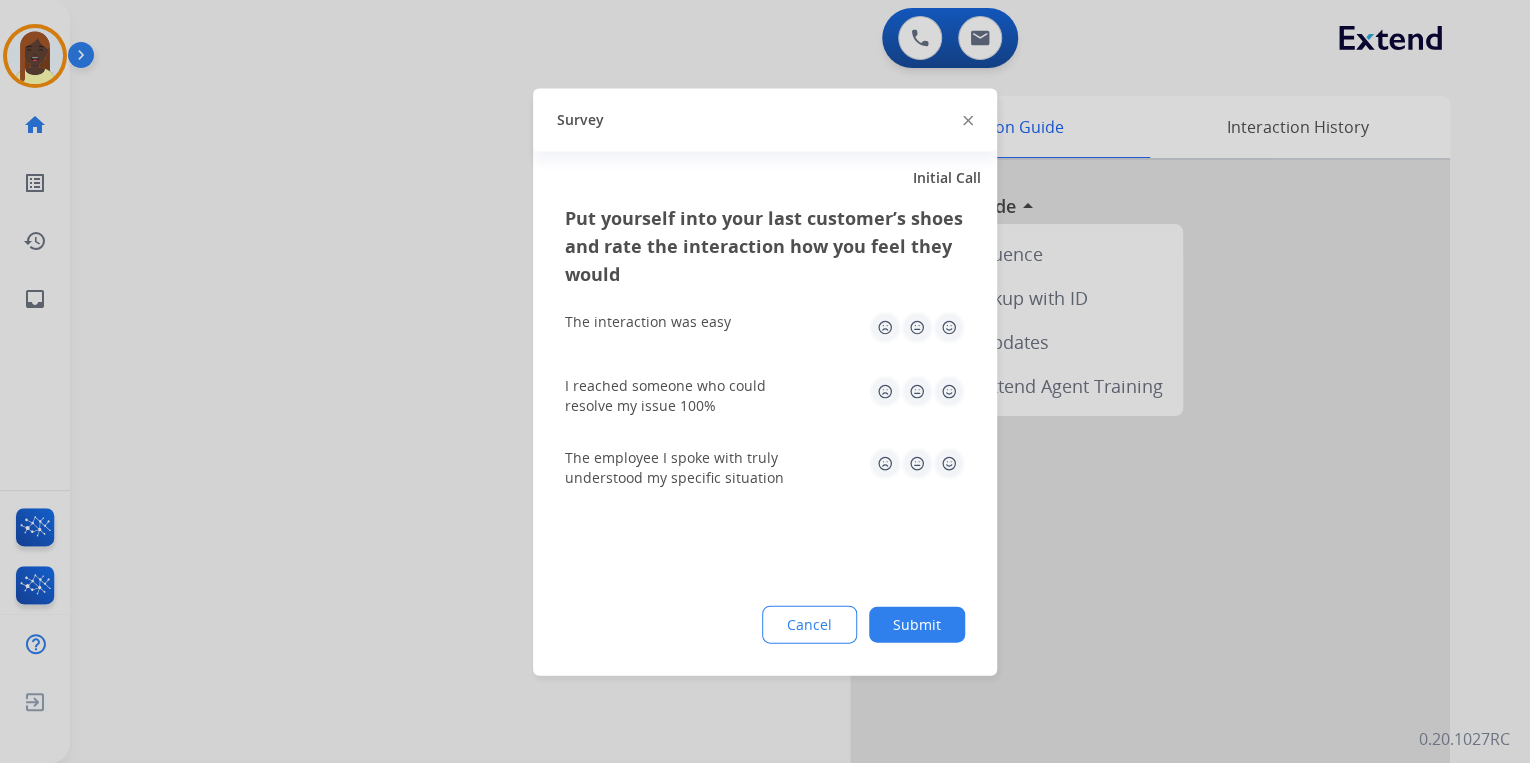 click on "Survey" 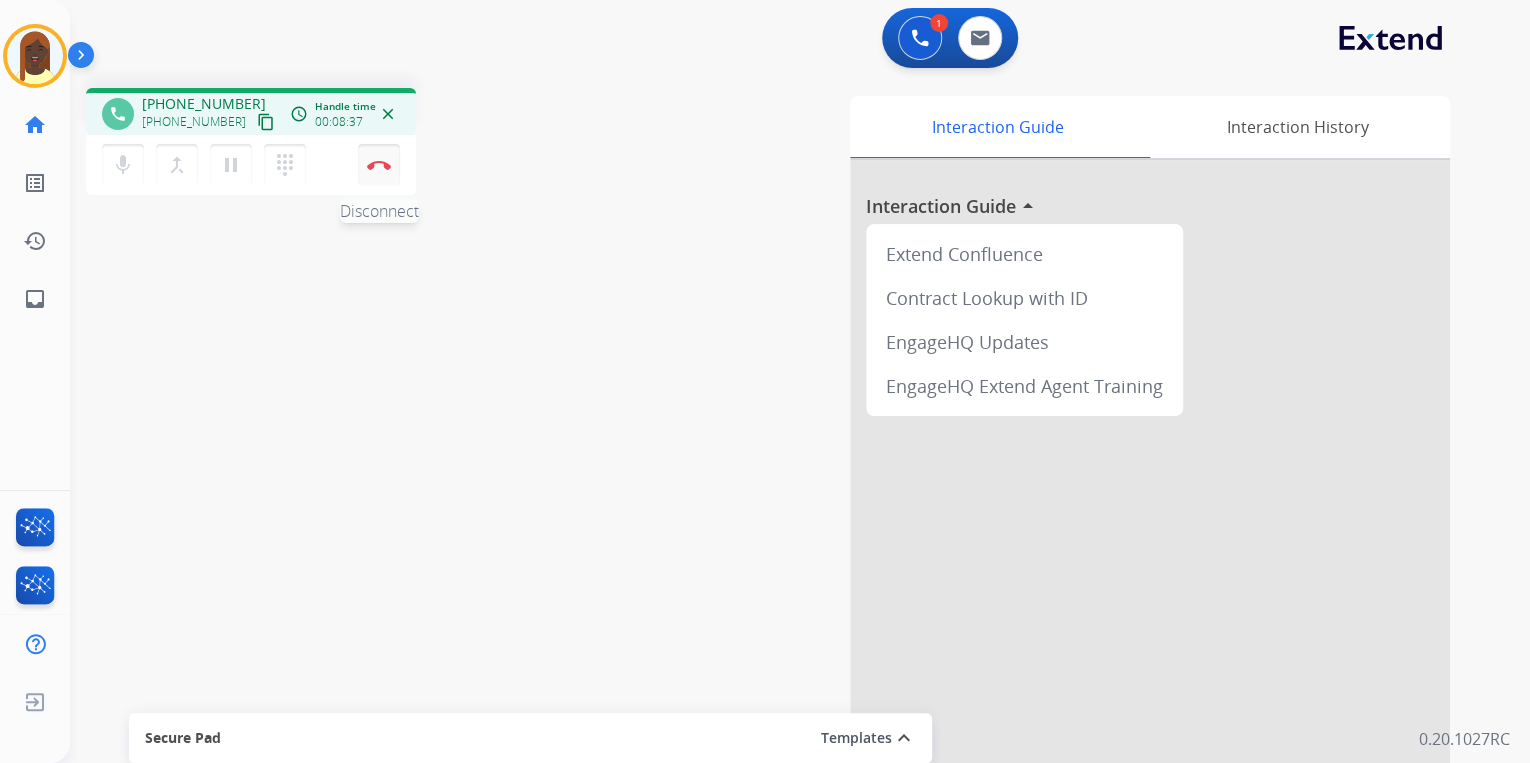 click at bounding box center [379, 165] 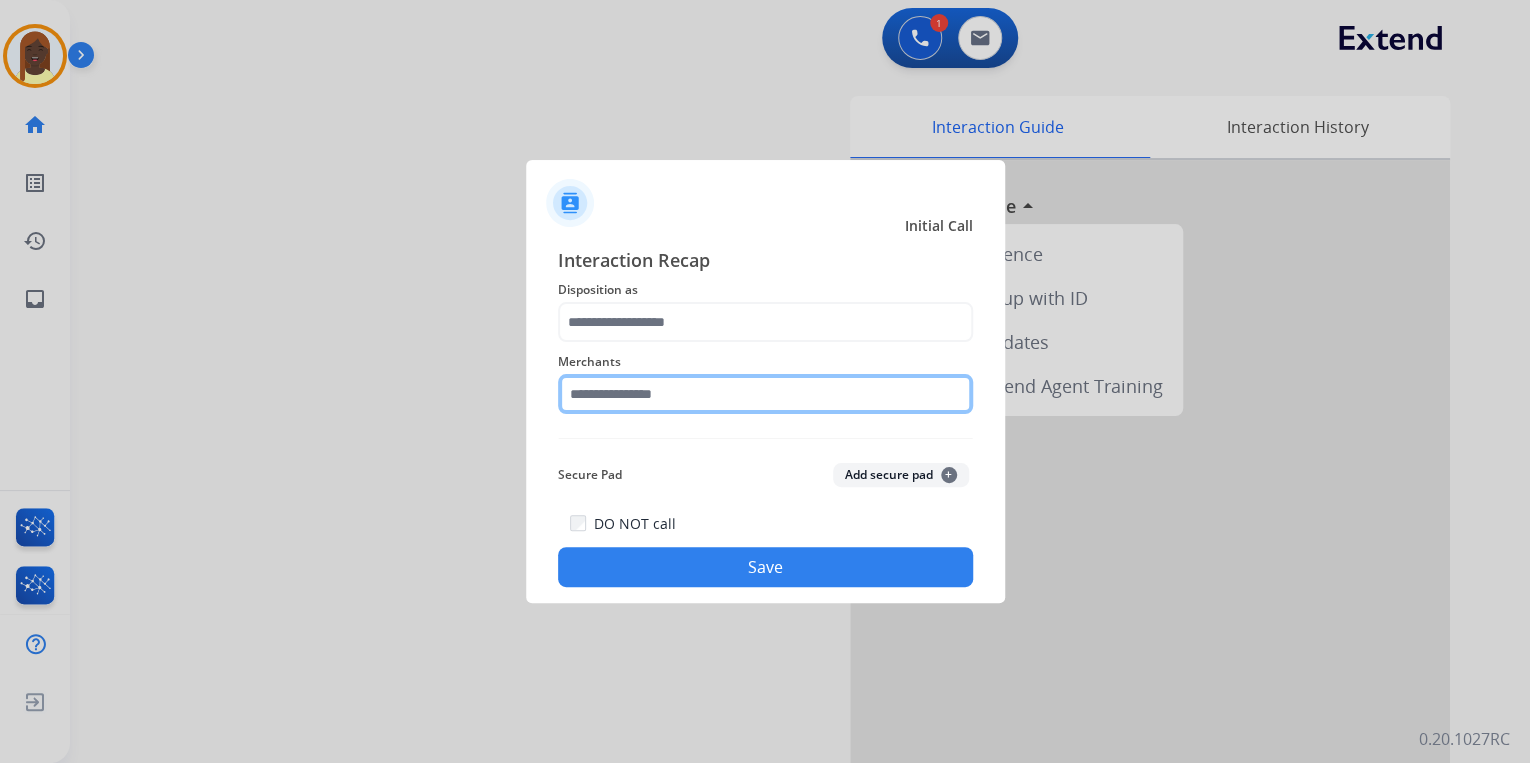 click 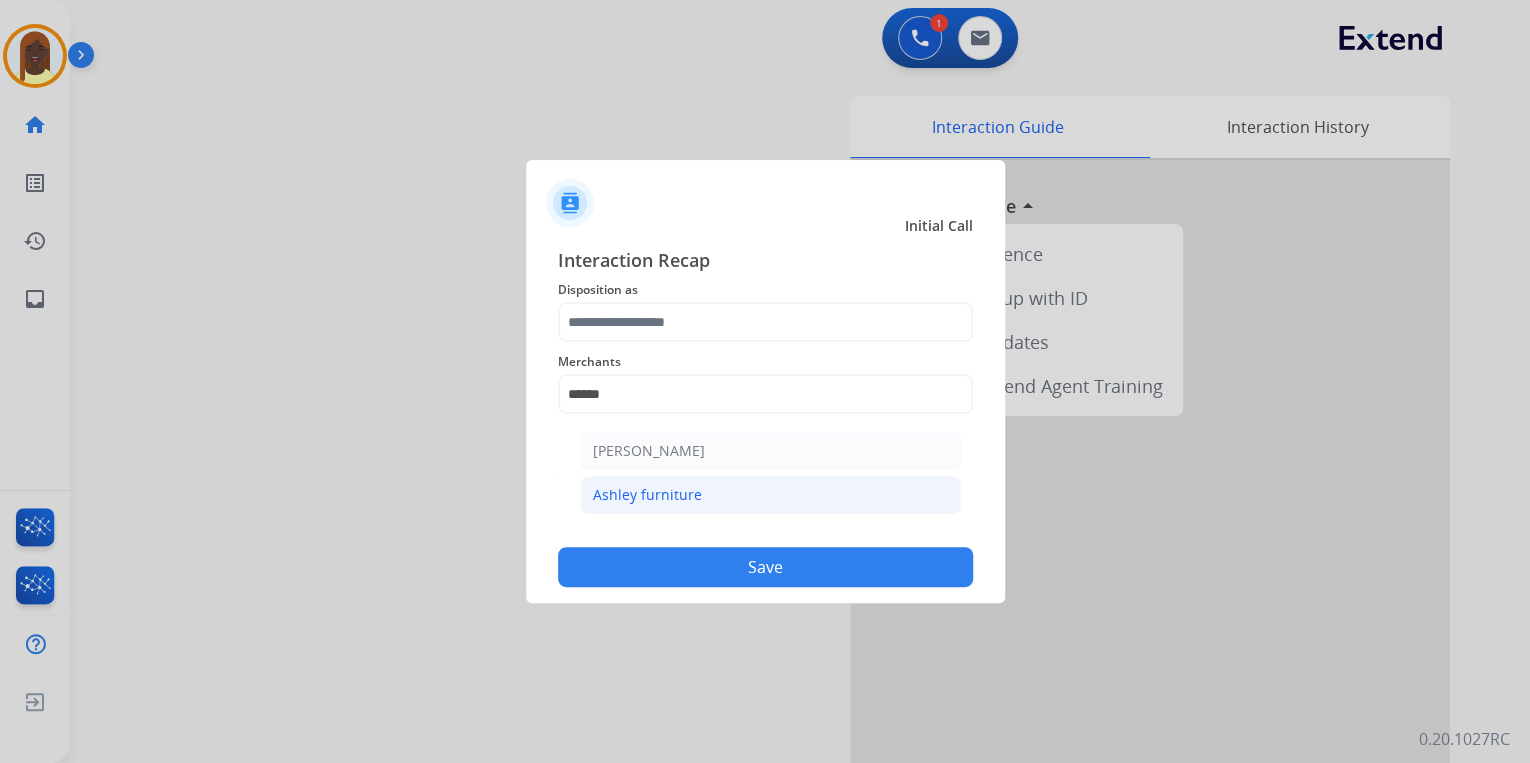 click on "Ashley furniture" 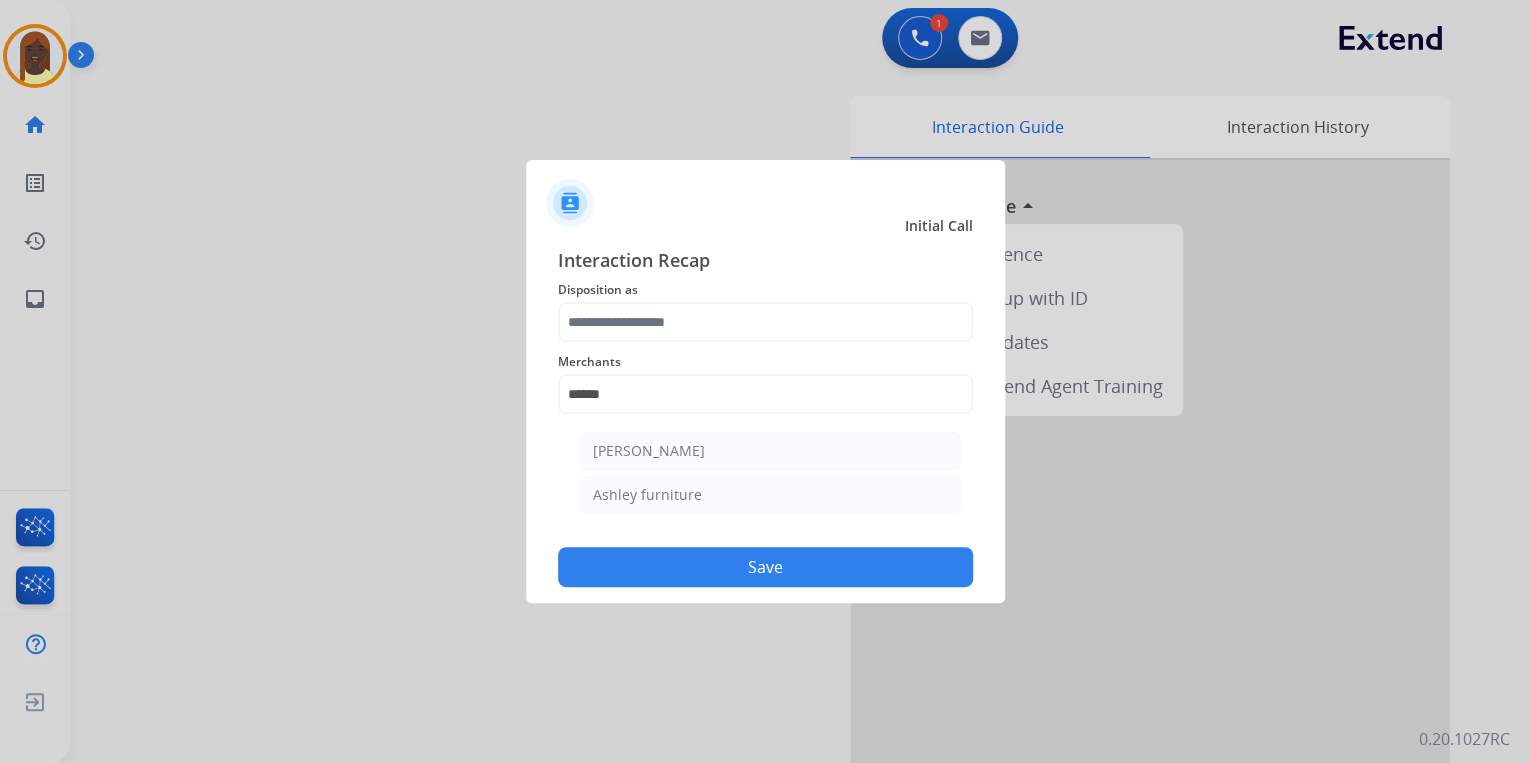 type on "**********" 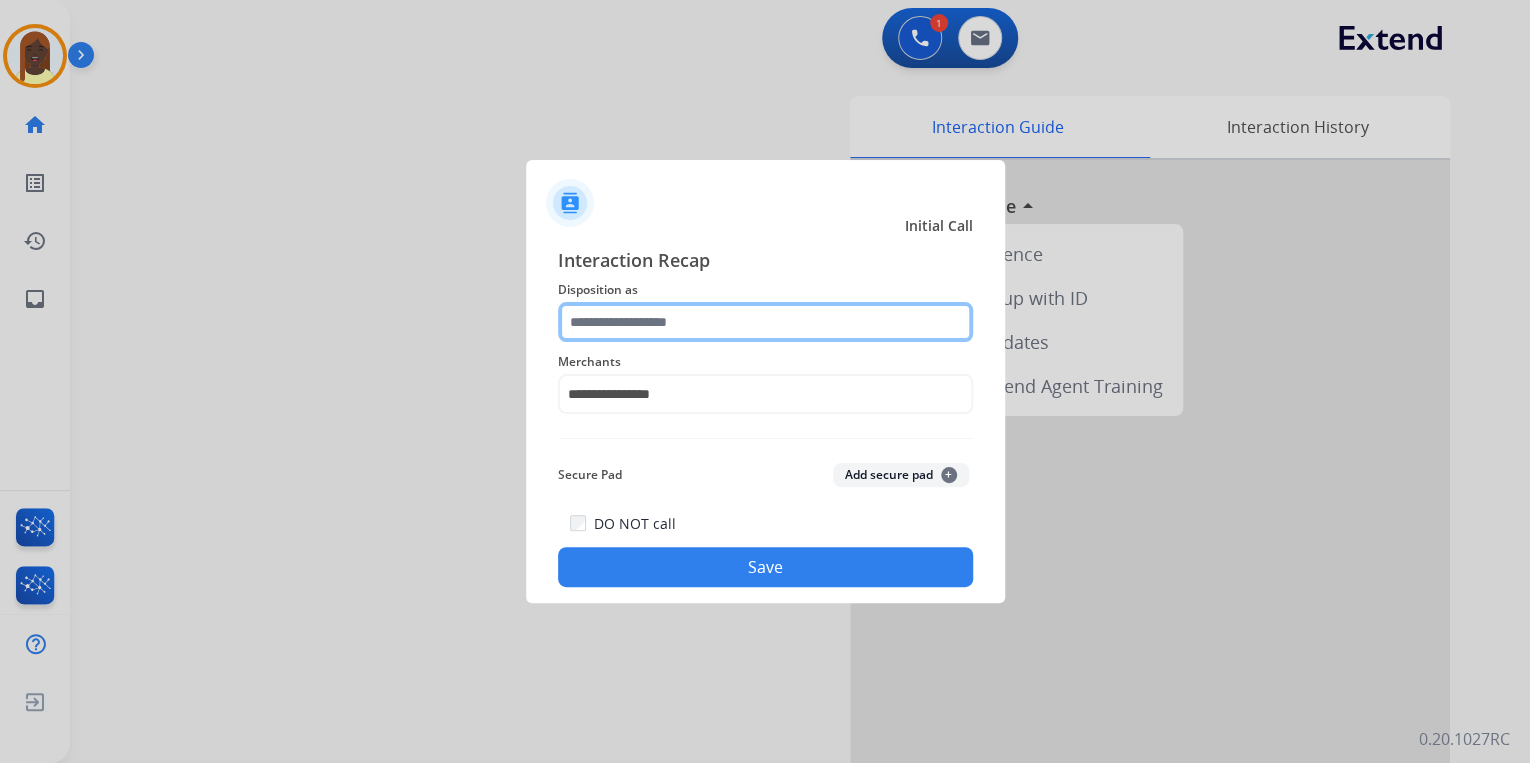 click 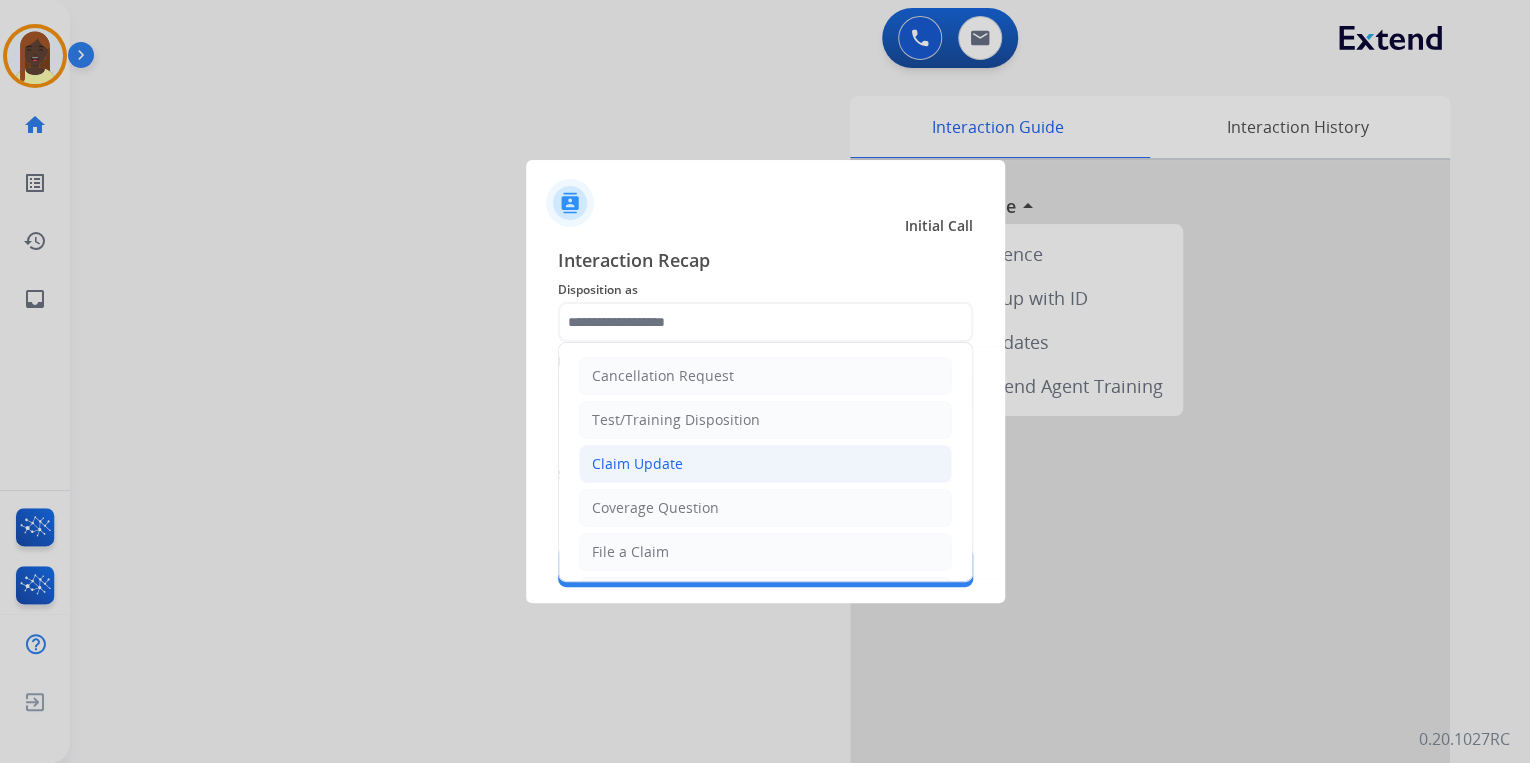 click on "Claim Update" 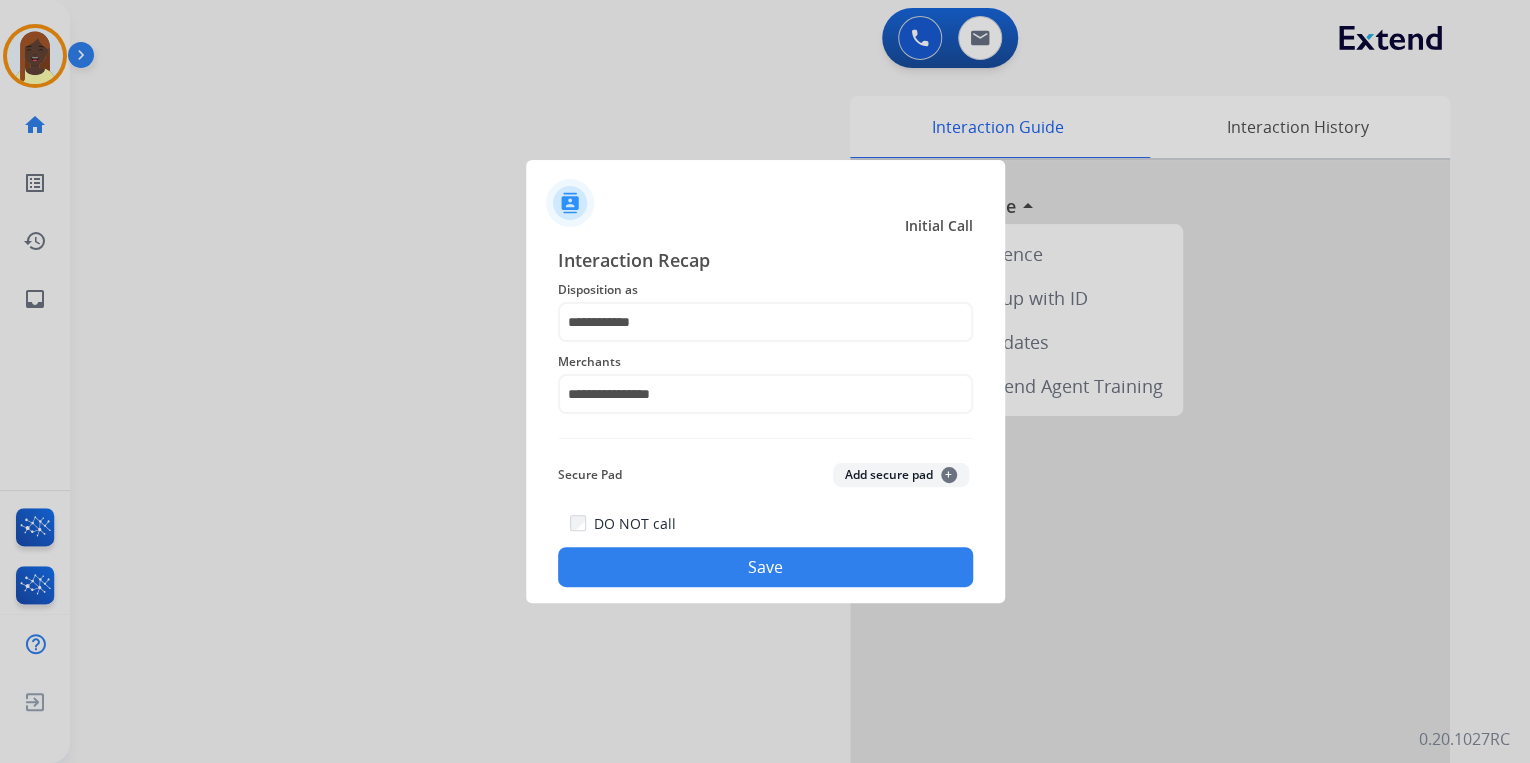 click on "Save" 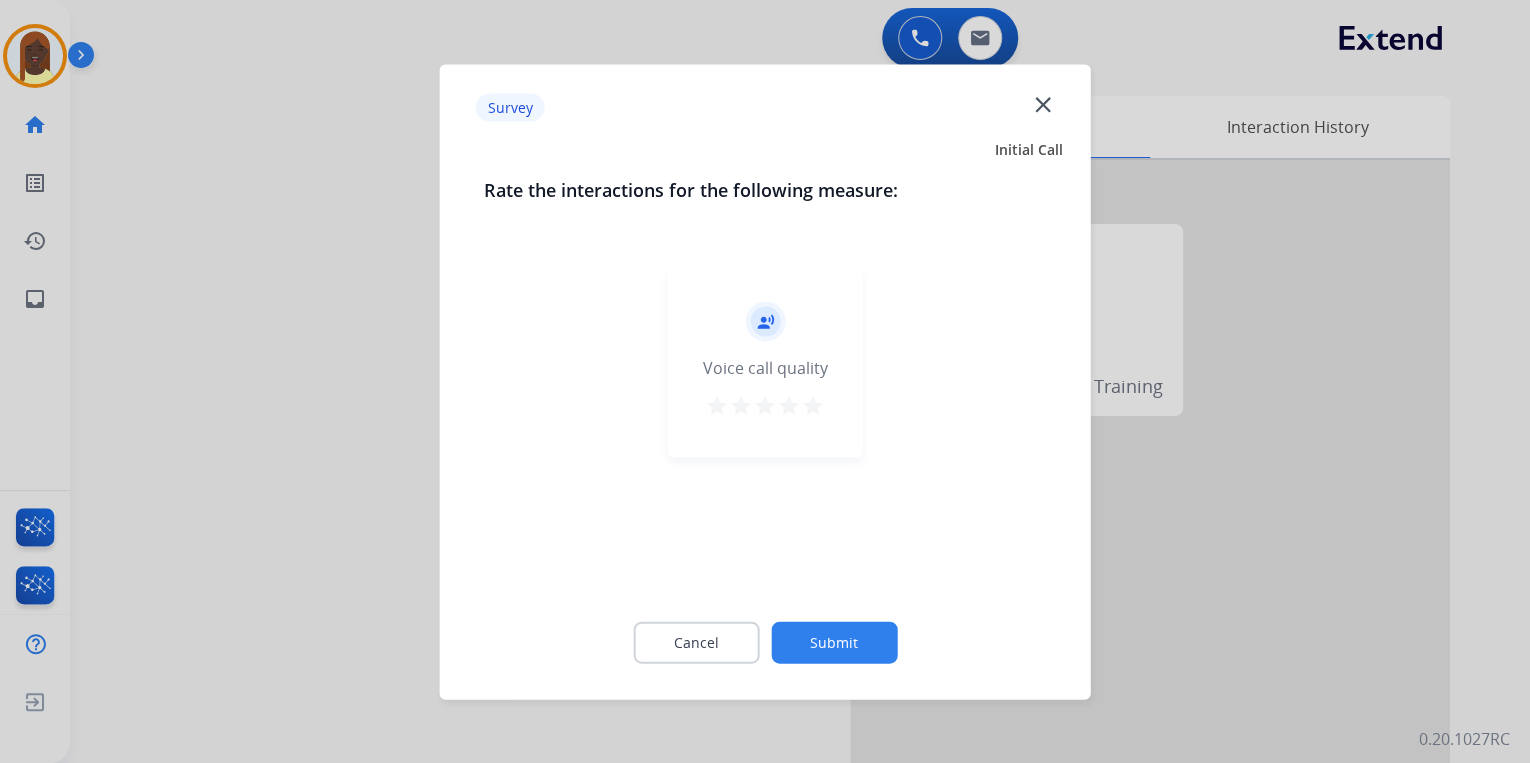 click on "star" at bounding box center (813, 405) 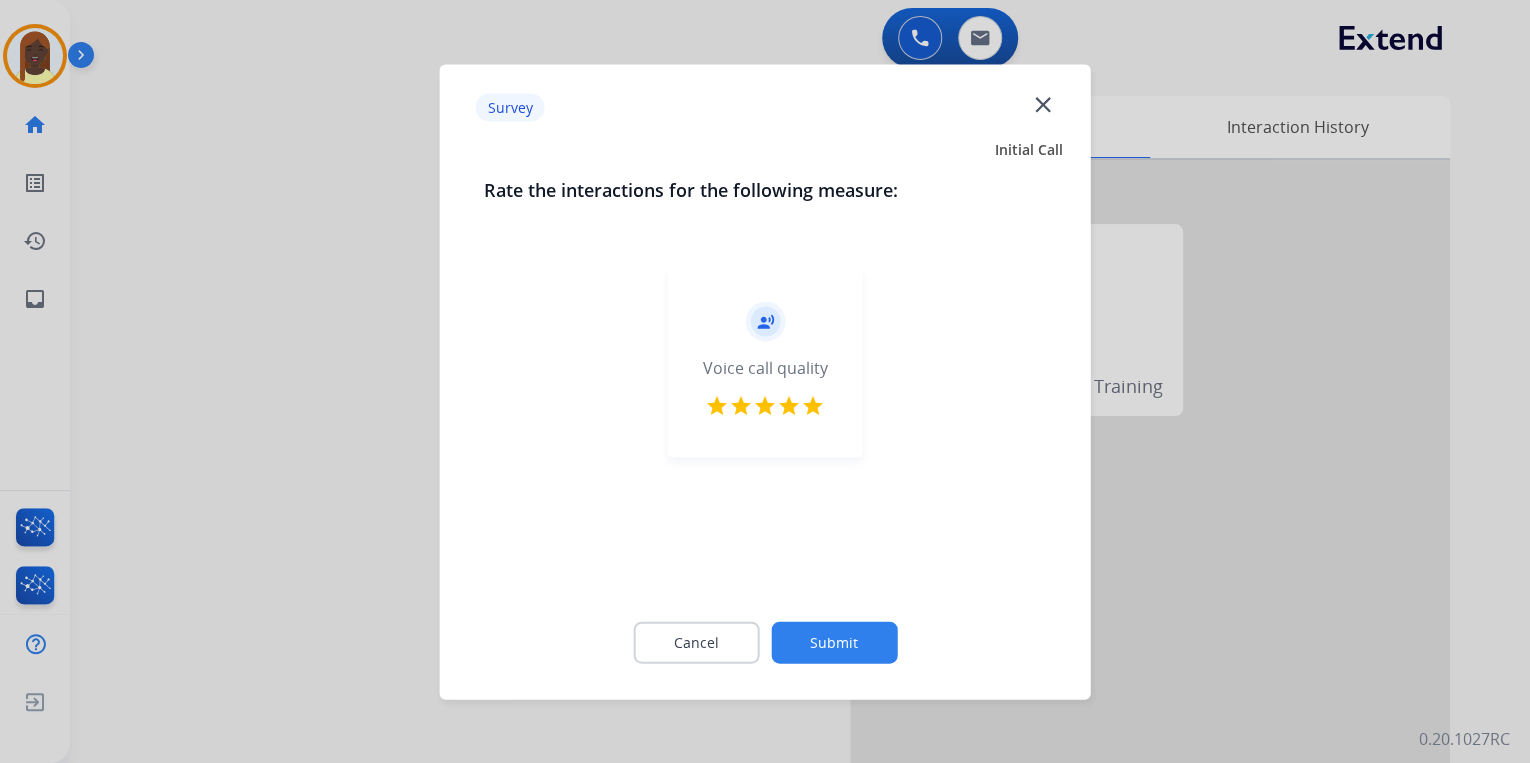 click on "Submit" 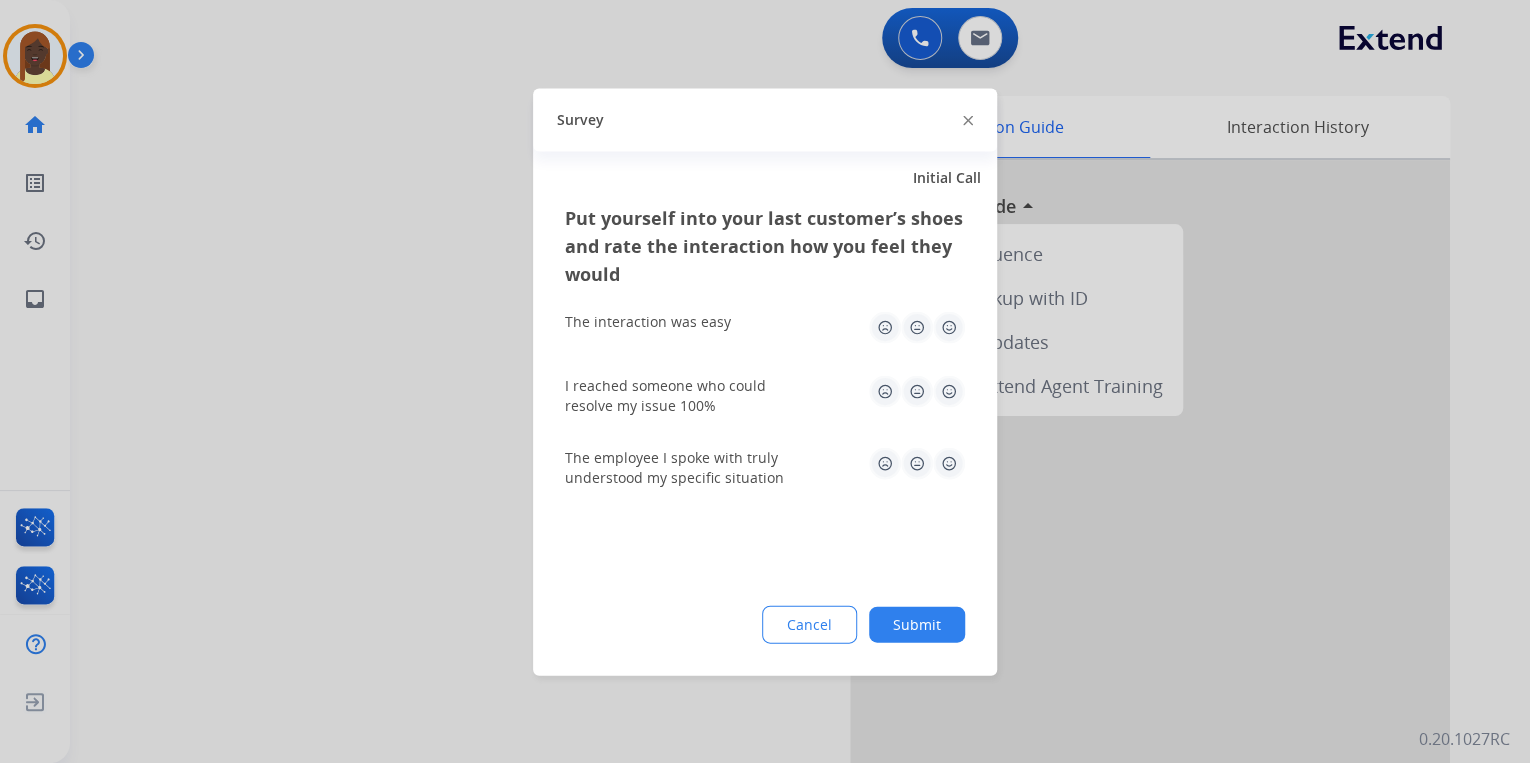 click 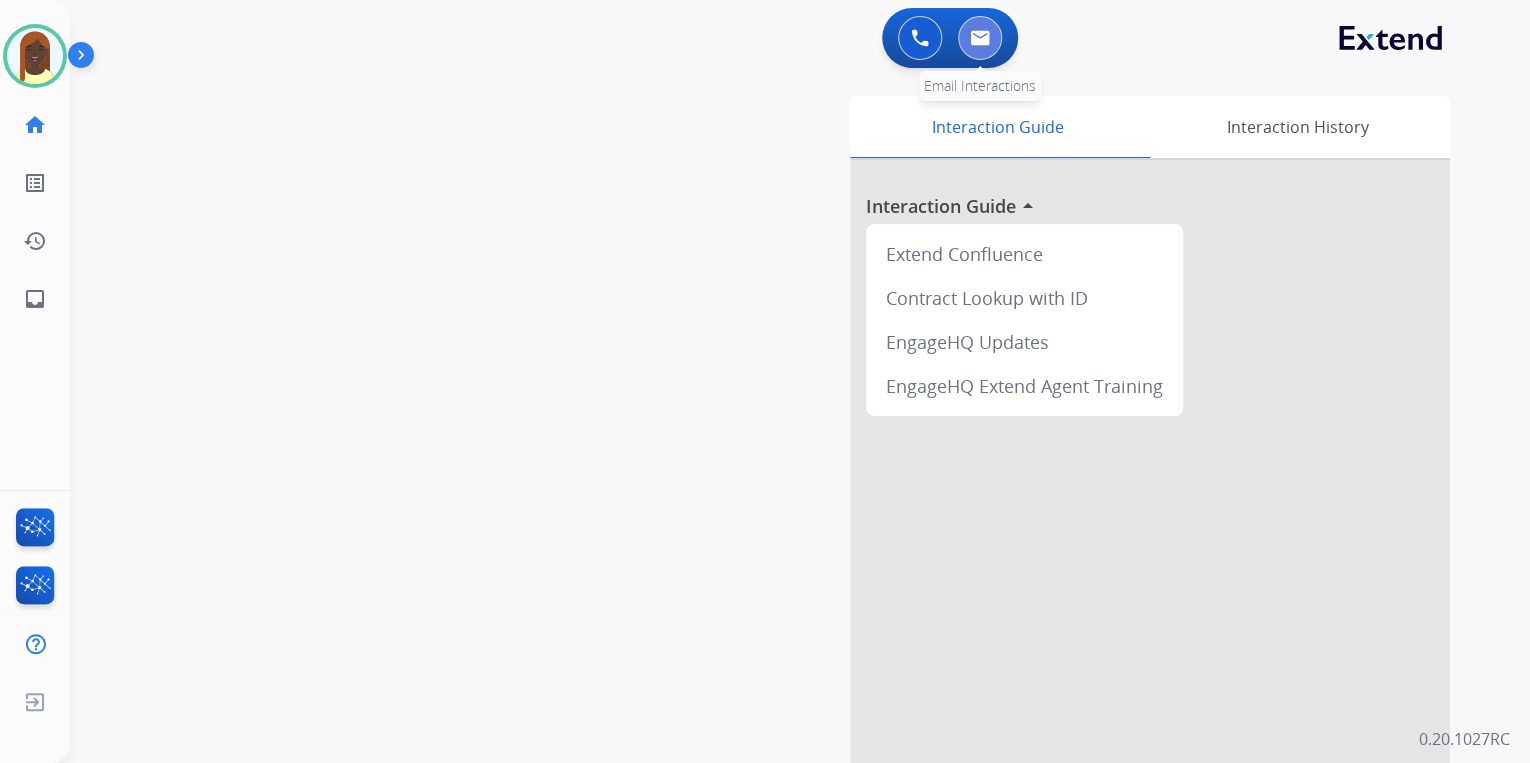 click at bounding box center (980, 38) 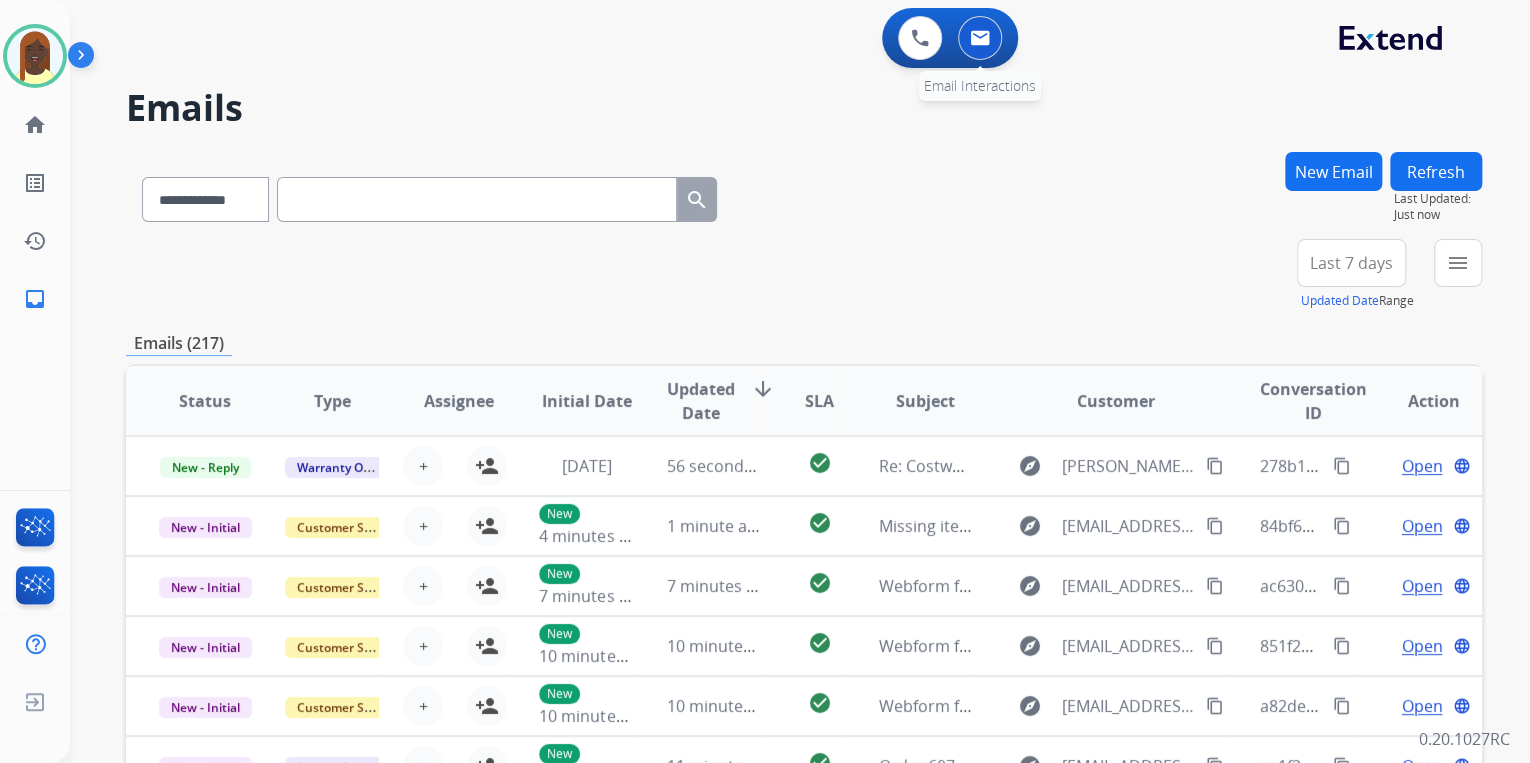 click at bounding box center [980, 38] 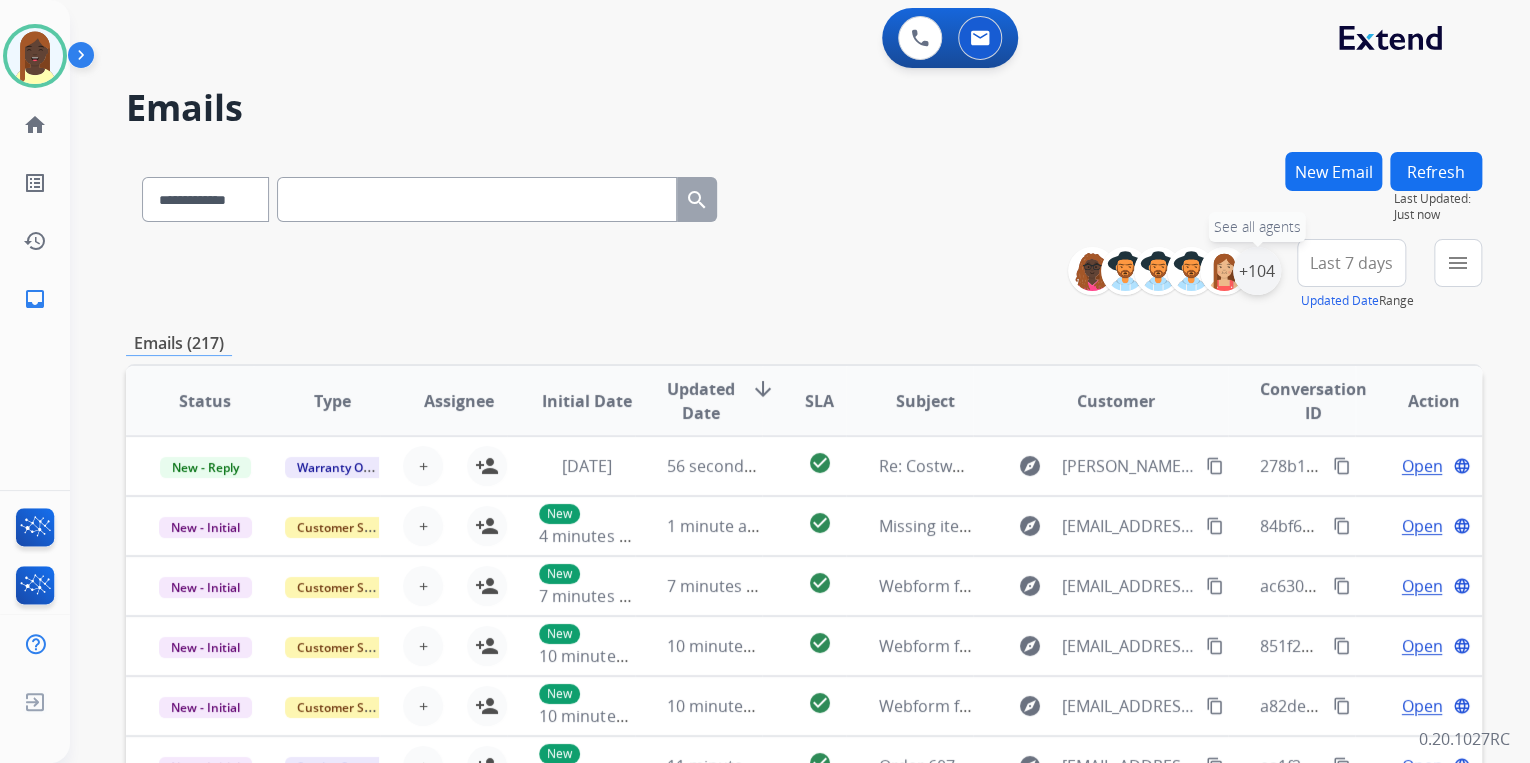 click on "+104" at bounding box center [1257, 271] 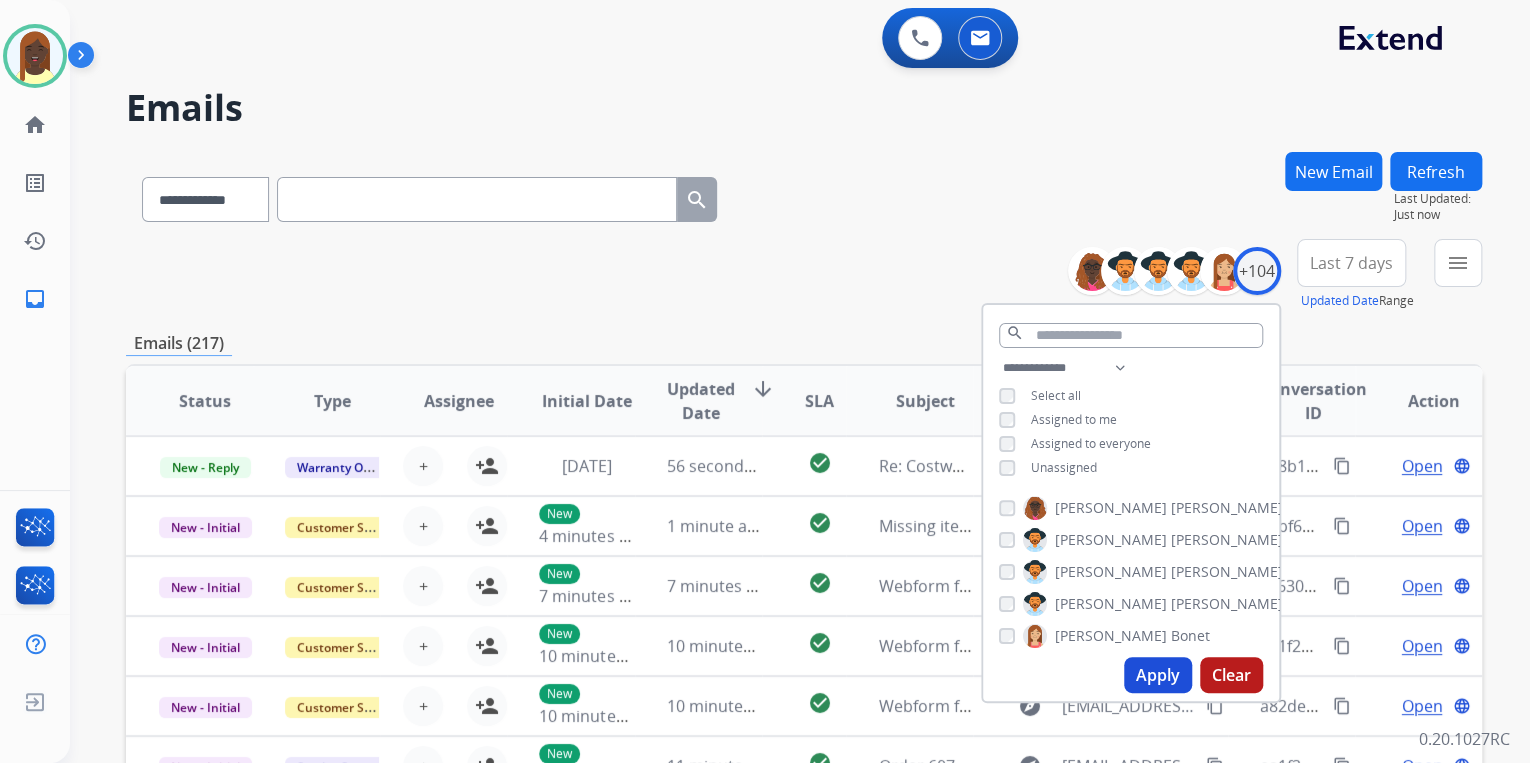 drag, startPoint x: 1160, startPoint y: 669, endPoint x: 1015, endPoint y: 474, distance: 243.00206 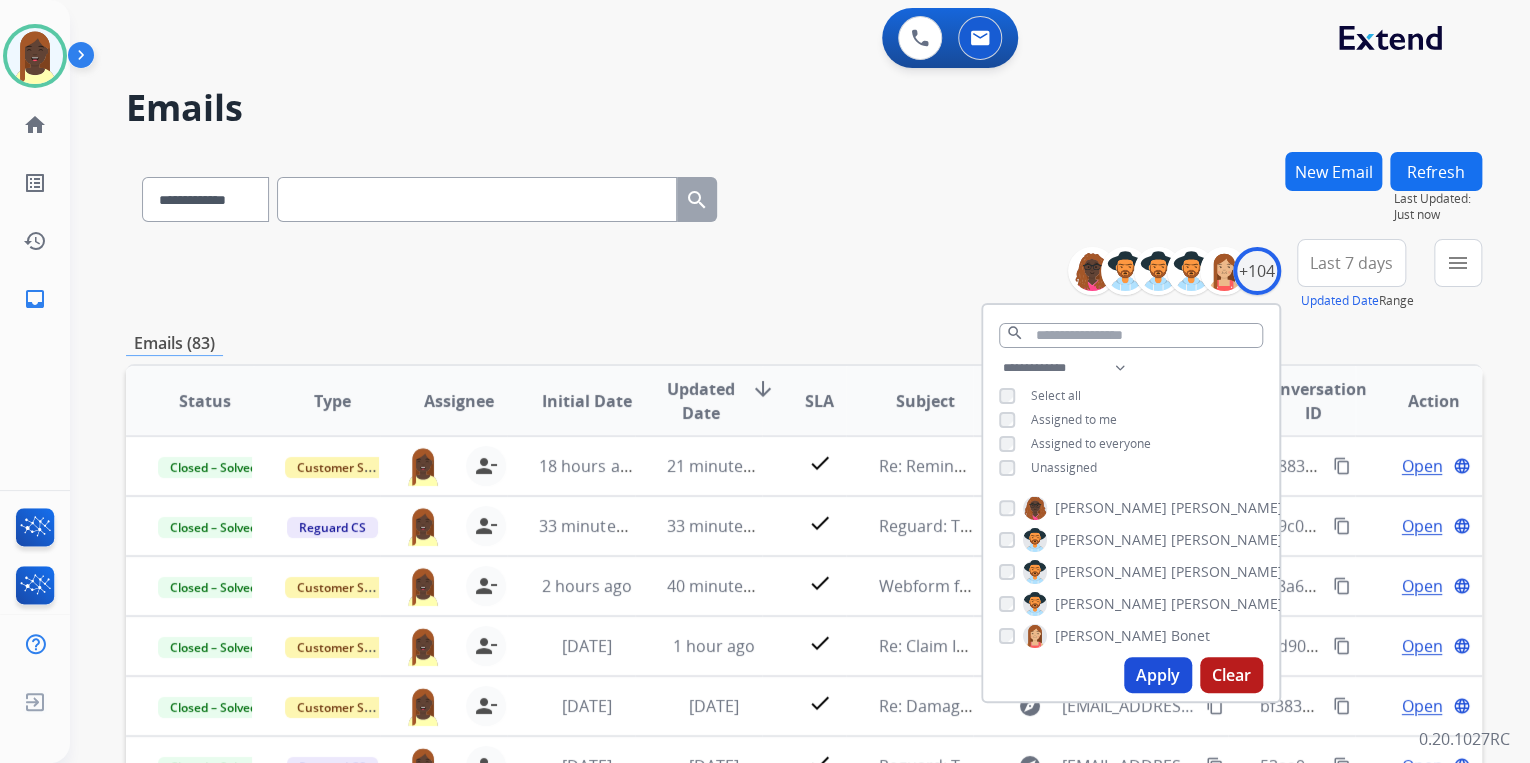 click on "**********" at bounding box center [804, 275] 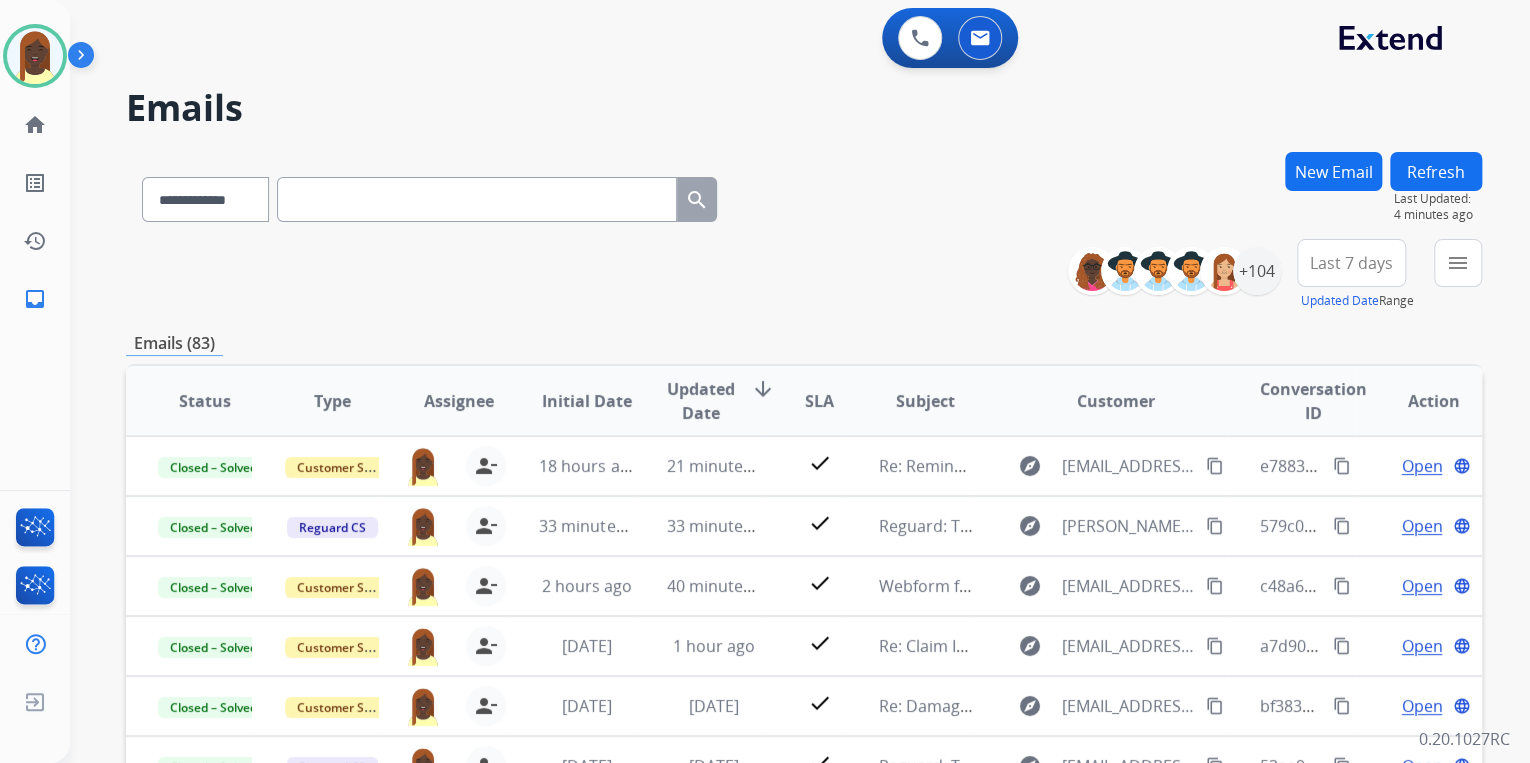 scroll, scrollTop: 1, scrollLeft: 0, axis: vertical 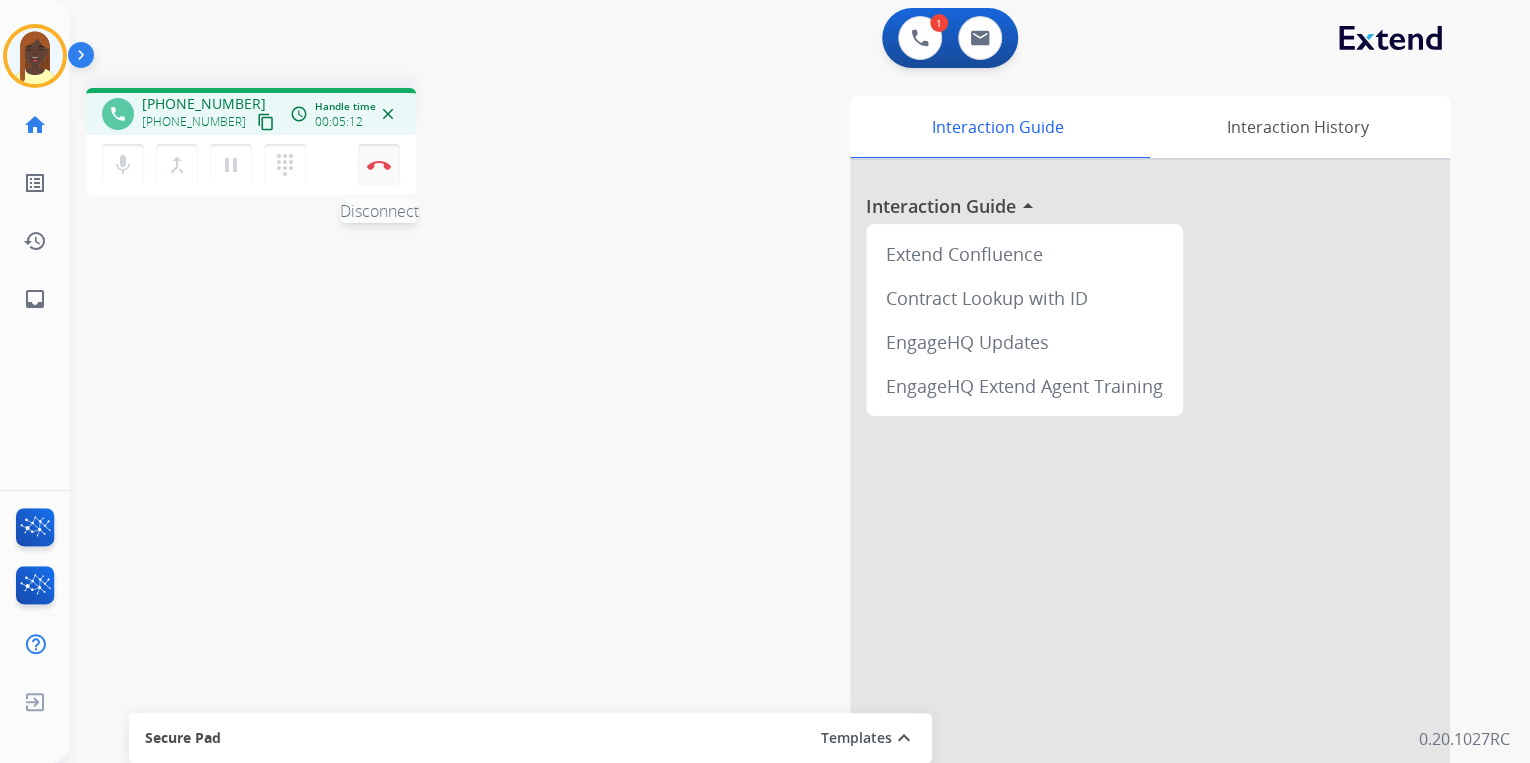 click at bounding box center (379, 165) 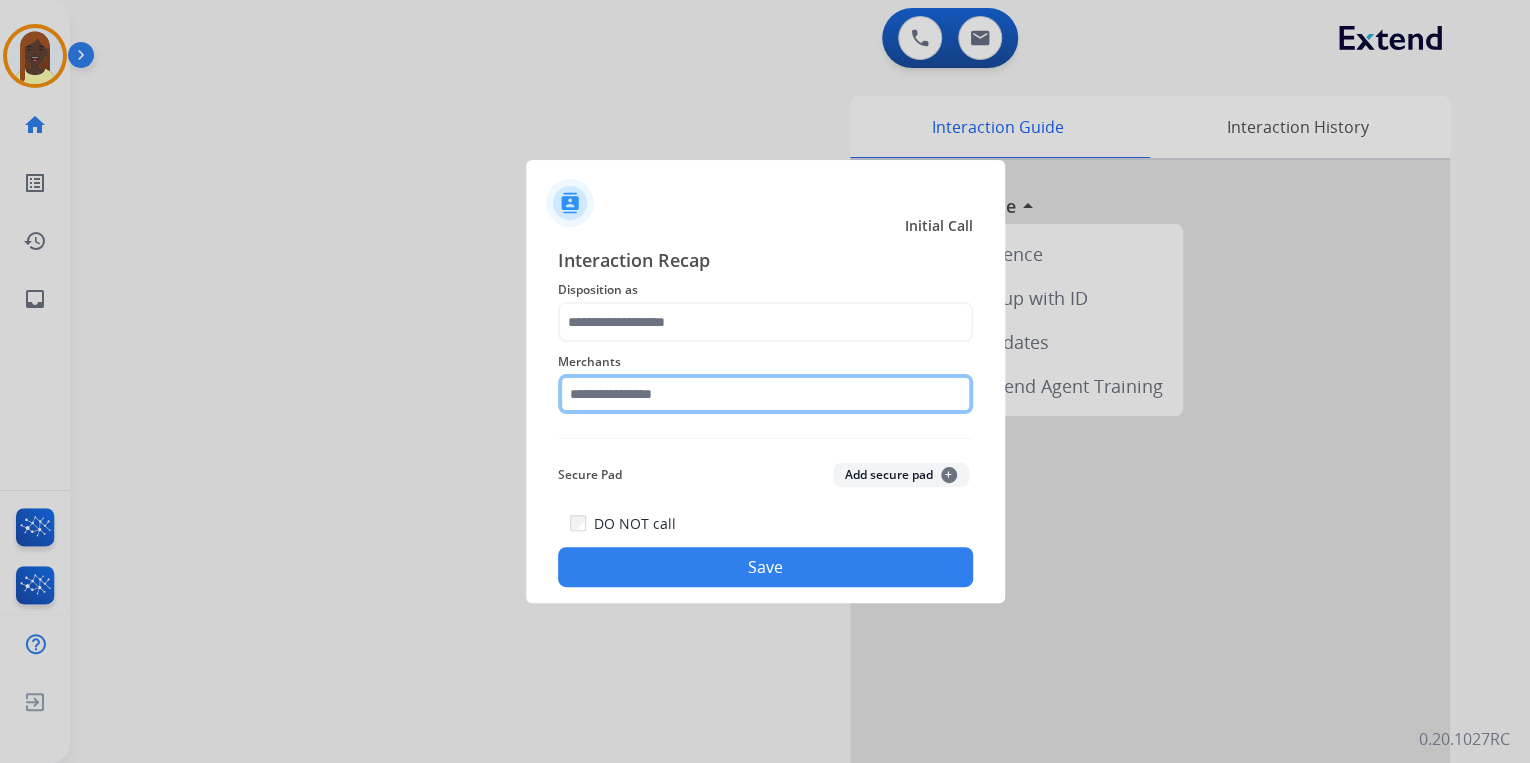 click 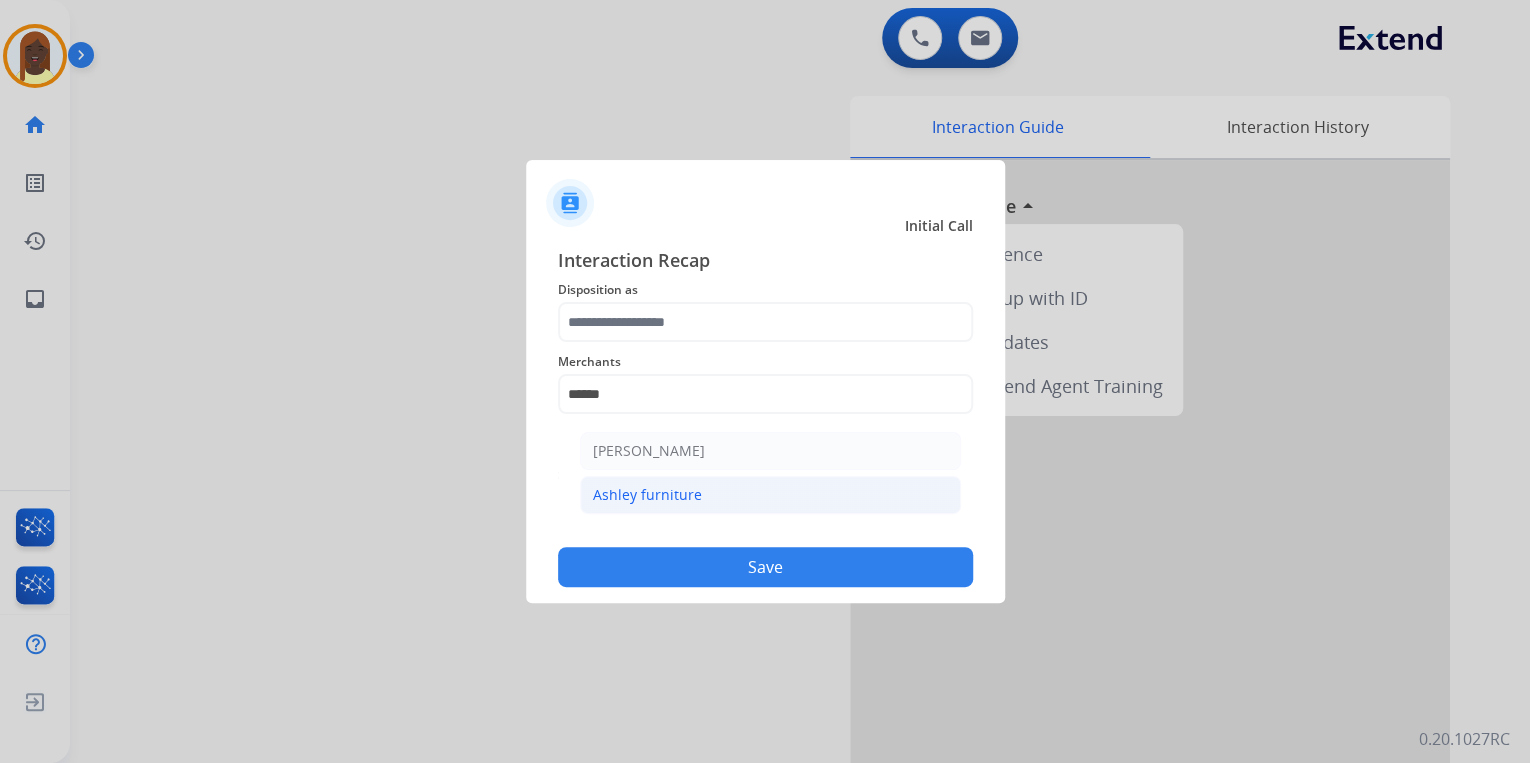 click on "Ashley furniture" 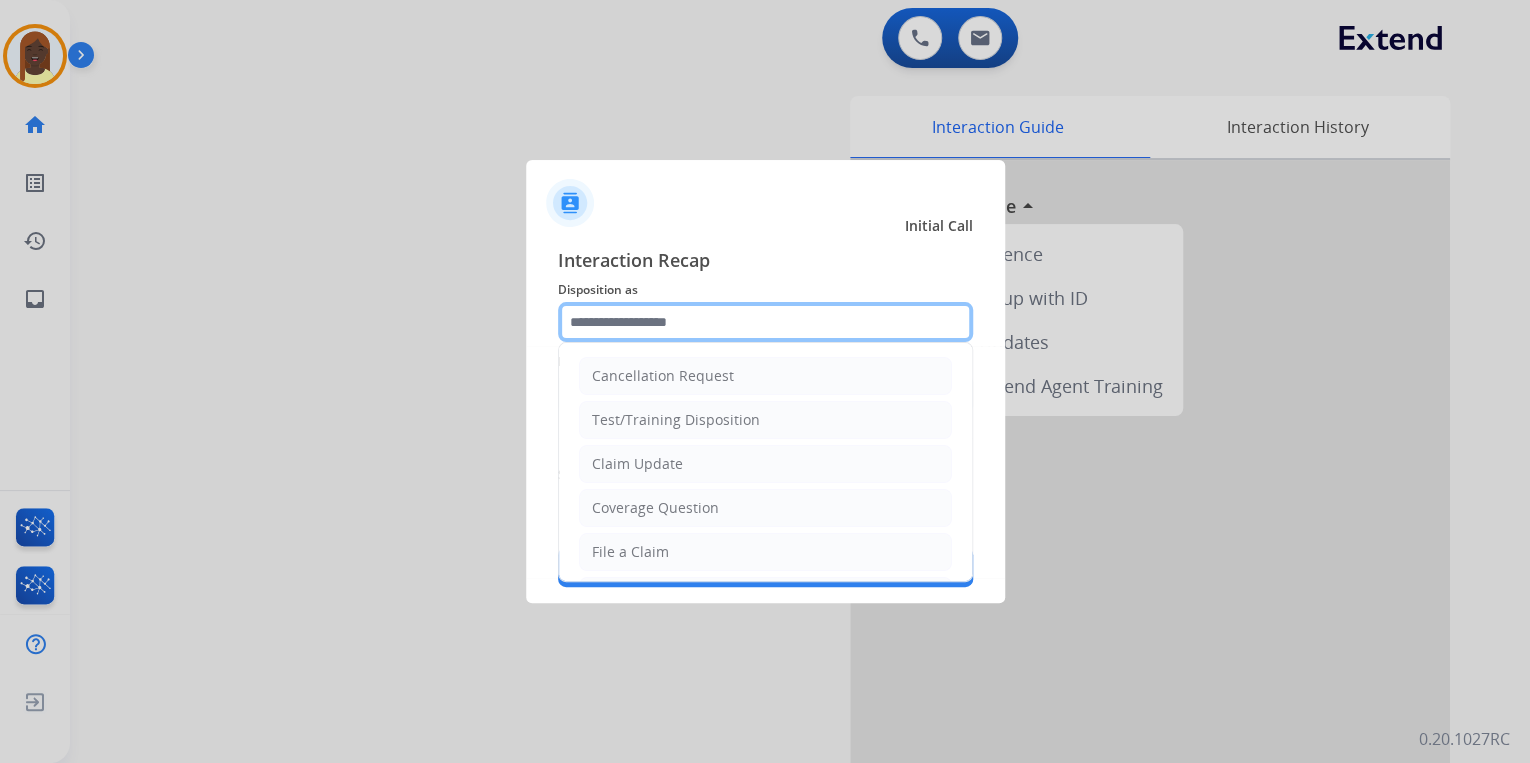 click 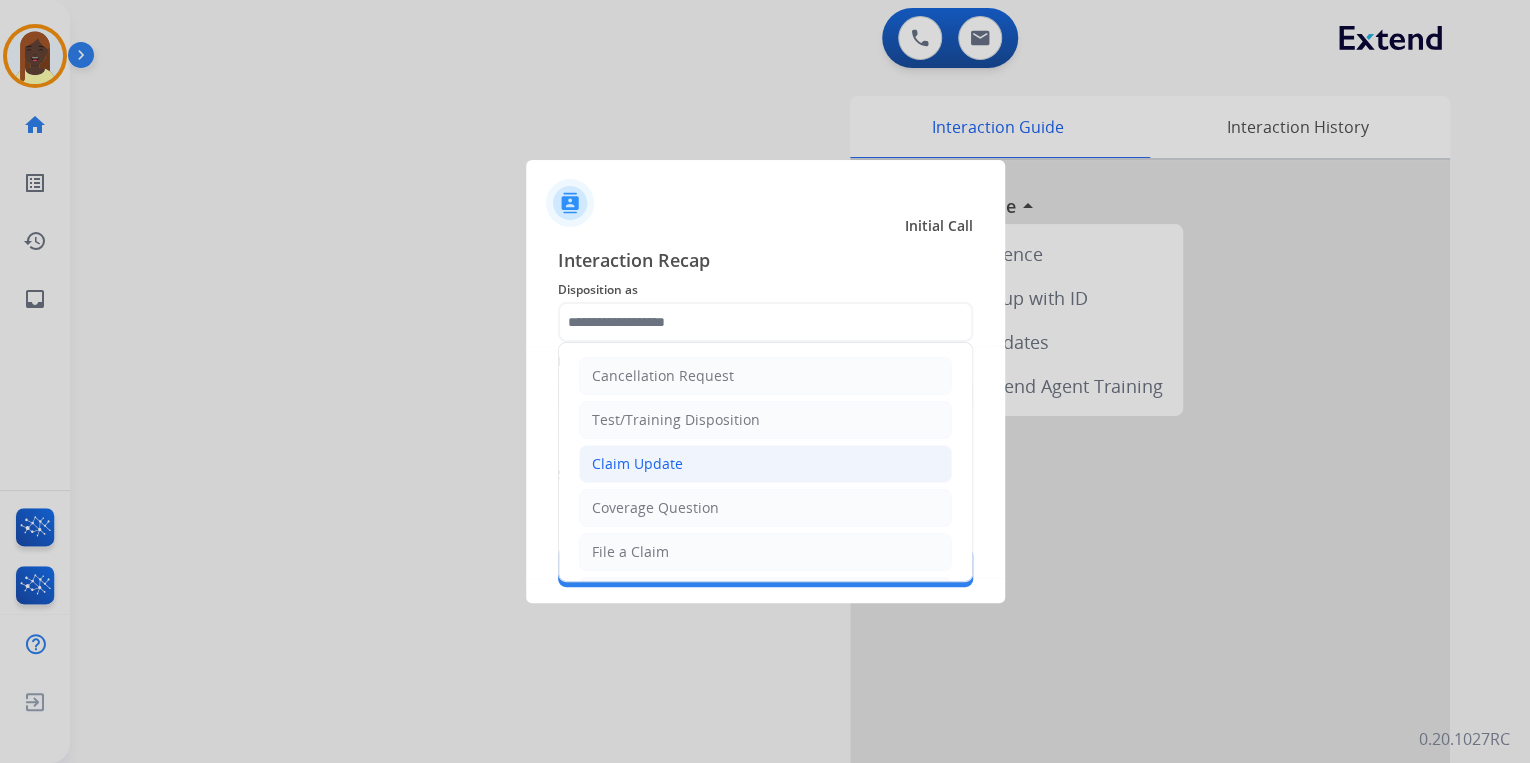 click on "Claim Update" 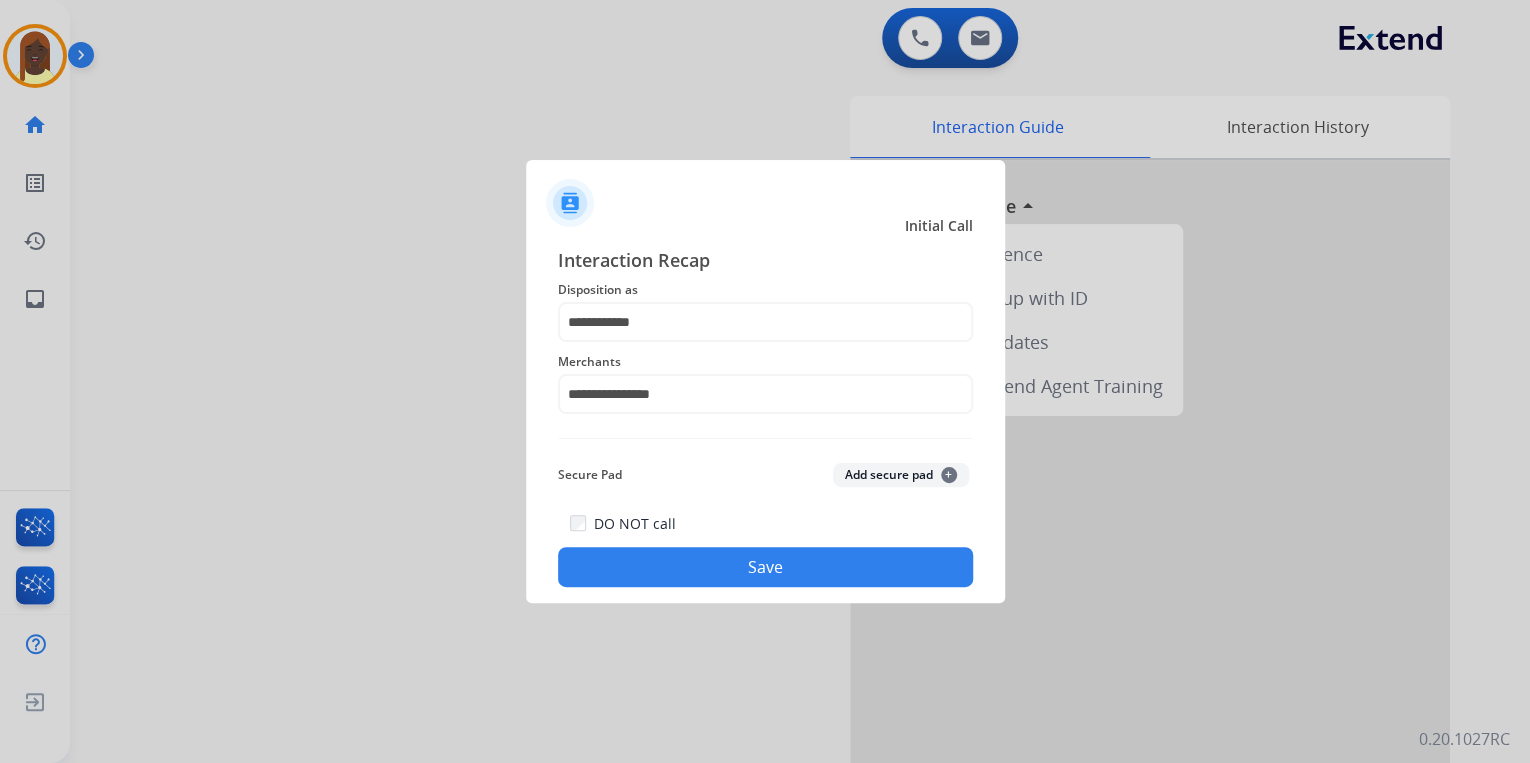 click on "Save" 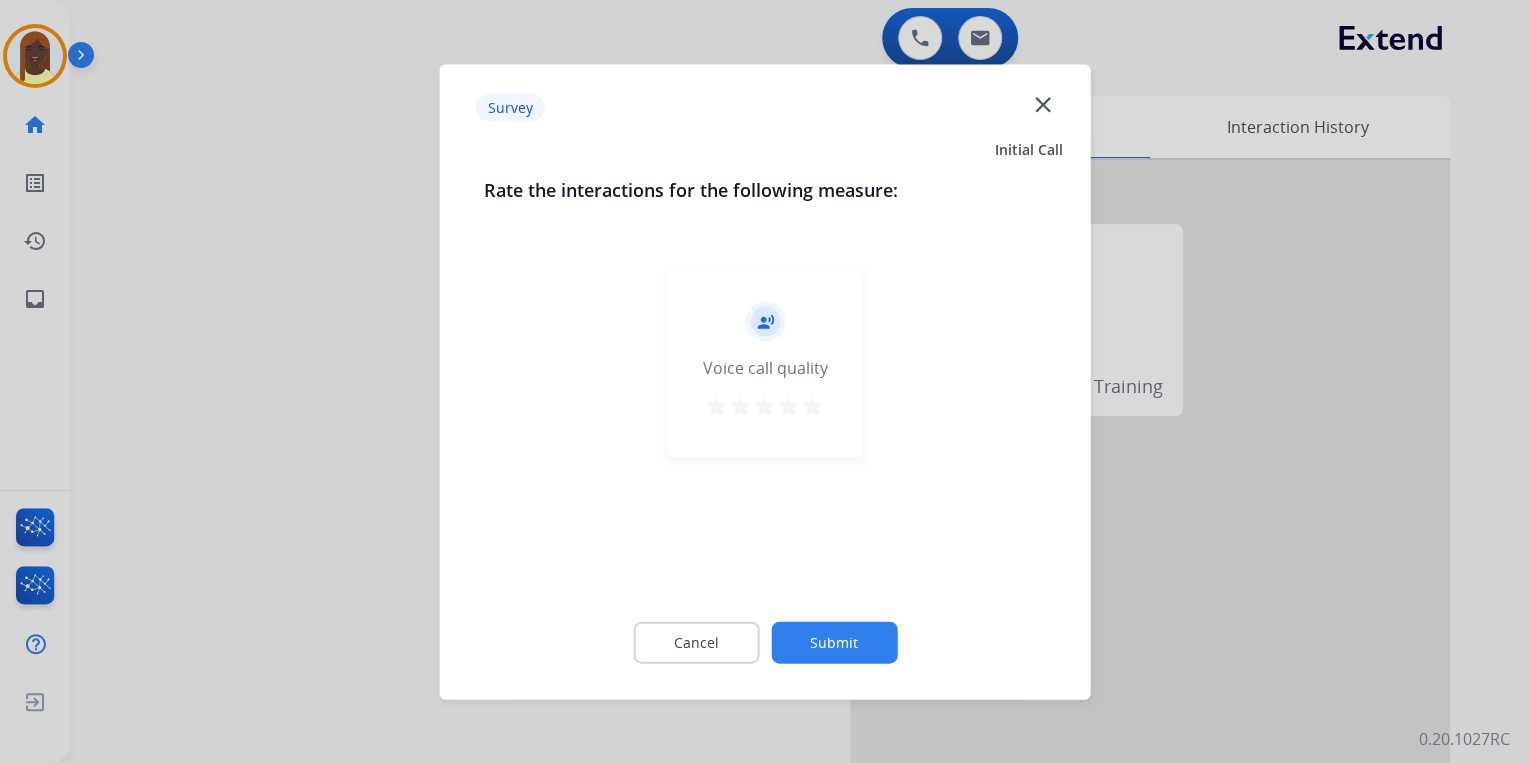 click on "star" at bounding box center [813, 405] 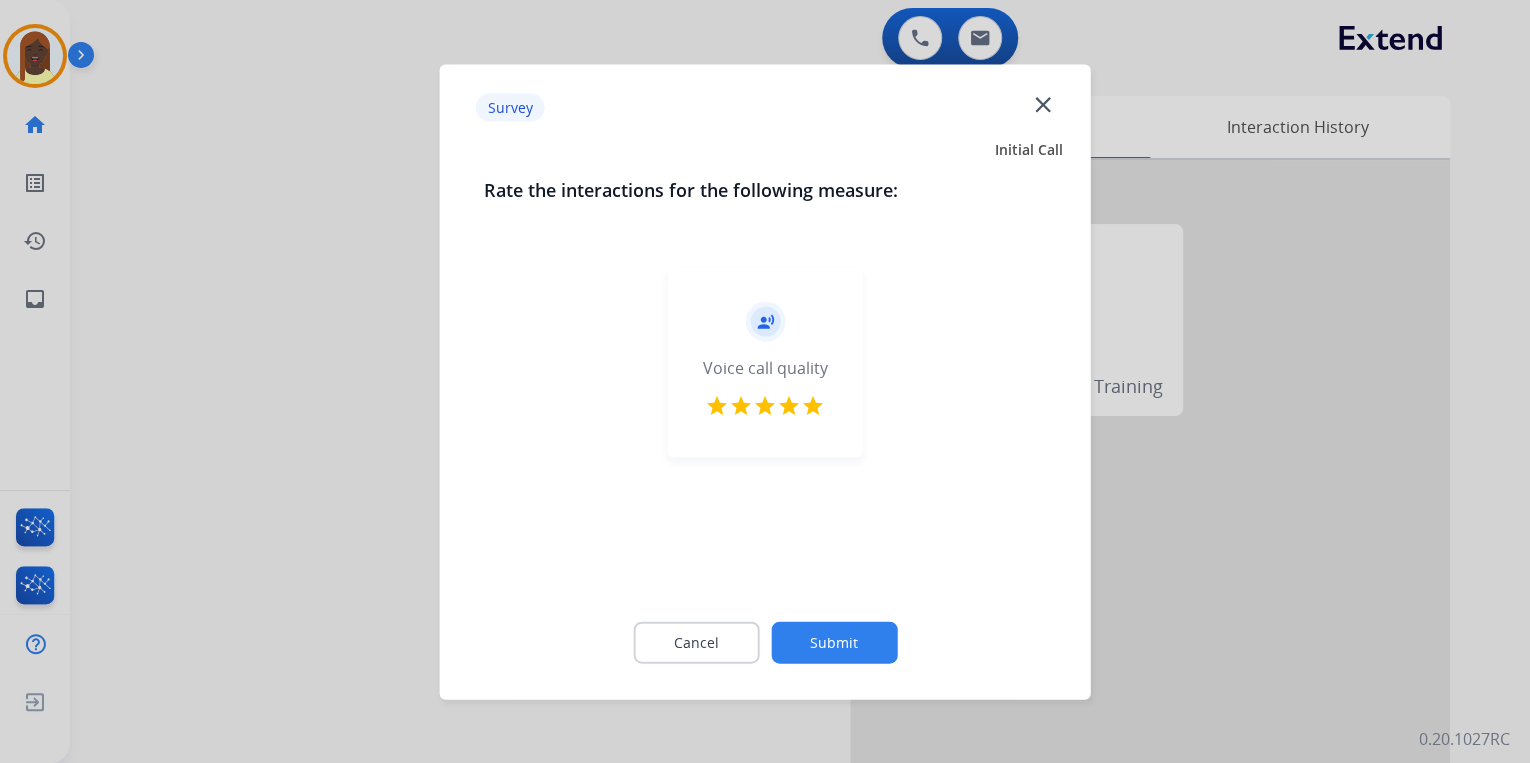 click on "Submit" 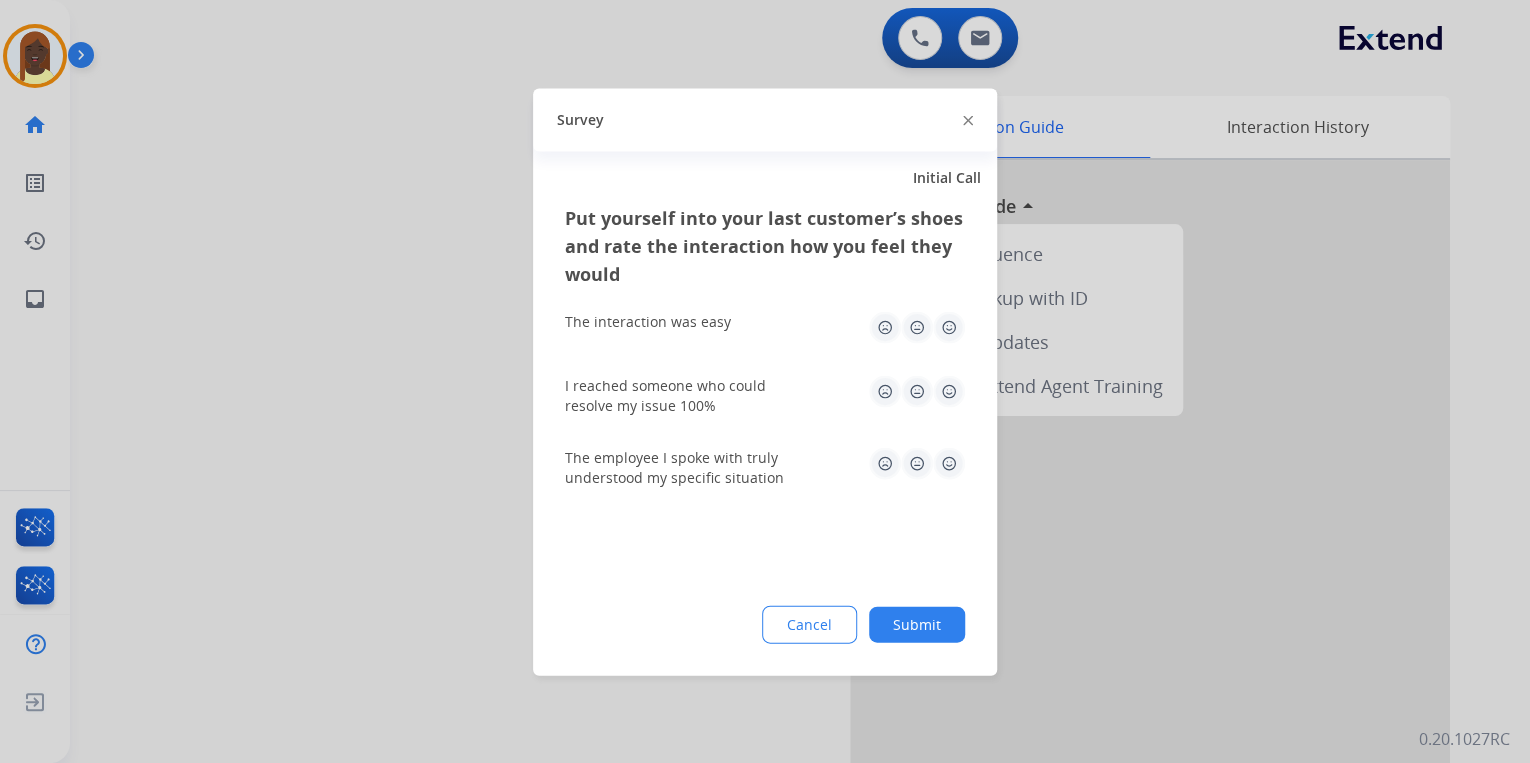 click 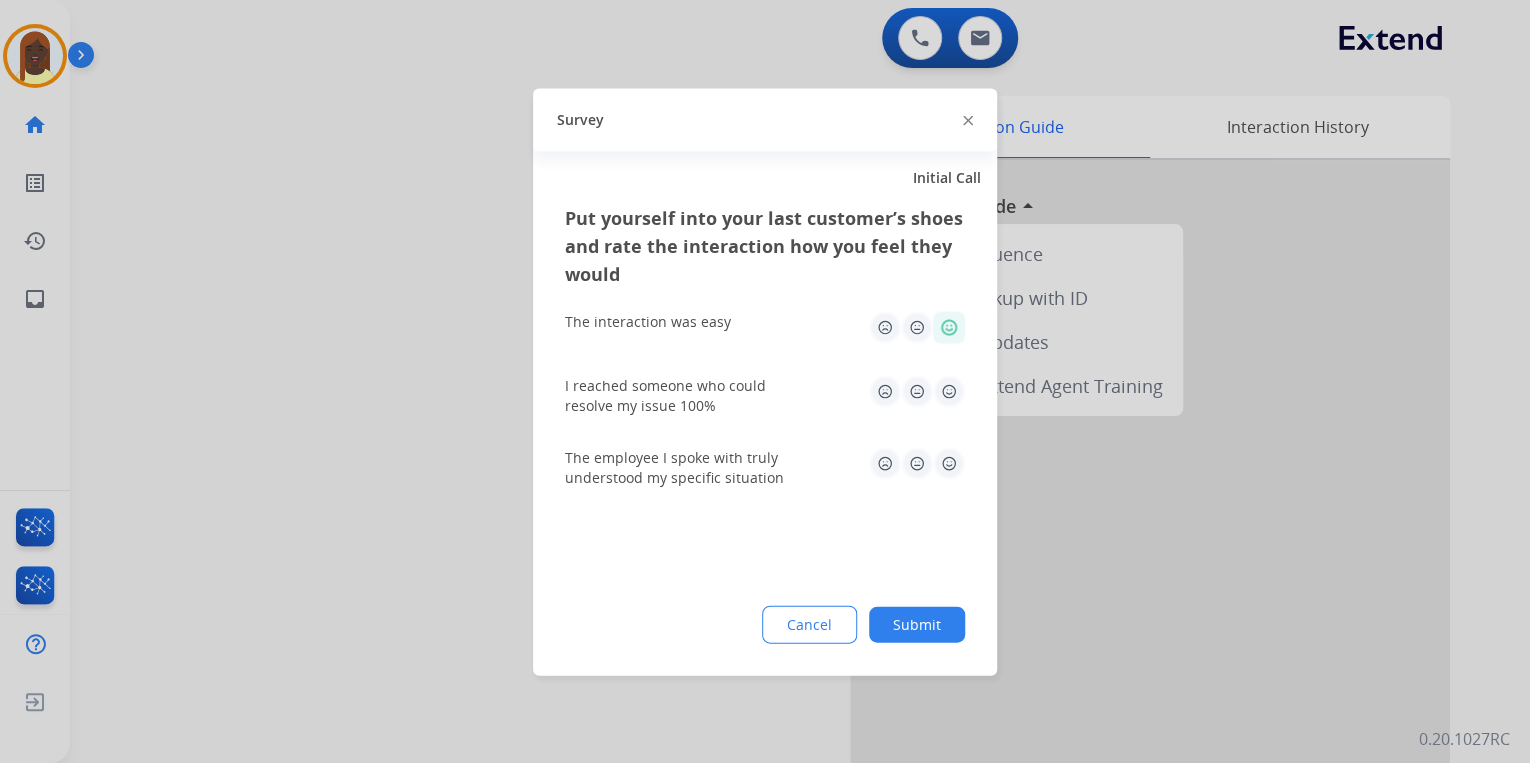 click on "Survey" 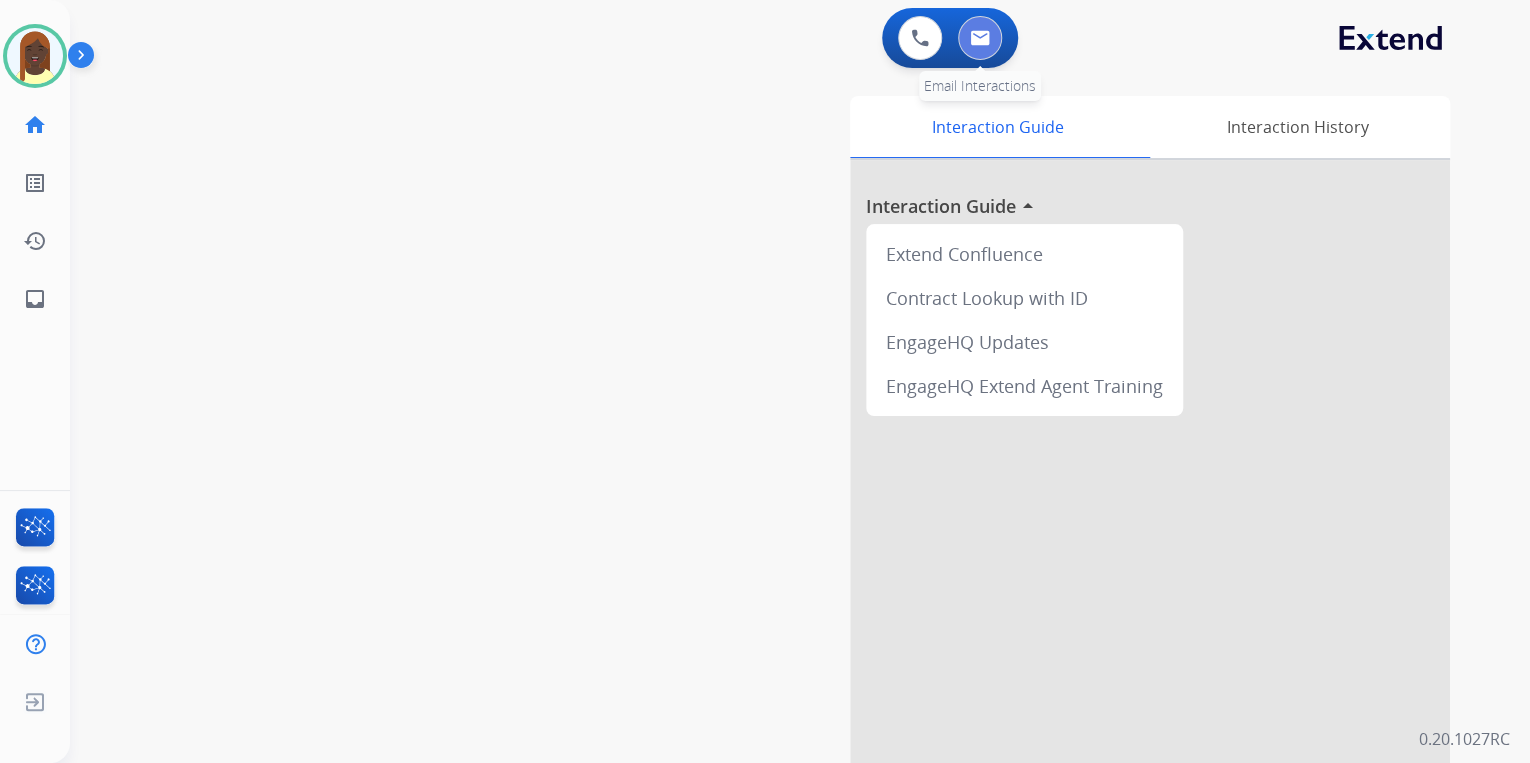 click at bounding box center [980, 38] 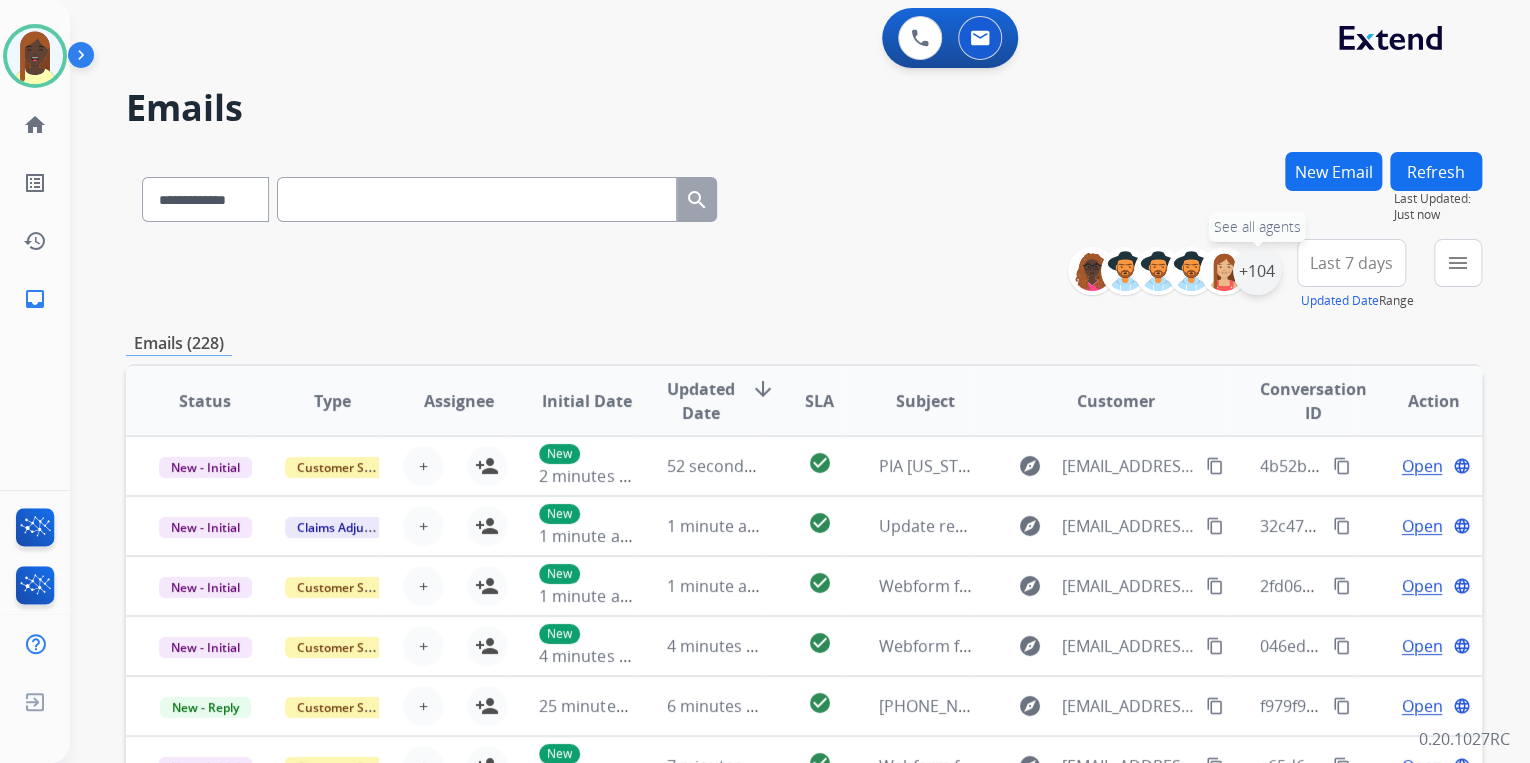 click on "+104" at bounding box center [1257, 271] 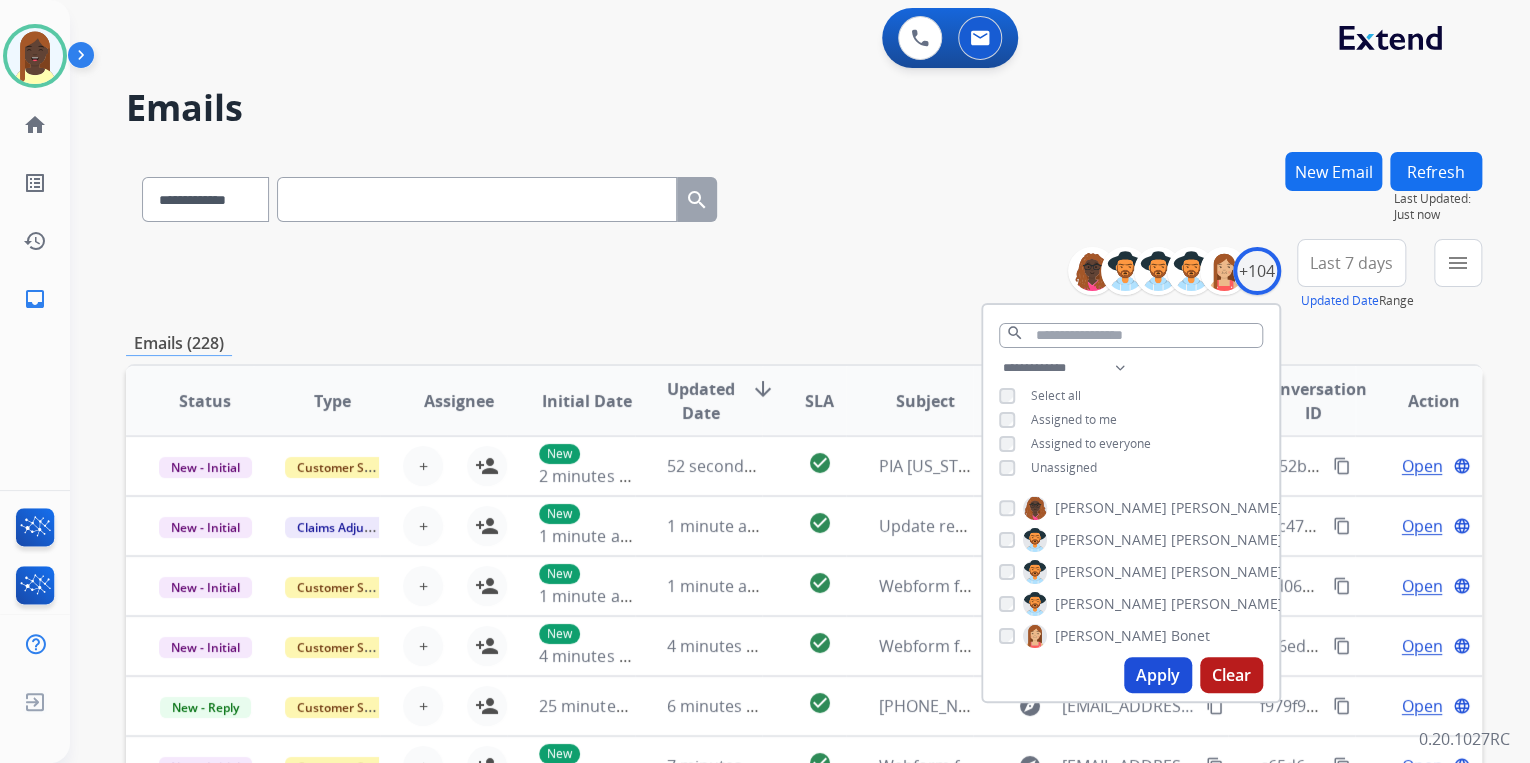 drag, startPoint x: 1167, startPoint y: 674, endPoint x: 1067, endPoint y: 573, distance: 142.13022 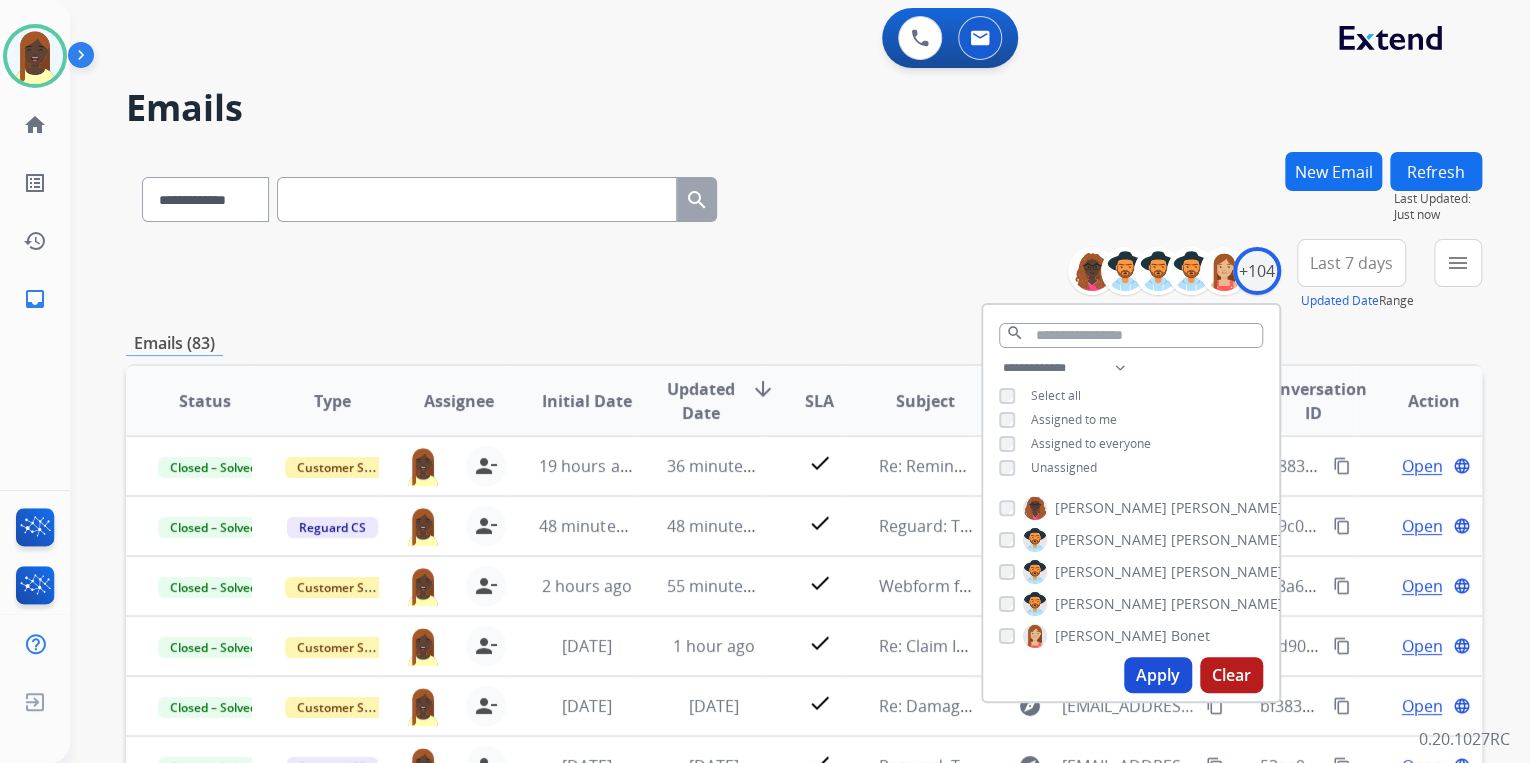 click on "**********" at bounding box center [804, 275] 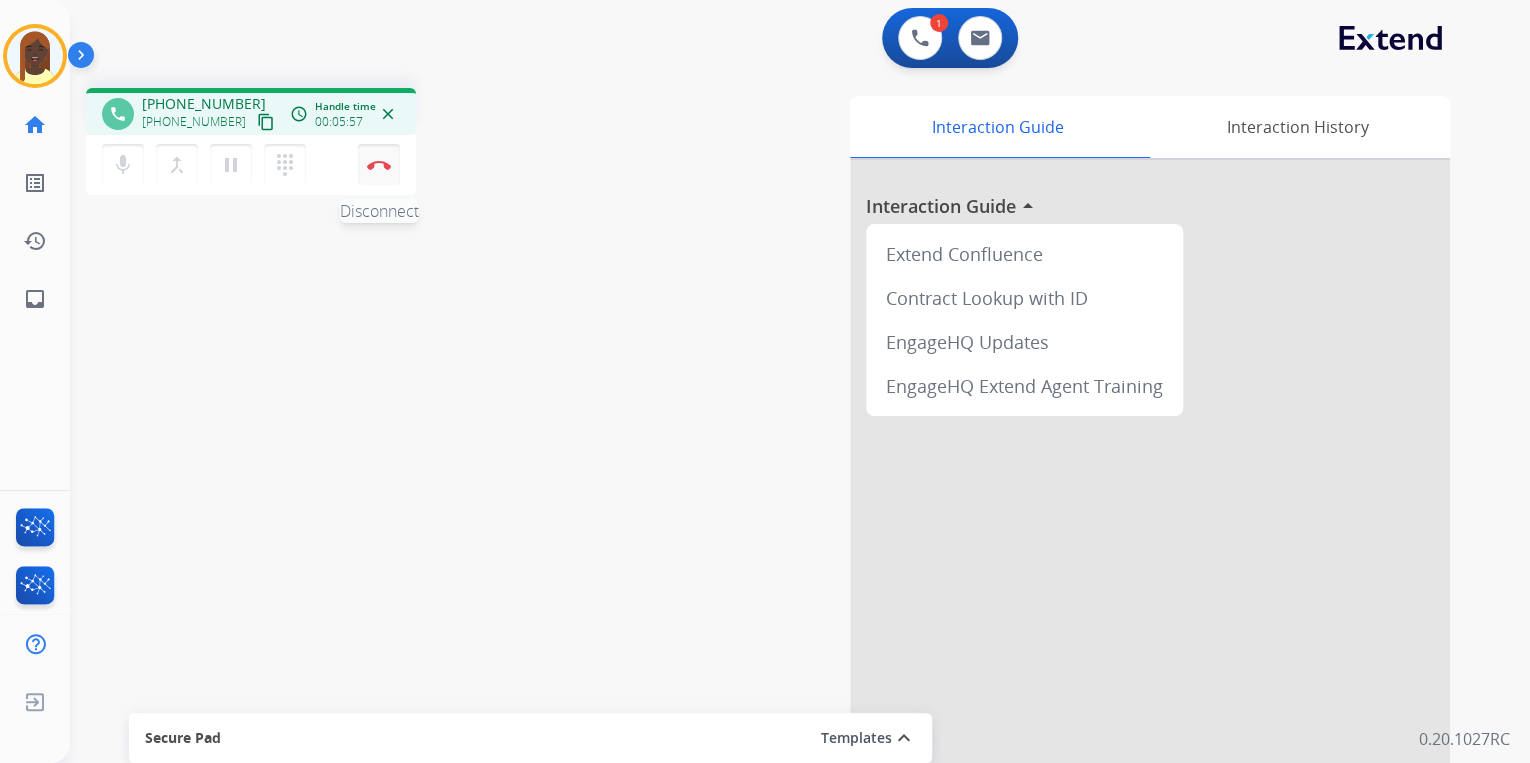 click on "Disconnect" at bounding box center (379, 165) 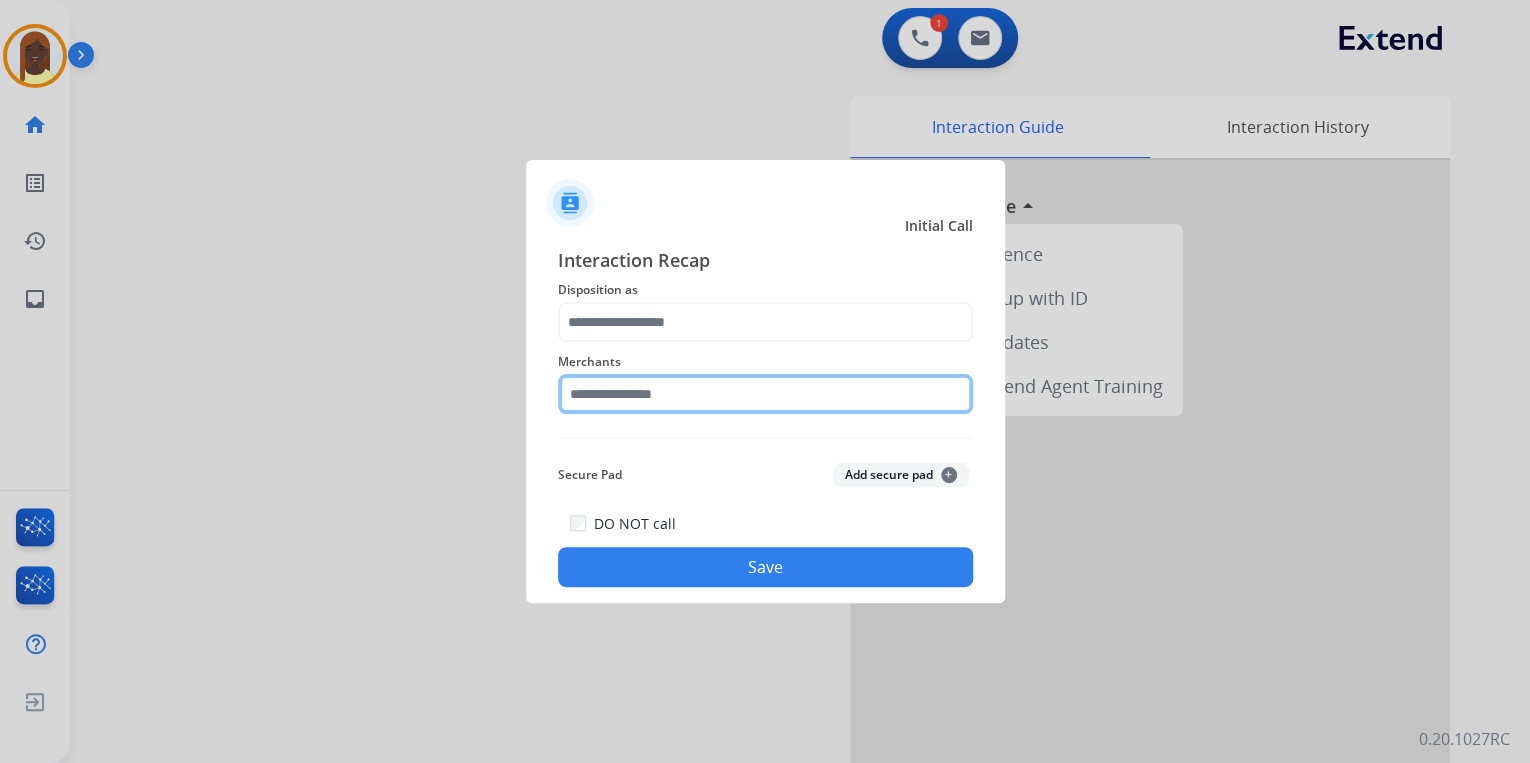 click 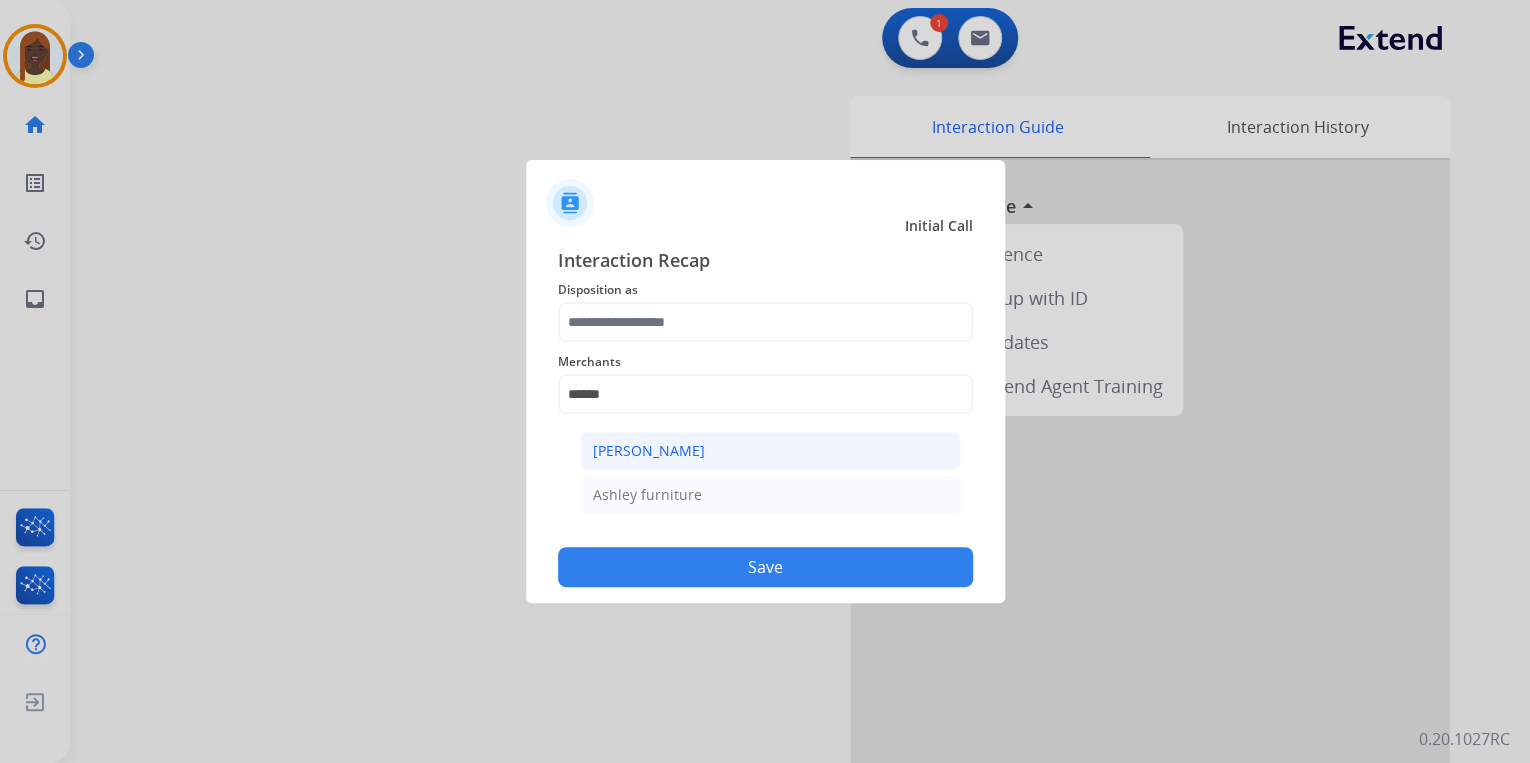 click on "[PERSON_NAME]" 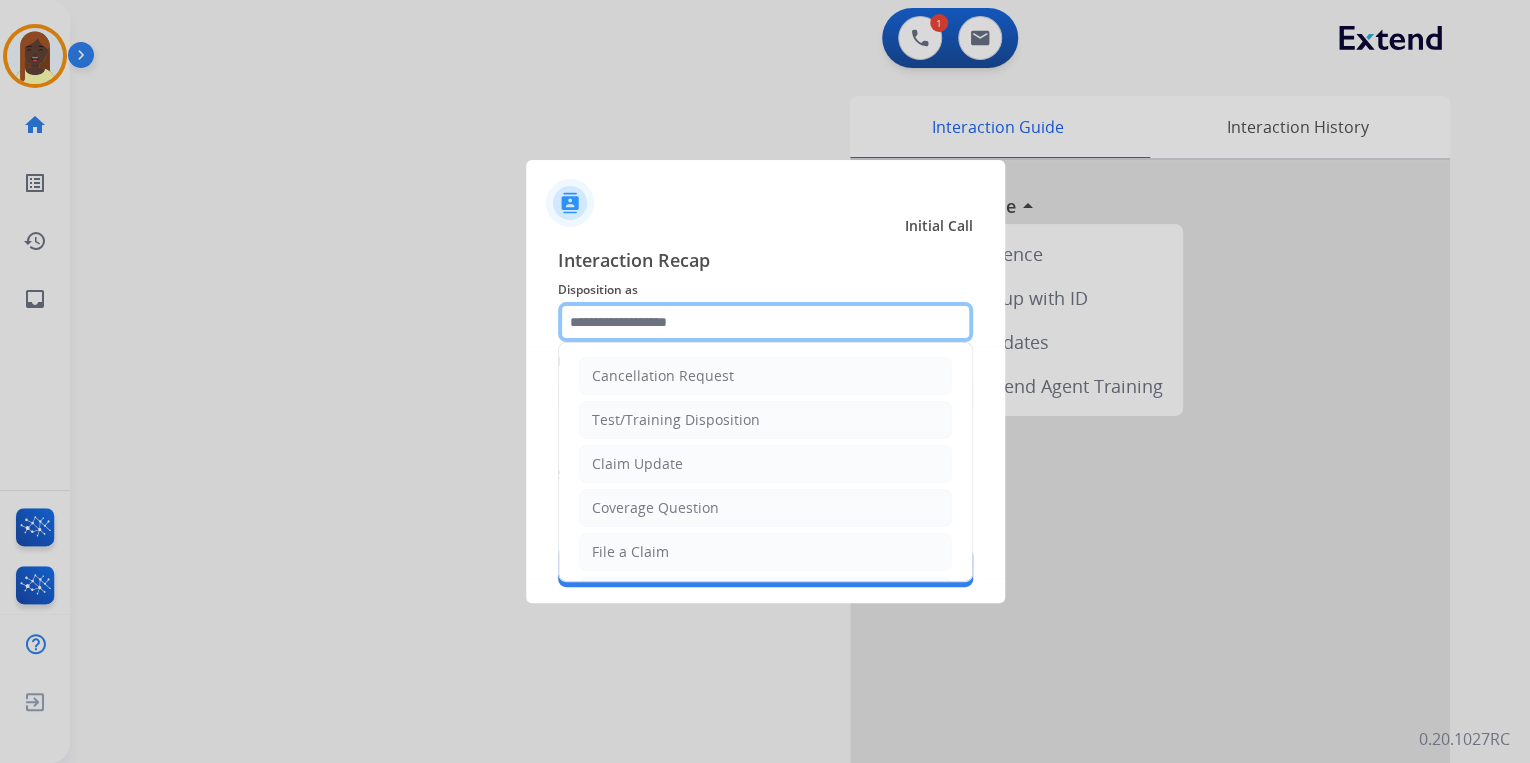 click 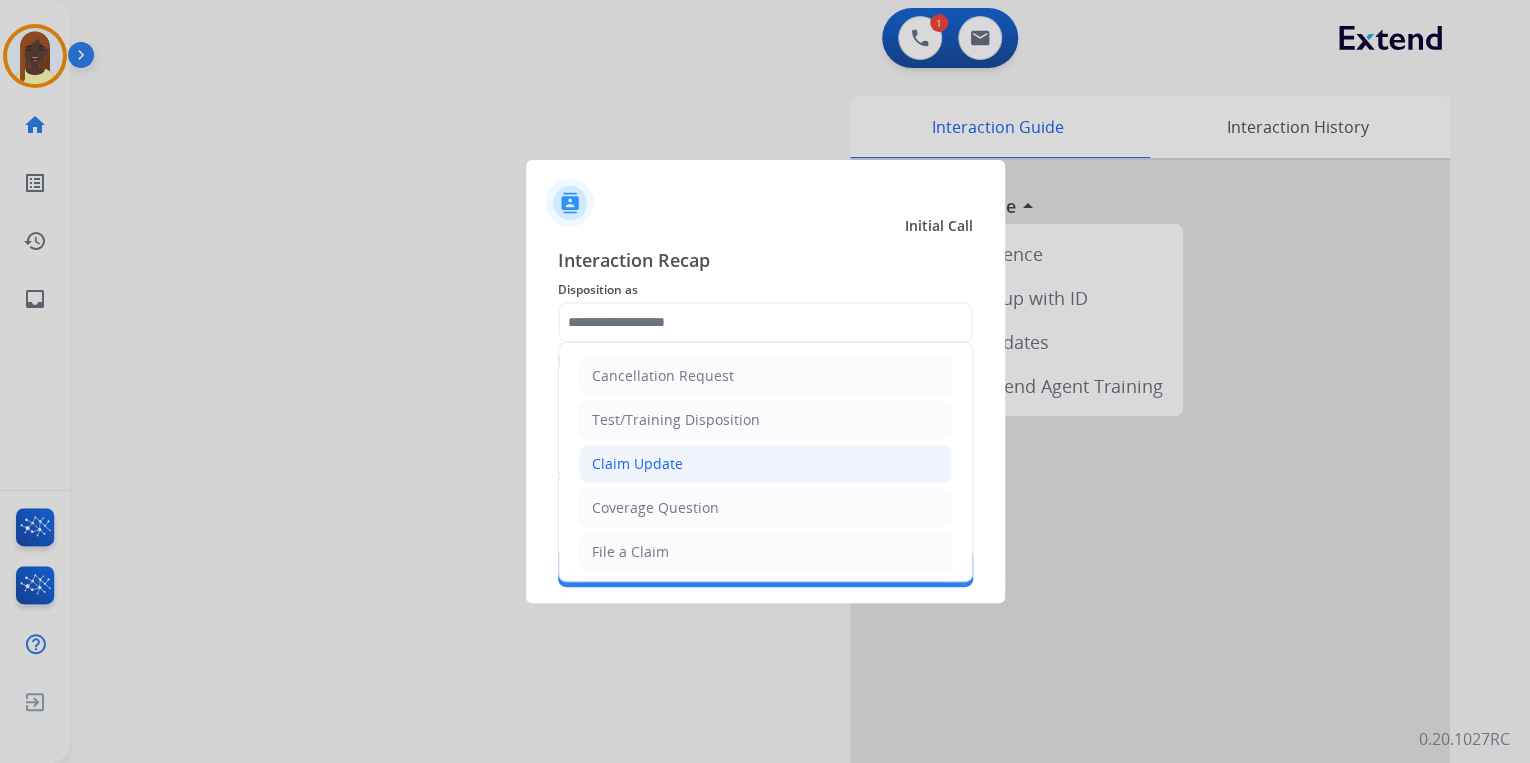 click on "Claim Update" 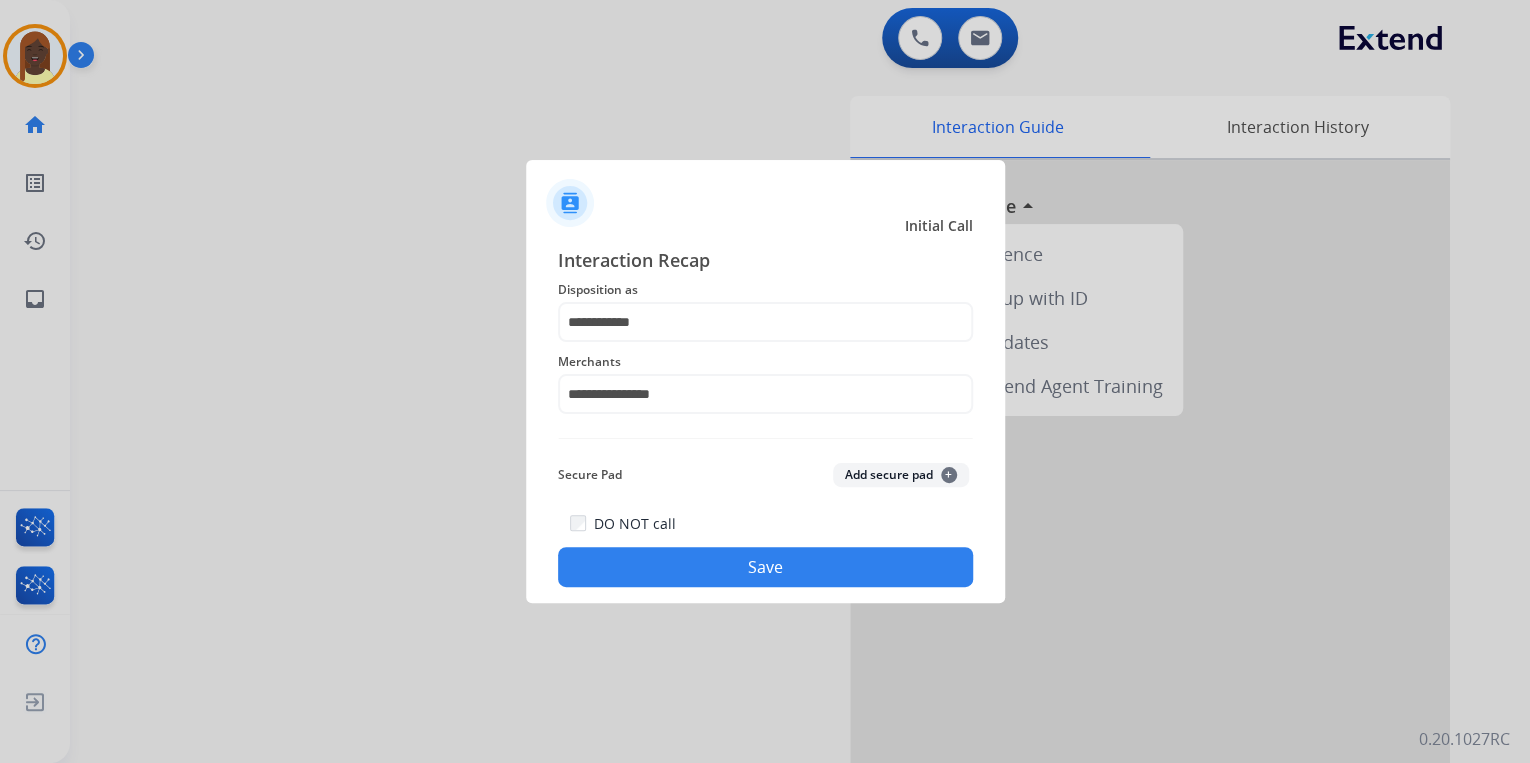click on "Save" 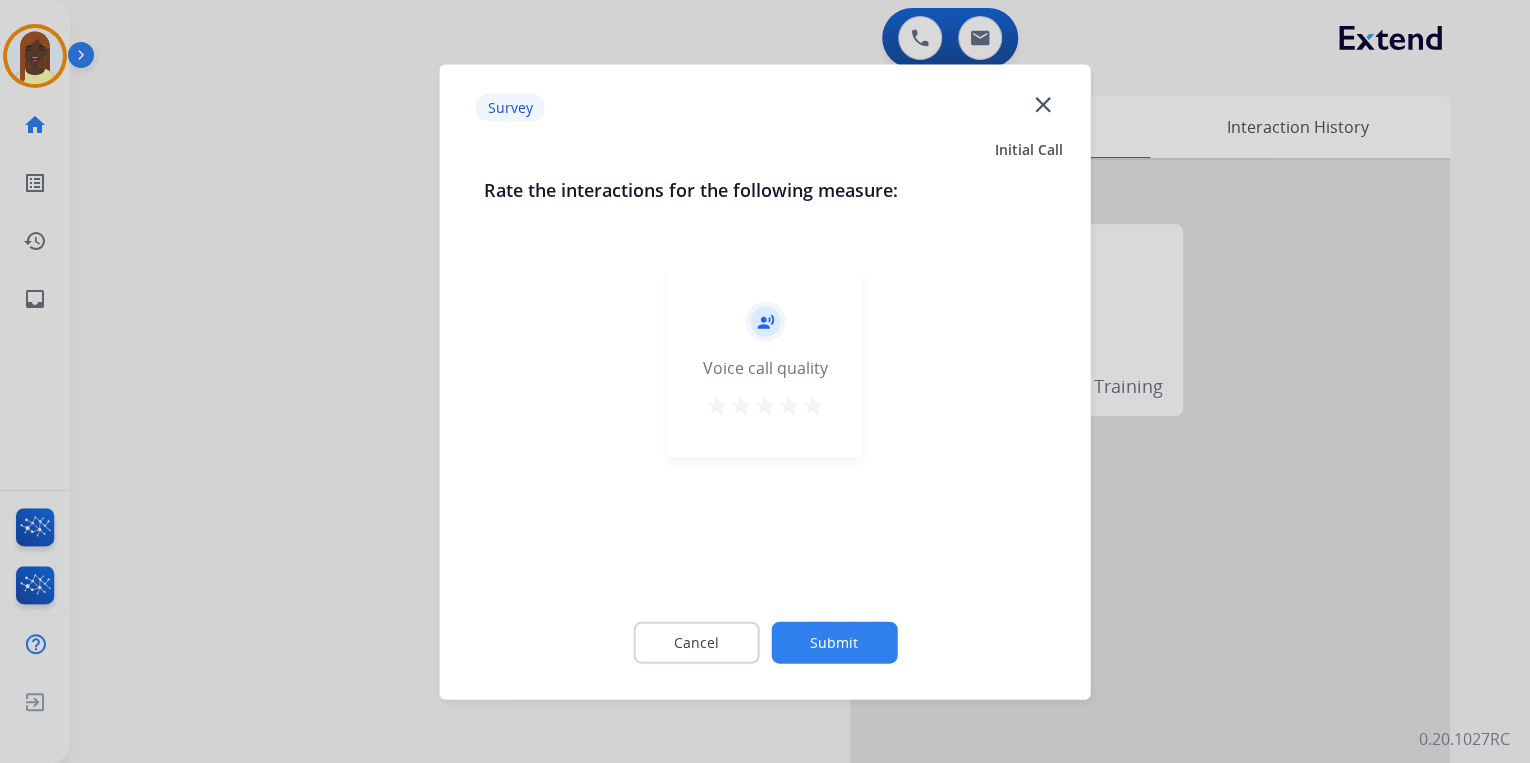click on "star" at bounding box center (813, 405) 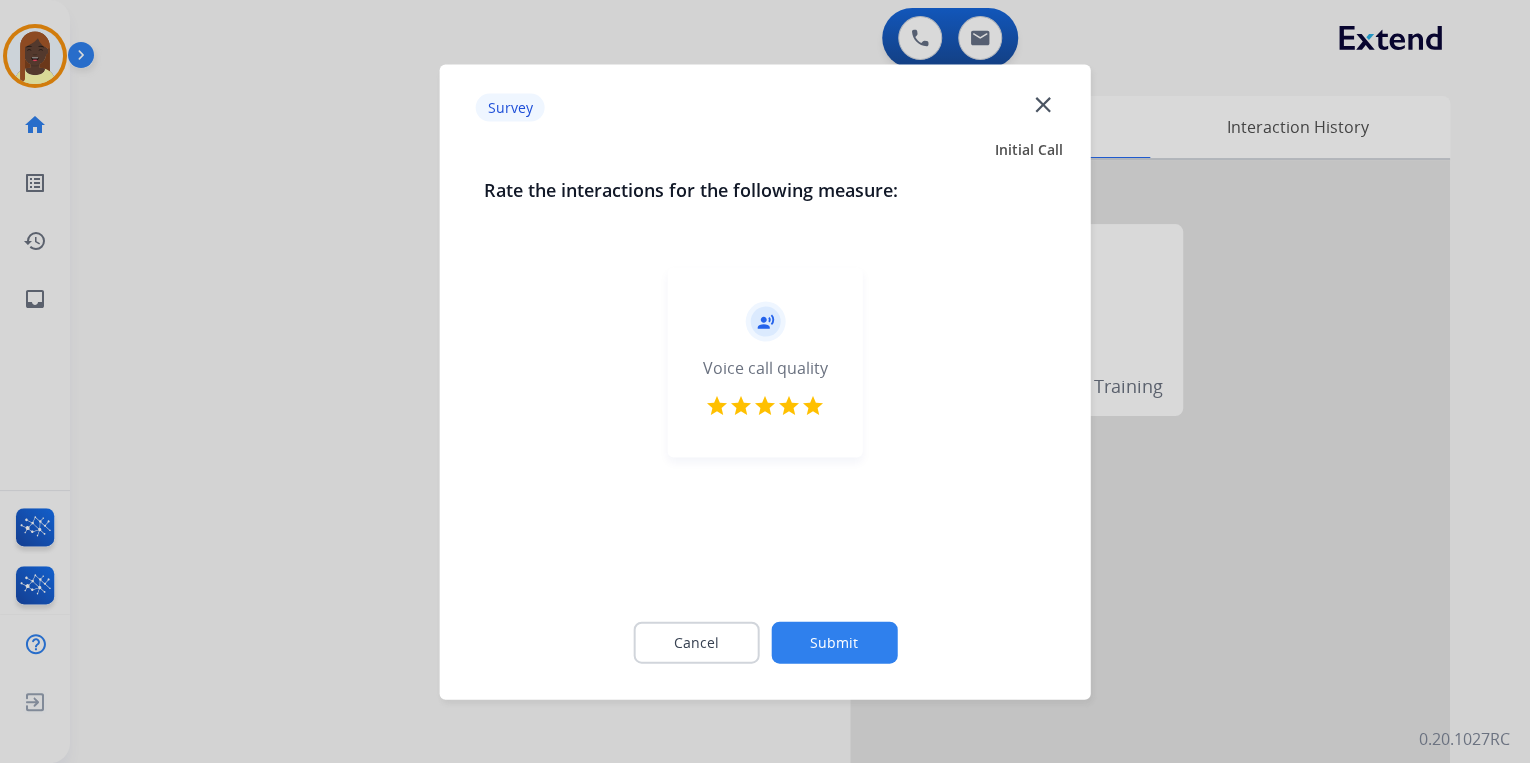 click on "Submit" 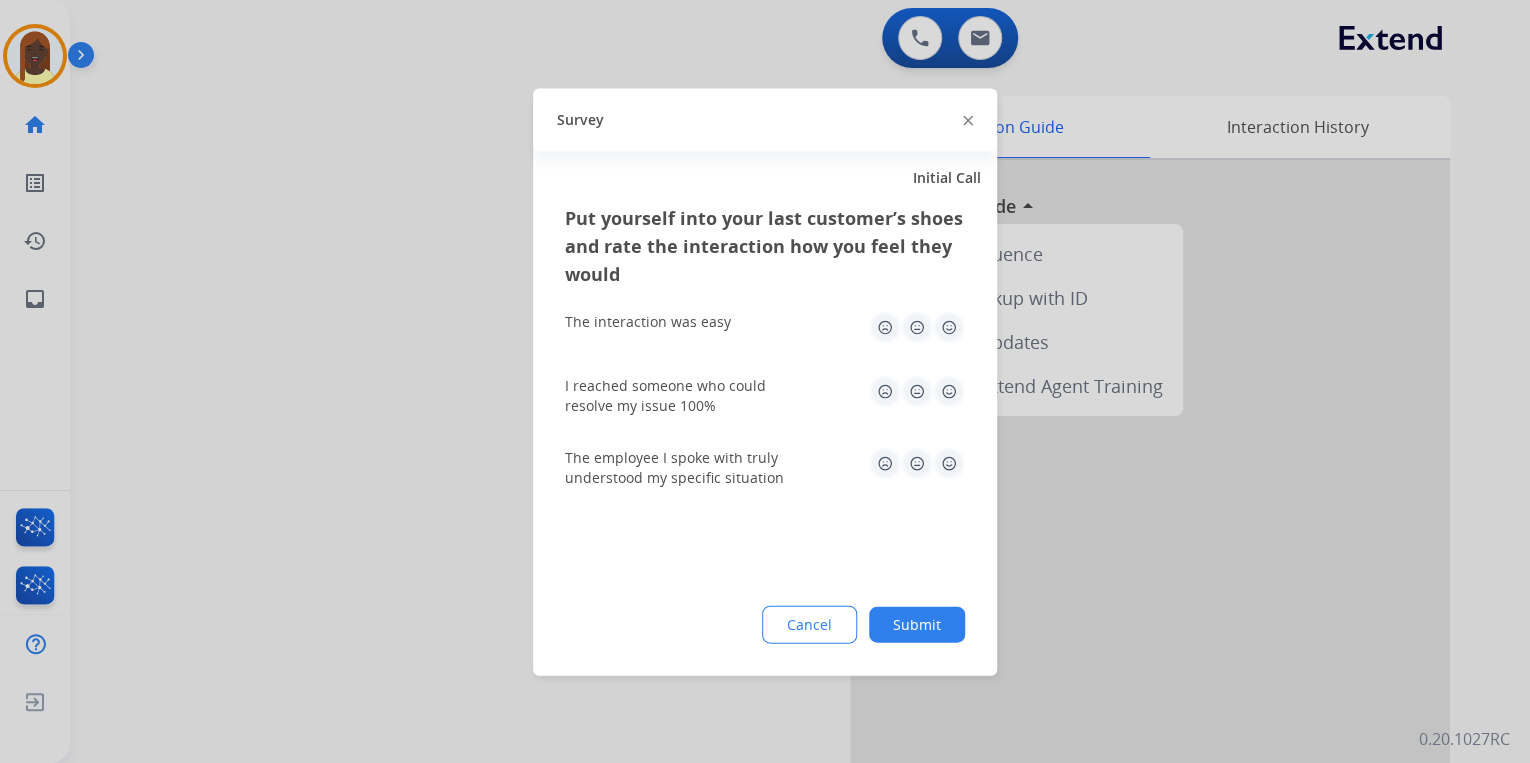 click 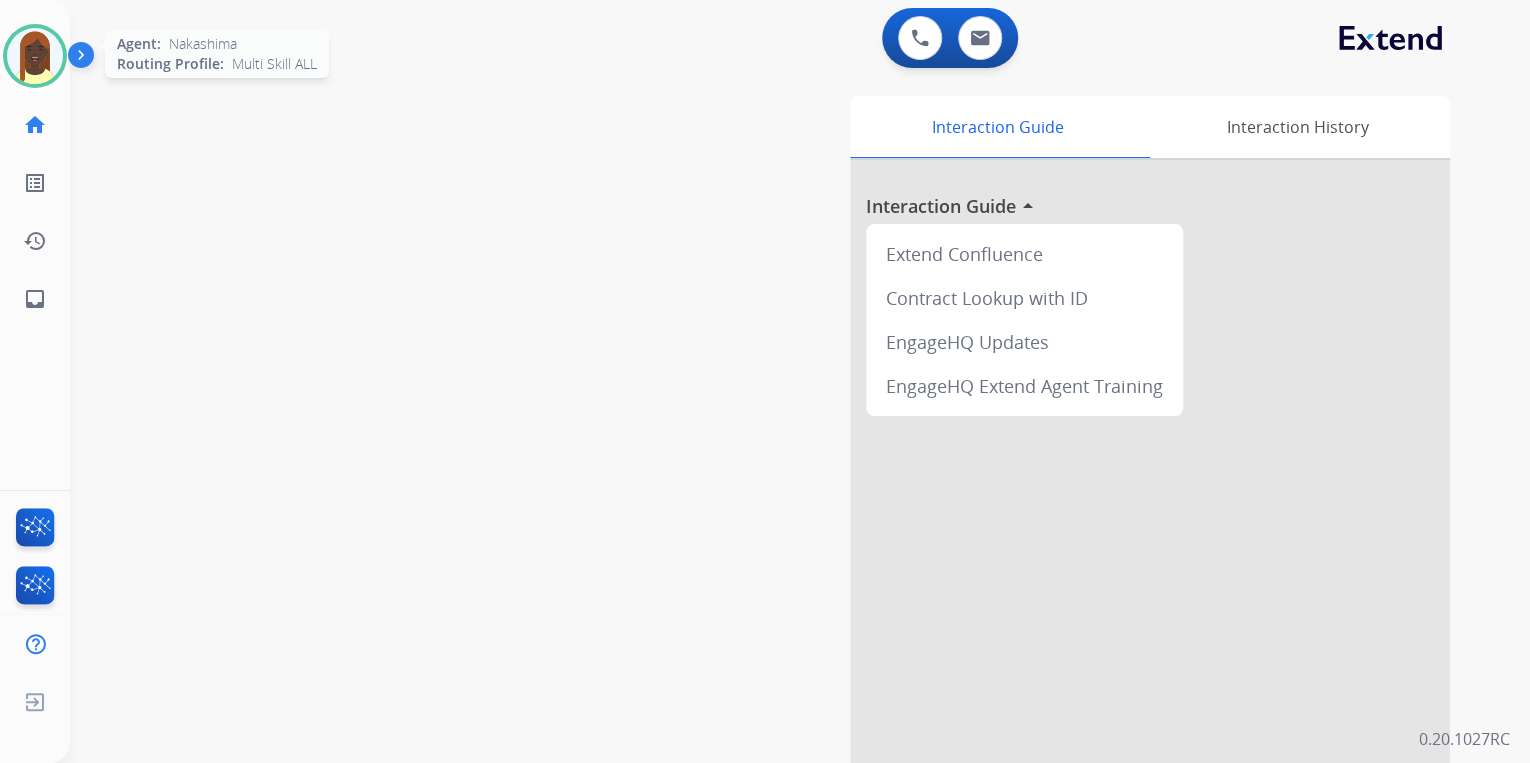 click at bounding box center (35, 56) 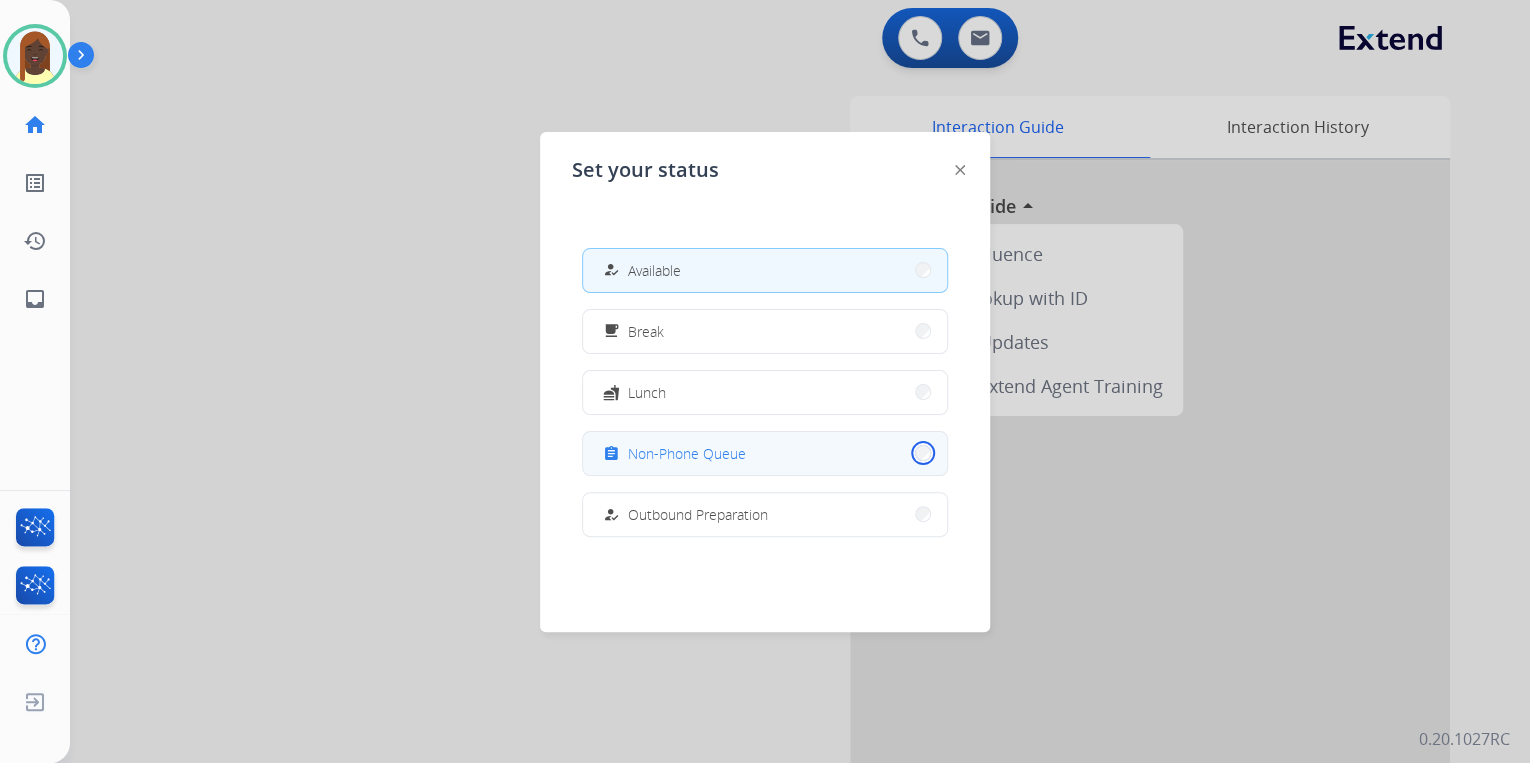 click on "assignment Non-Phone Queue" at bounding box center [765, 453] 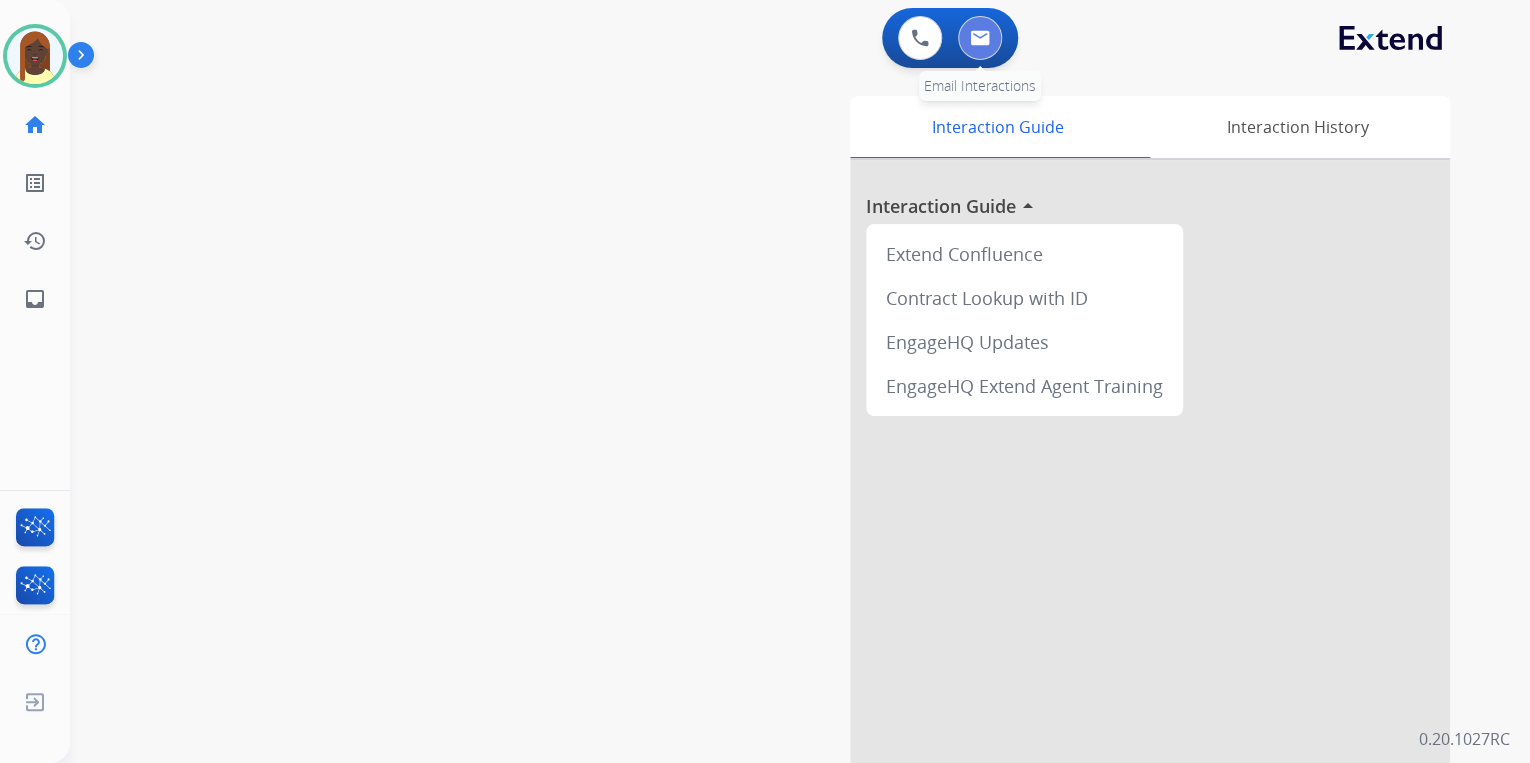 click at bounding box center (980, 38) 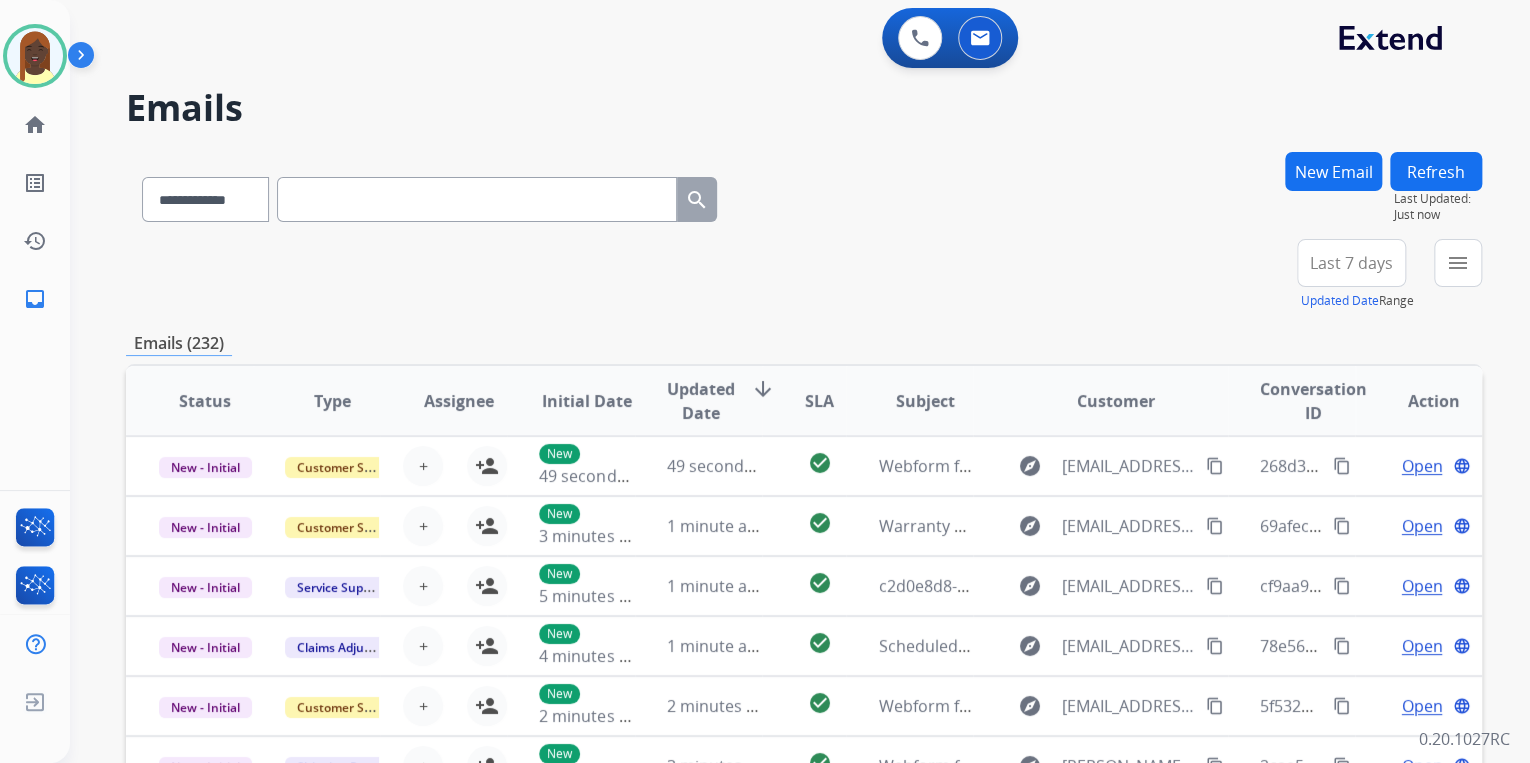 click on "Emails (232)" at bounding box center [804, 343] 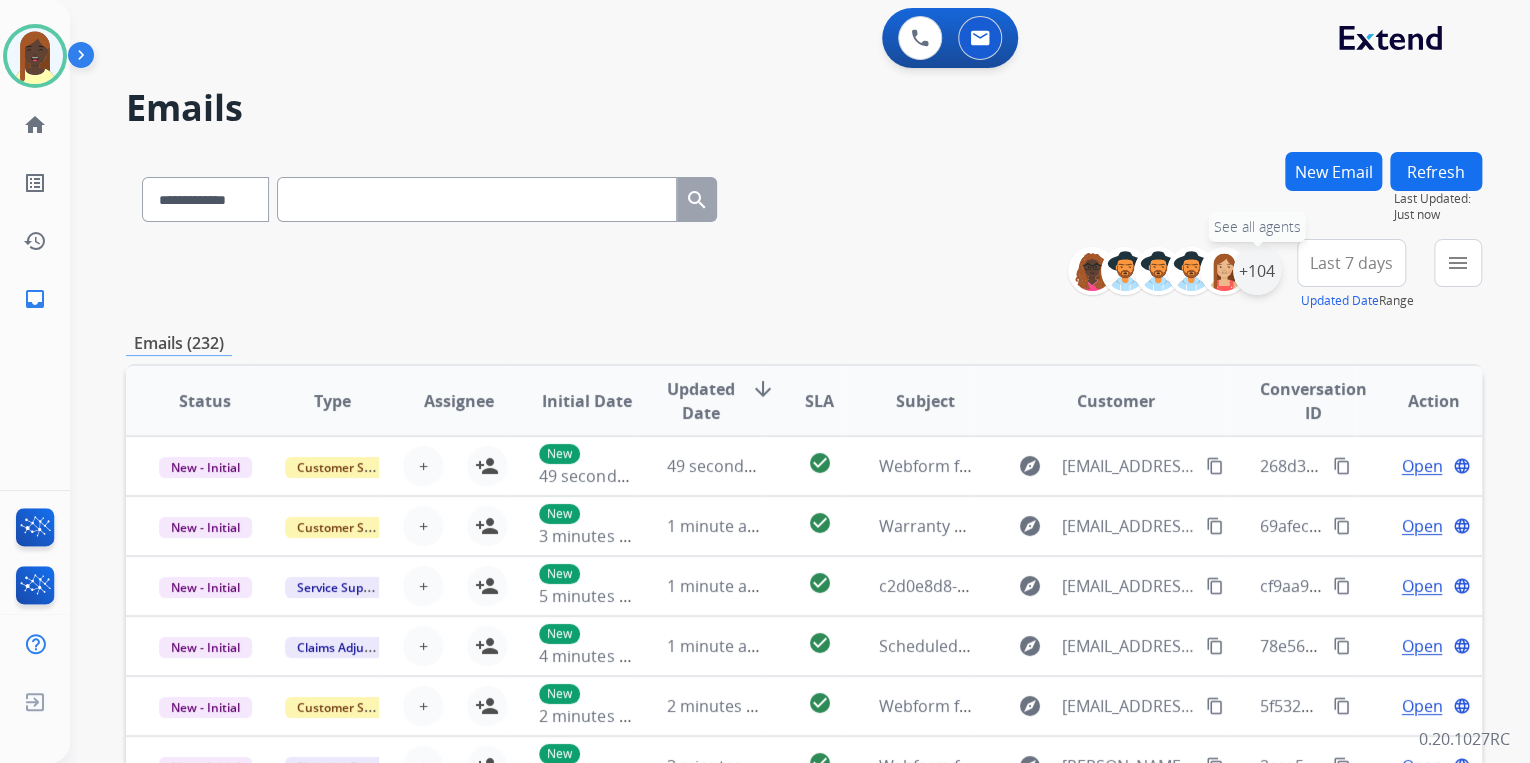 click on "+104" at bounding box center (1257, 271) 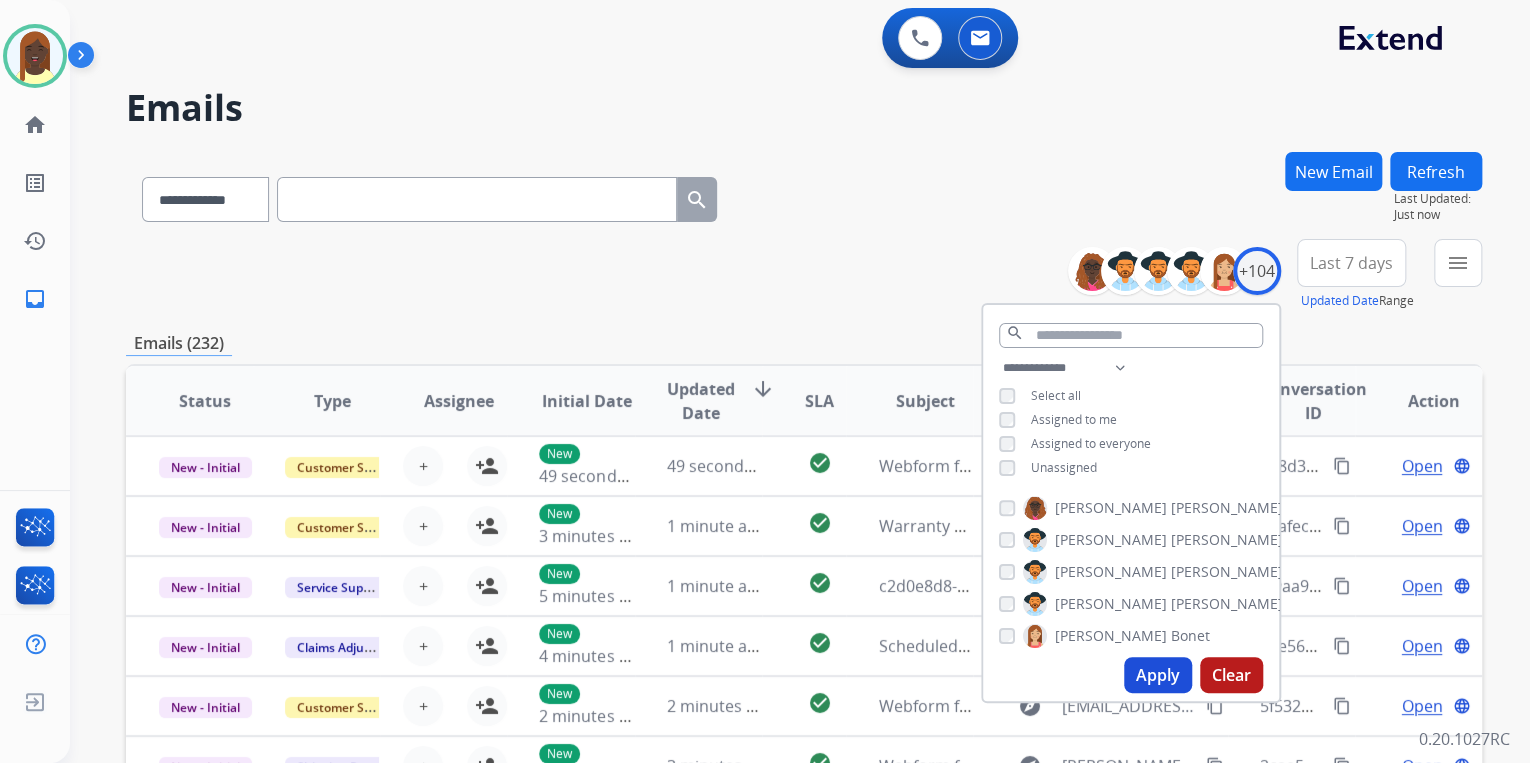 click on "Apply" at bounding box center (1158, 675) 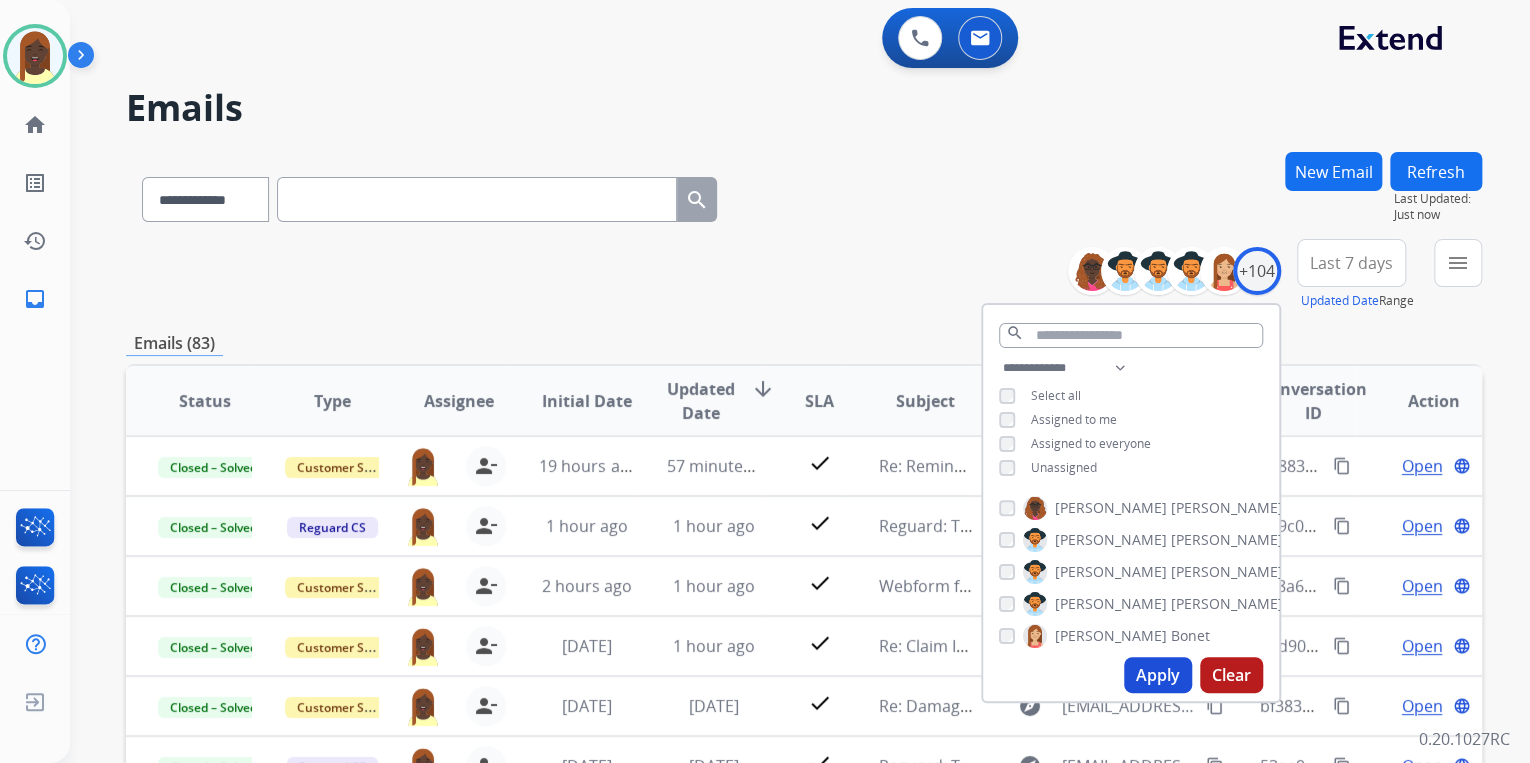 click on "**********" at bounding box center (804, 275) 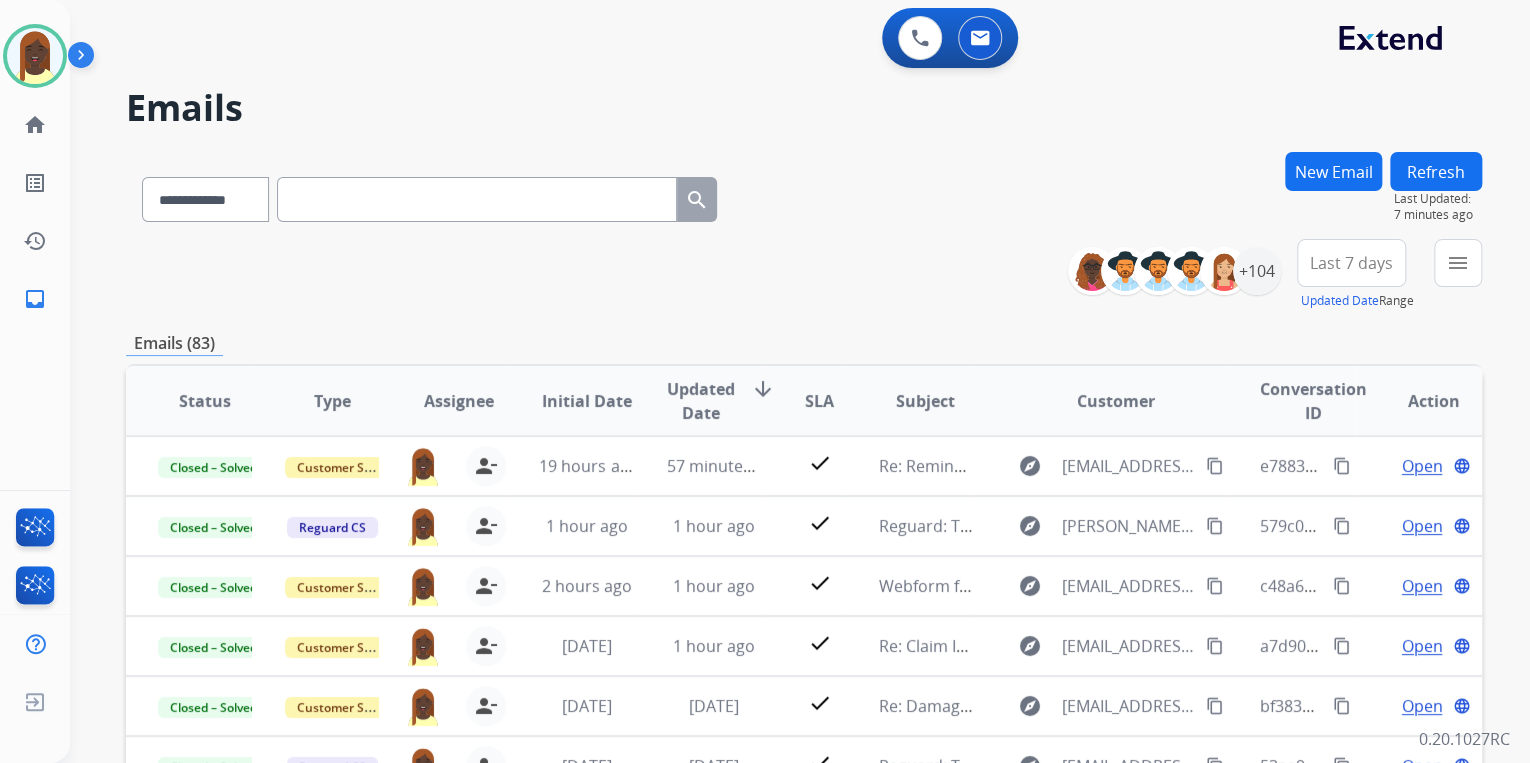 click at bounding box center [477, 199] 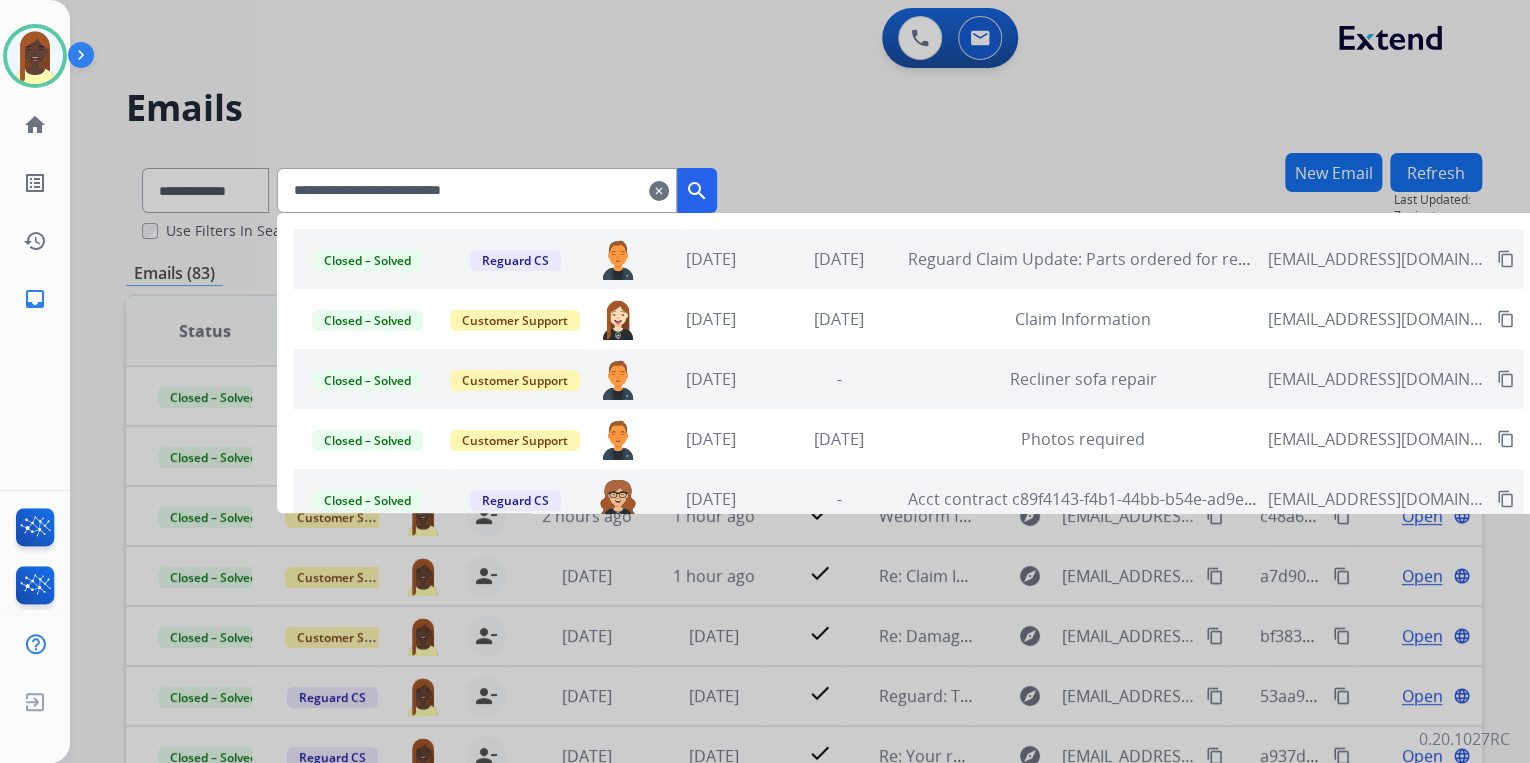 type on "**********" 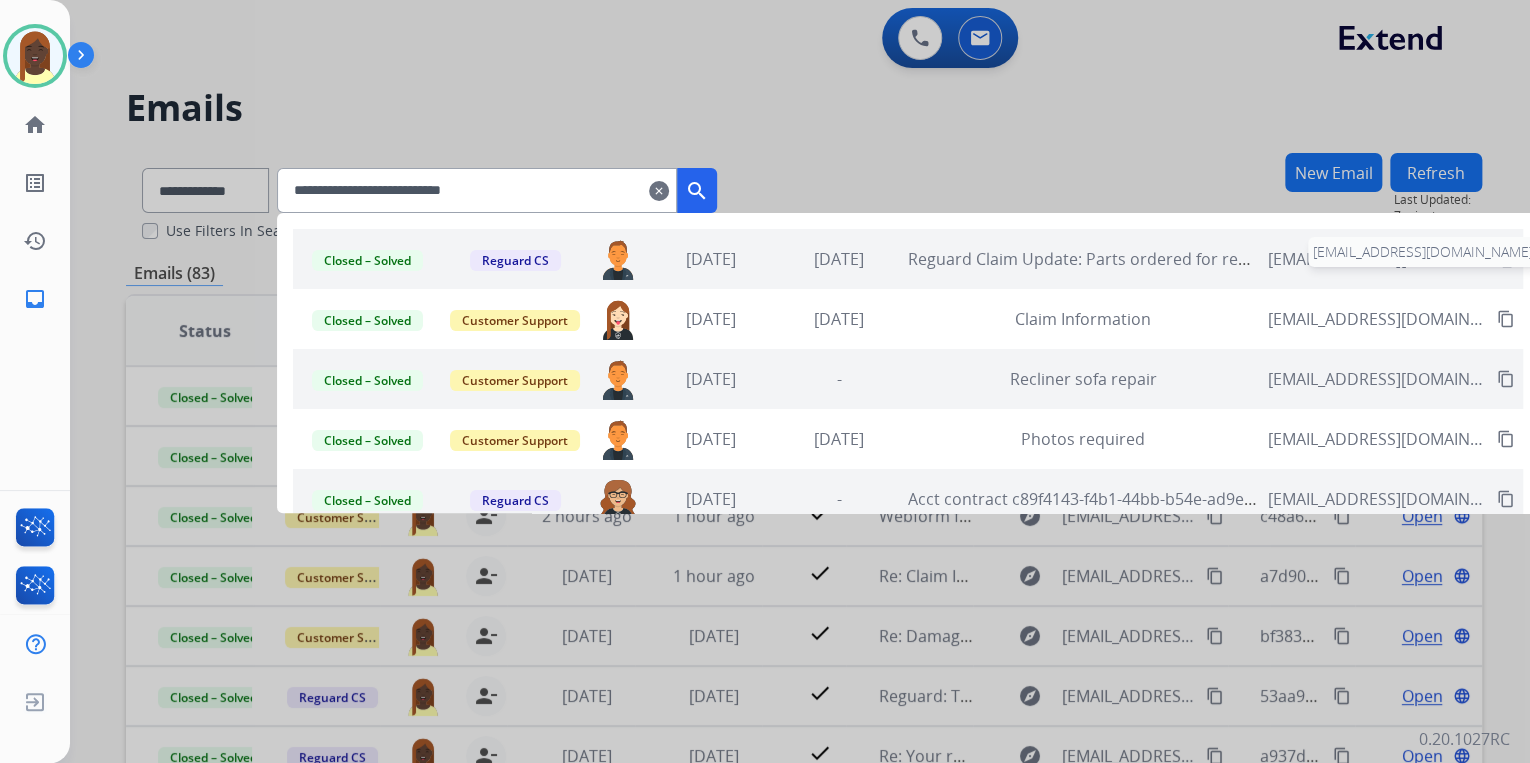 click on "[EMAIL_ADDRESS][DOMAIN_NAME]" at bounding box center (1377, 259) 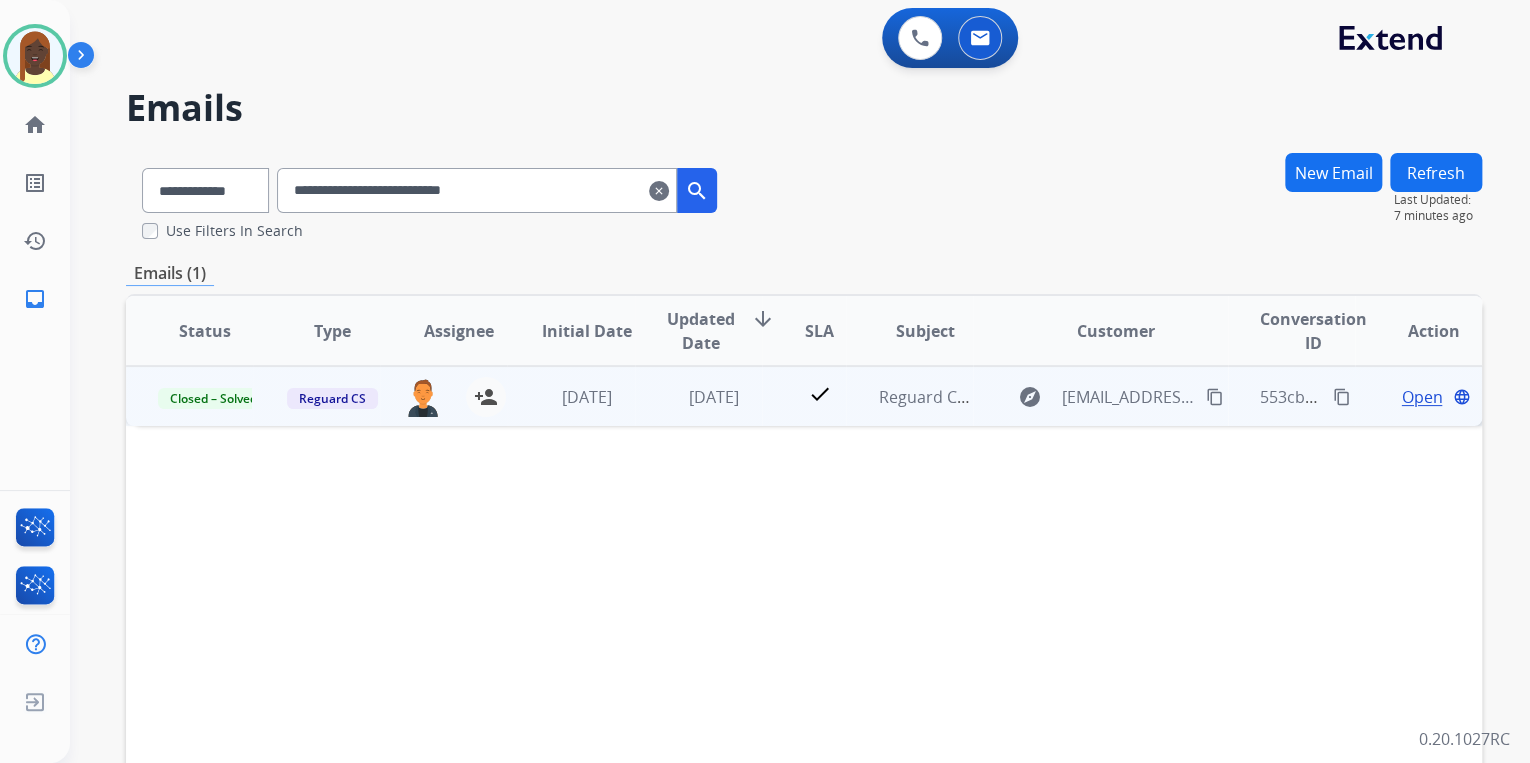 click on "Open" at bounding box center [1421, 397] 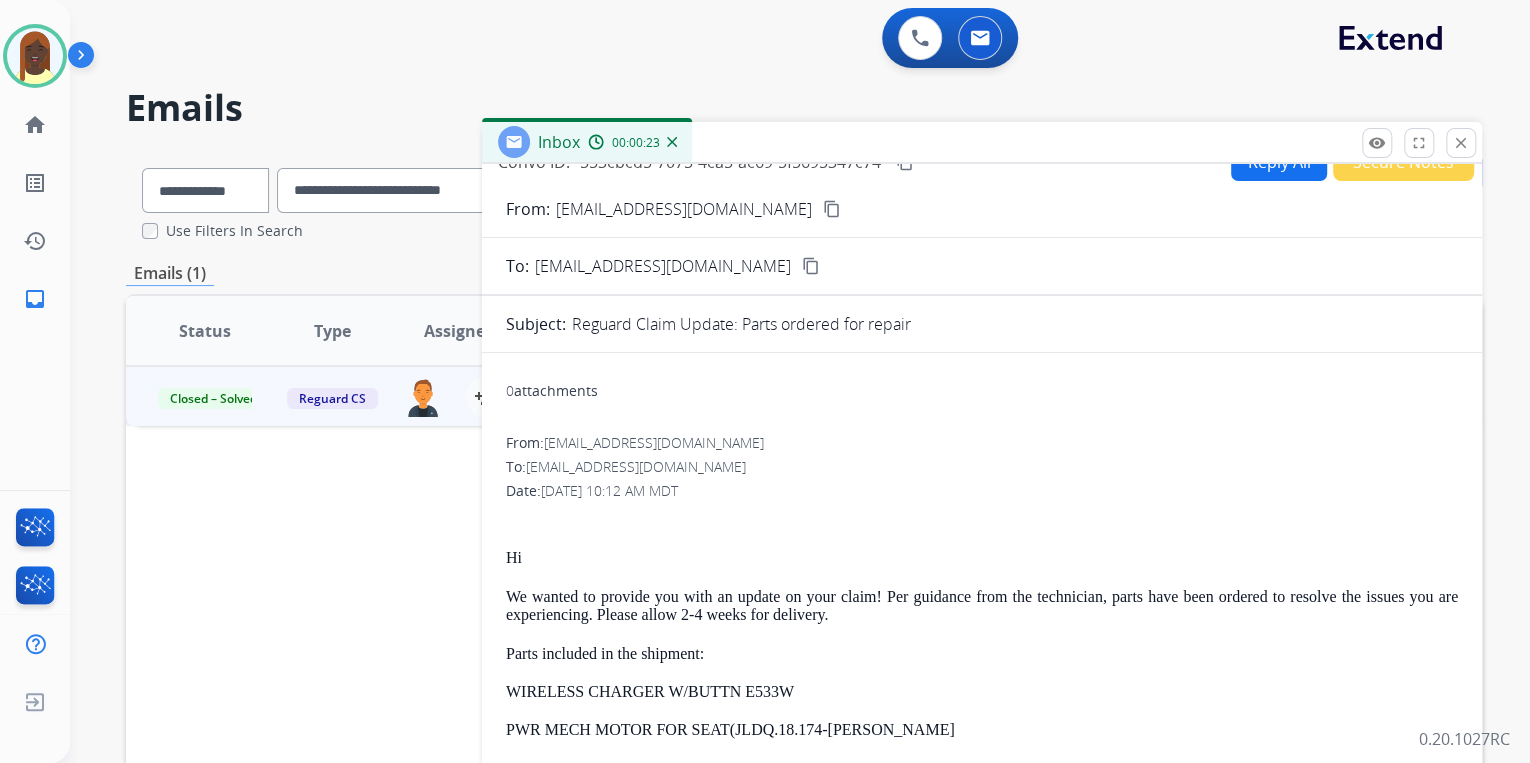 scroll, scrollTop: 0, scrollLeft: 0, axis: both 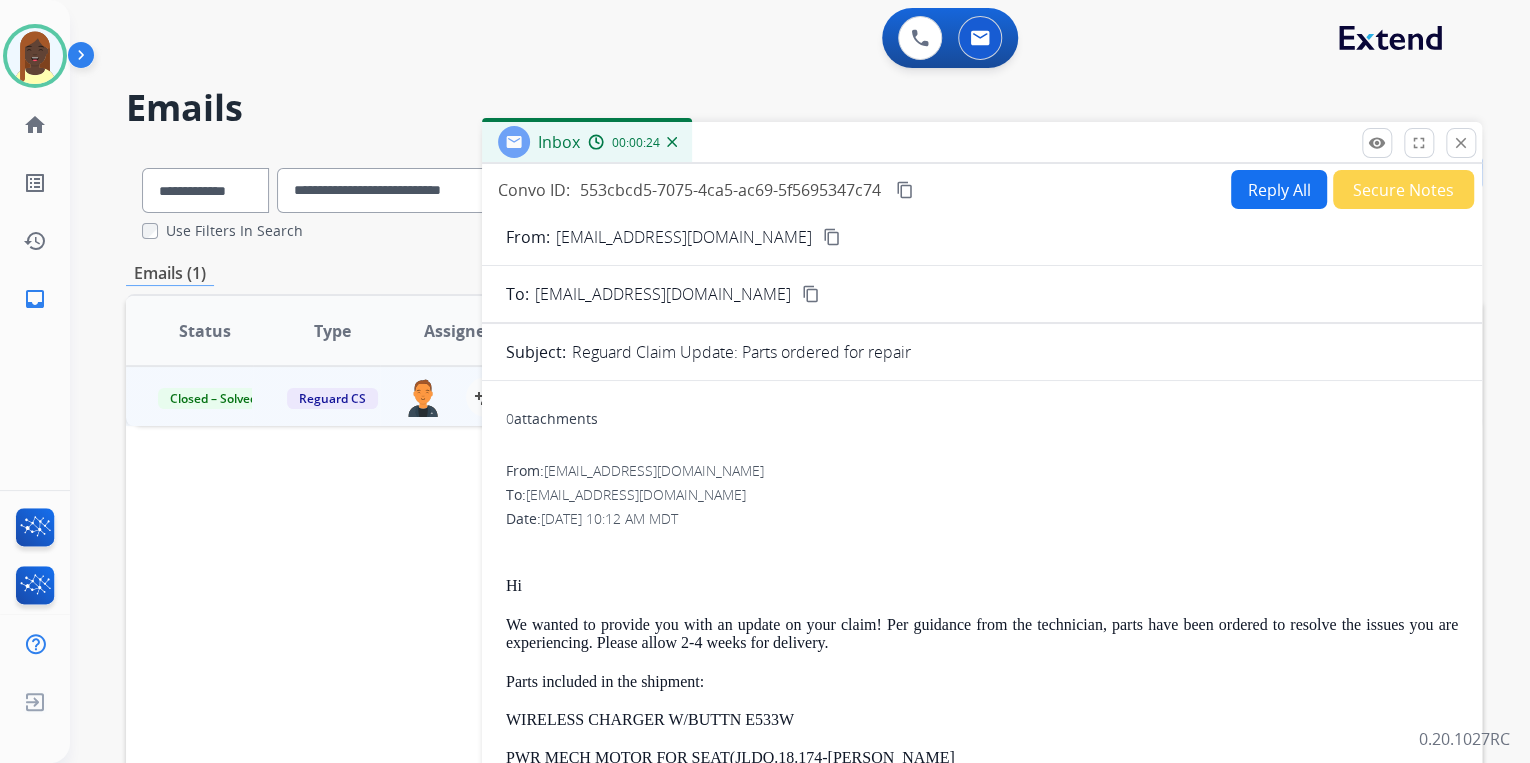 click on "Reply All" at bounding box center (1279, 189) 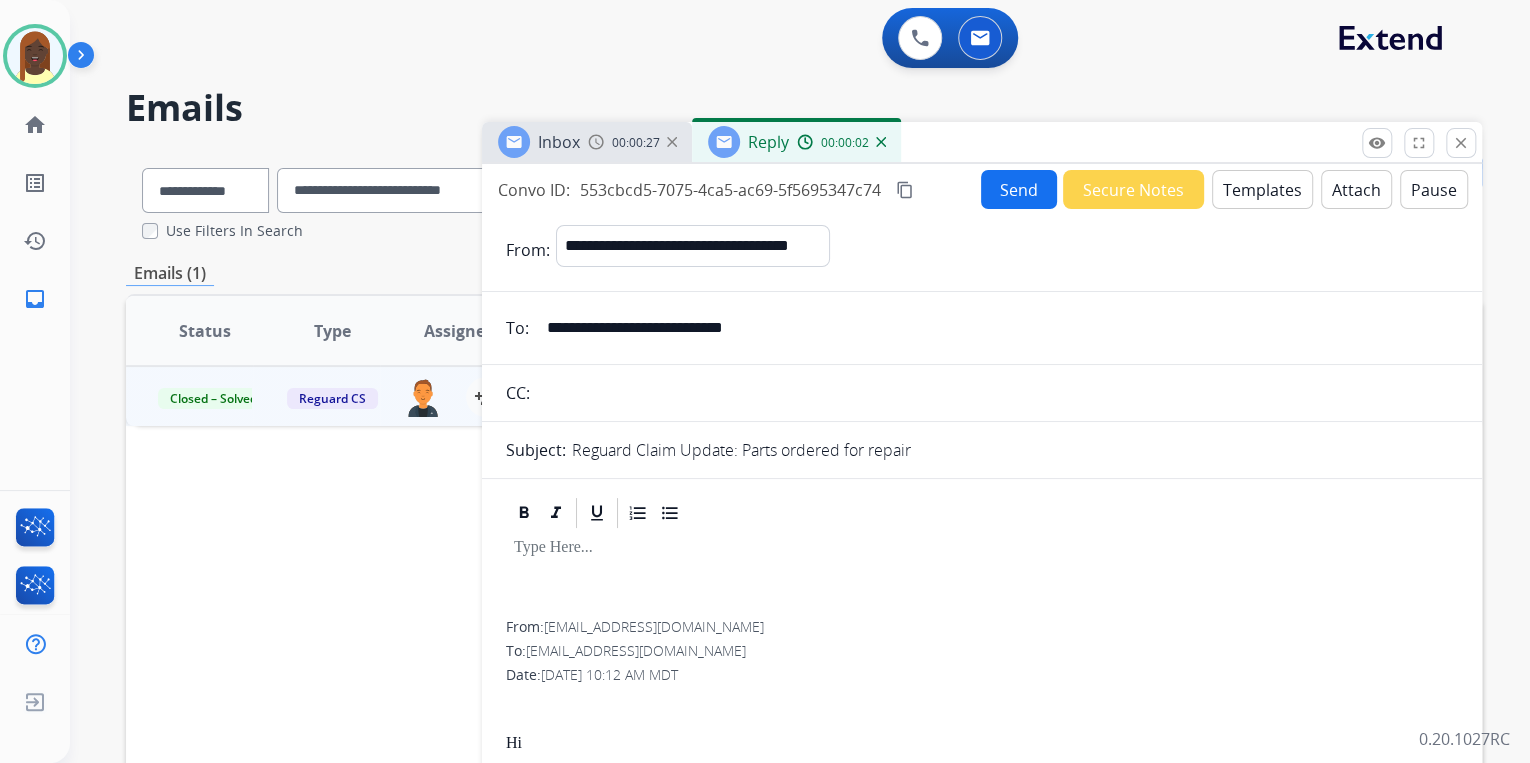 click on "Templates" at bounding box center (1262, 189) 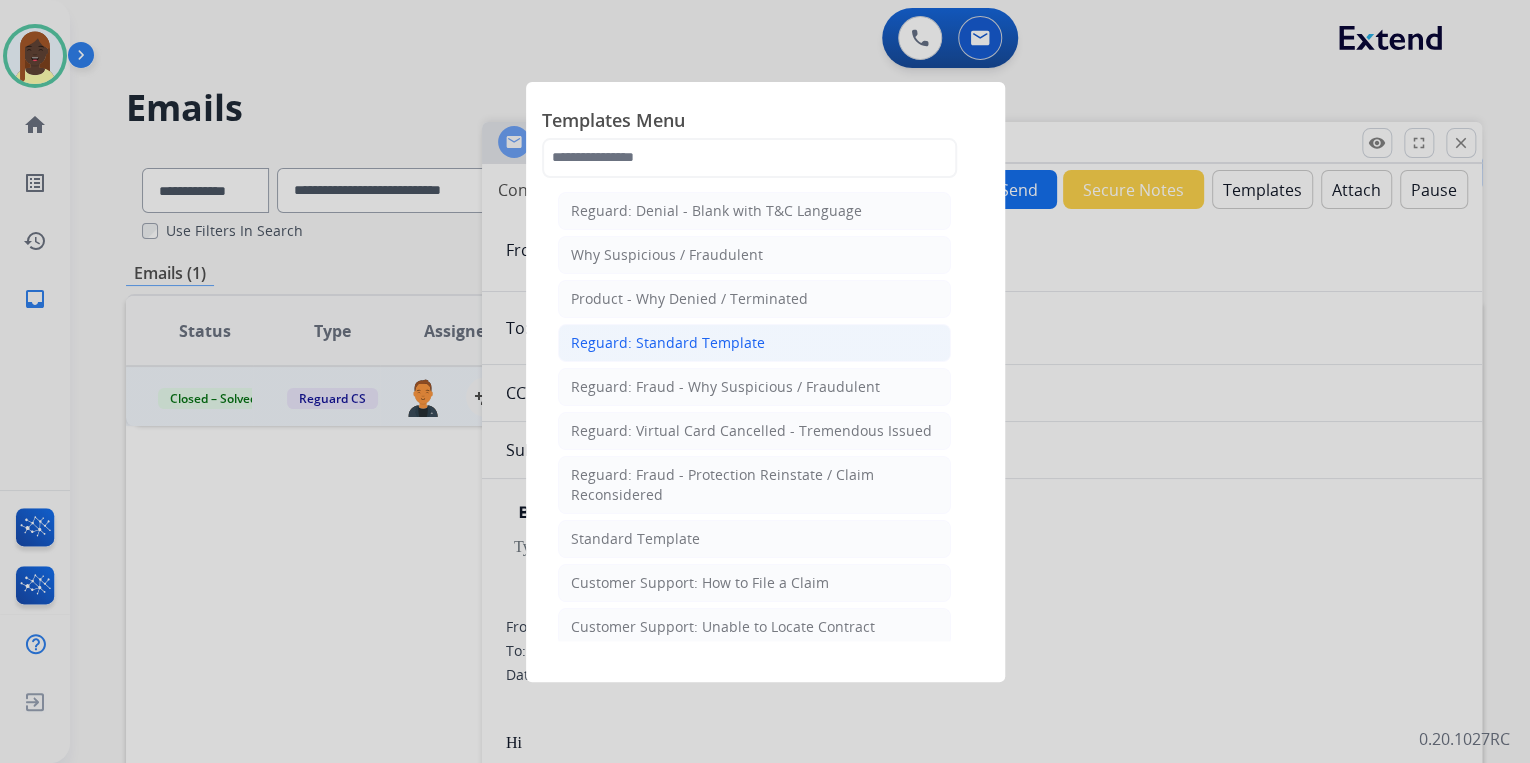 drag, startPoint x: 609, startPoint y: 336, endPoint x: 836, endPoint y: 369, distance: 229.38614 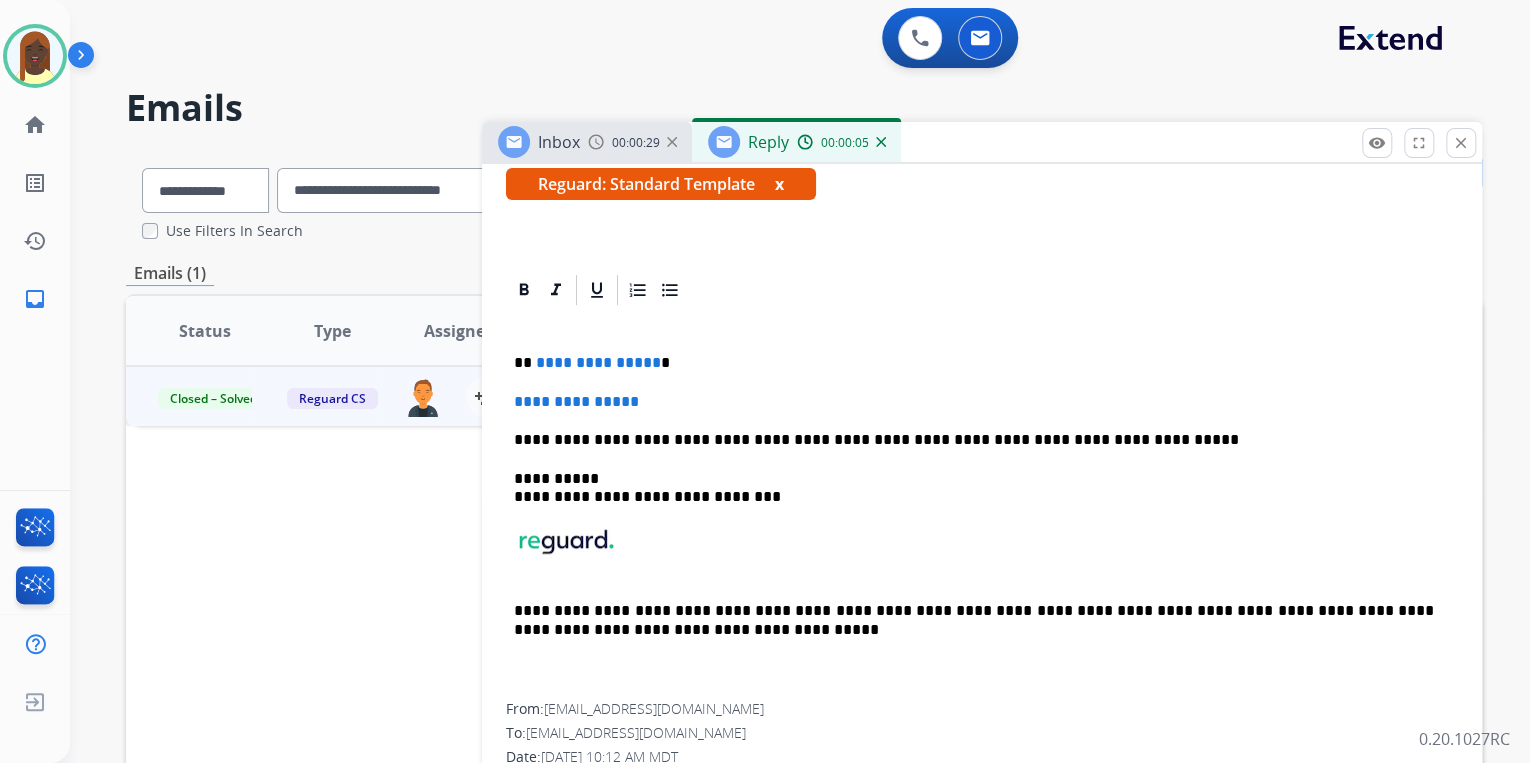 scroll, scrollTop: 400, scrollLeft: 0, axis: vertical 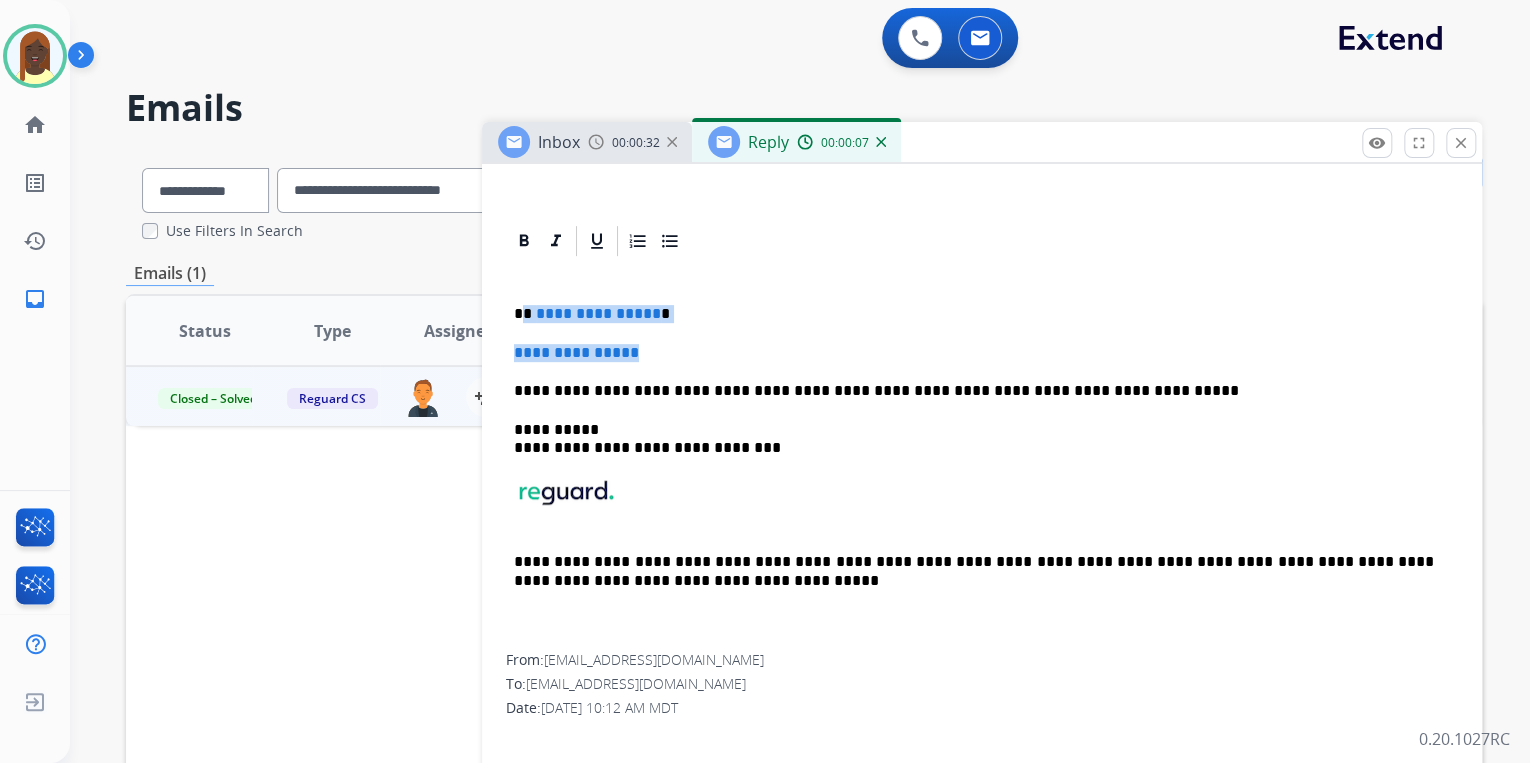 drag, startPoint x: 522, startPoint y: 313, endPoint x: 681, endPoint y: 349, distance: 163.02454 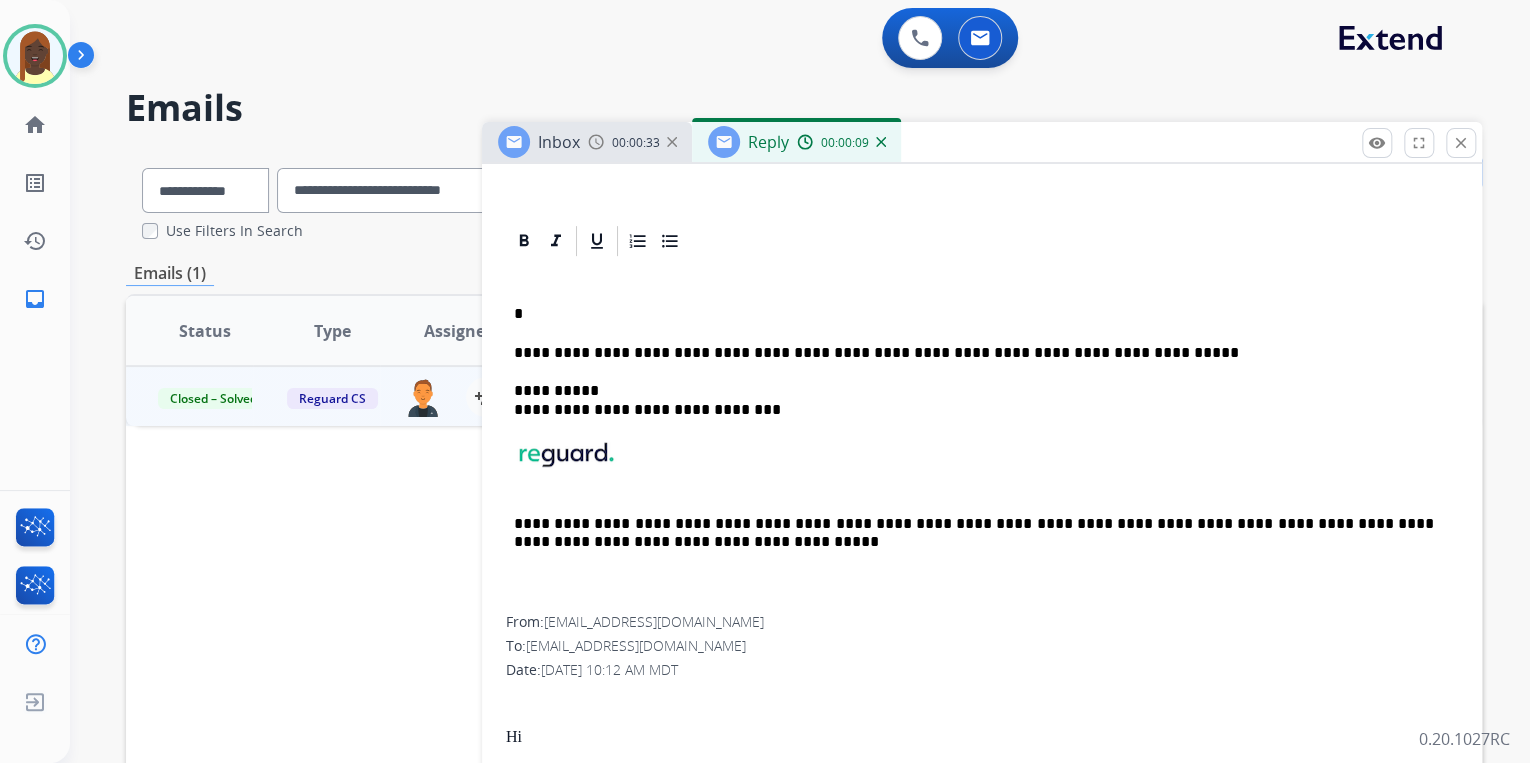 type 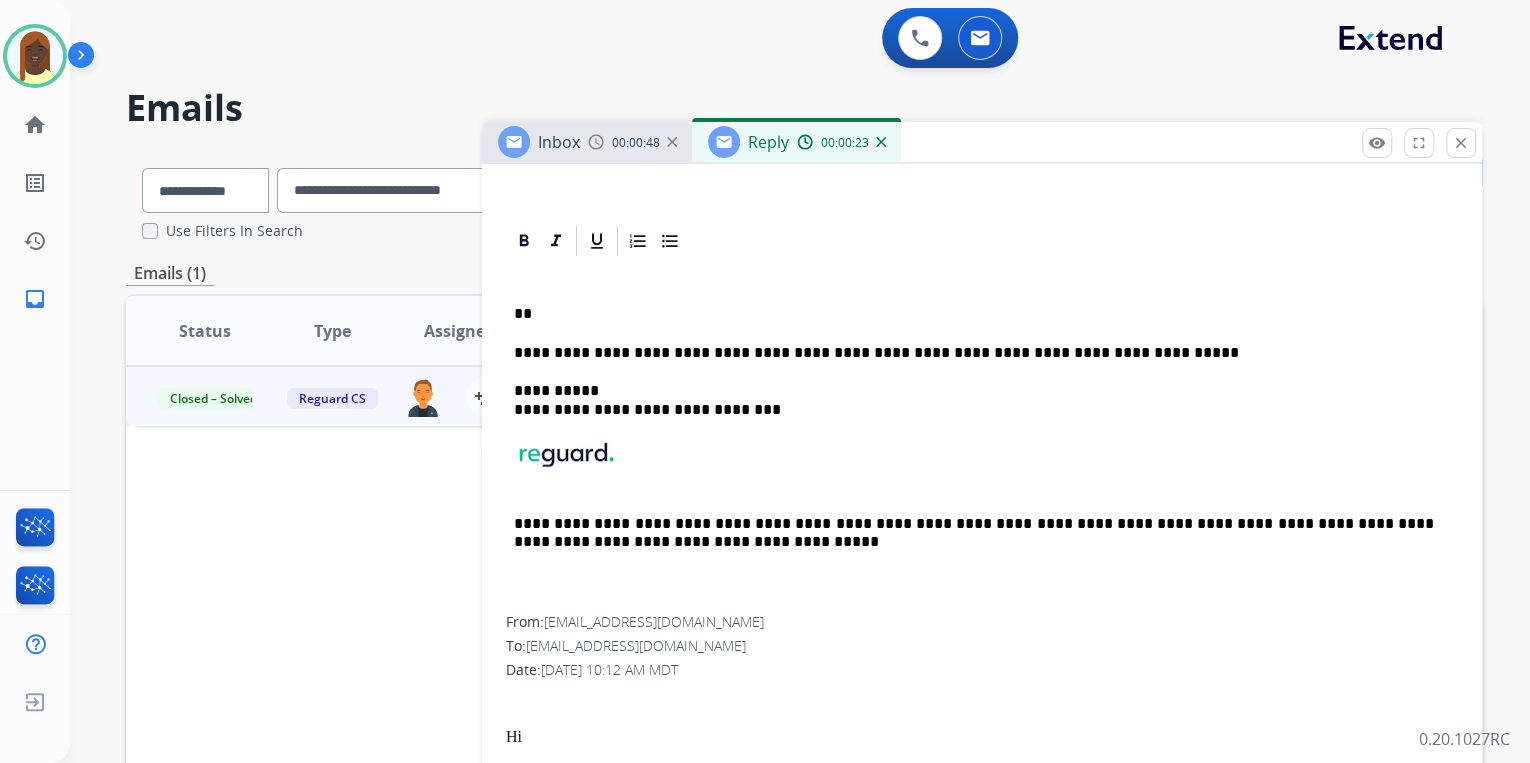 click on "**" at bounding box center (974, 314) 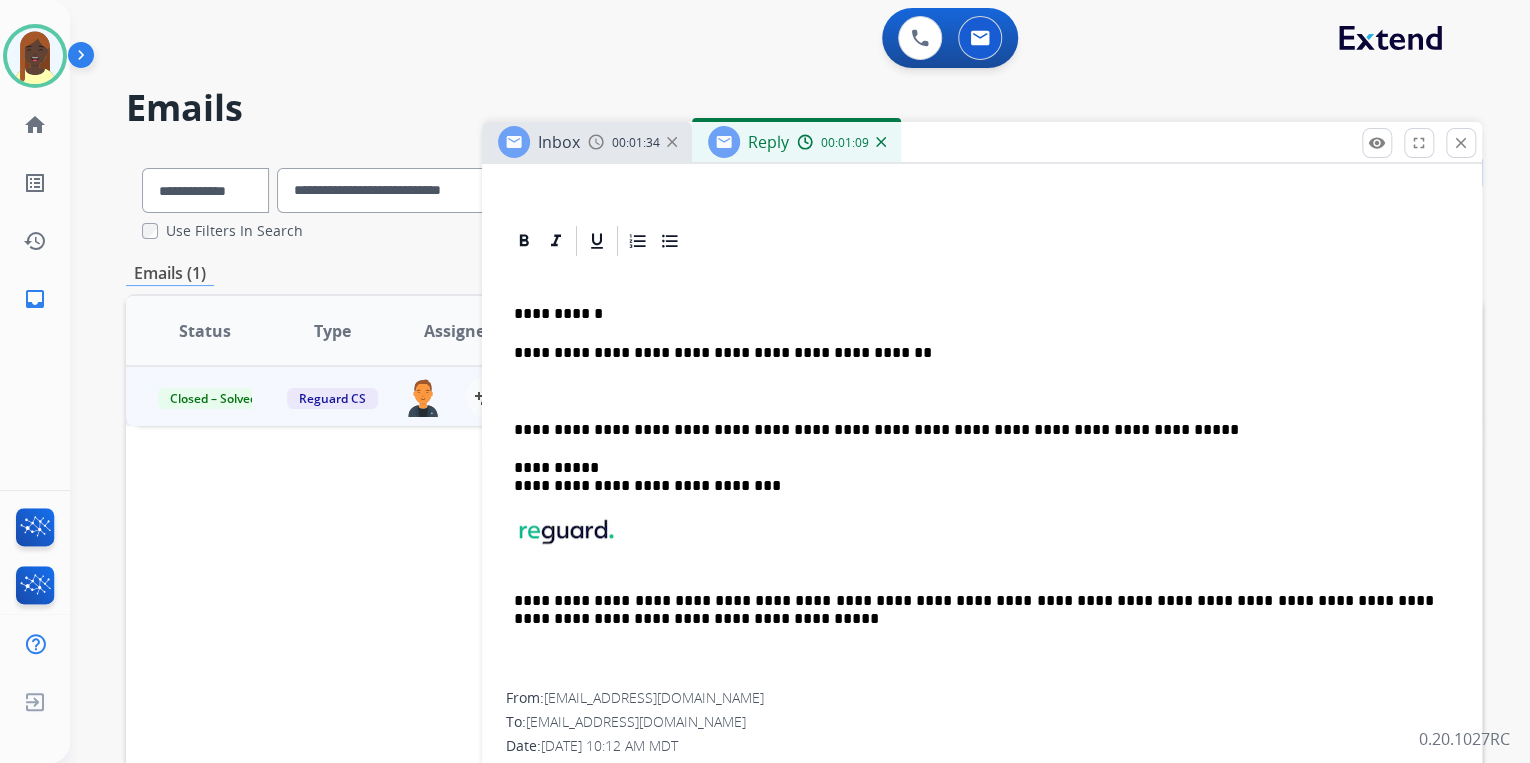 click on "**********" at bounding box center (982, 475) 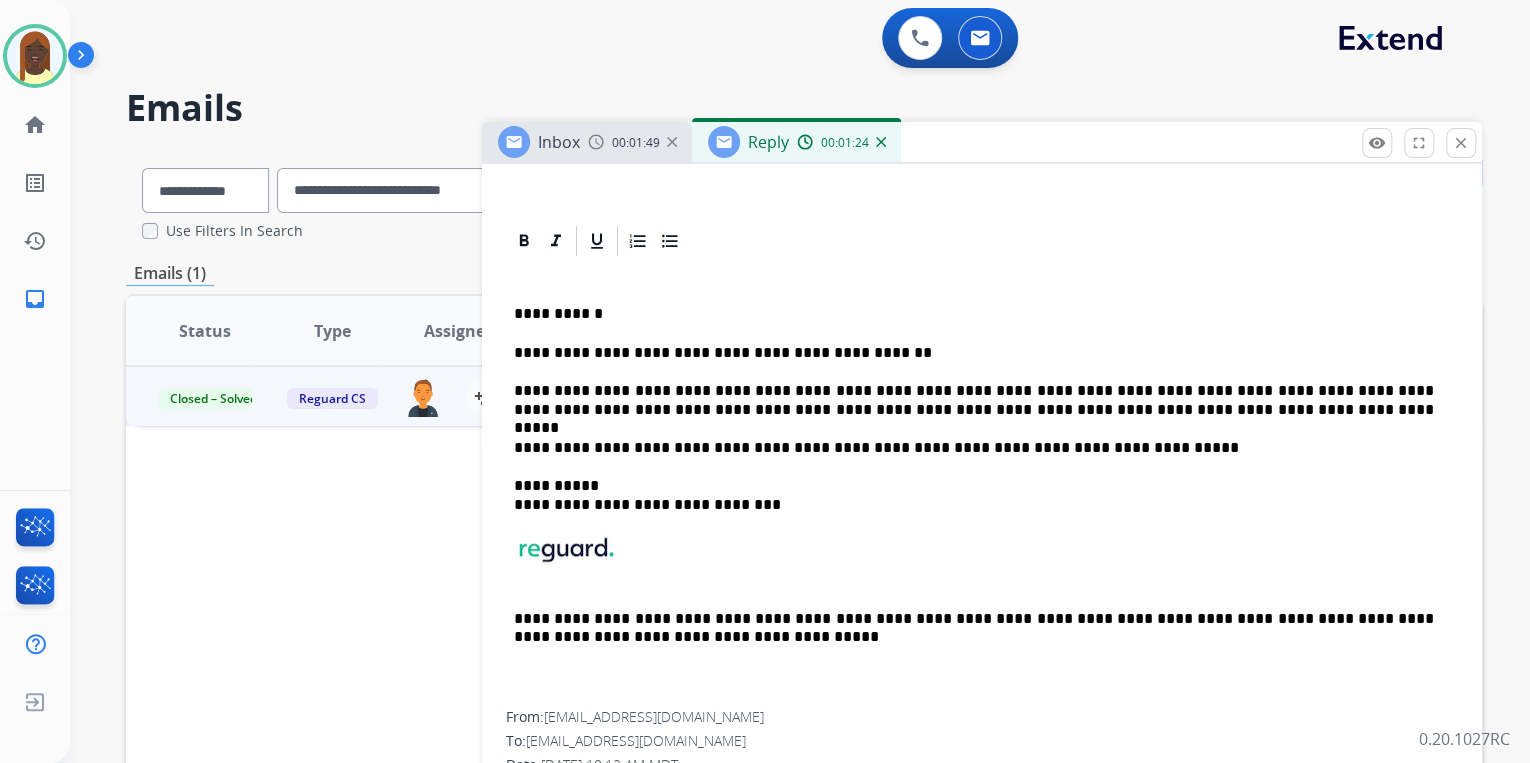 click on "**********" at bounding box center (974, 400) 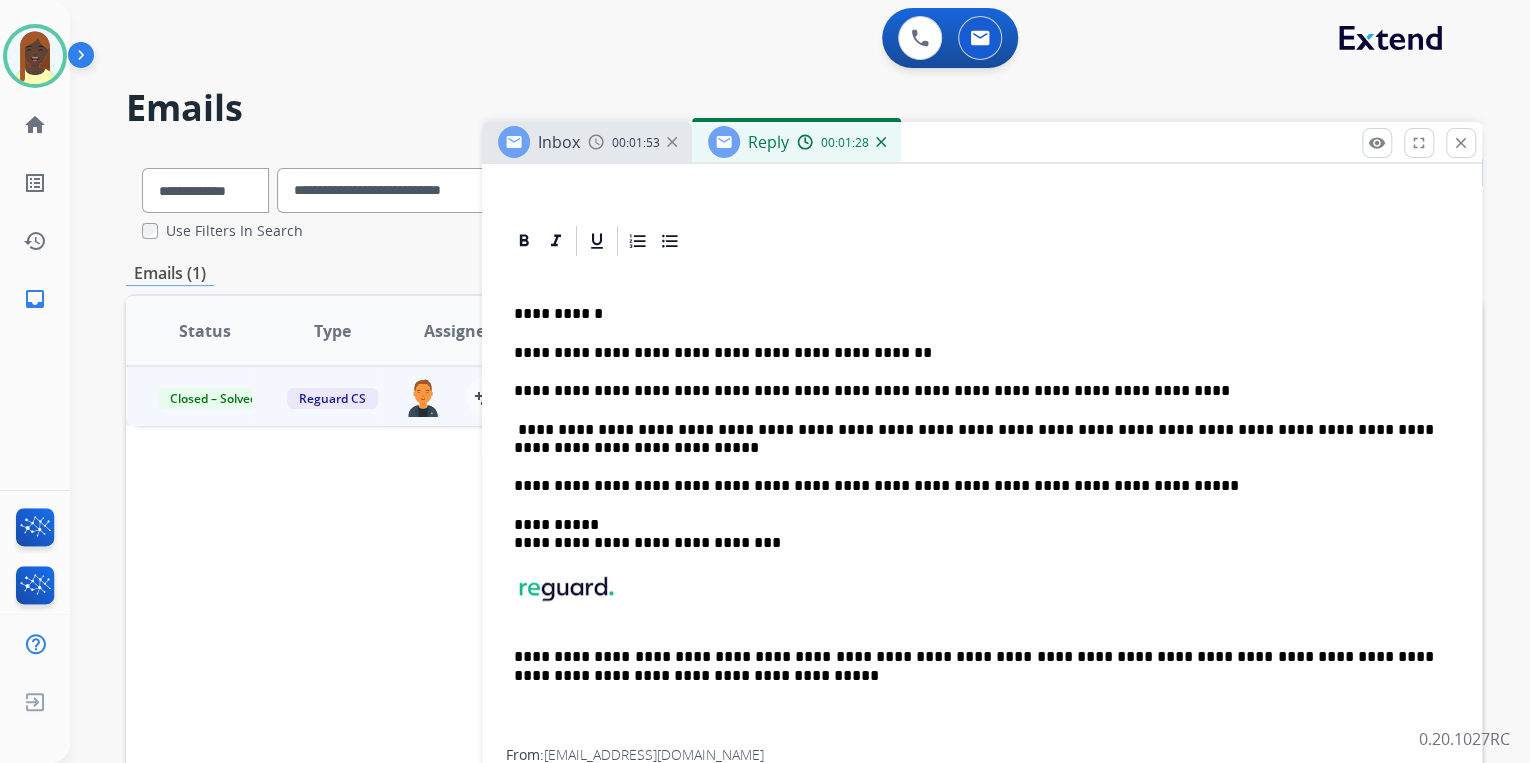 click on "**********" at bounding box center [974, 439] 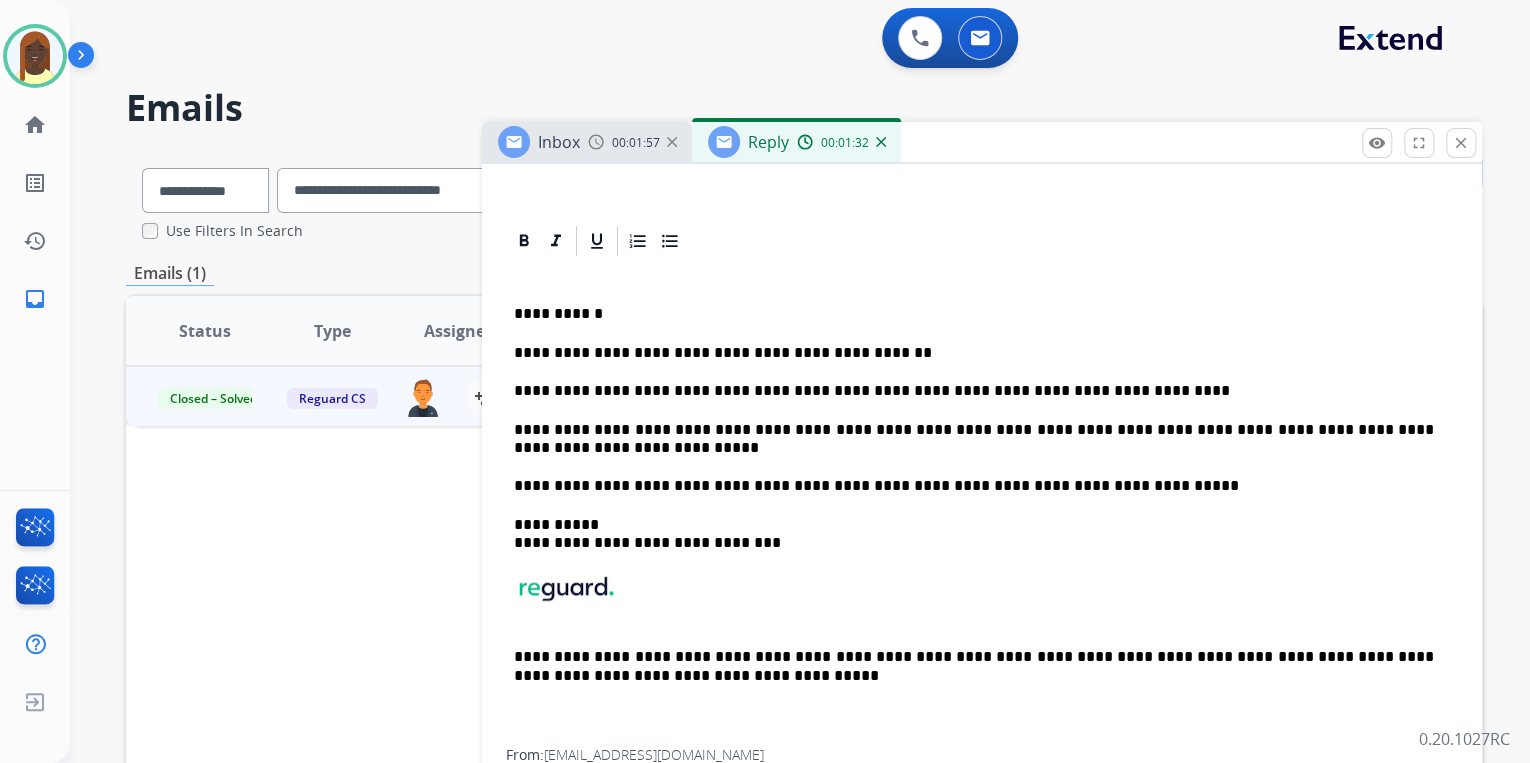 click on "**********" at bounding box center (974, 439) 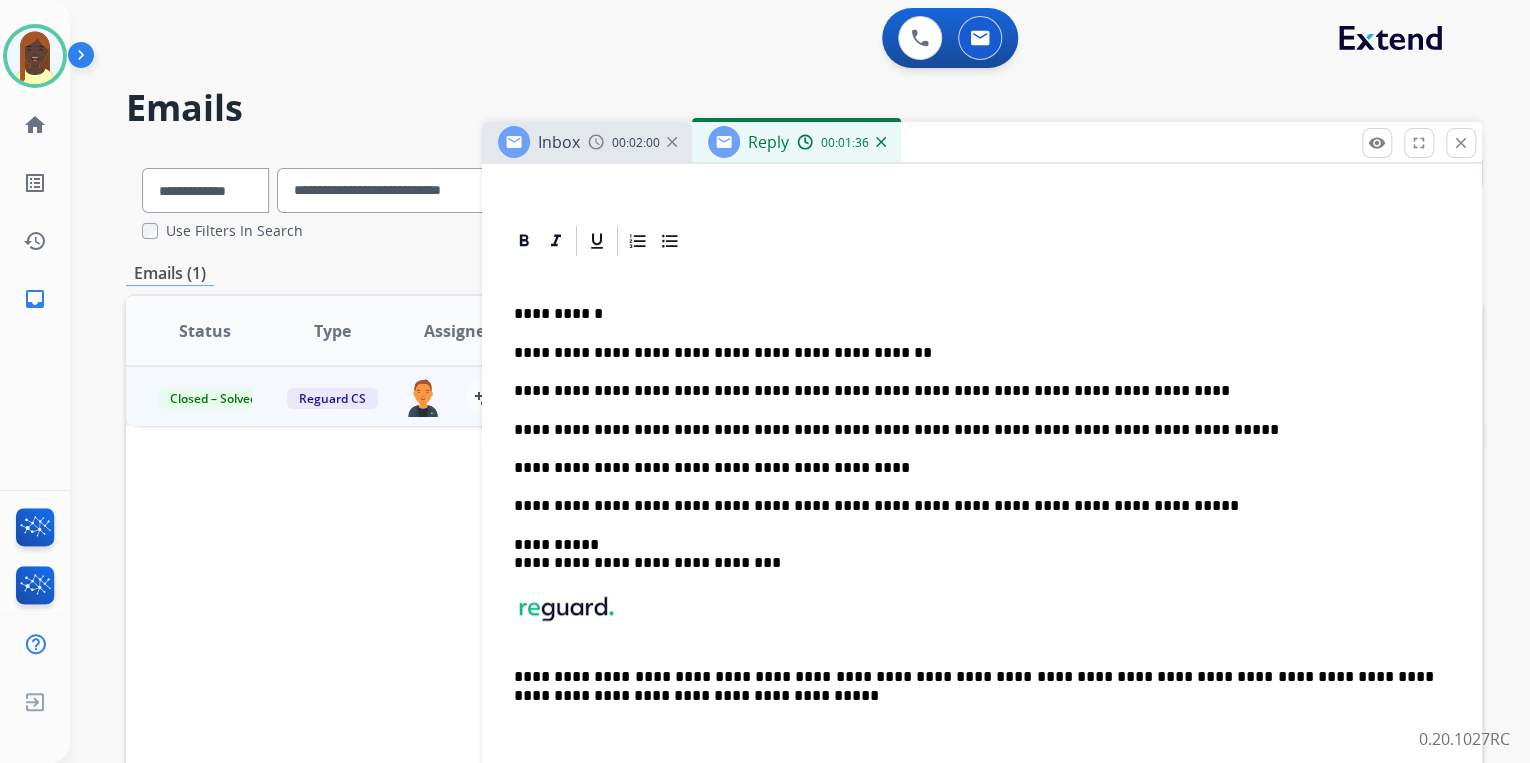 click on "**********" at bounding box center (974, 468) 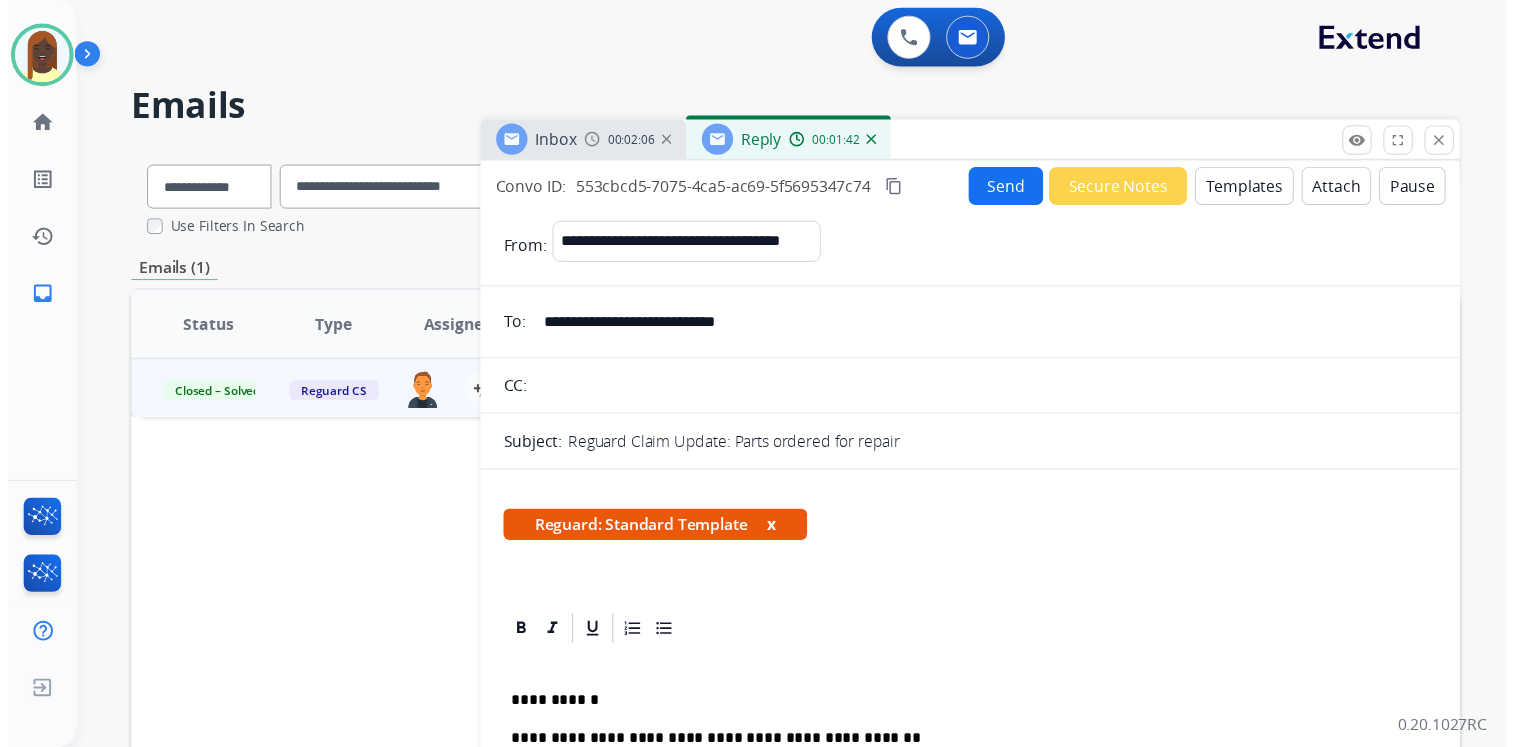 scroll, scrollTop: 0, scrollLeft: 0, axis: both 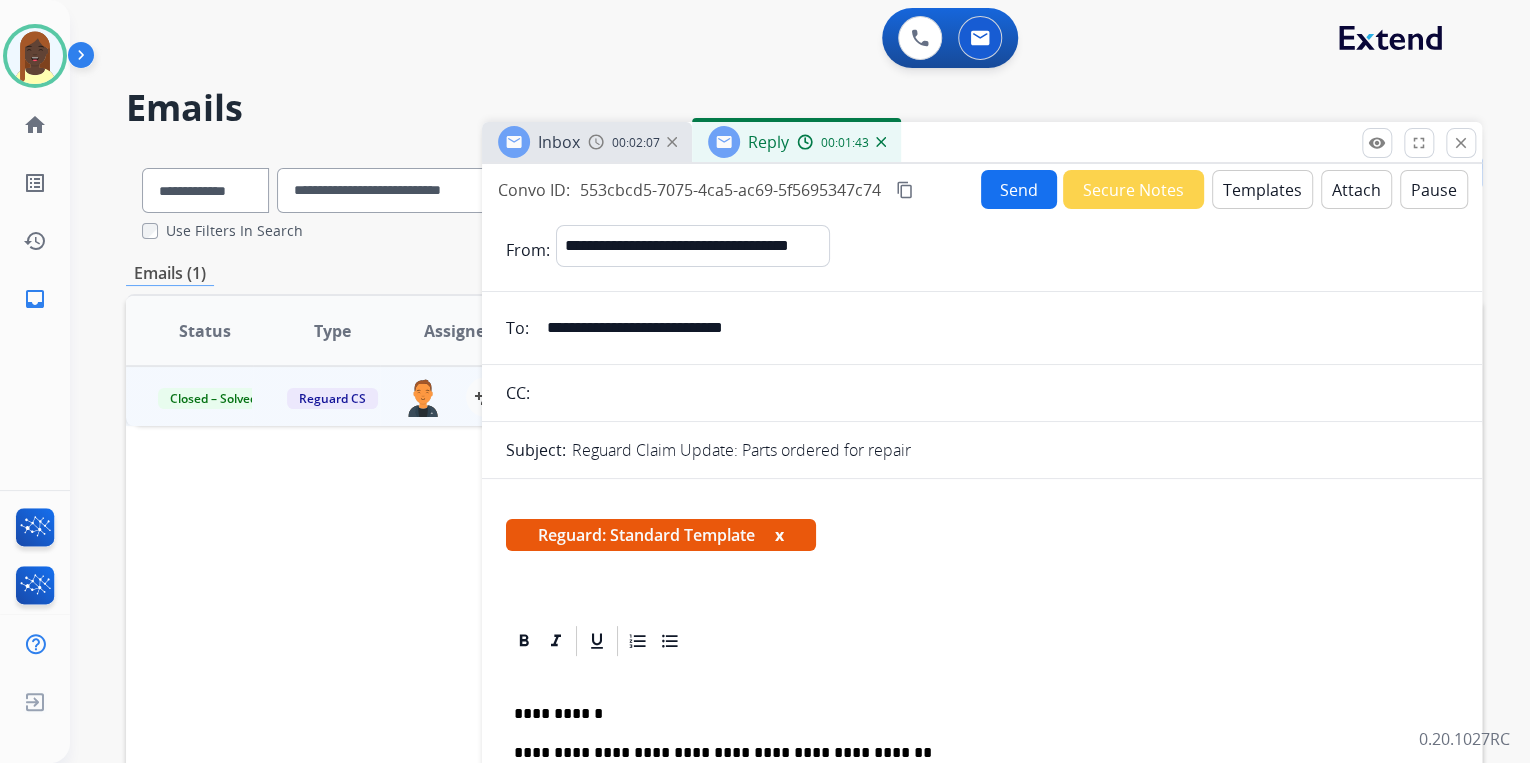 click on "Send" at bounding box center (1019, 189) 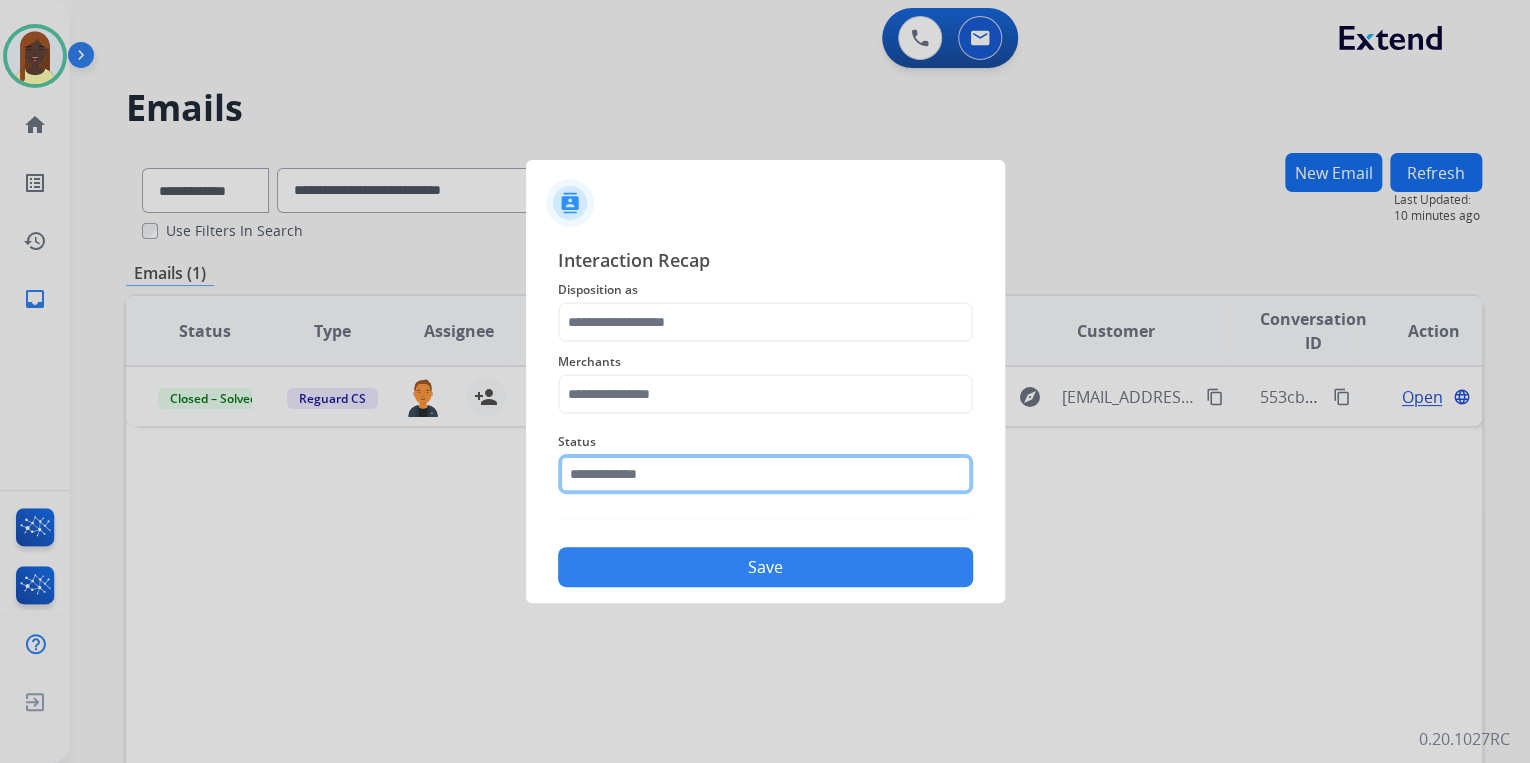 click 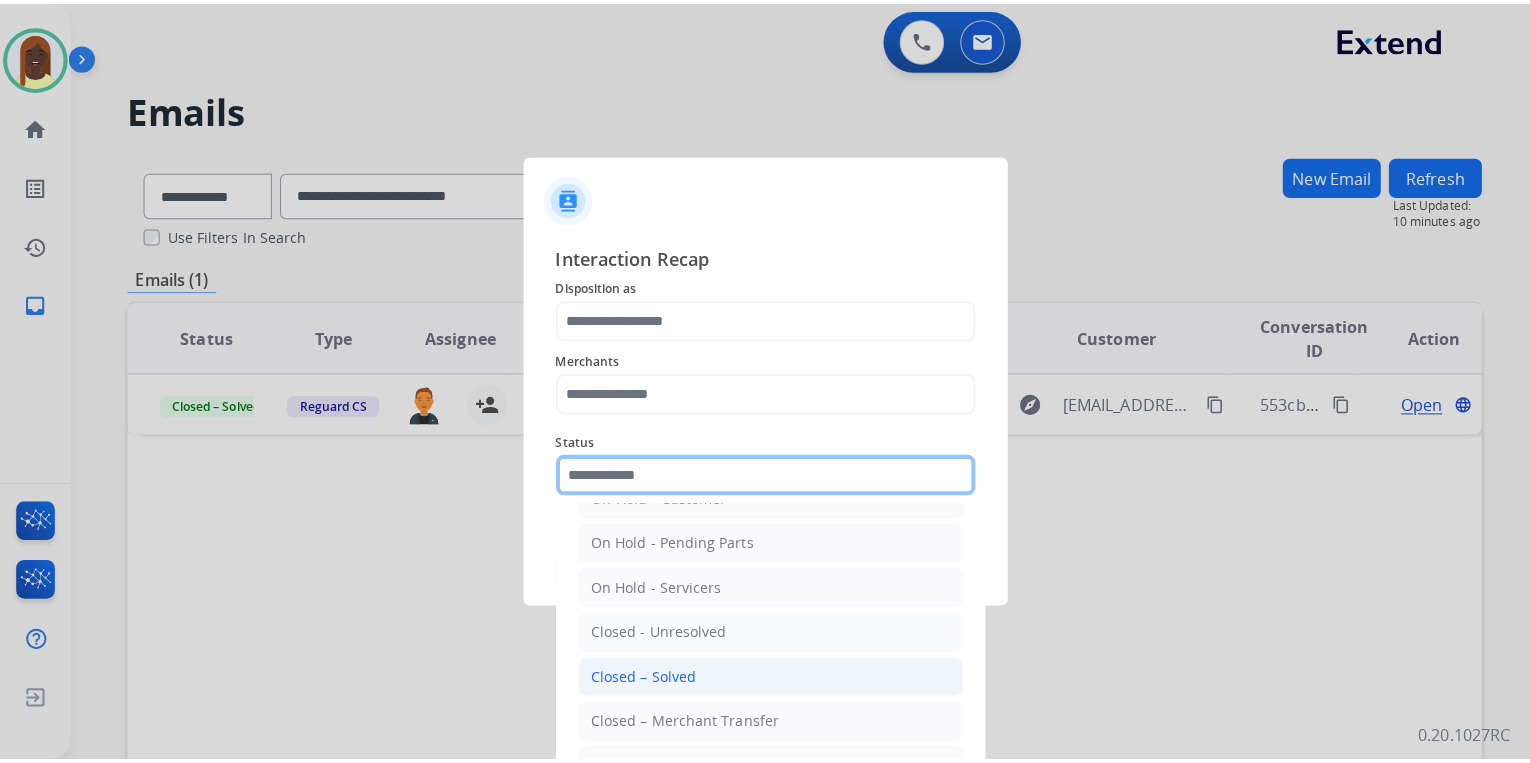 scroll, scrollTop: 116, scrollLeft: 0, axis: vertical 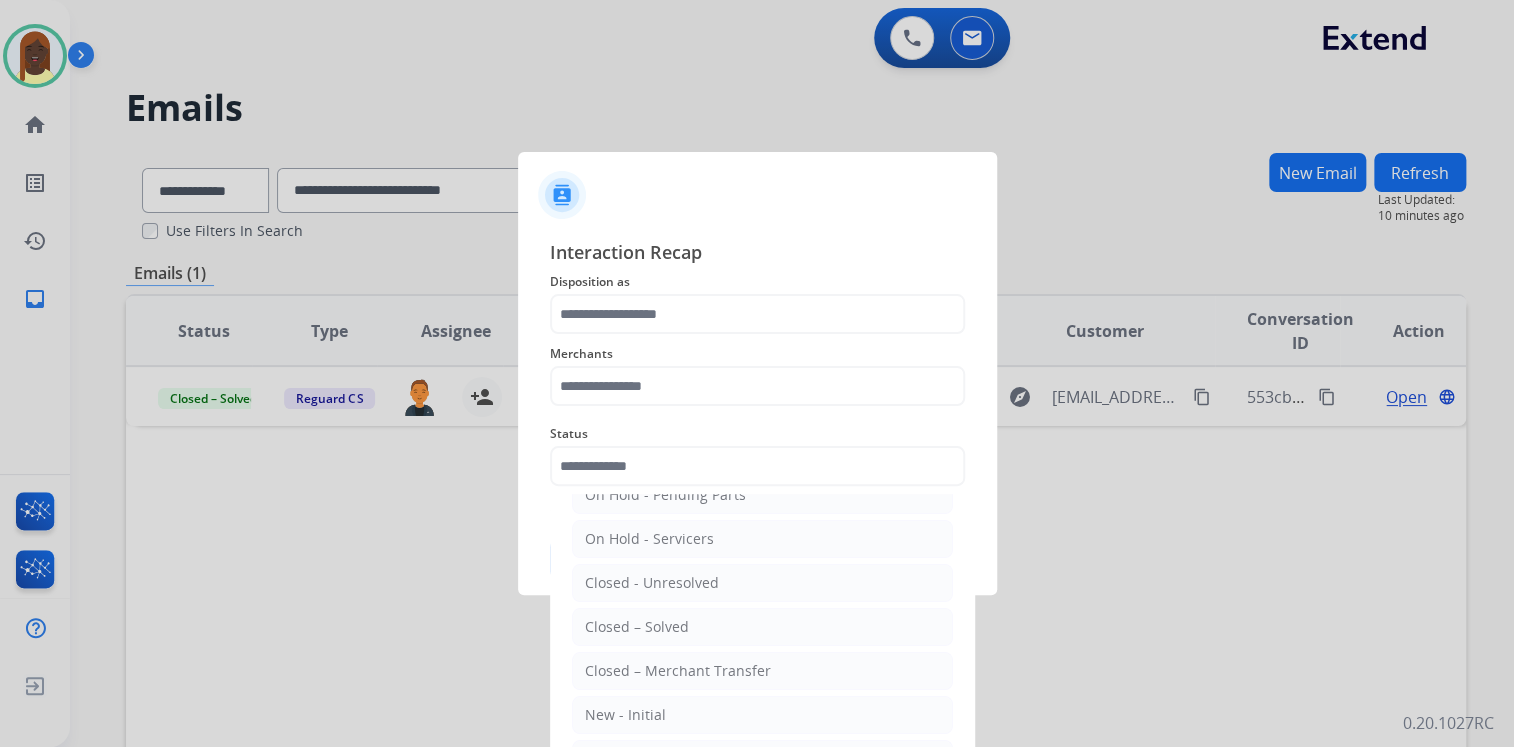 drag, startPoint x: 654, startPoint y: 625, endPoint x: 625, endPoint y: 509, distance: 119.57006 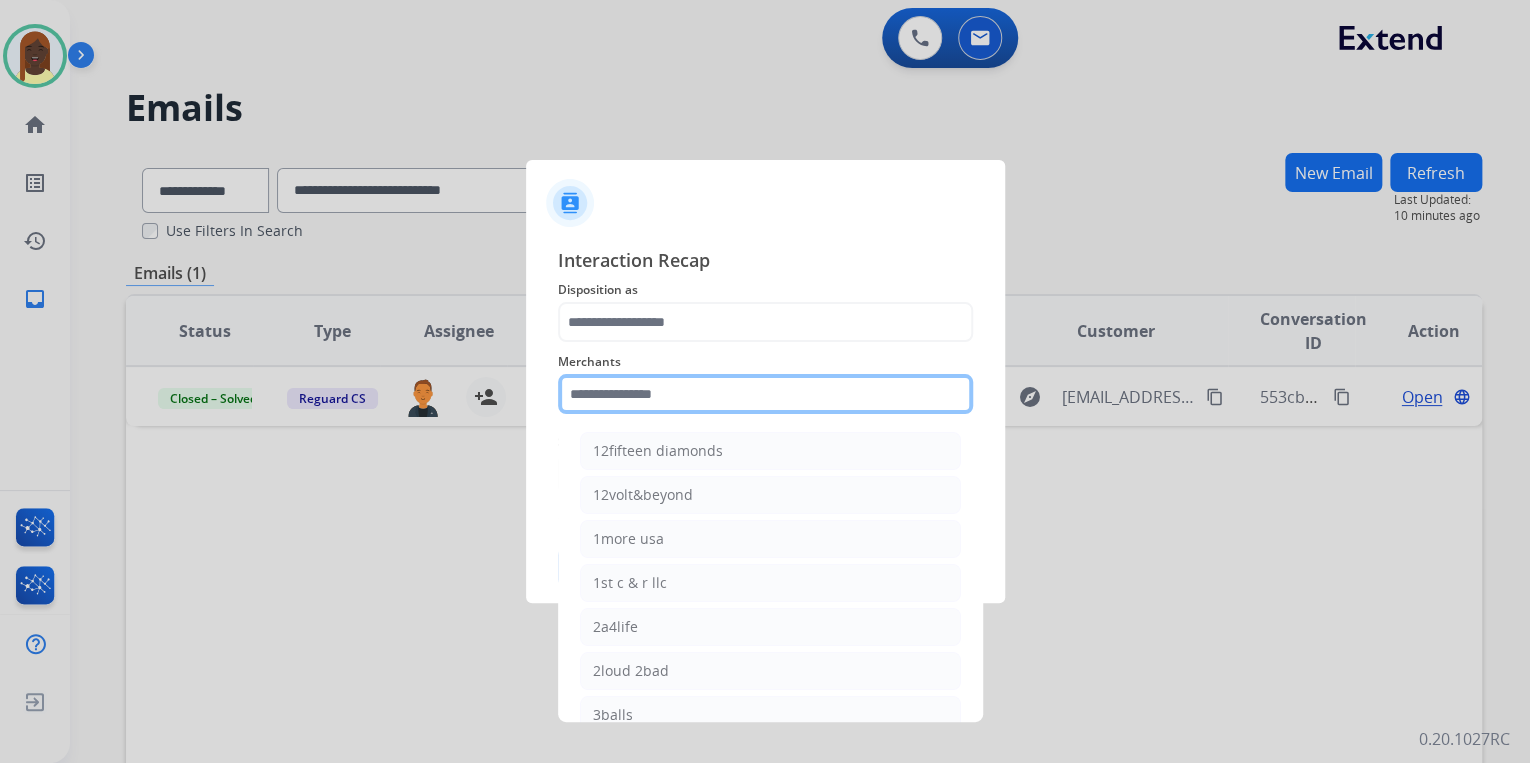 click 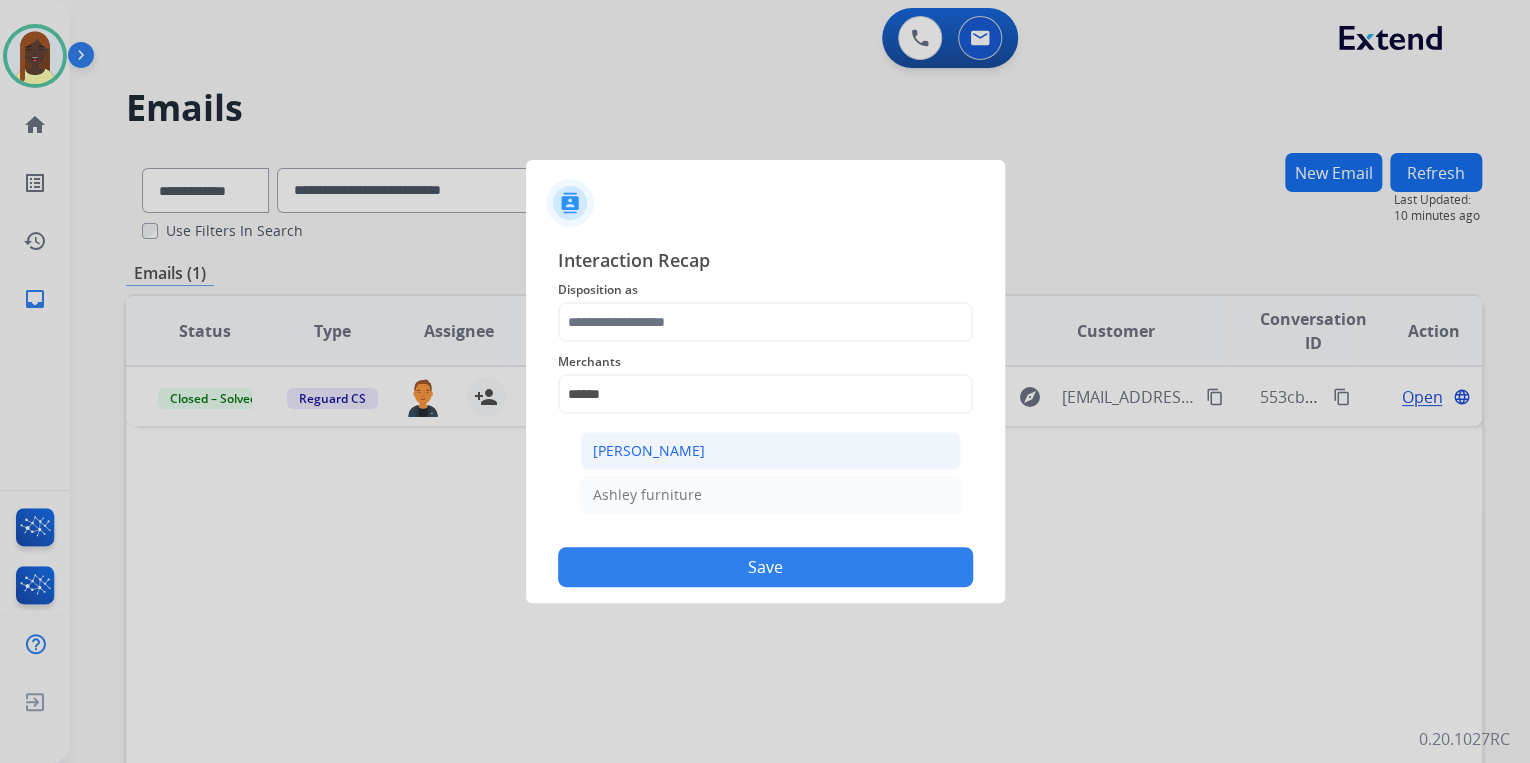 click on "[PERSON_NAME]" 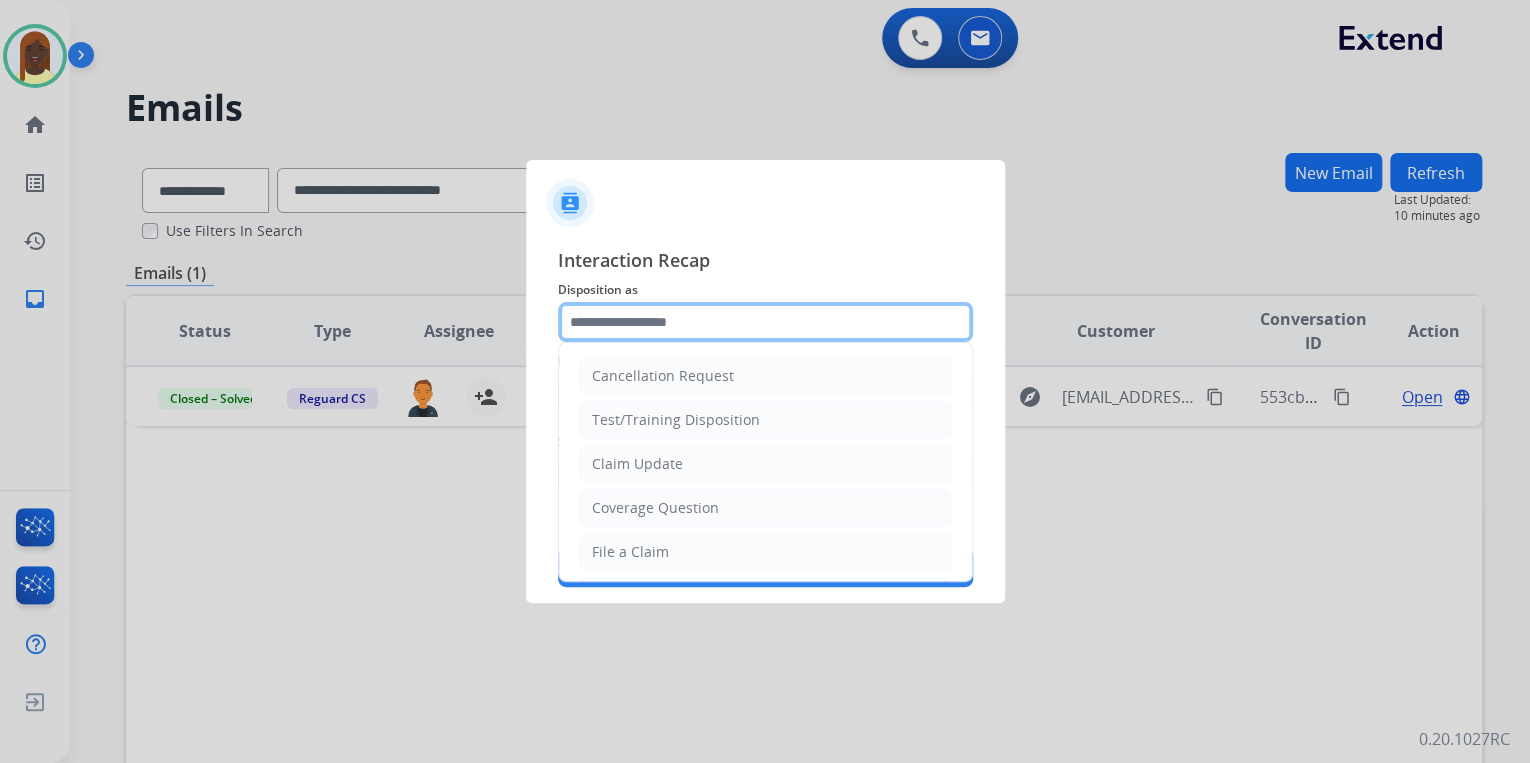 click 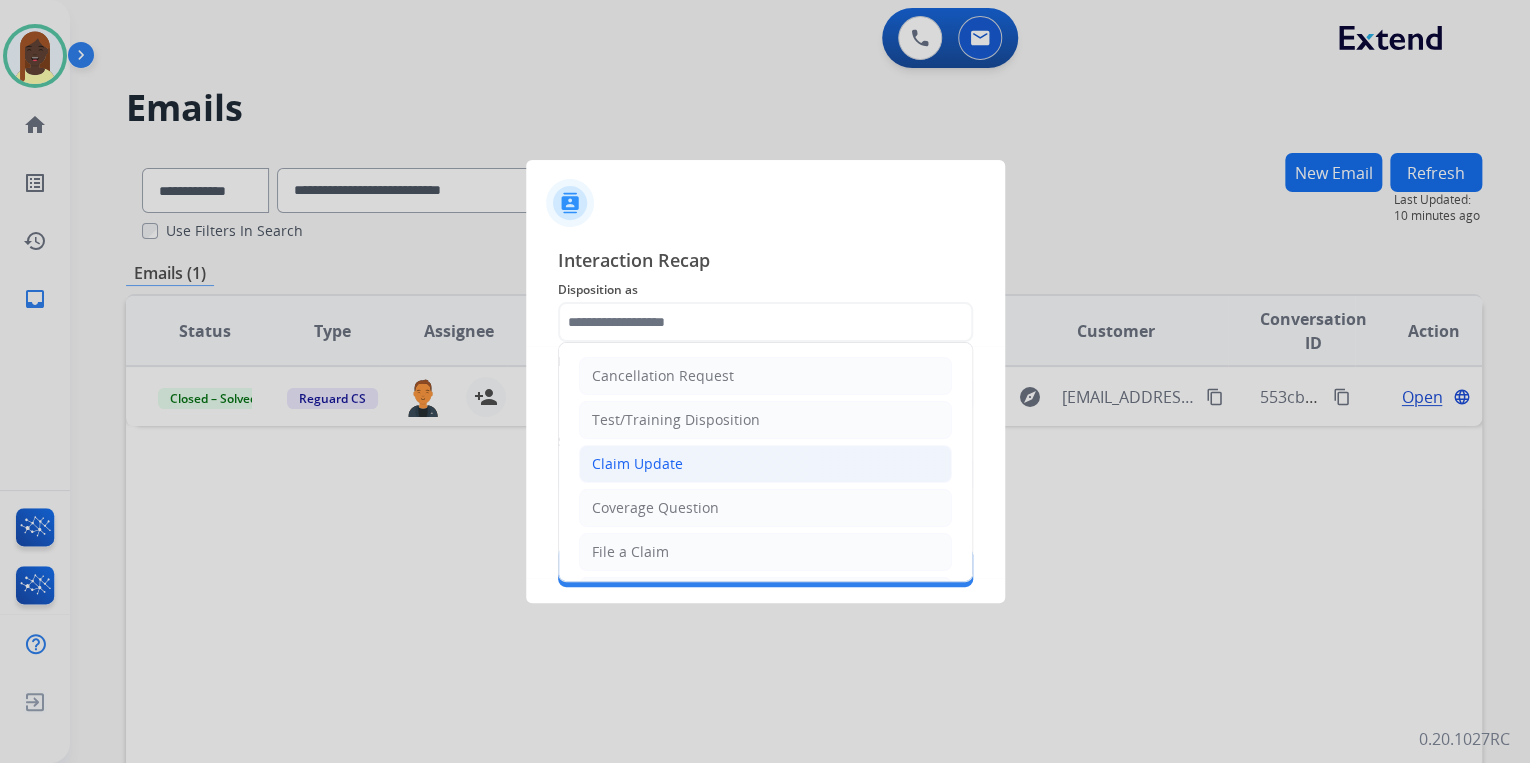 click on "Claim Update" 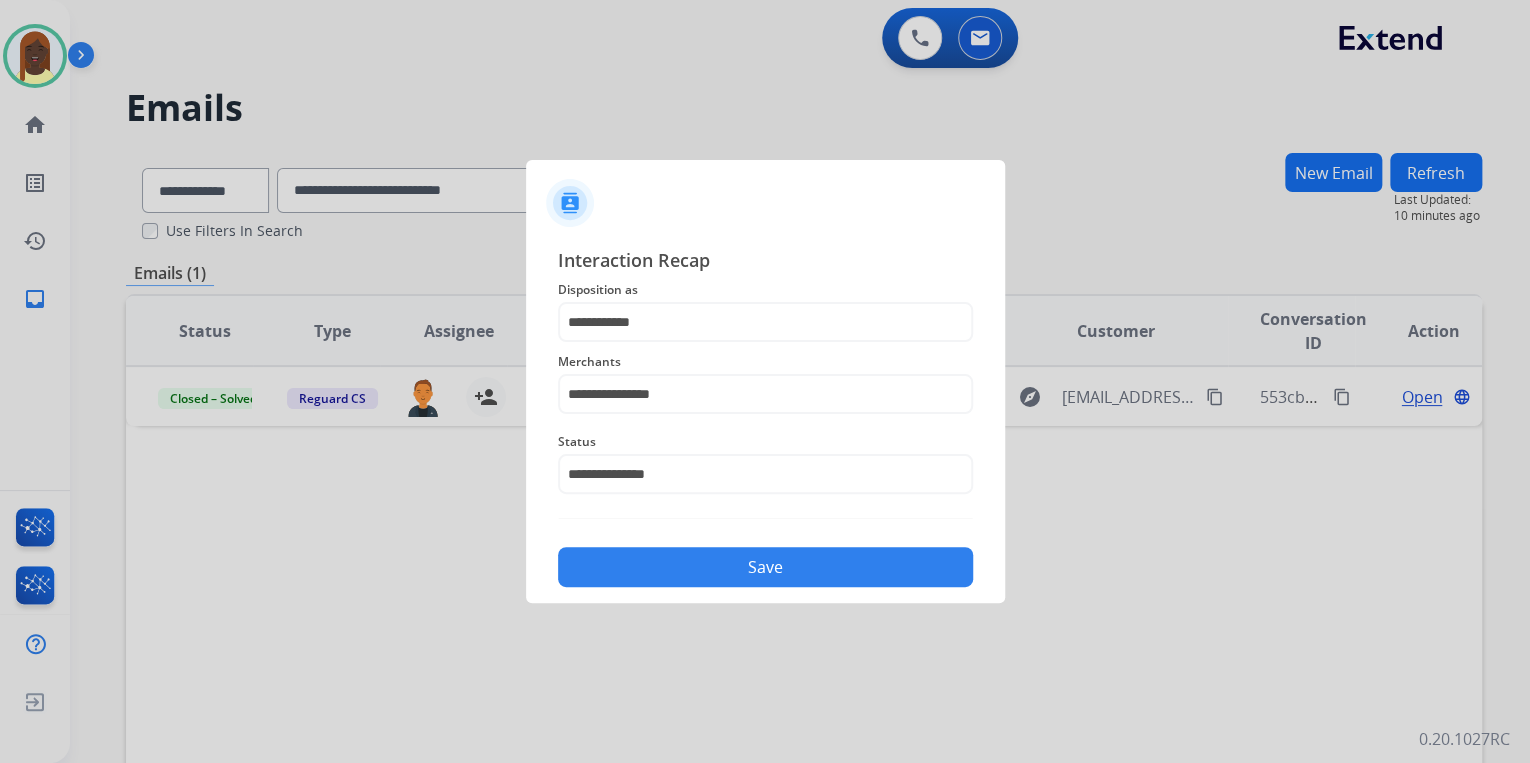 click on "Save" 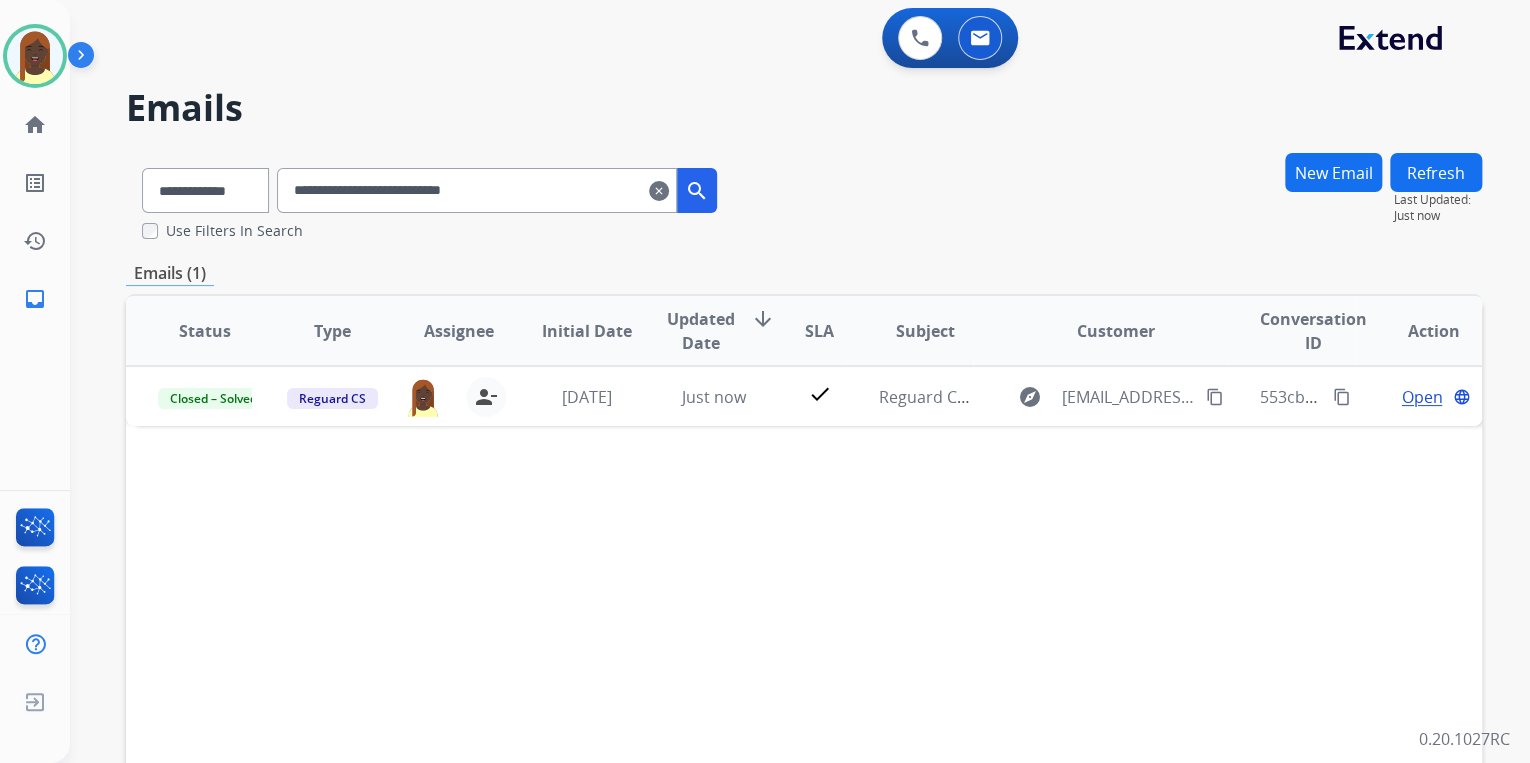 click on "clear" at bounding box center [659, 191] 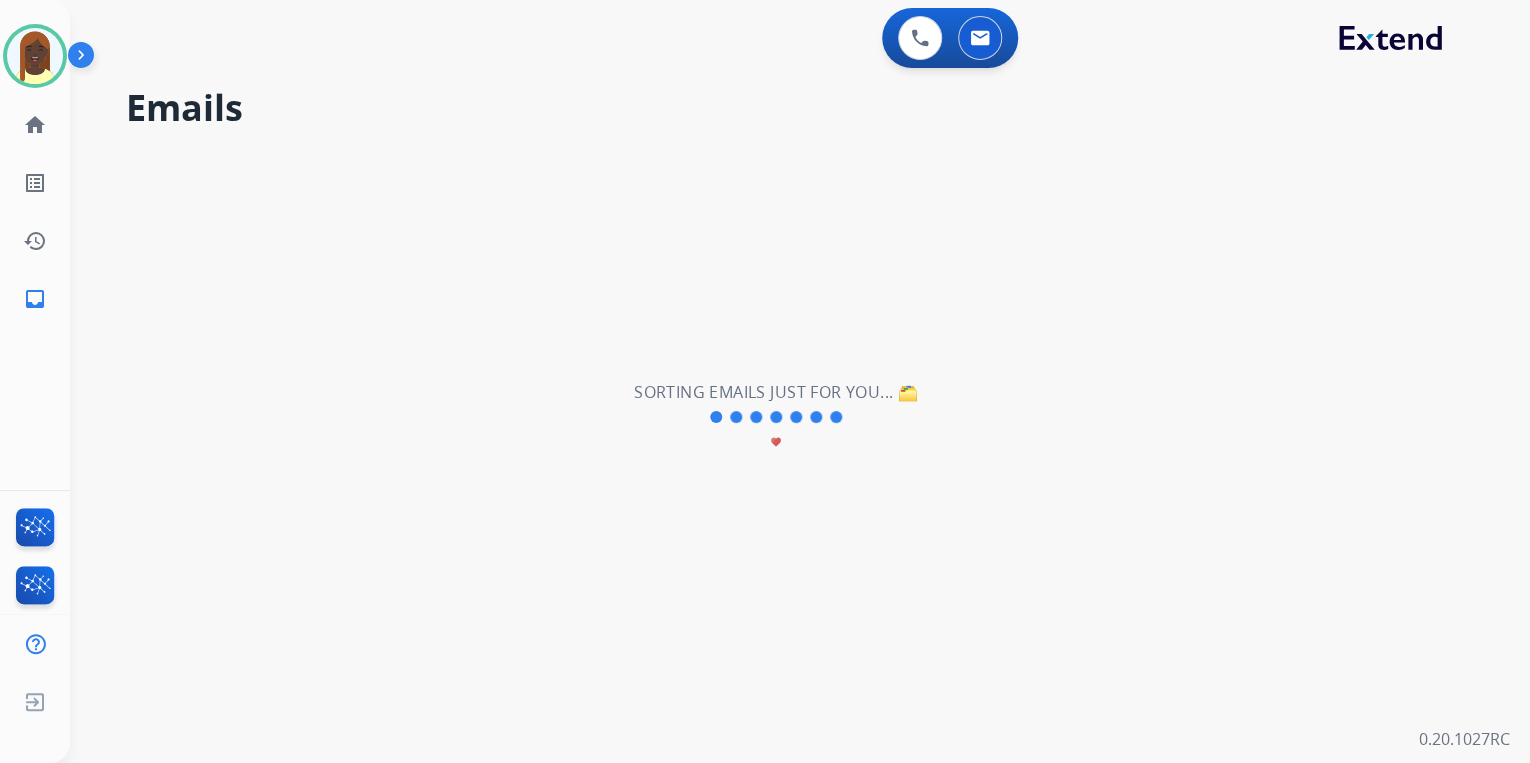 type 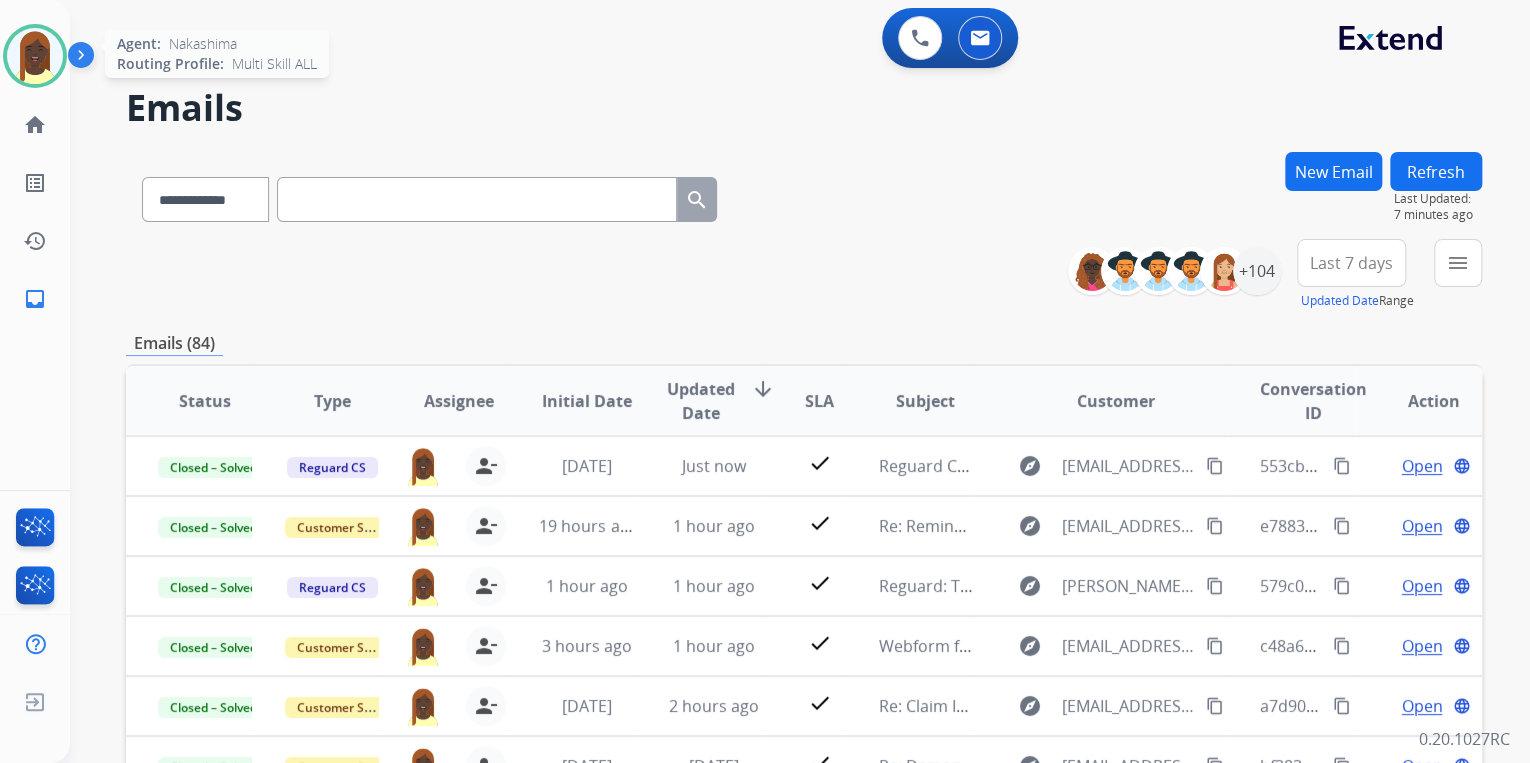 click at bounding box center (35, 56) 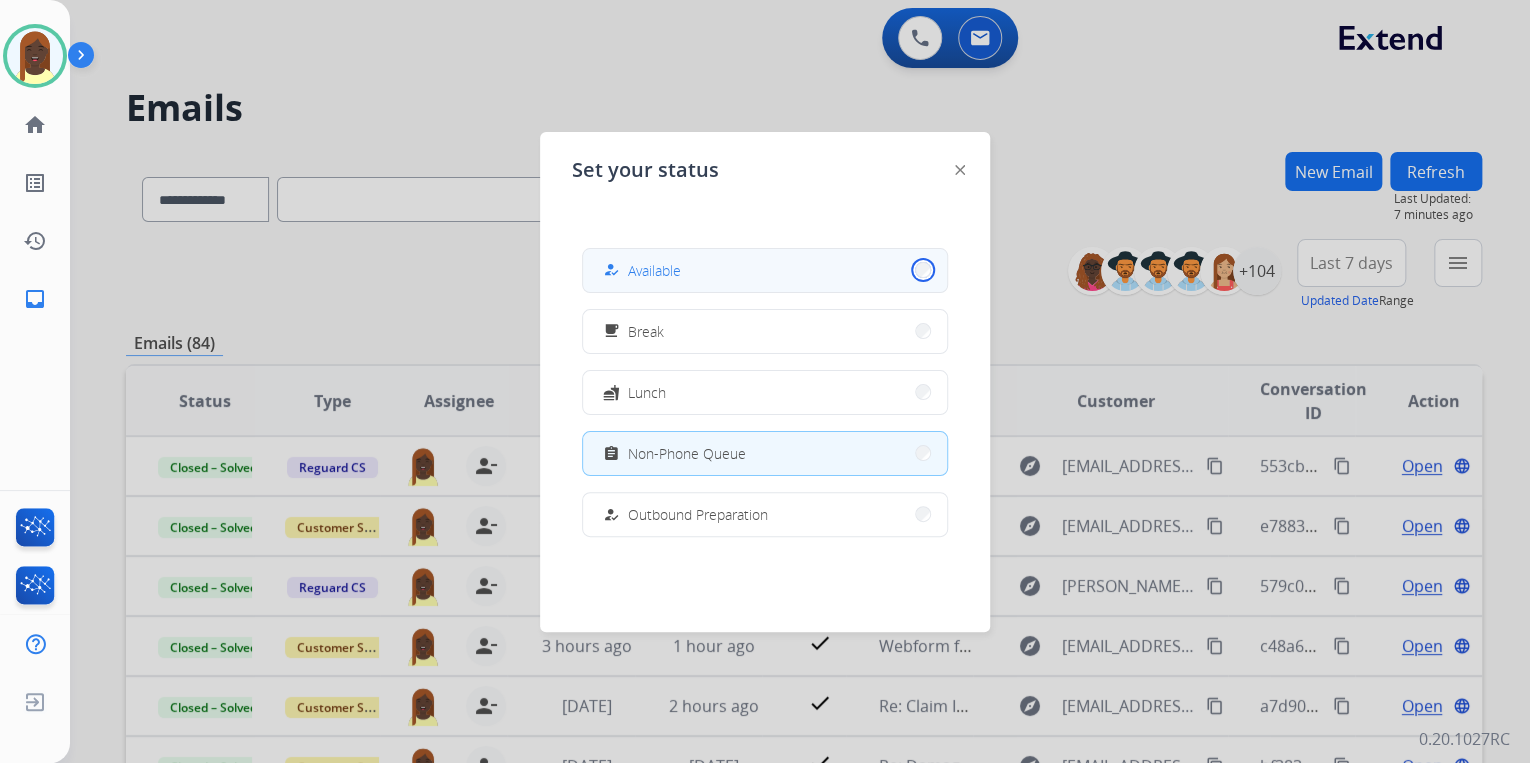 click on "how_to_reg Available" at bounding box center (765, 270) 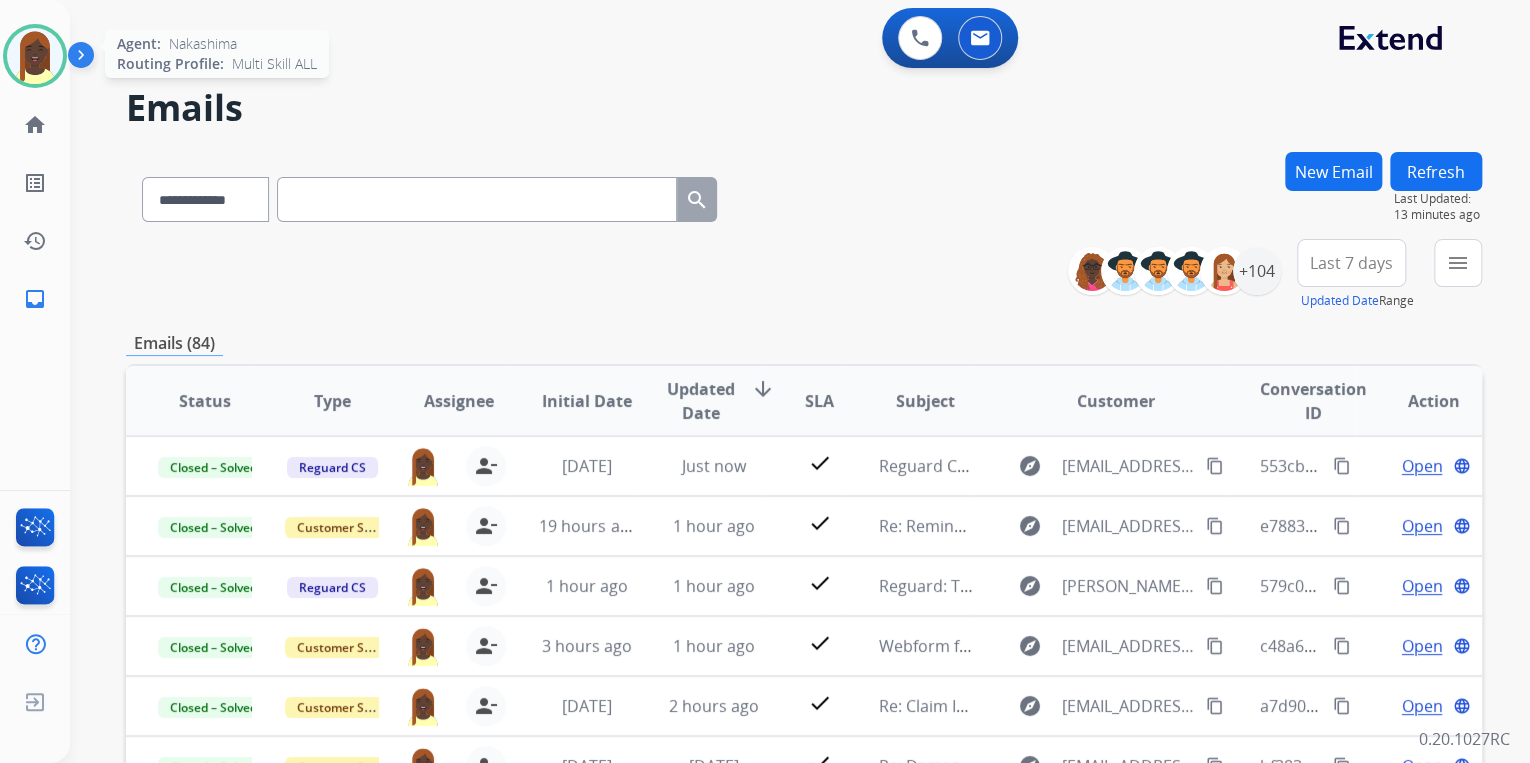 click at bounding box center [35, 56] 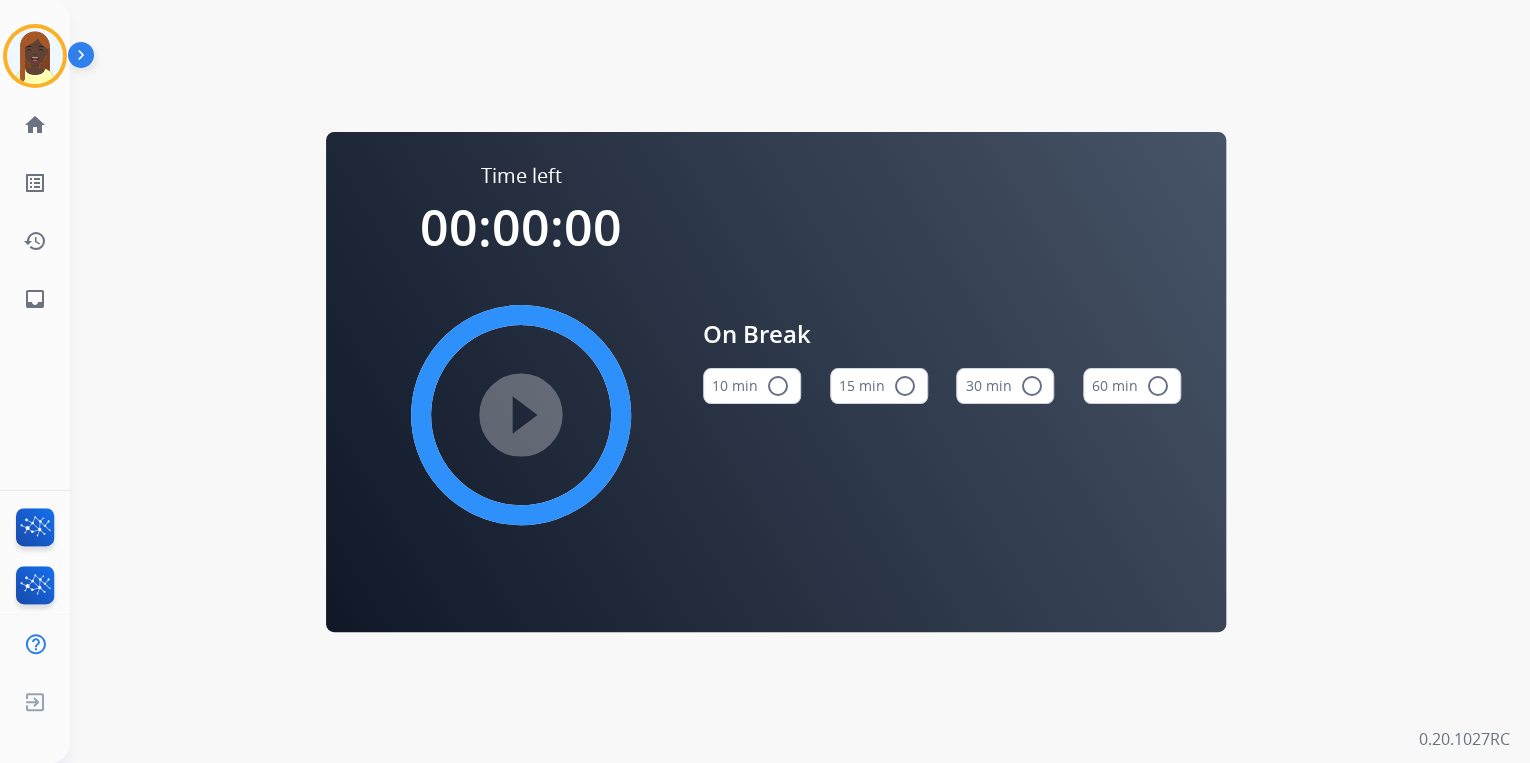 click on "radio_button_unchecked" at bounding box center (905, 386) 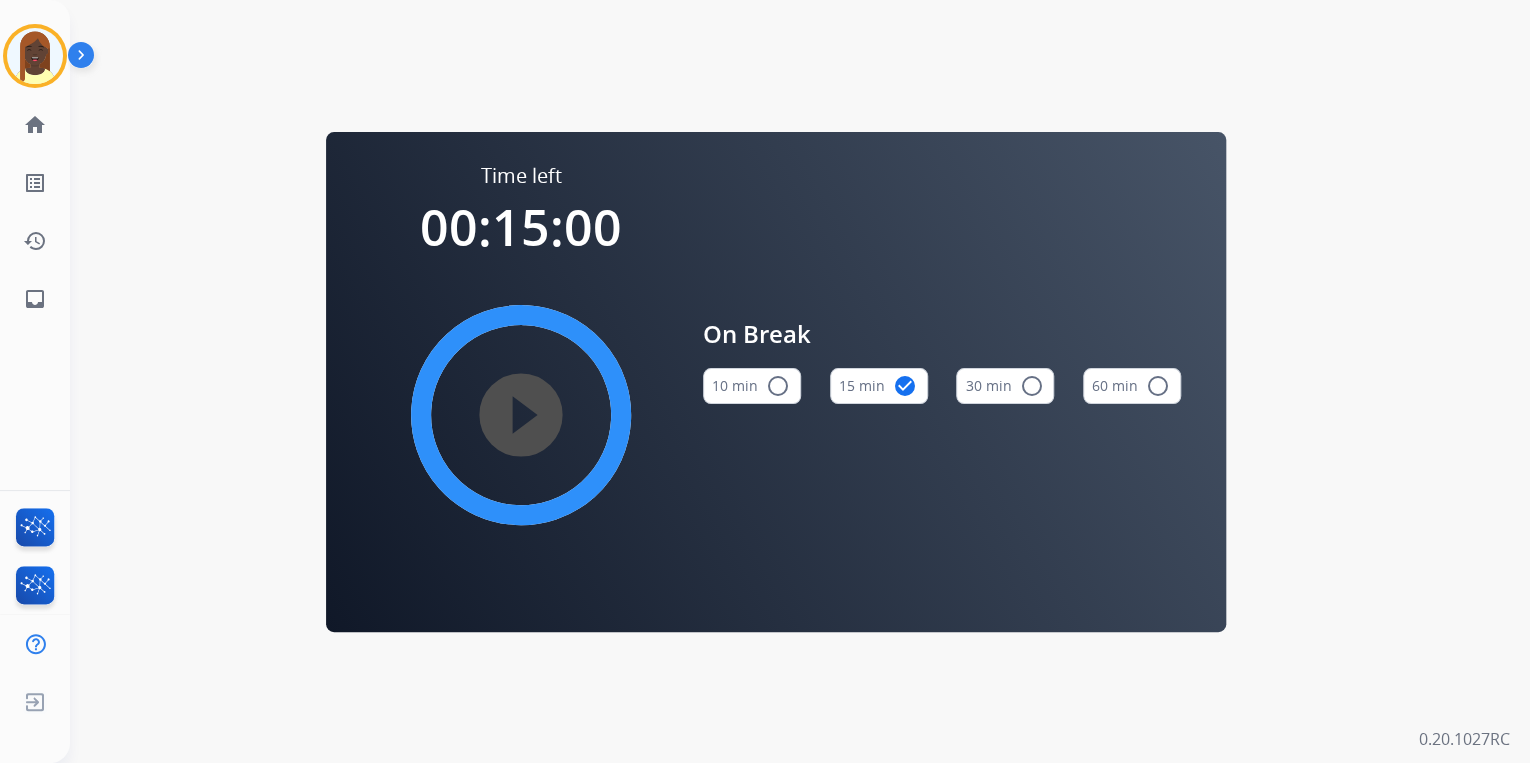 click on "play_circle_filled" at bounding box center [521, 415] 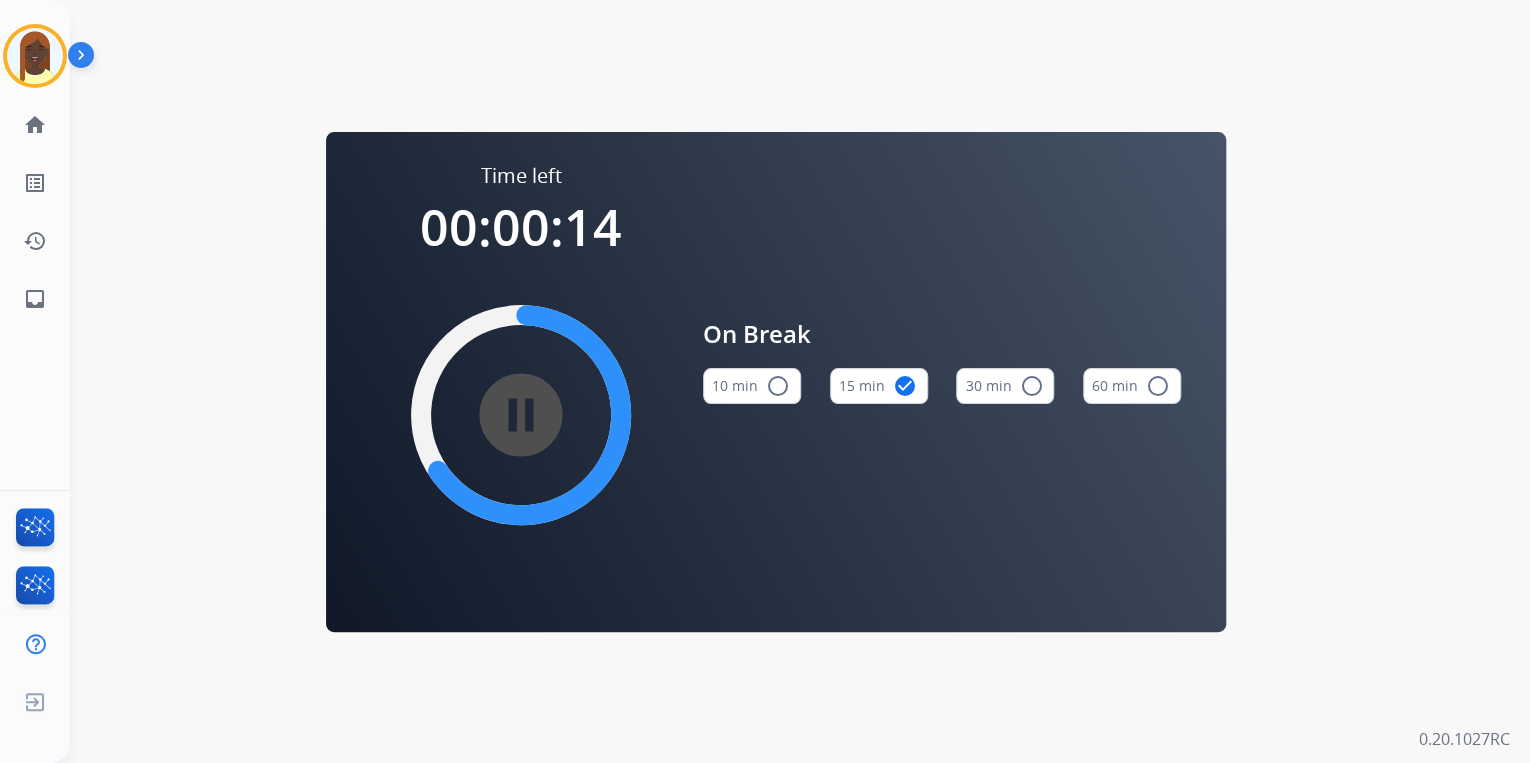 drag, startPoint x: 29, startPoint y: 68, endPoint x: 68, endPoint y: 80, distance: 40.804413 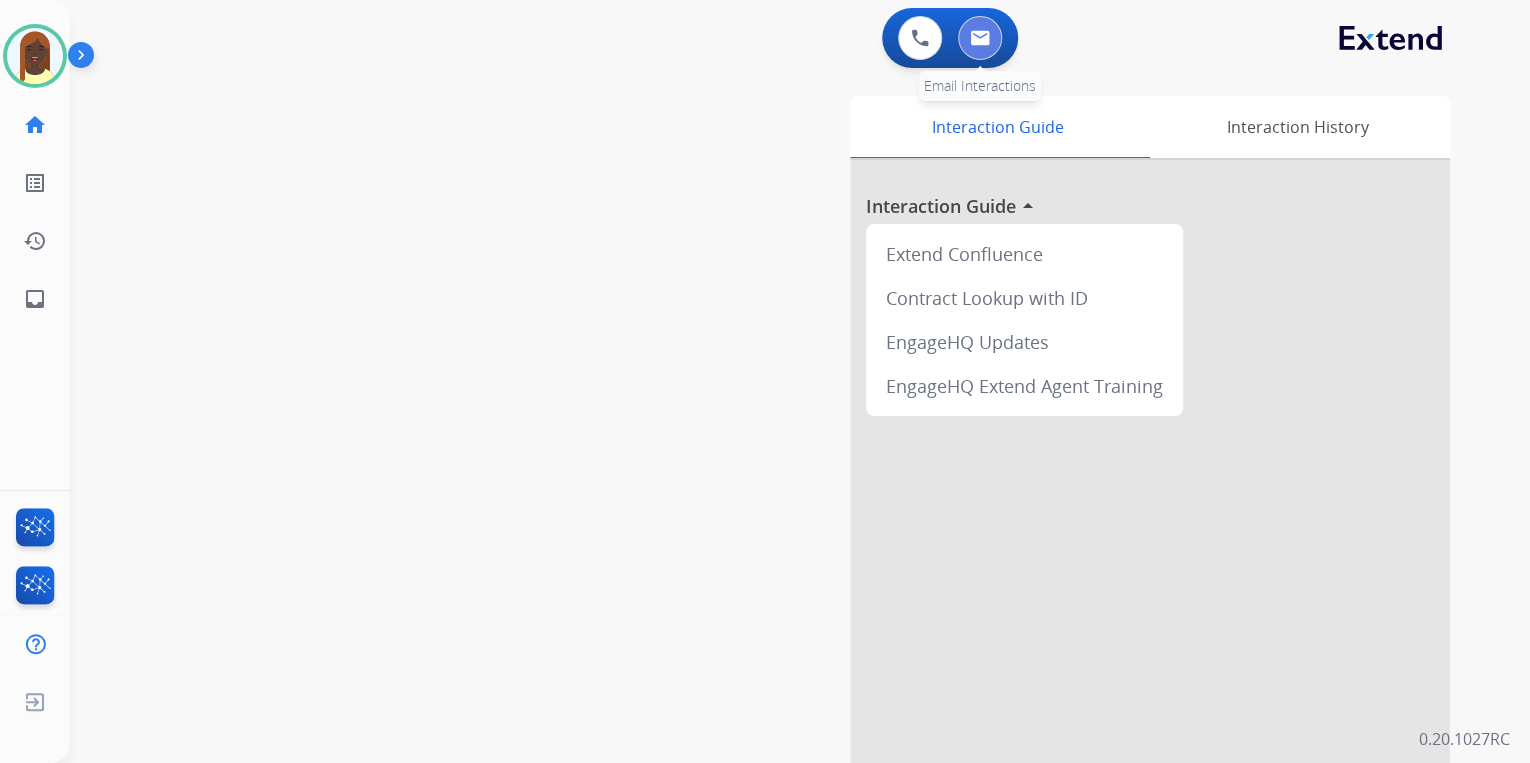 click at bounding box center (980, 38) 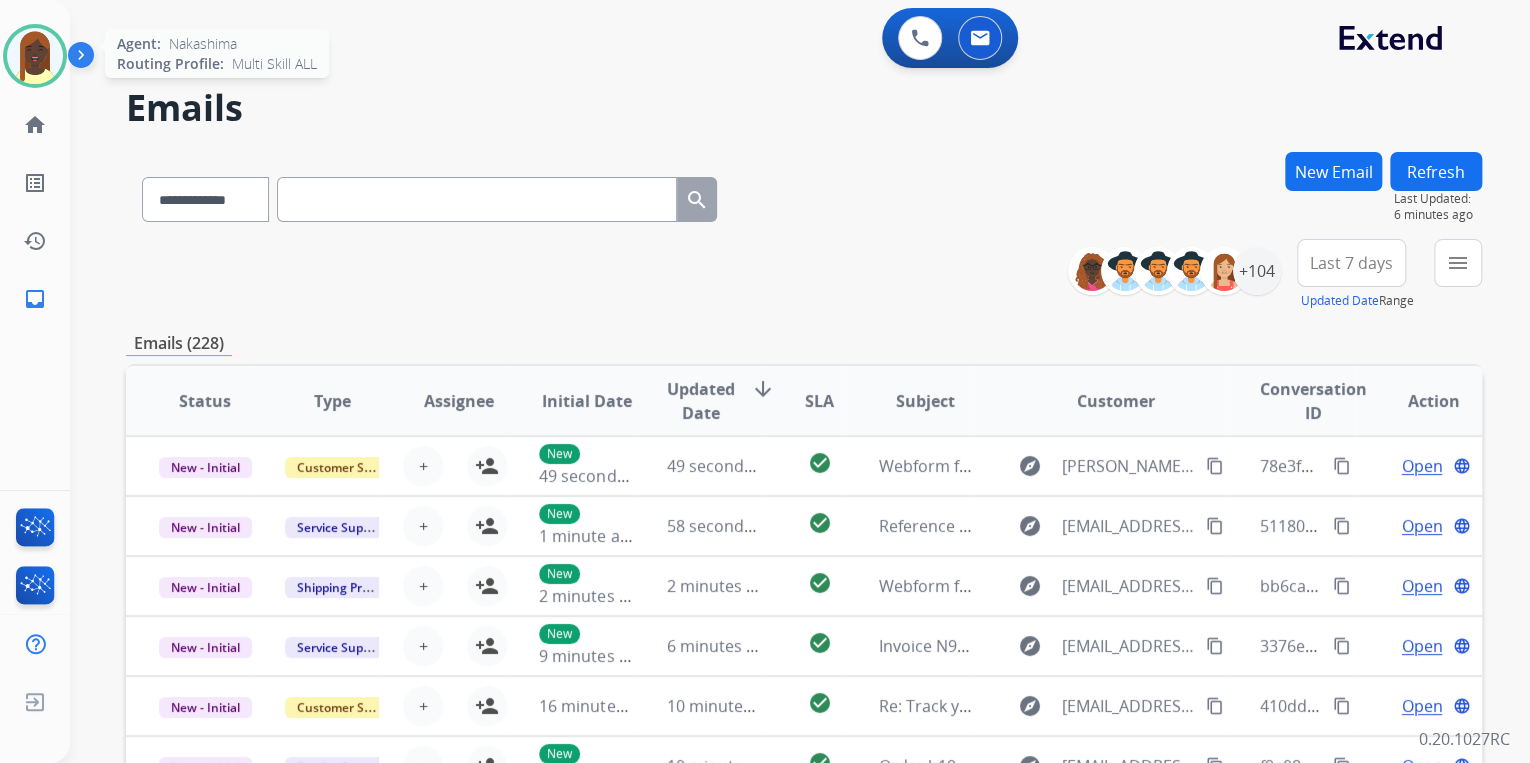 click at bounding box center (35, 56) 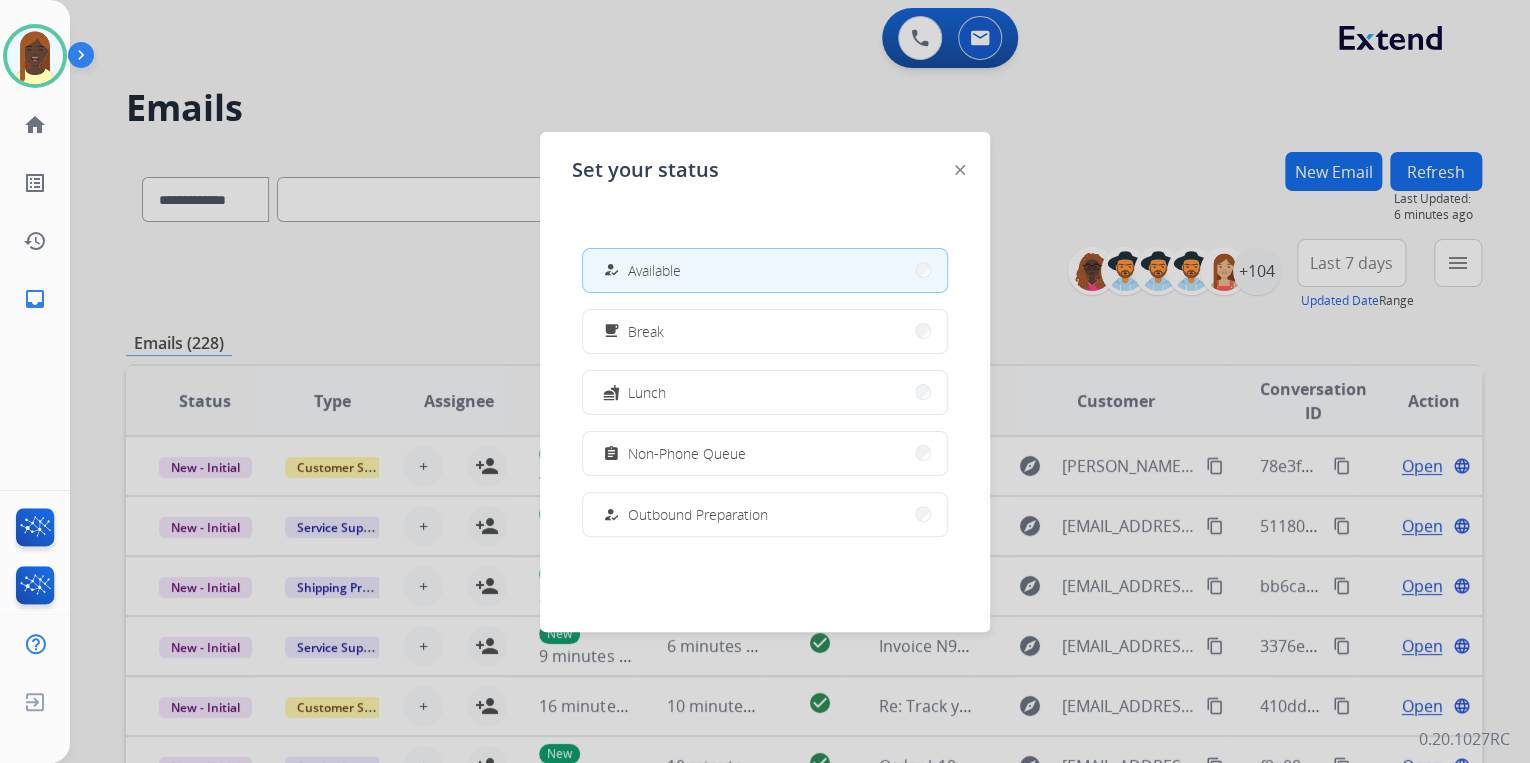 click at bounding box center [765, 381] 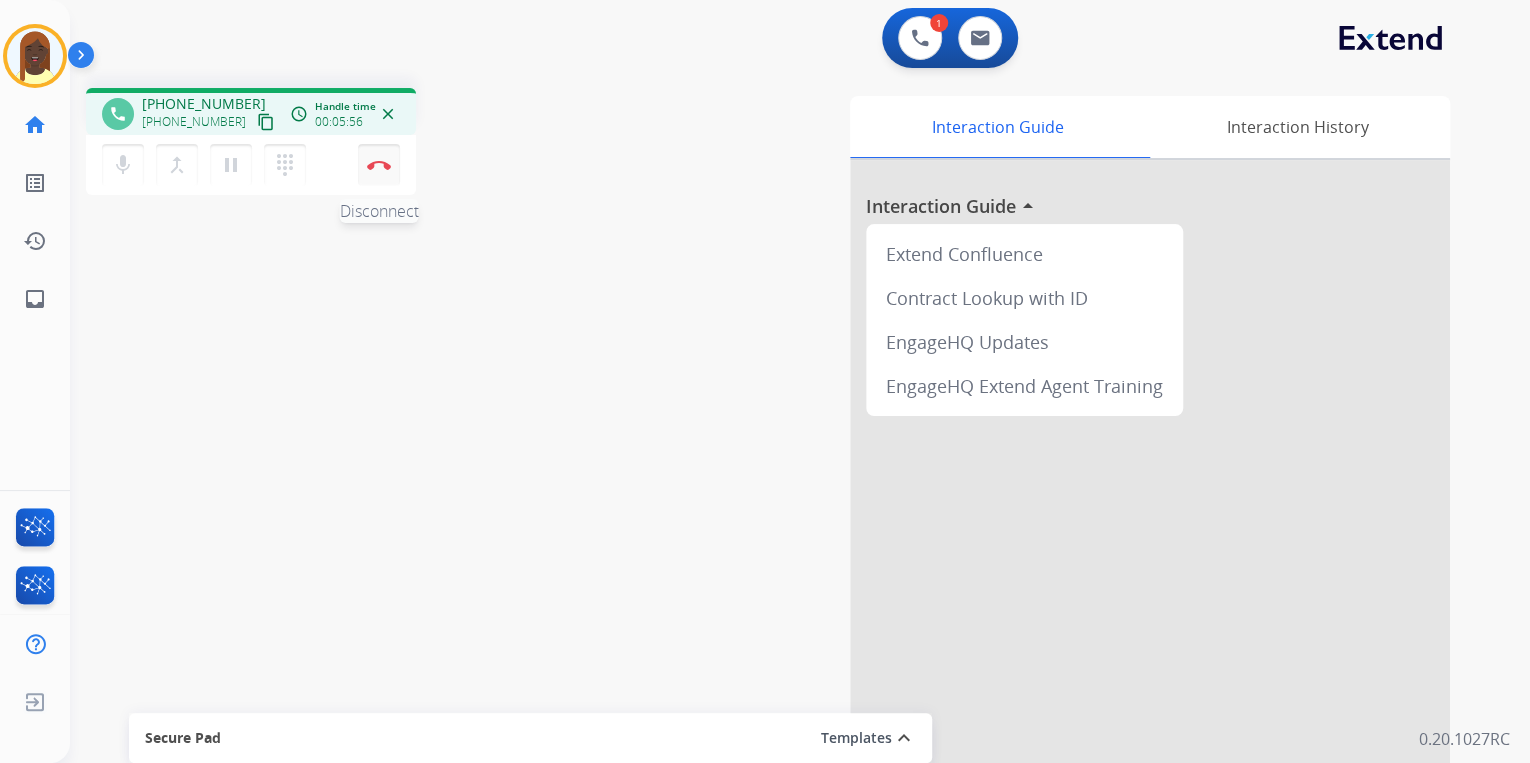 click on "Disconnect" at bounding box center [379, 165] 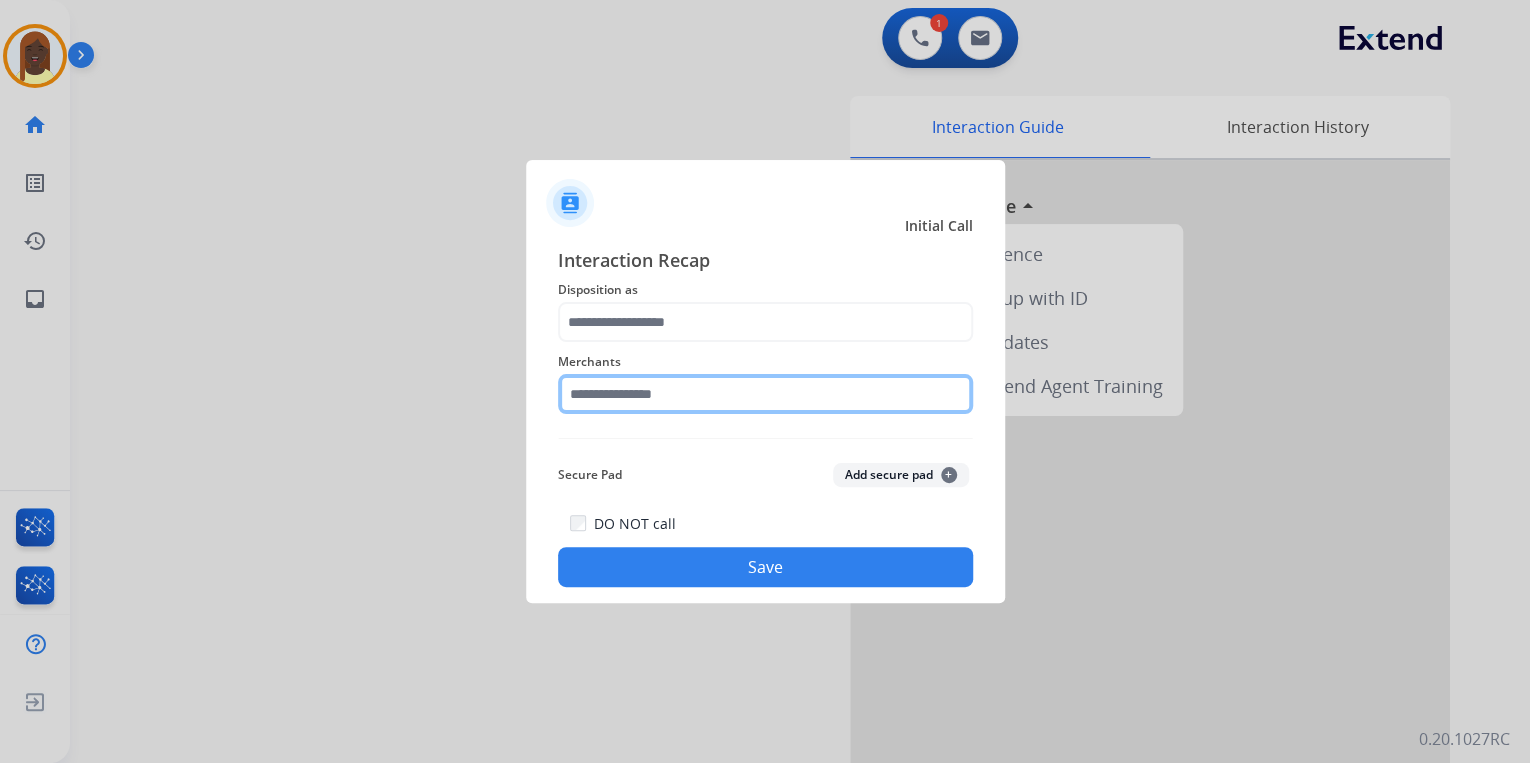 click 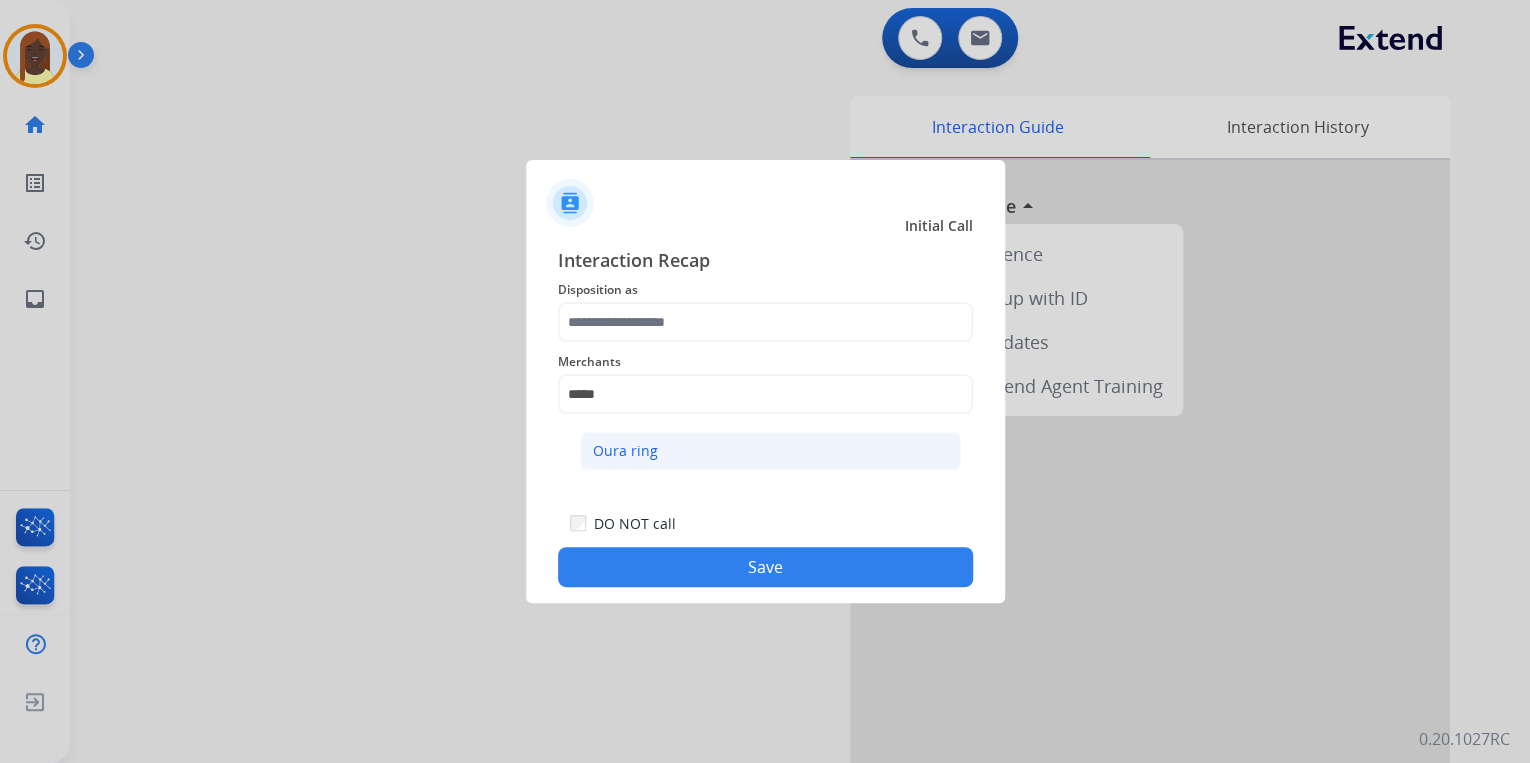 click on "Oura ring" 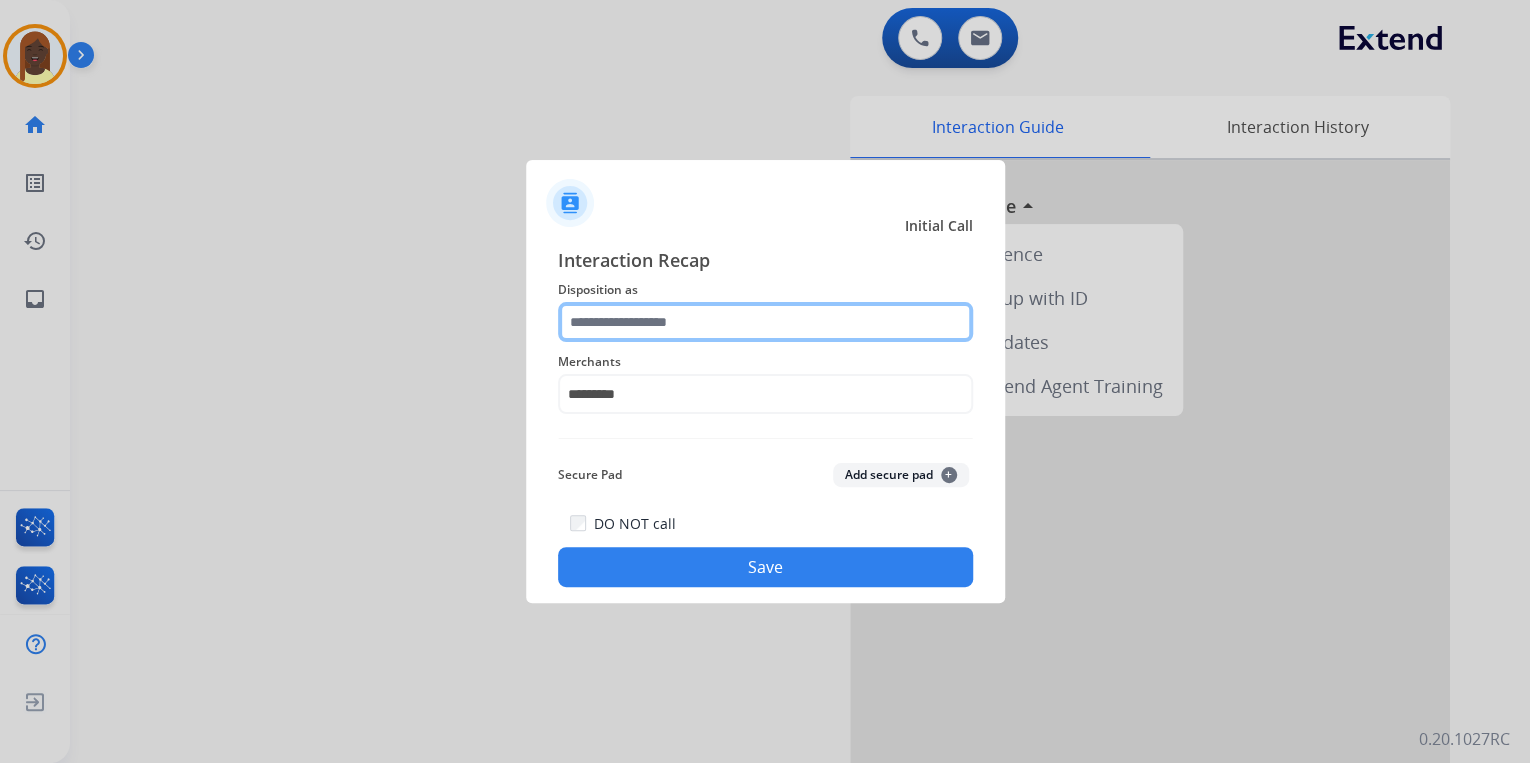 click 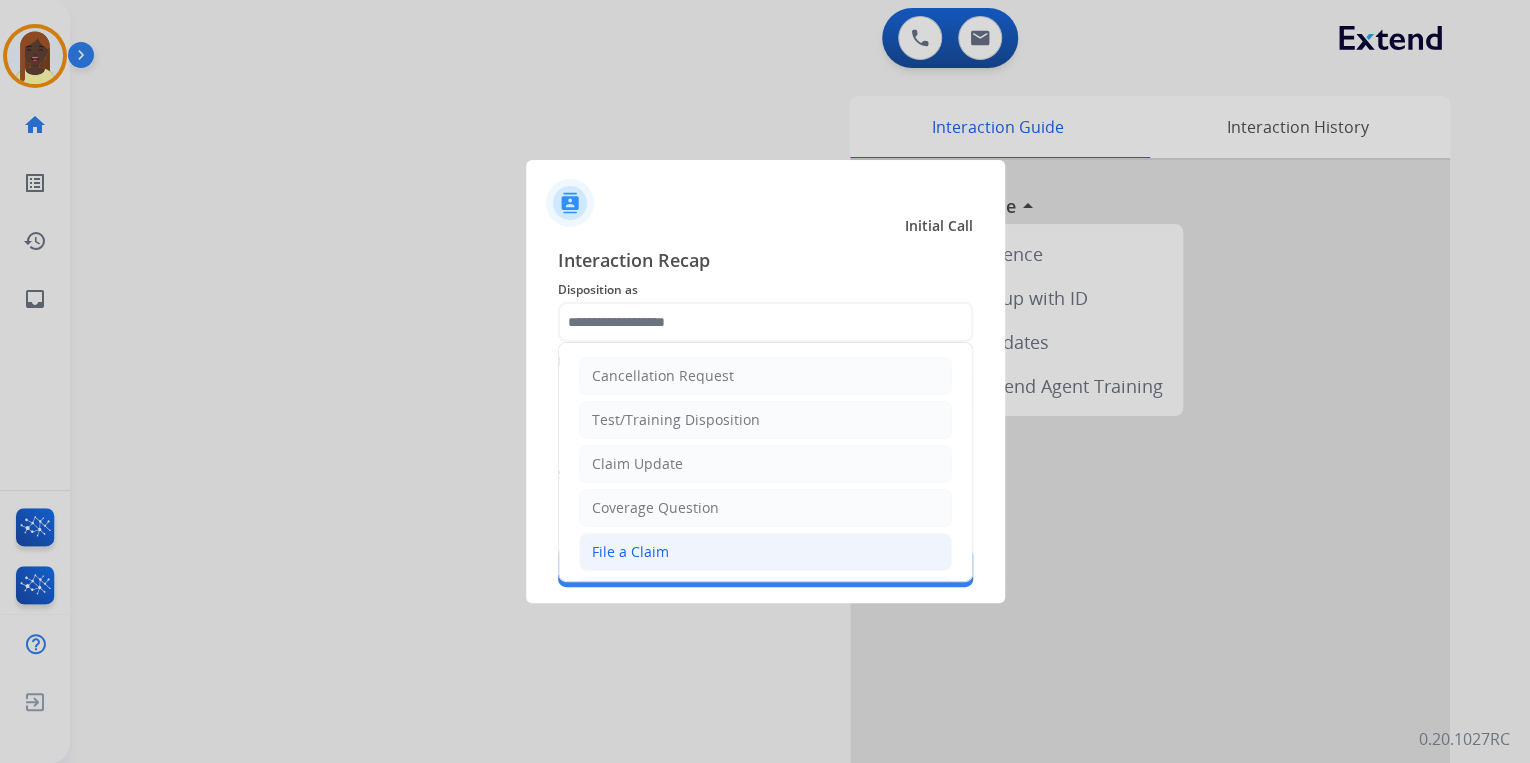 click on "File a Claim" 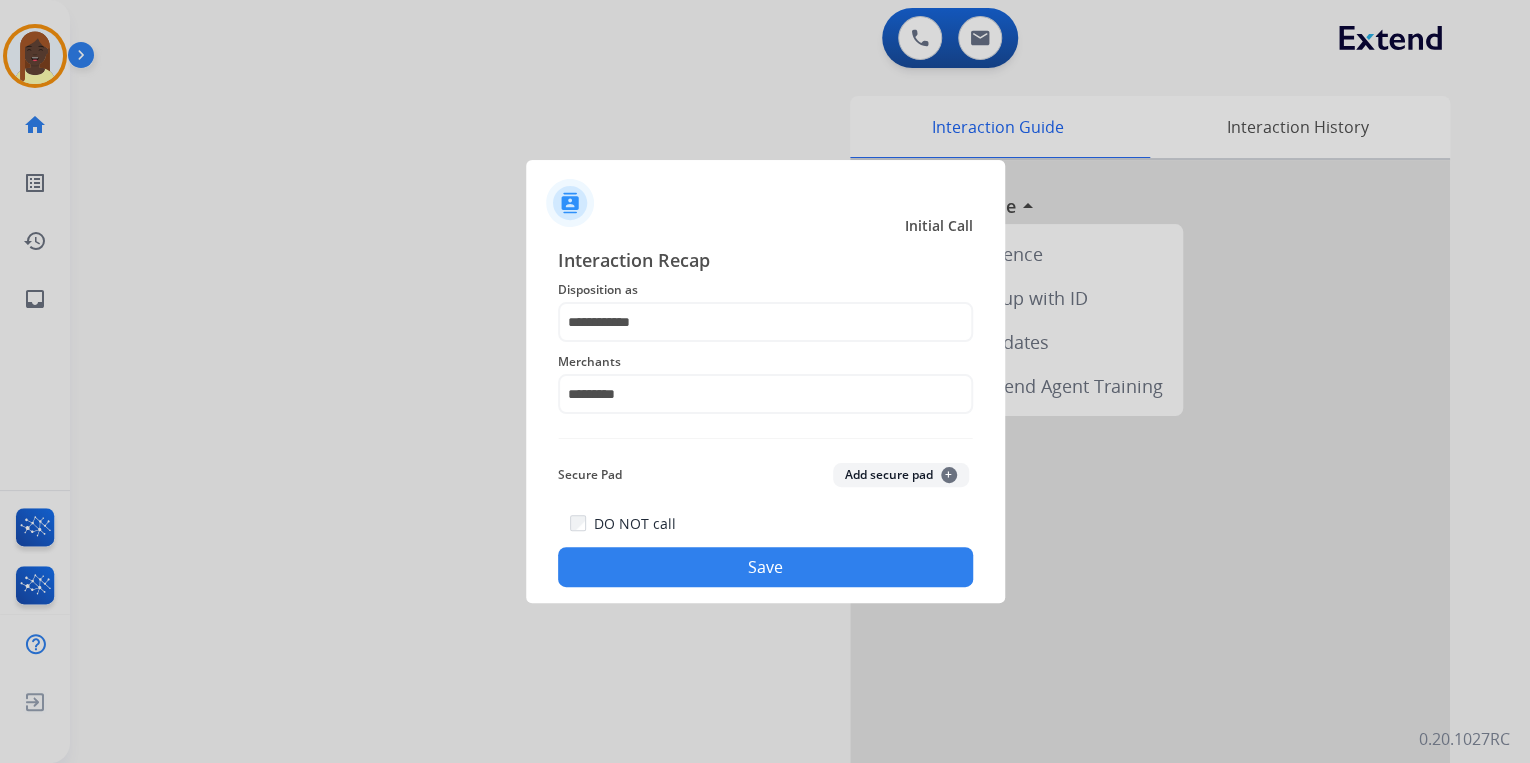 click on "Save" 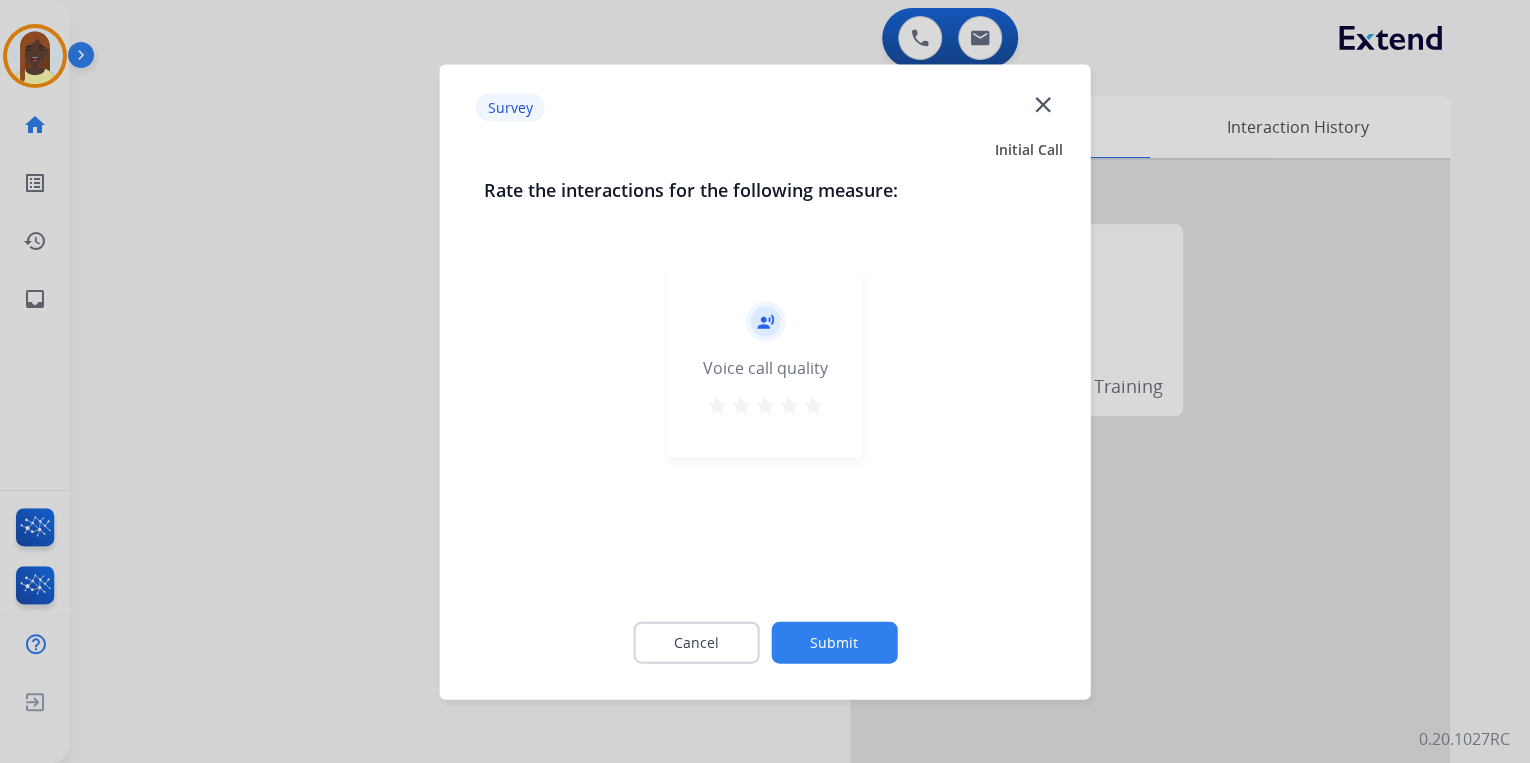 click on "star" at bounding box center (813, 405) 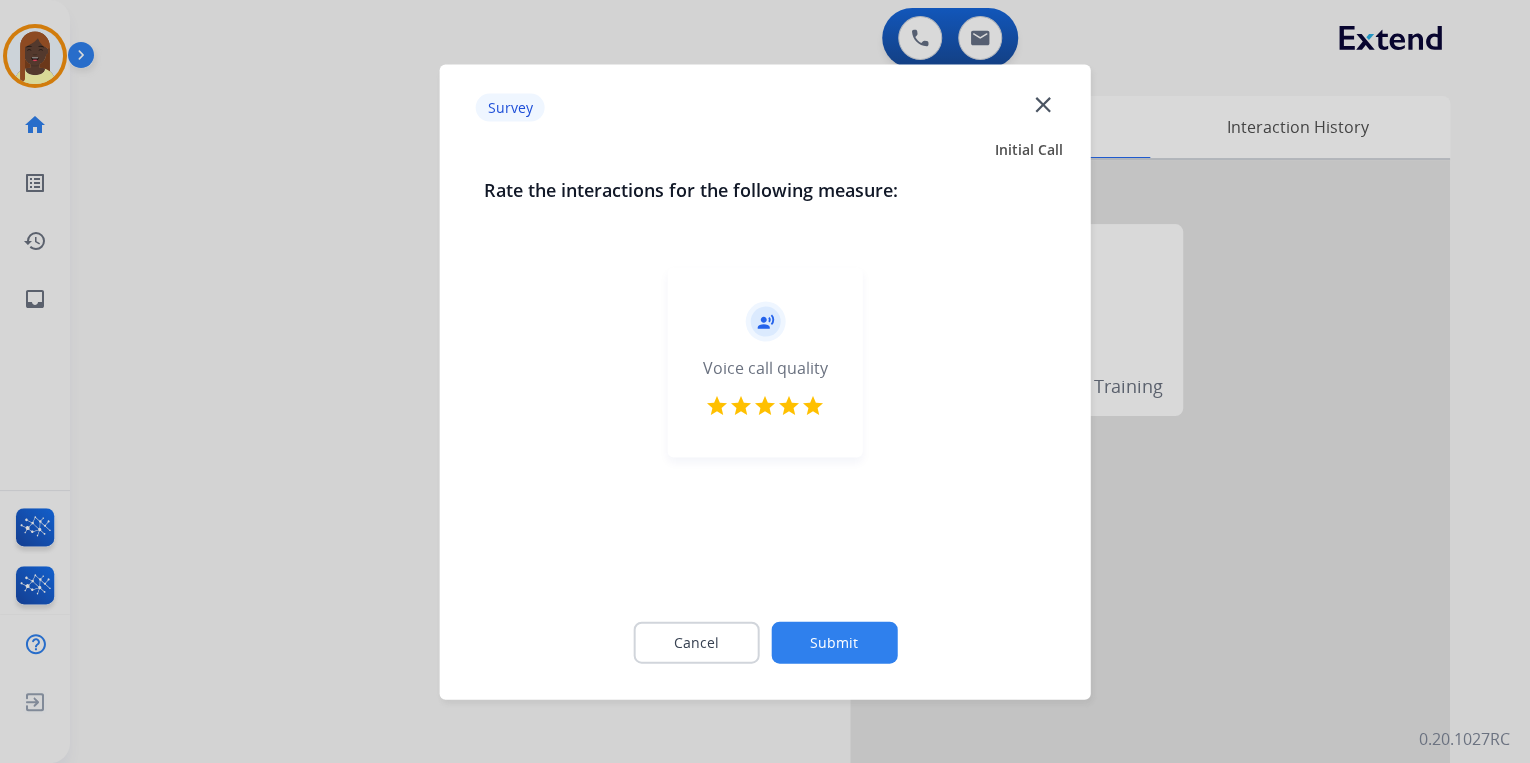 click on "Submit" 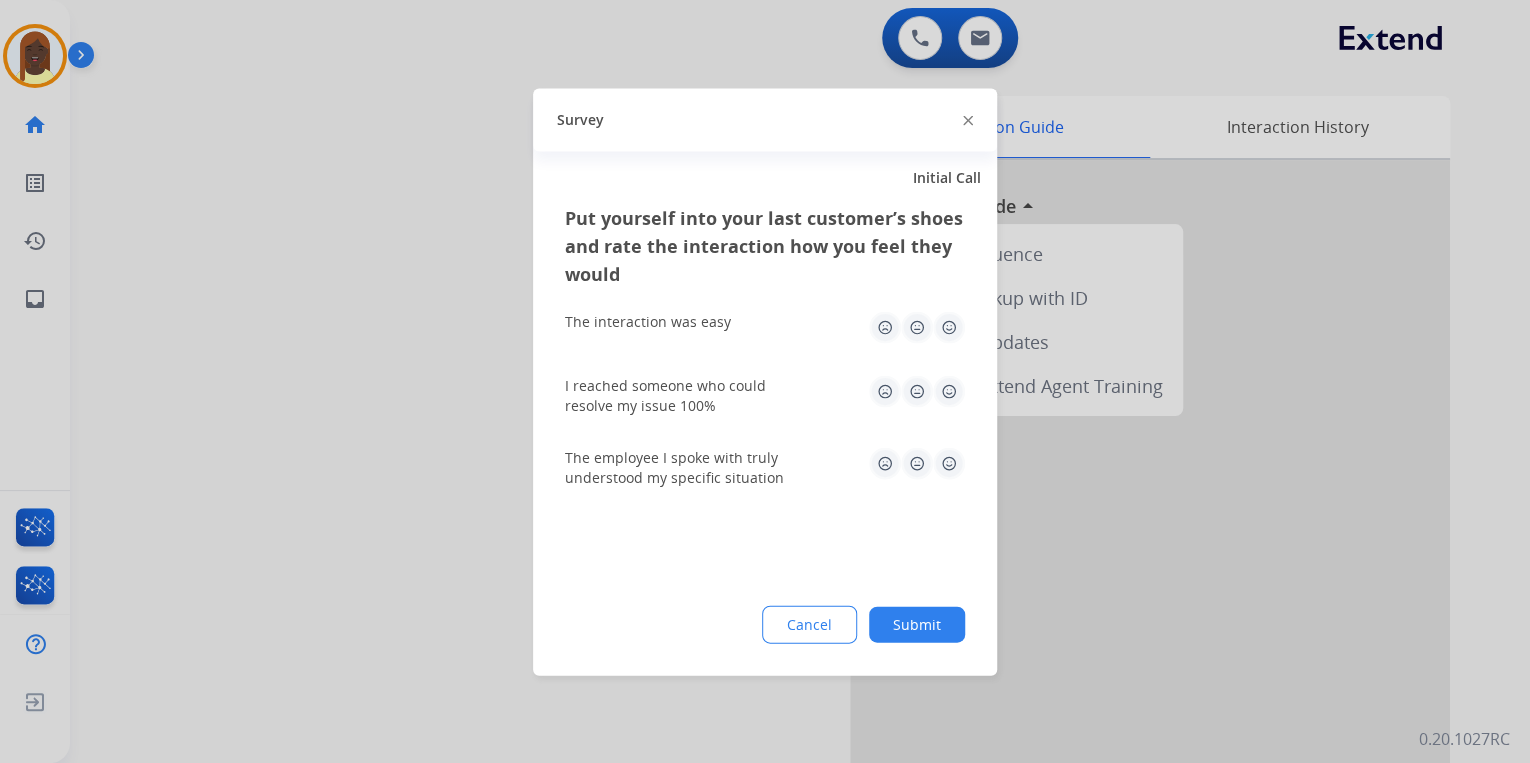 click 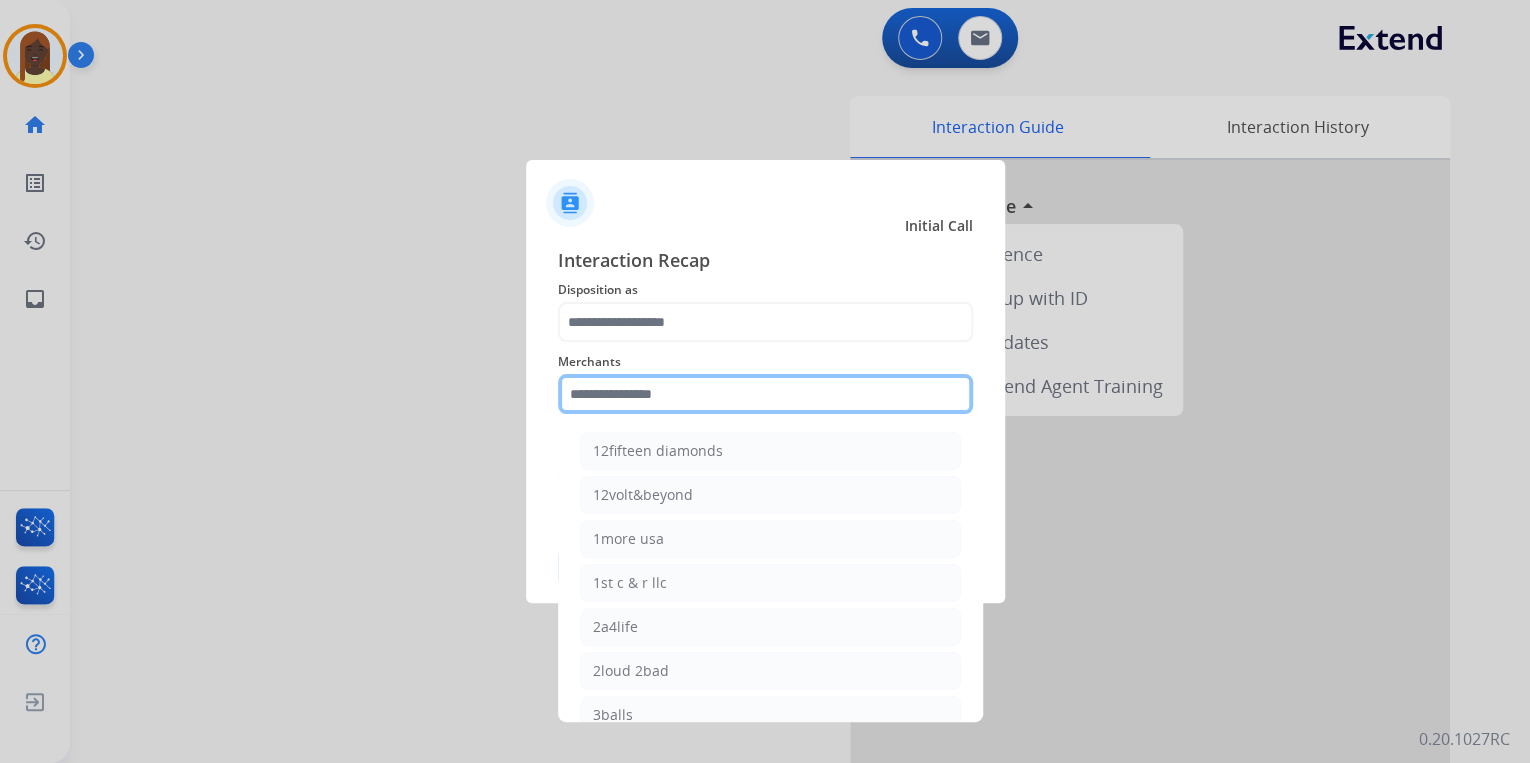 click 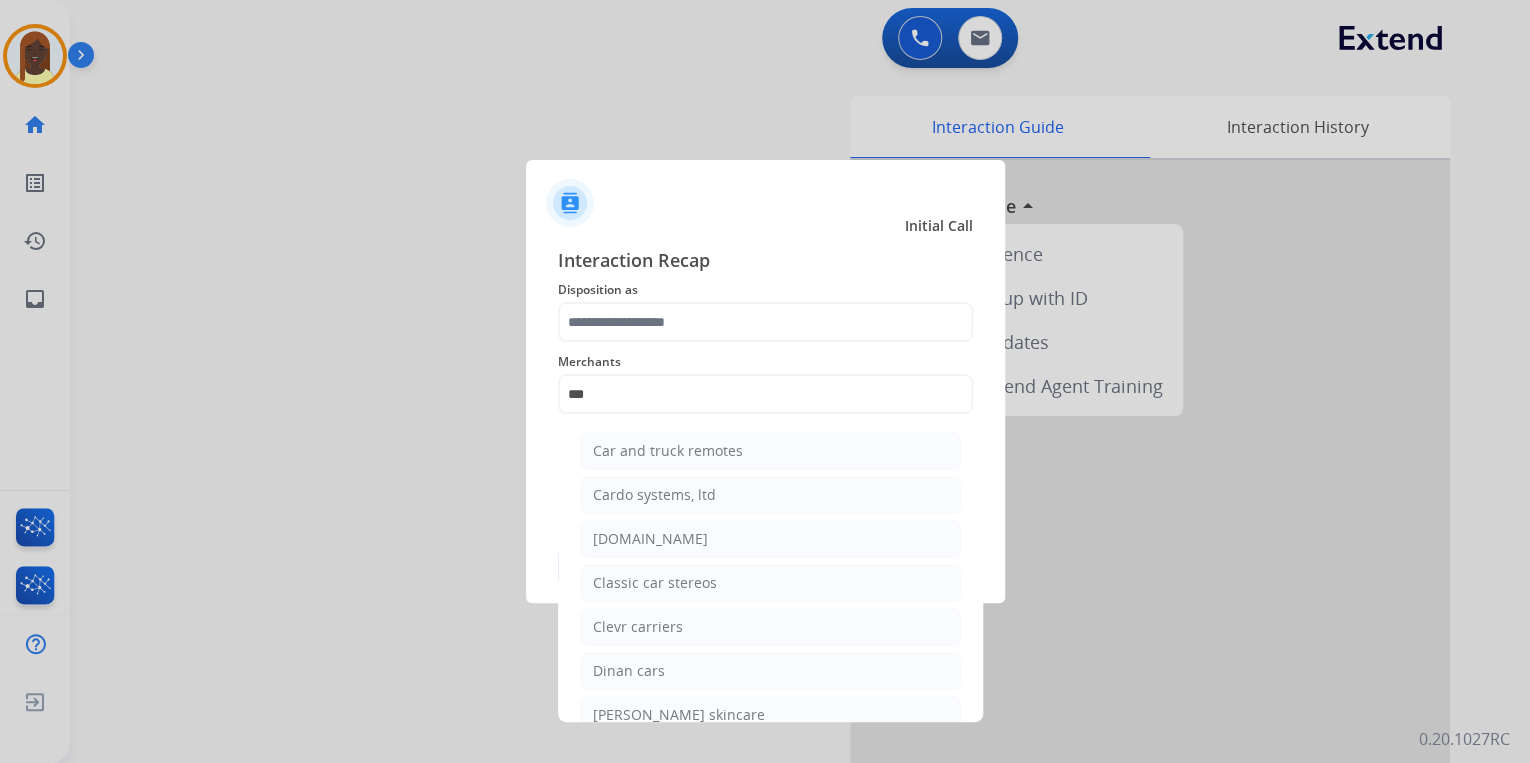 drag, startPoint x: 666, startPoint y: 537, endPoint x: 638, endPoint y: 461, distance: 80.99383 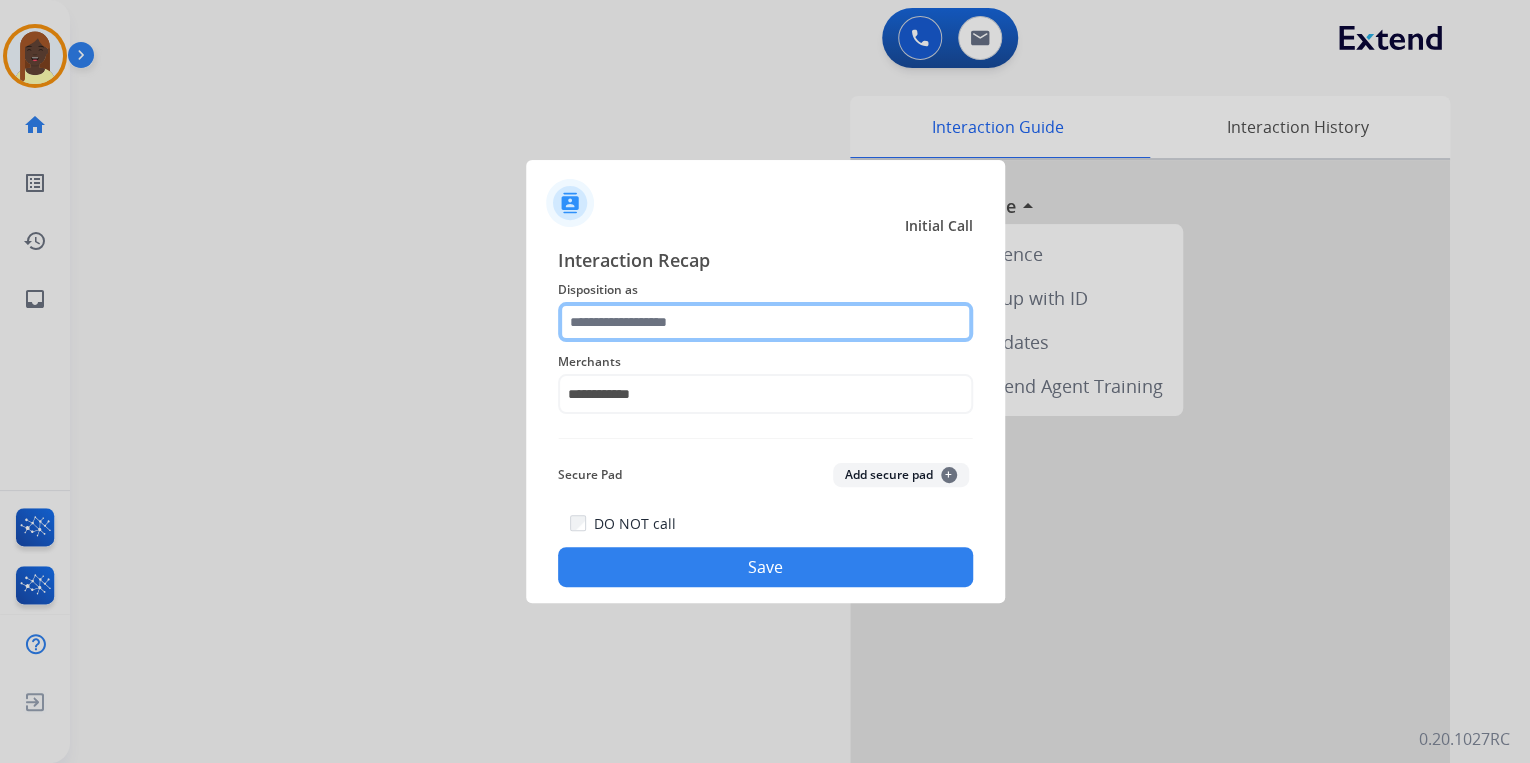 click 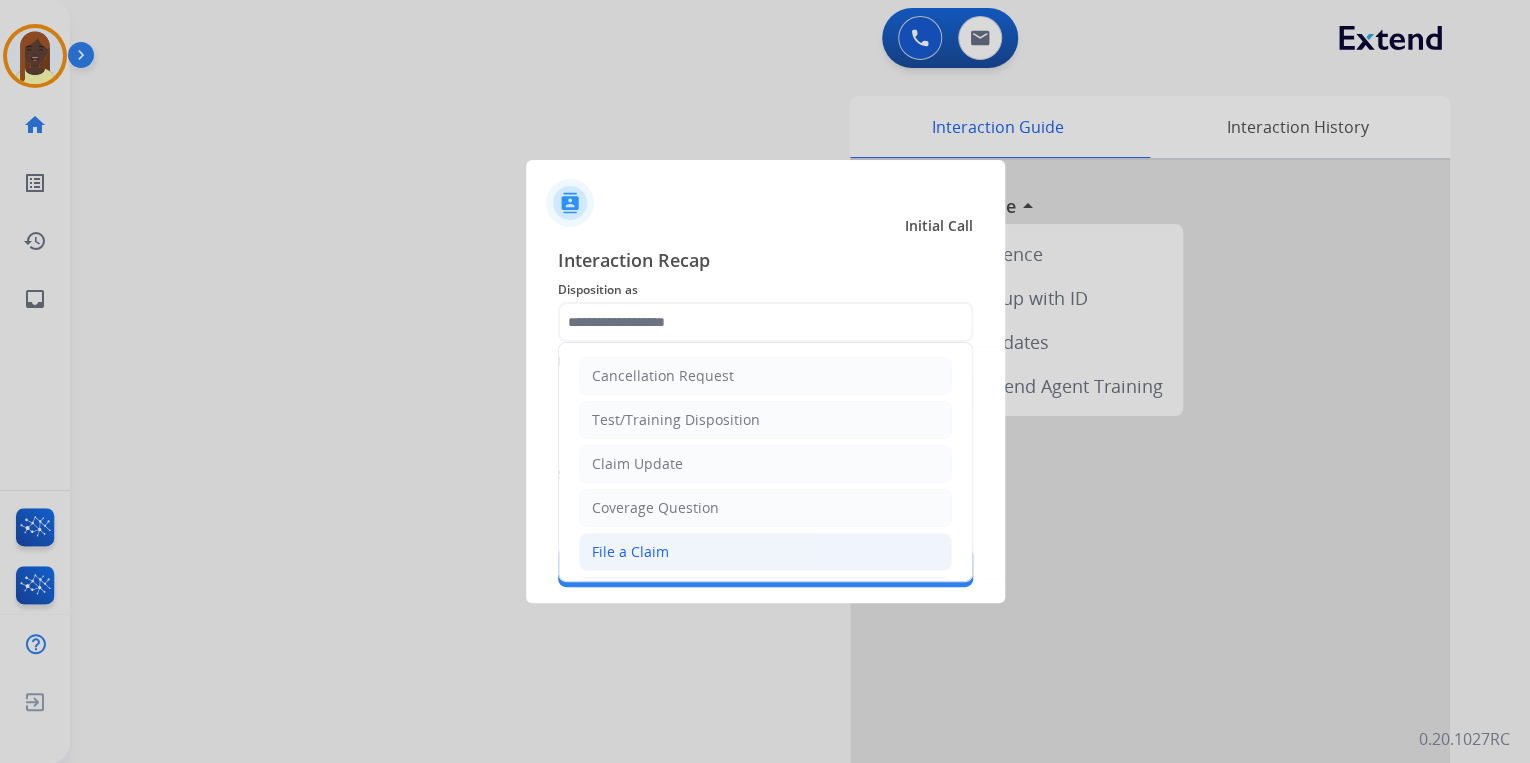 click on "File a Claim" 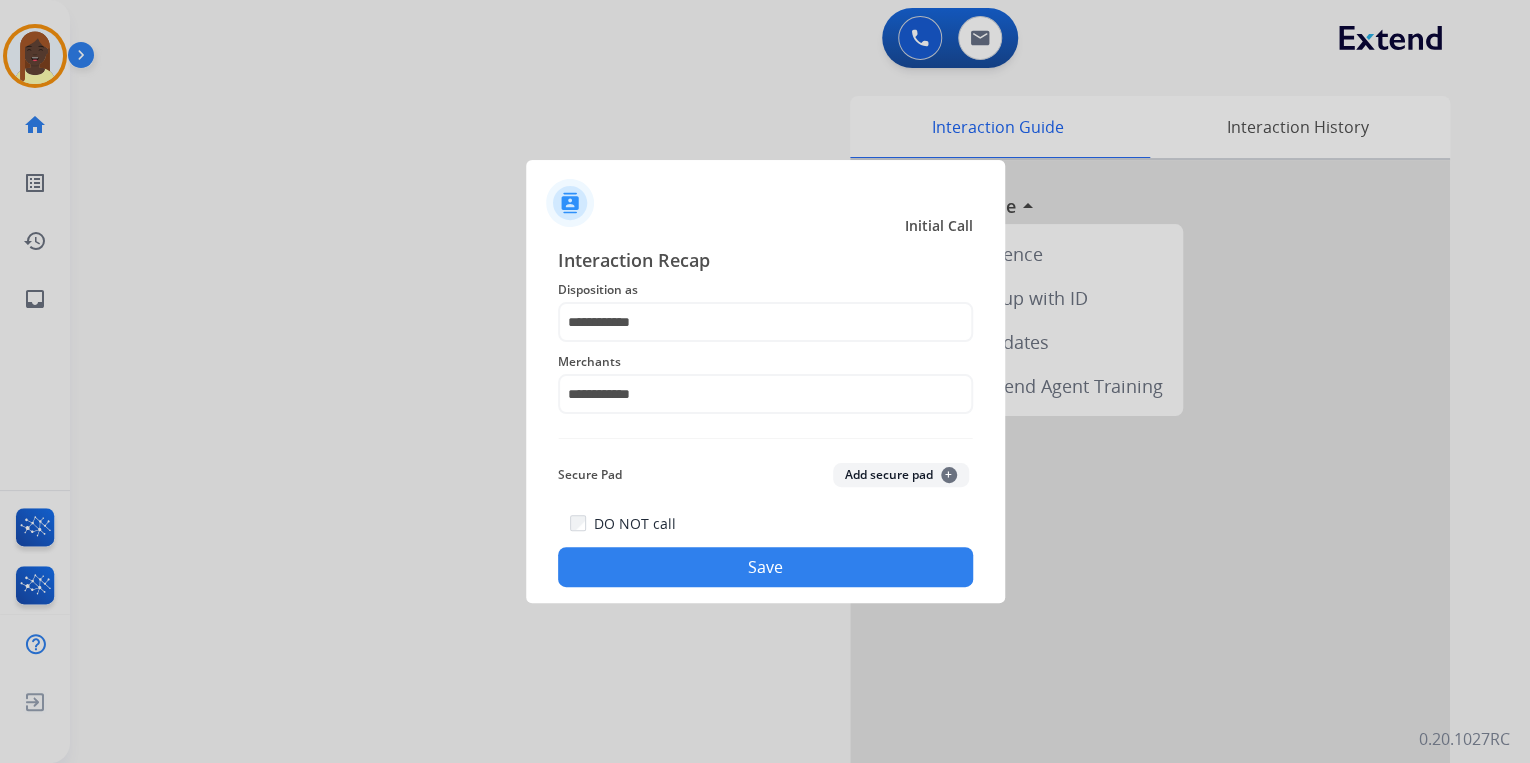 click on "Save" 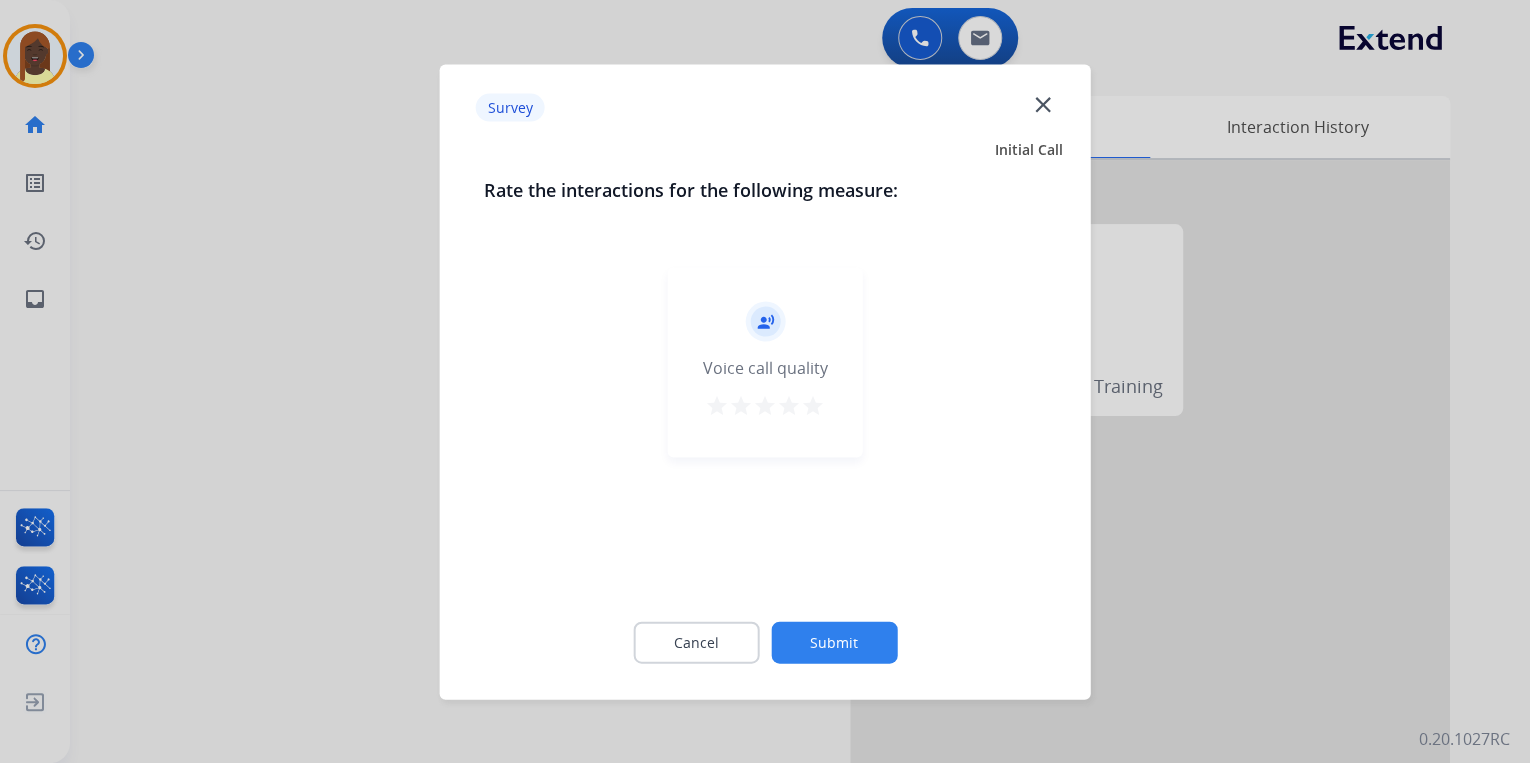 click on "star" at bounding box center [813, 405] 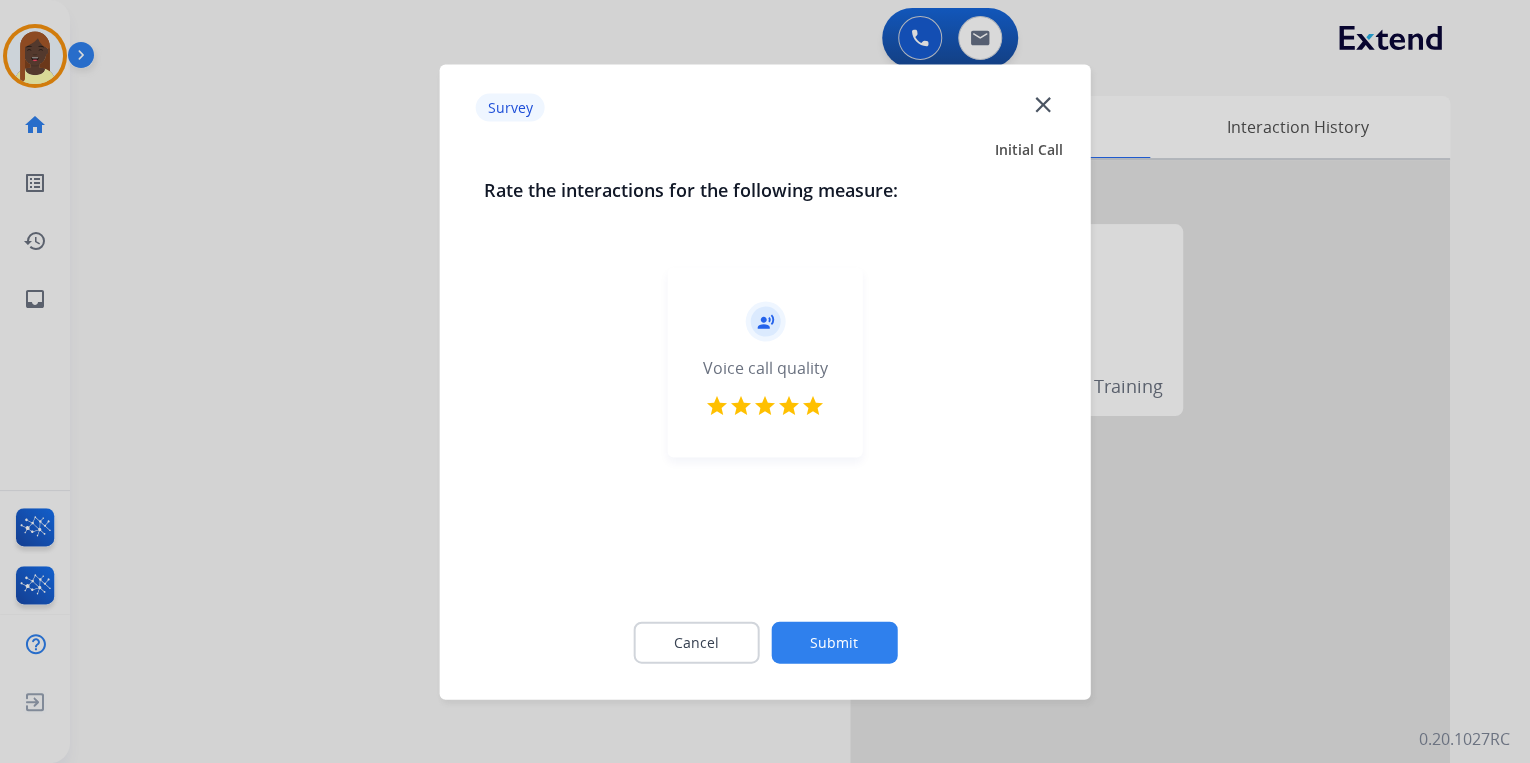drag, startPoint x: 837, startPoint y: 625, endPoint x: 832, endPoint y: 585, distance: 40.311287 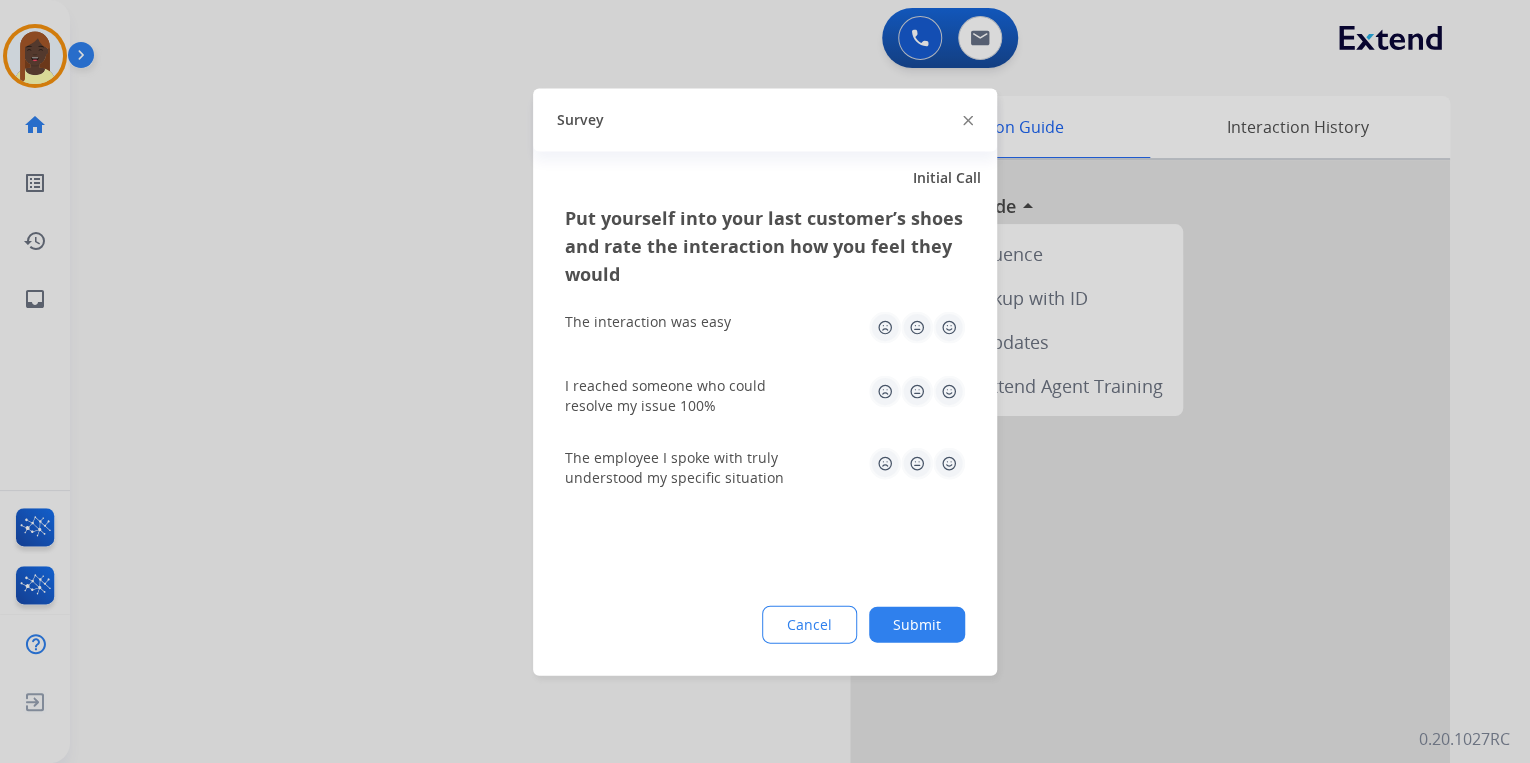 click 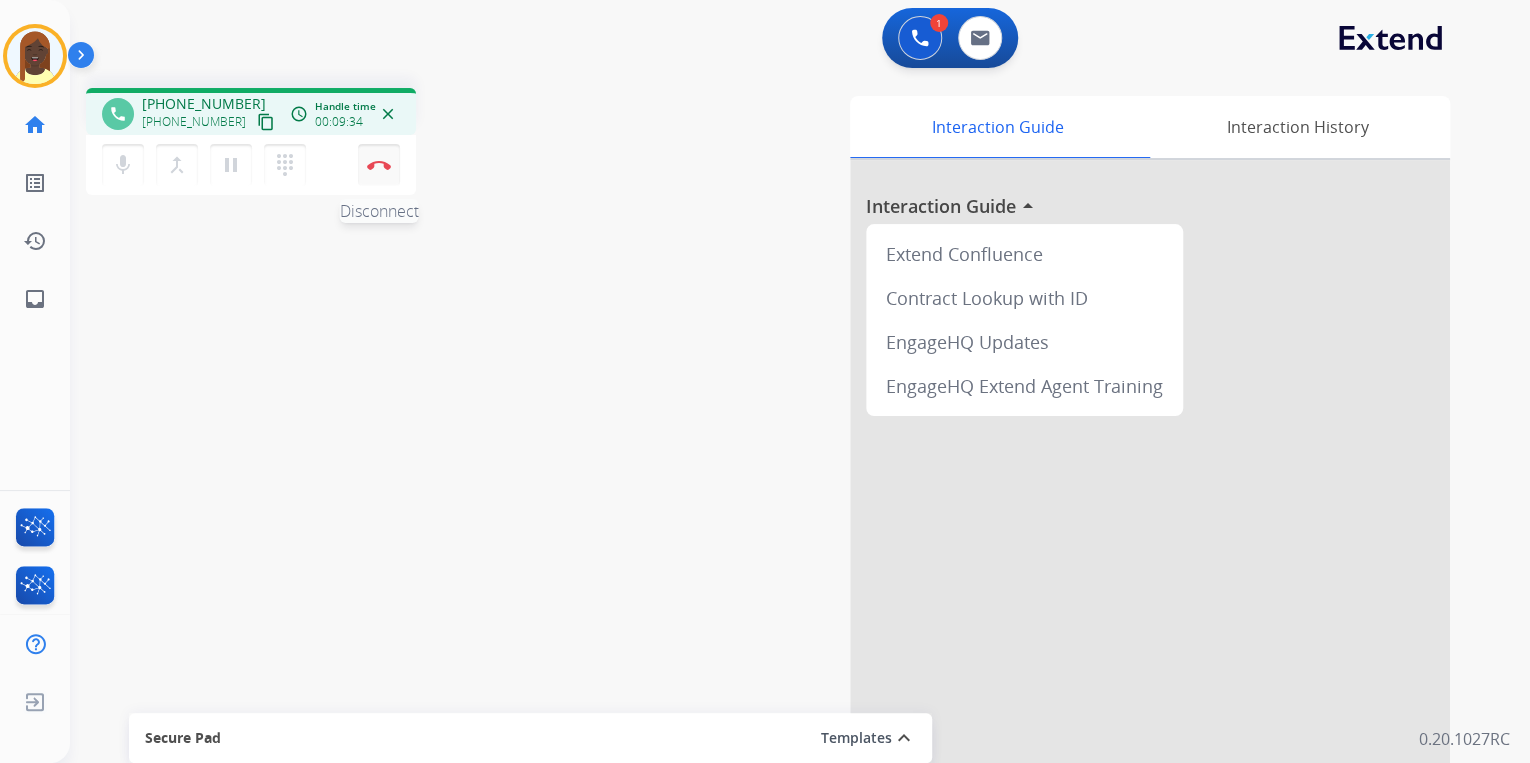 click on "Disconnect" at bounding box center [379, 165] 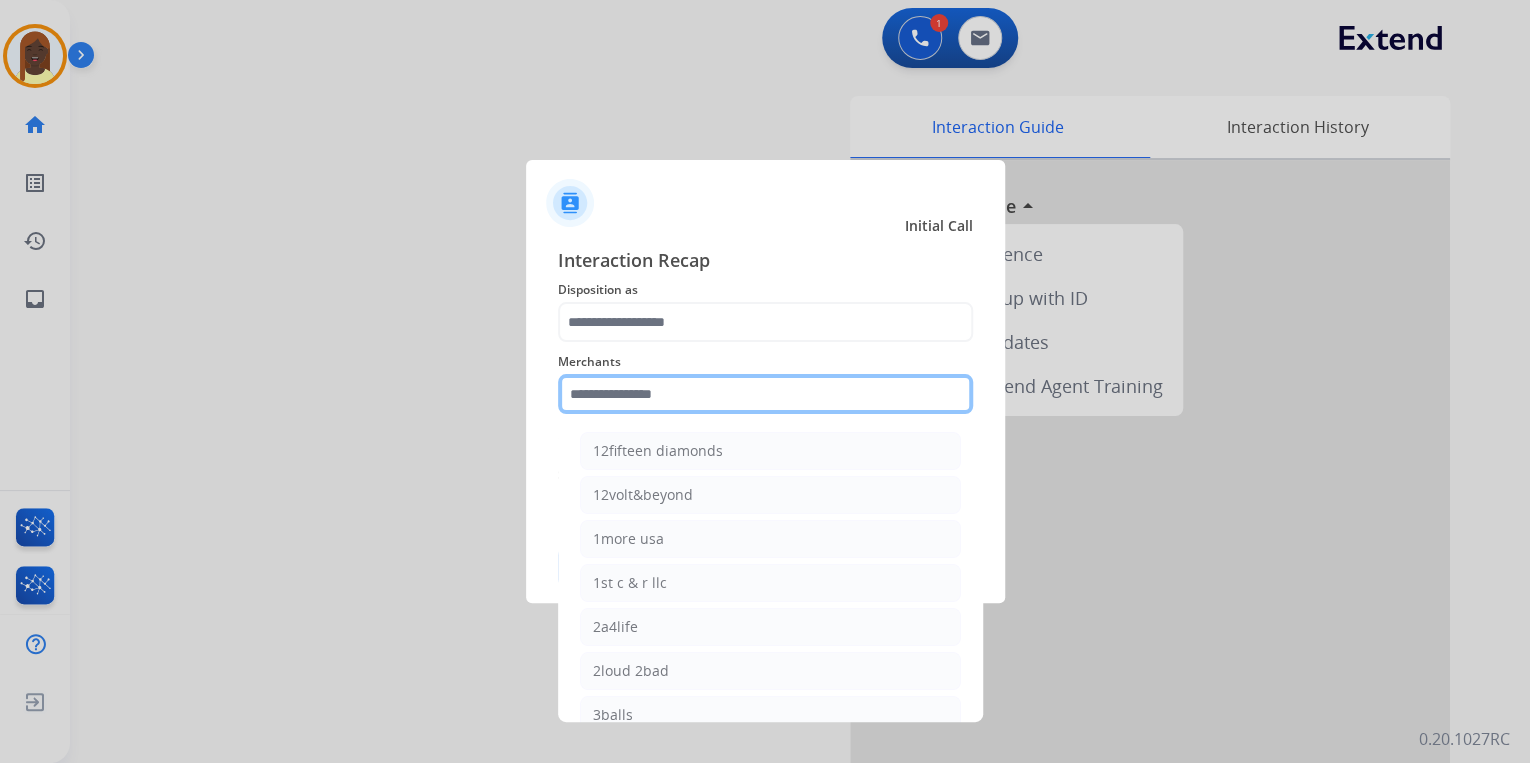 click 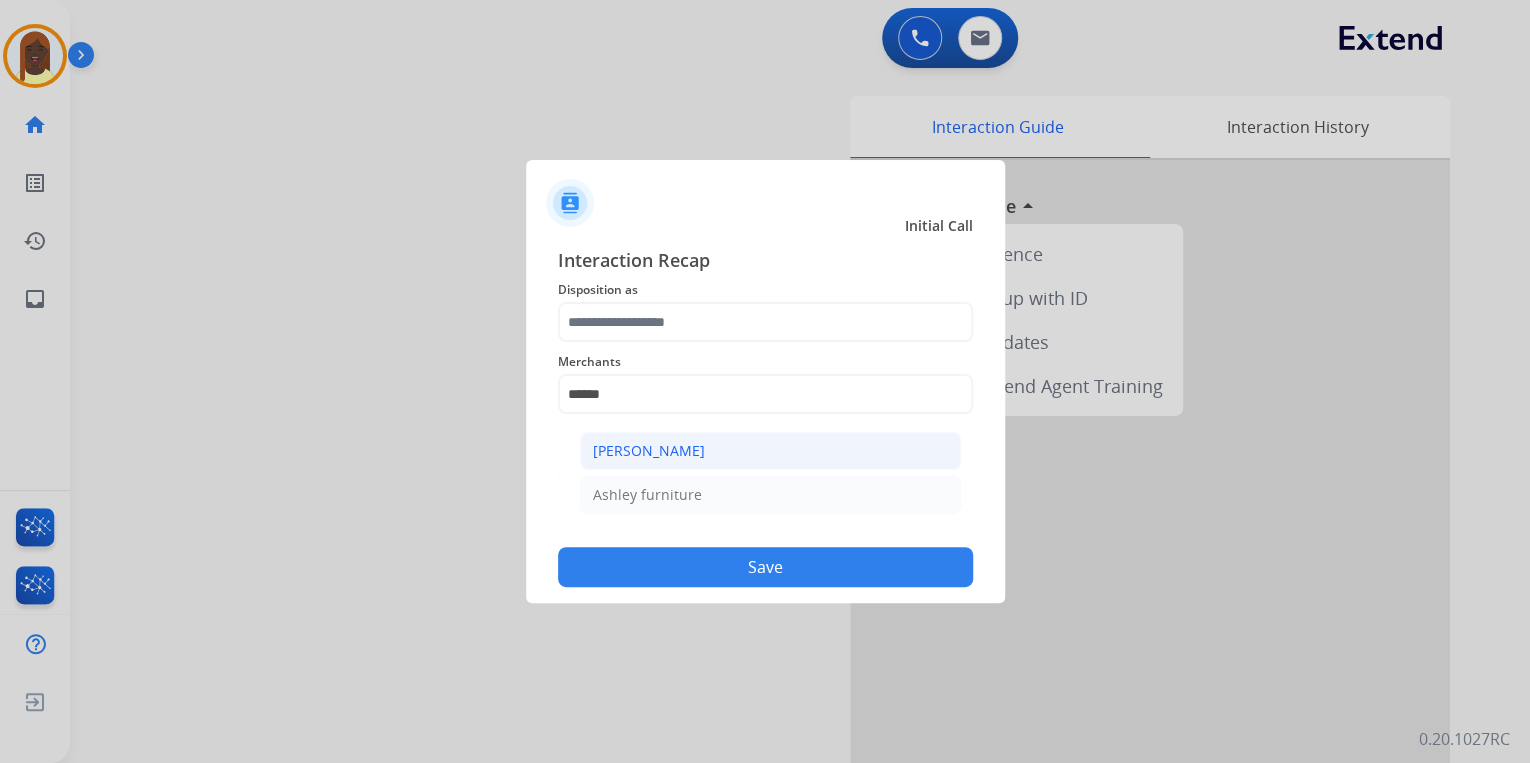 click on "[PERSON_NAME]" 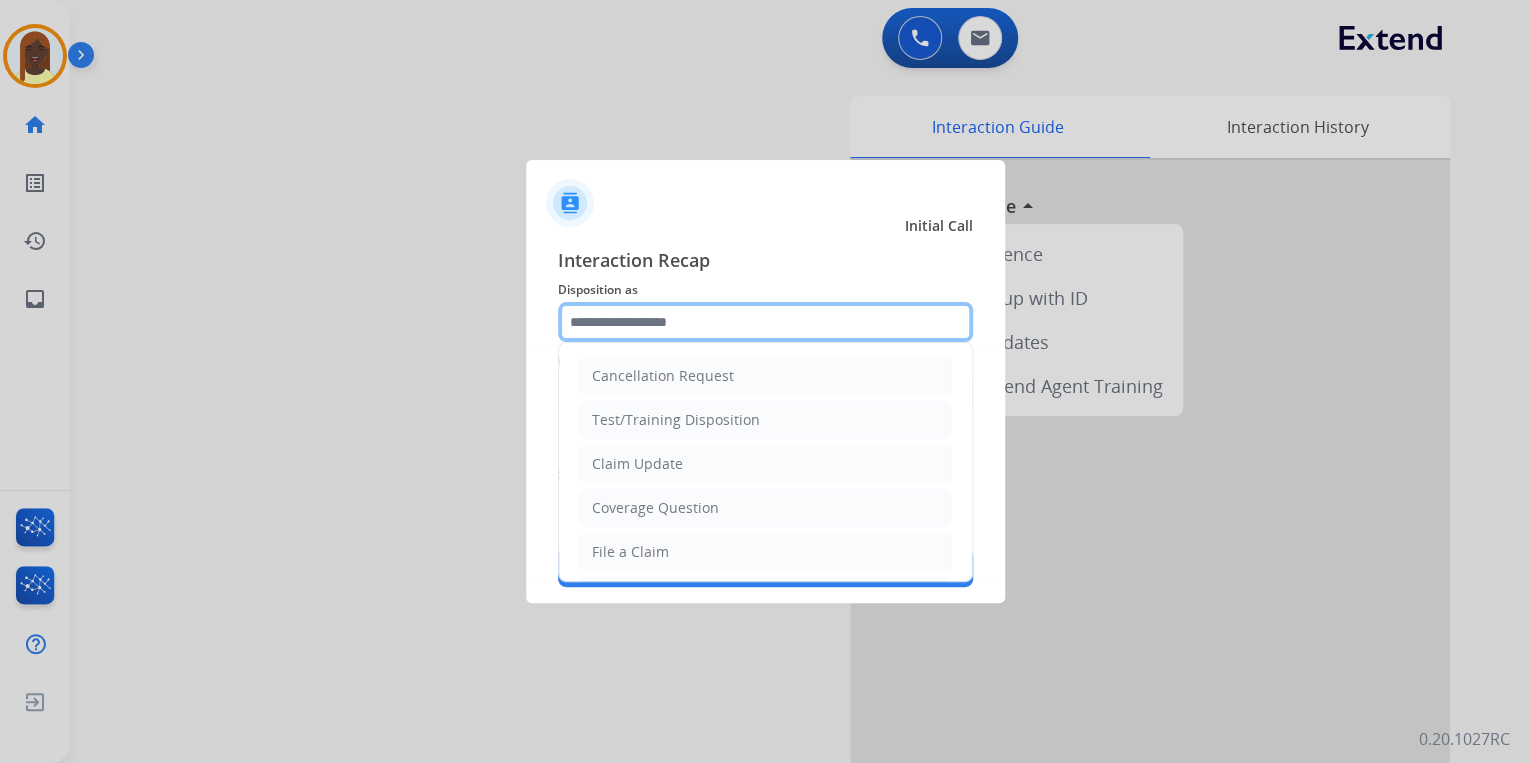 click 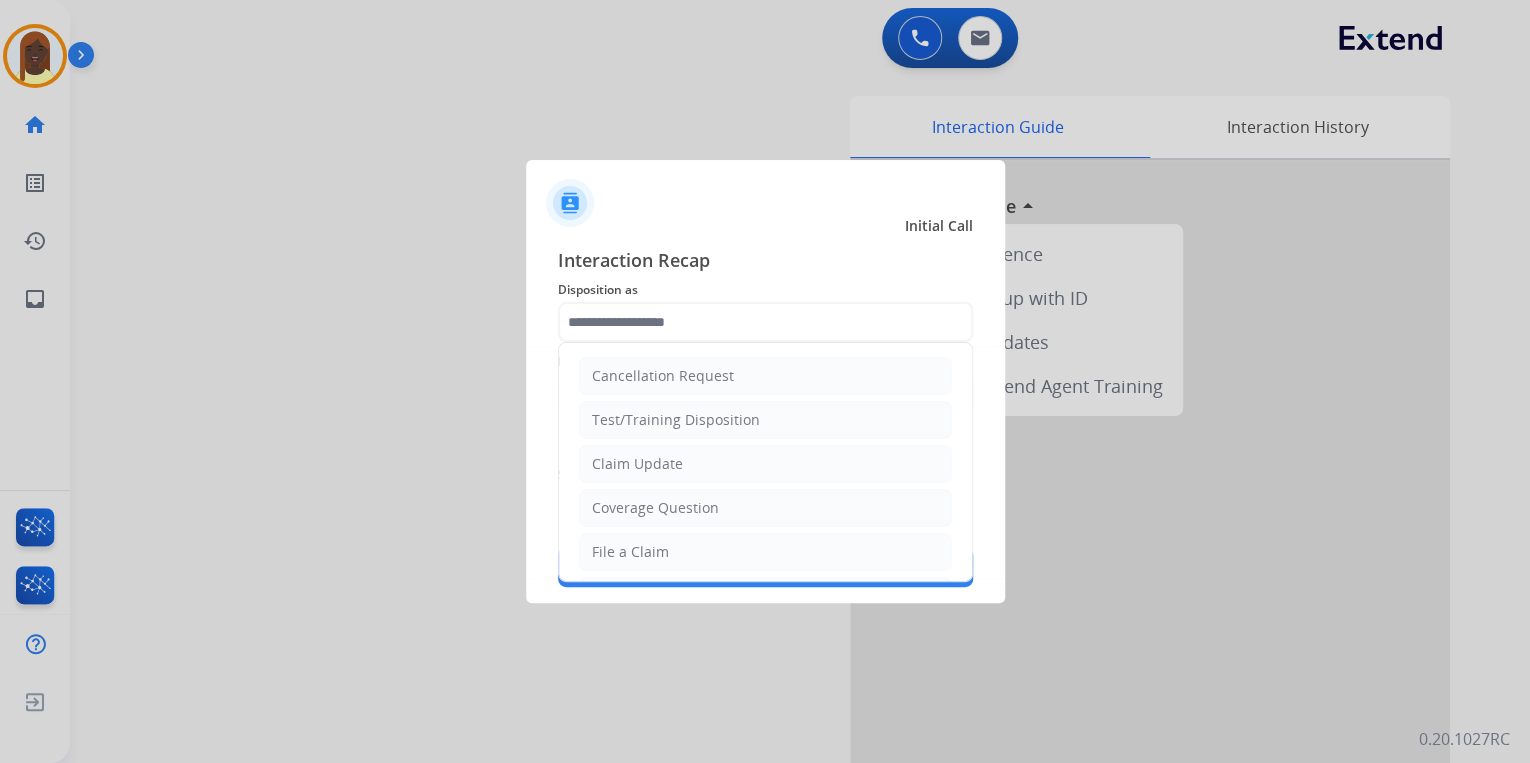 drag, startPoint x: 671, startPoint y: 466, endPoint x: 703, endPoint y: 488, distance: 38.832977 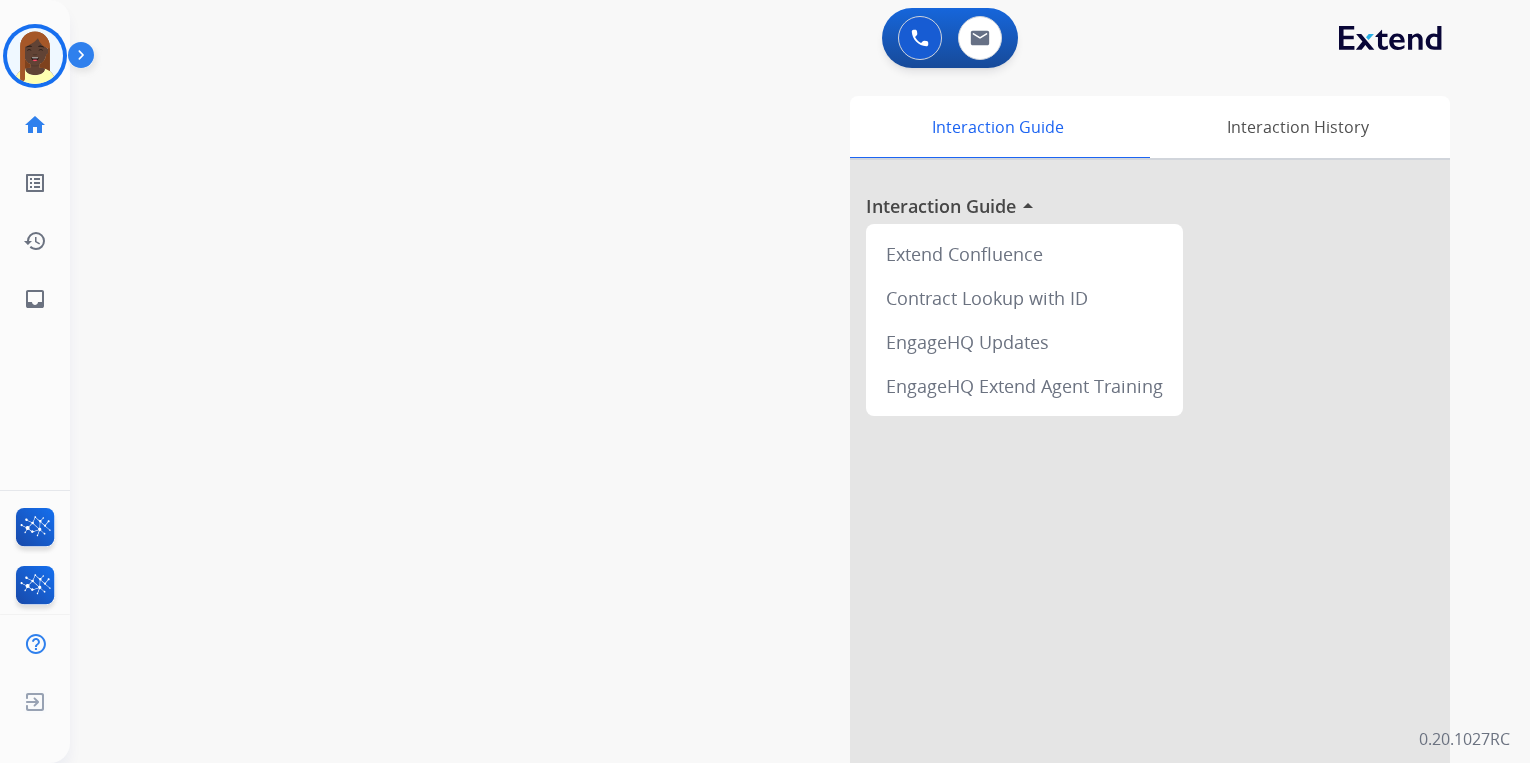 scroll, scrollTop: 0, scrollLeft: 0, axis: both 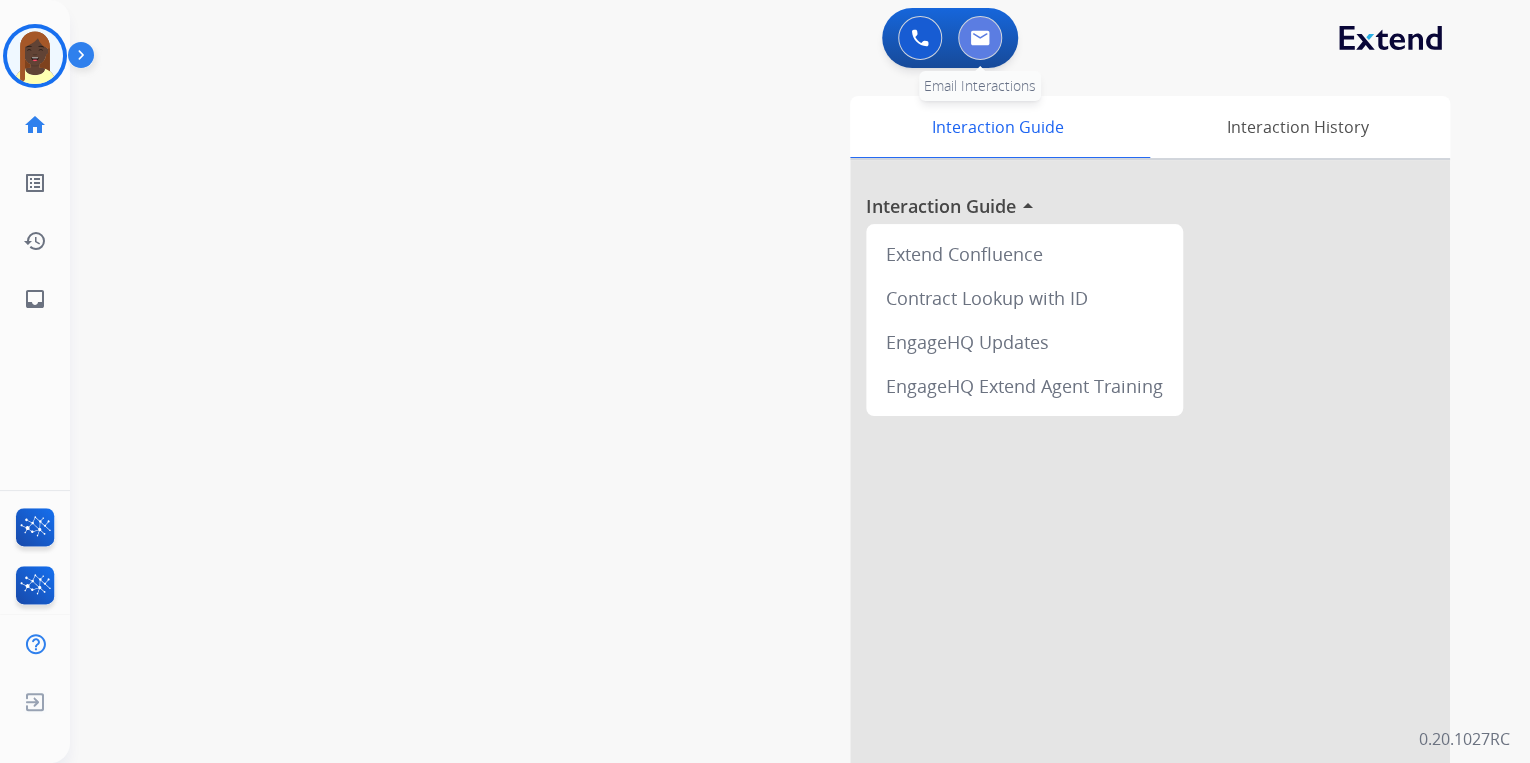 click at bounding box center (980, 38) 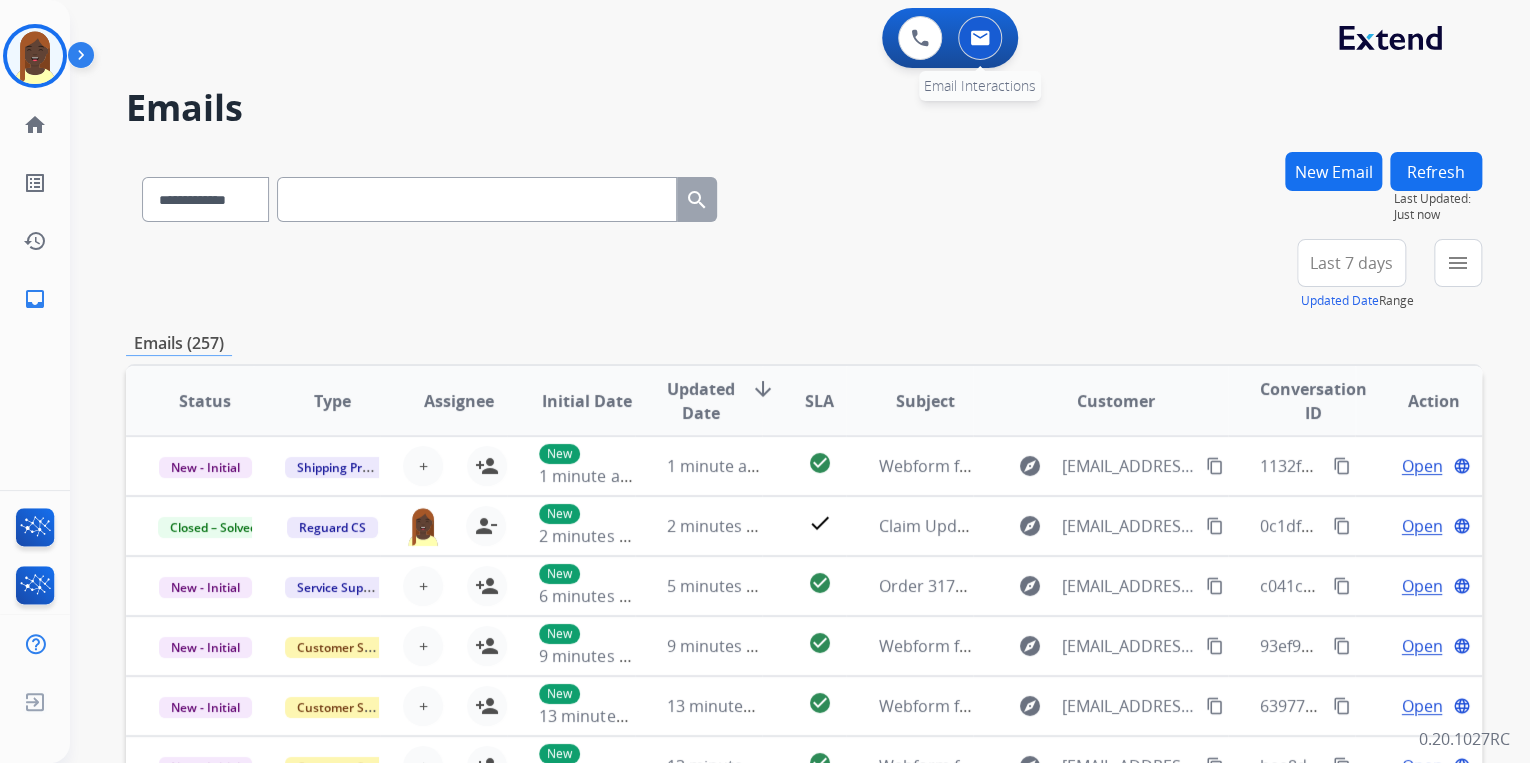 click at bounding box center (980, 38) 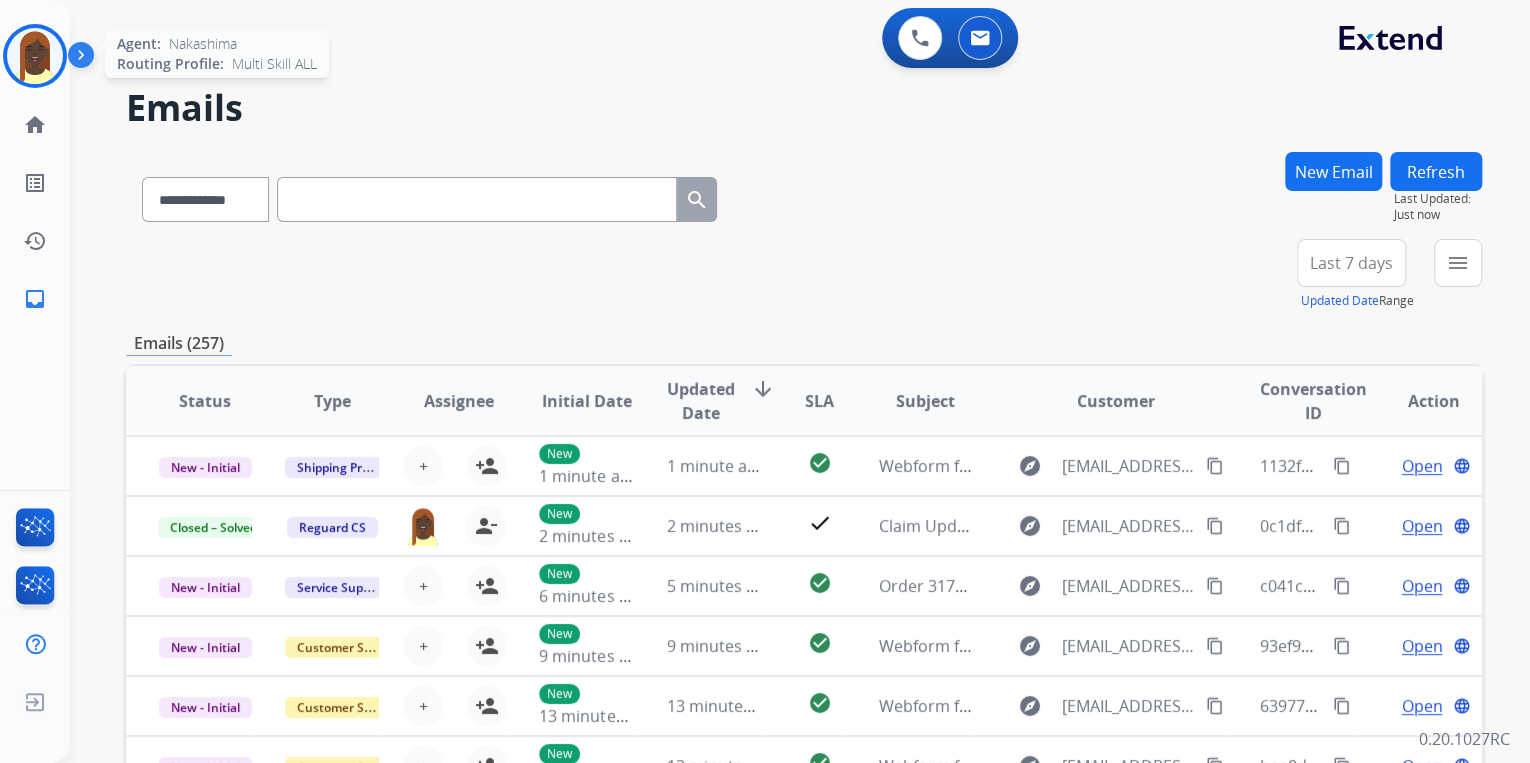 click at bounding box center [35, 56] 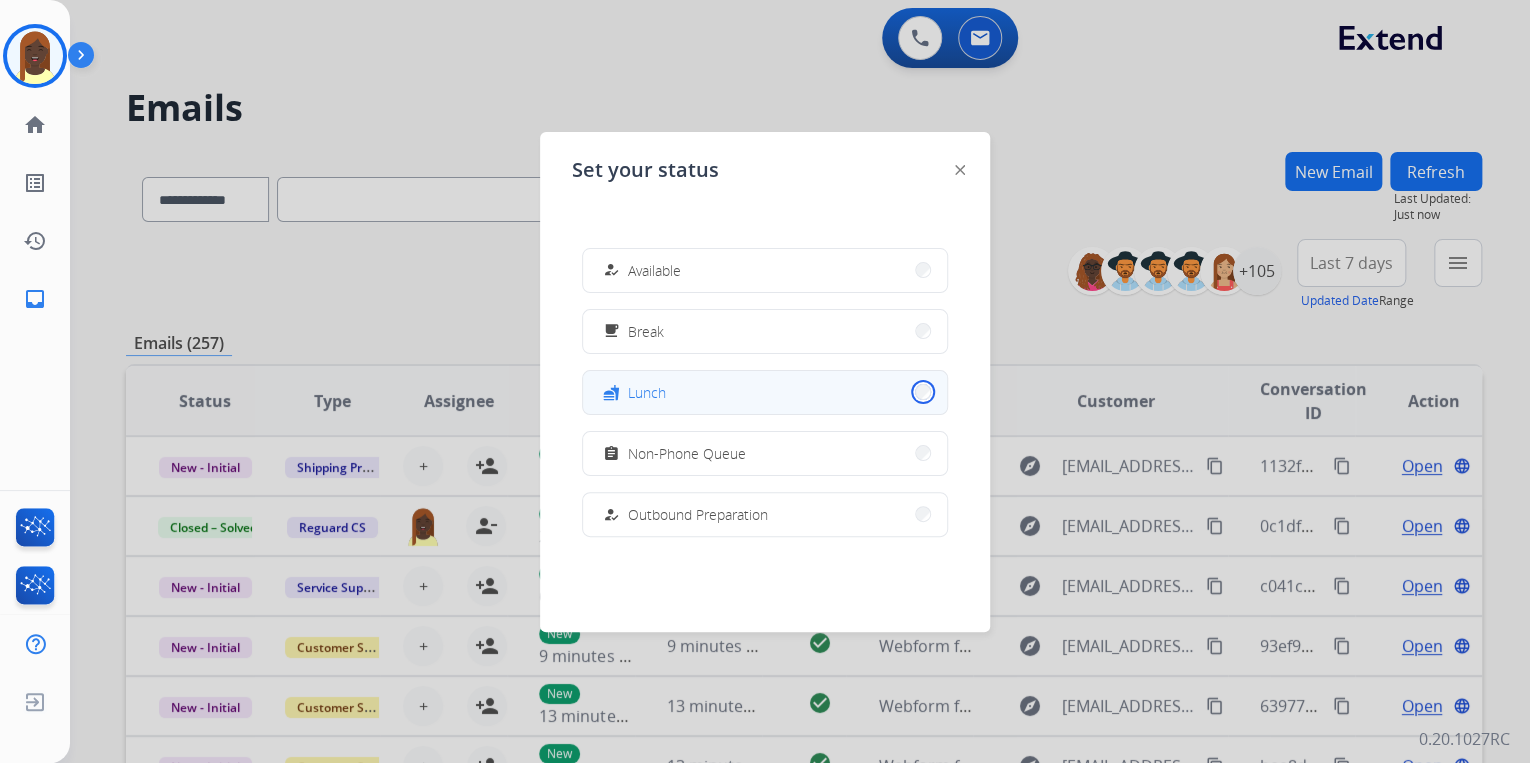 click on "fastfood Lunch" at bounding box center (765, 392) 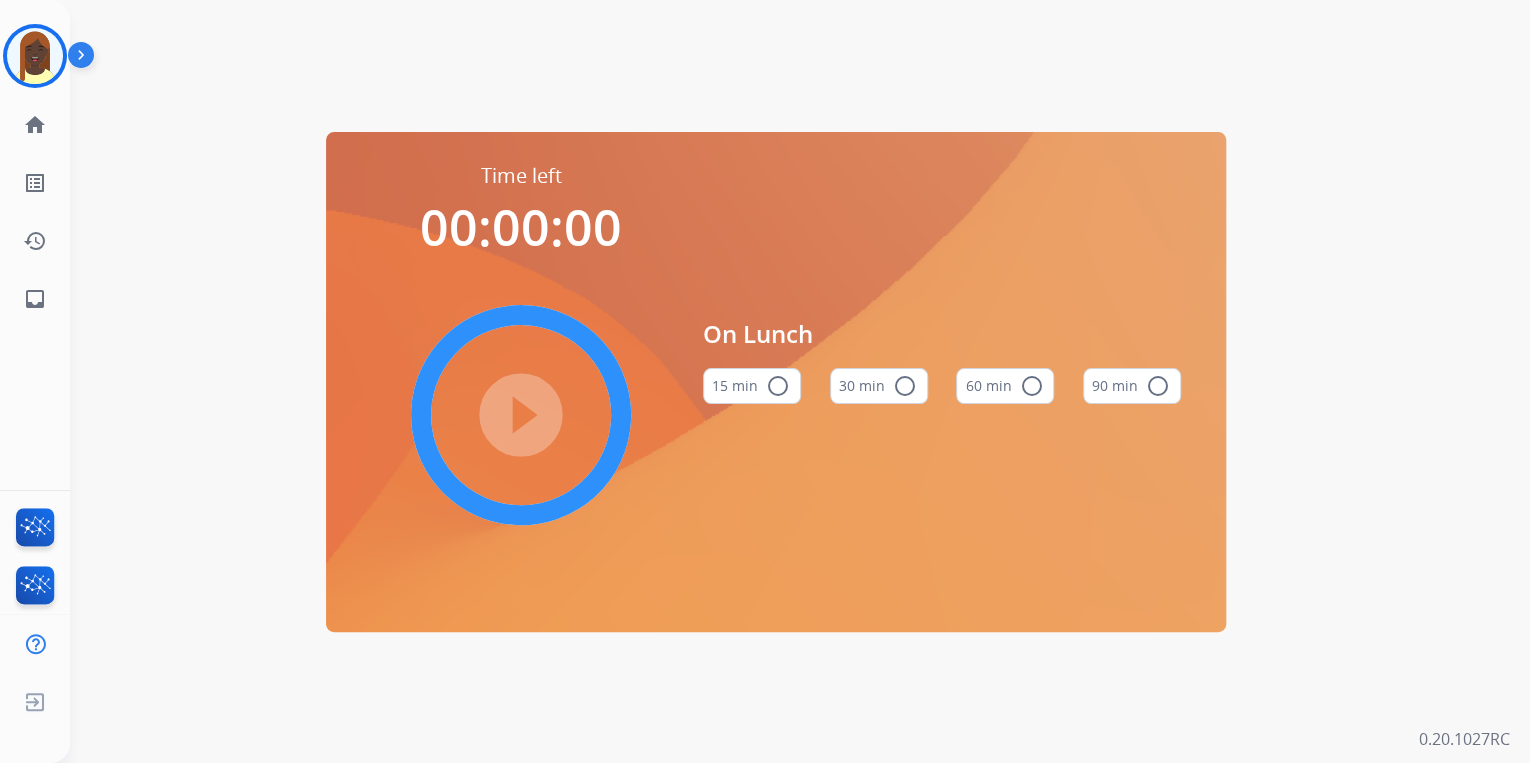 click on "radio_button_unchecked" at bounding box center [1031, 386] 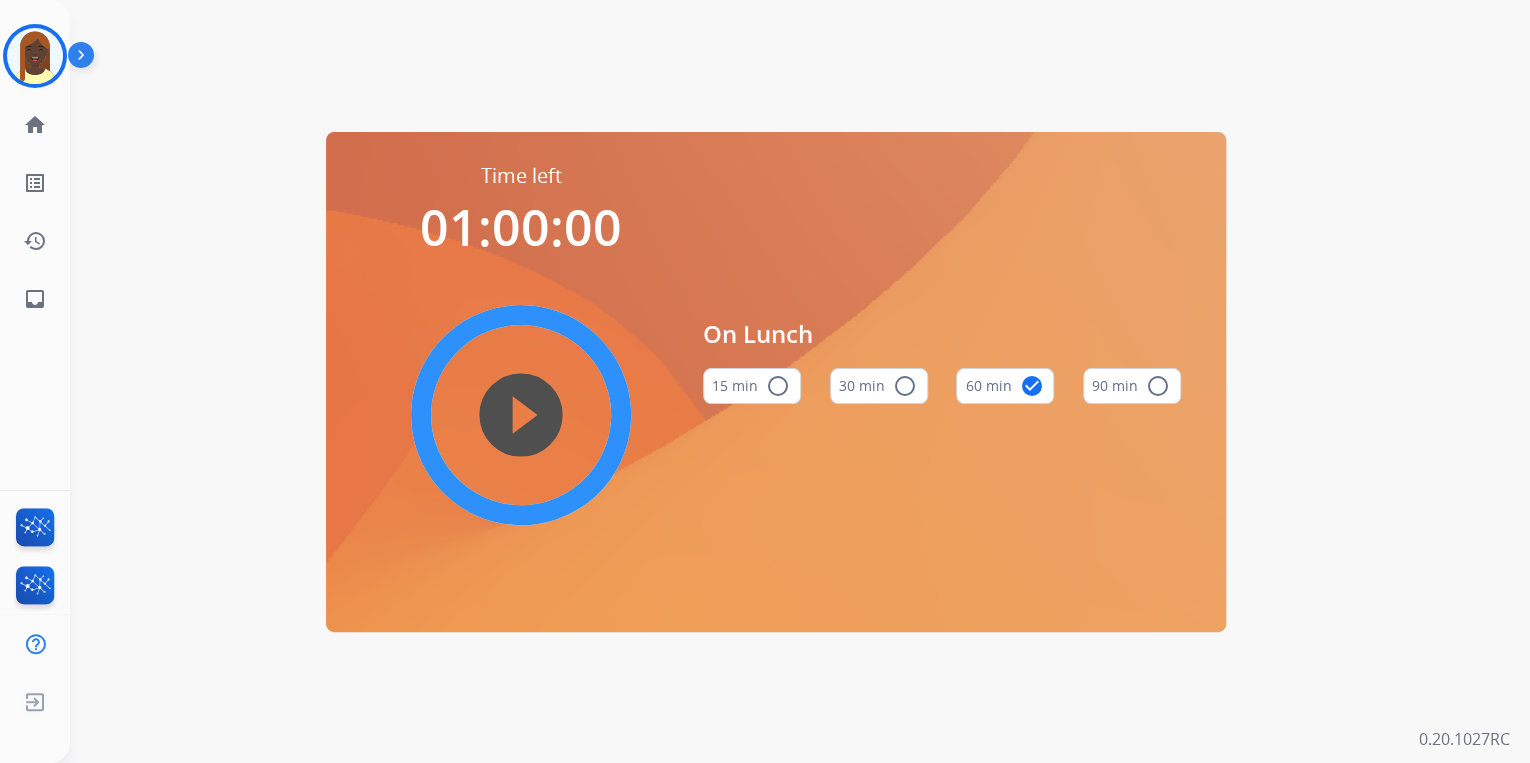 click on "play_circle_filled" at bounding box center (521, 415) 